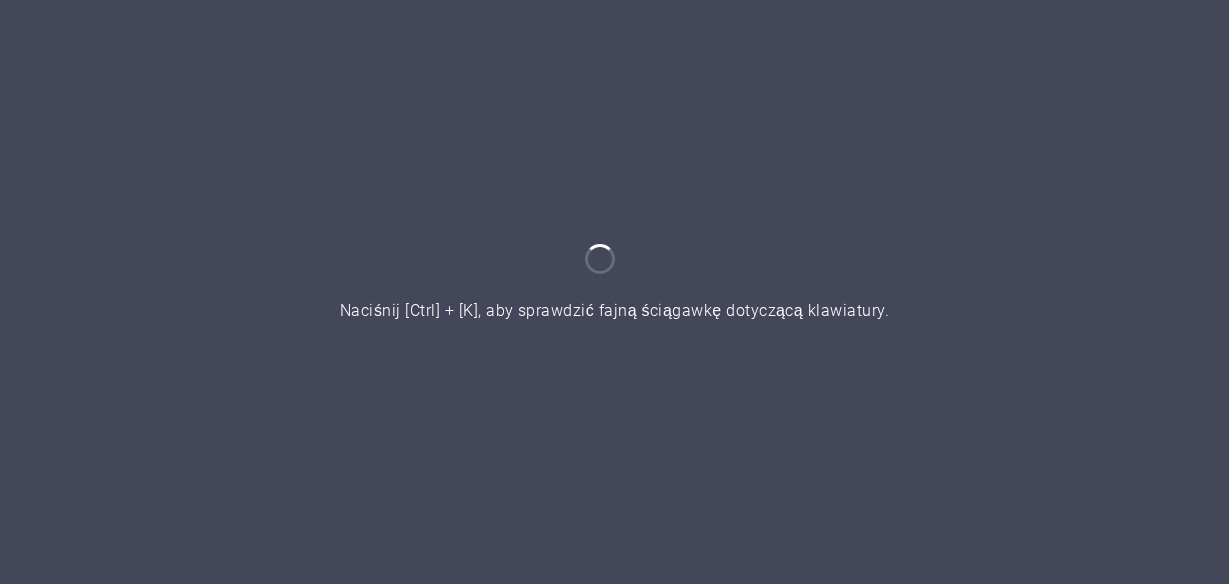 scroll, scrollTop: 0, scrollLeft: 0, axis: both 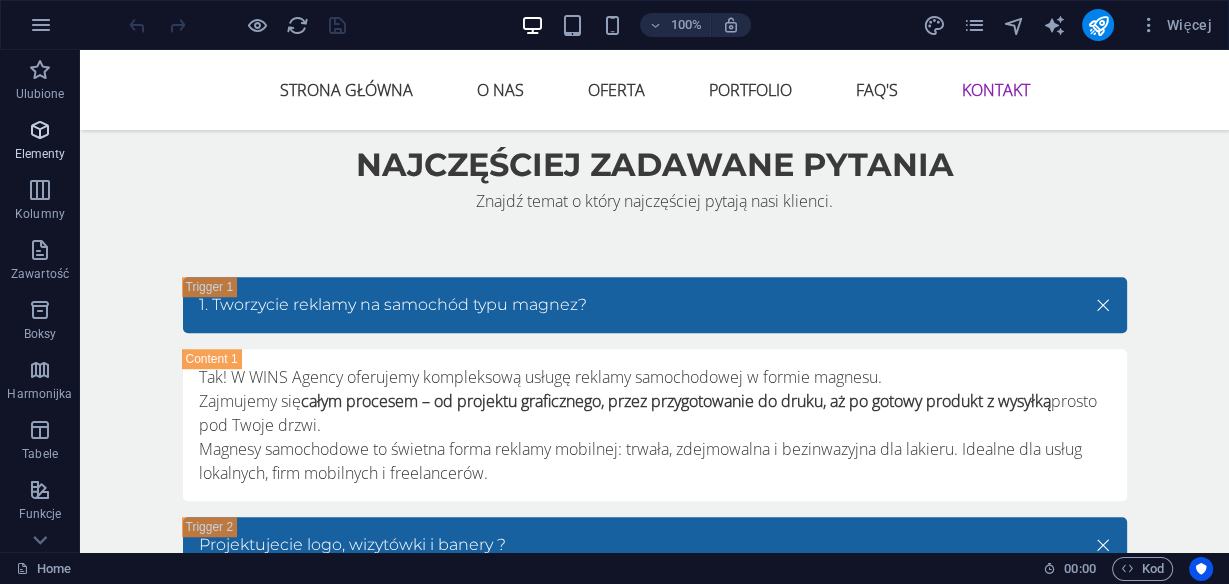 click on "Elementy" at bounding box center (40, 142) 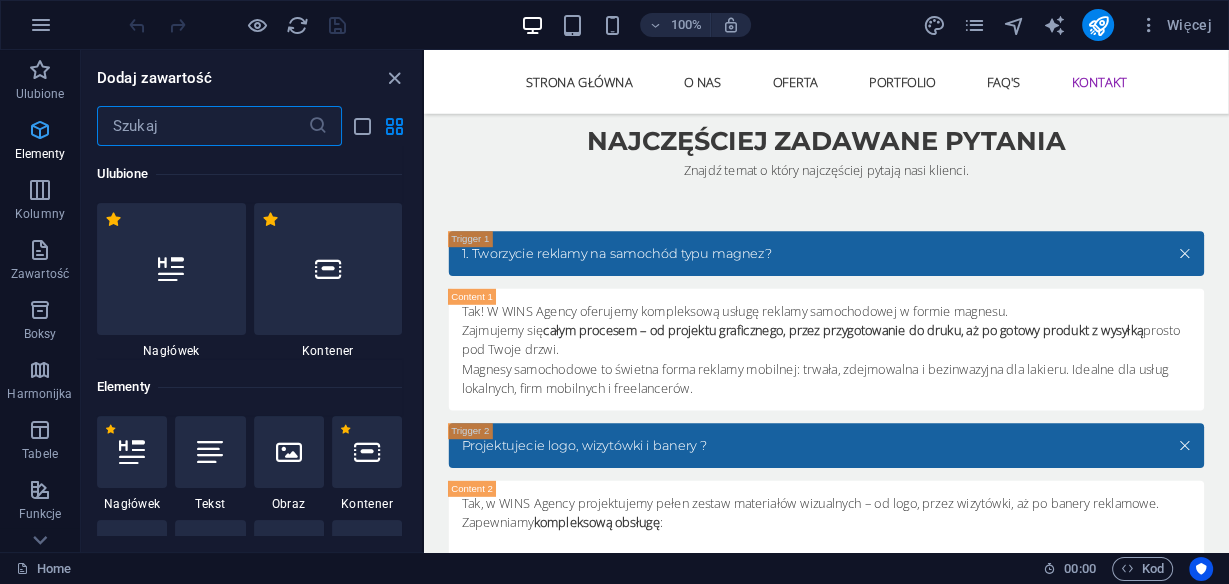 scroll, scrollTop: 7247, scrollLeft: 0, axis: vertical 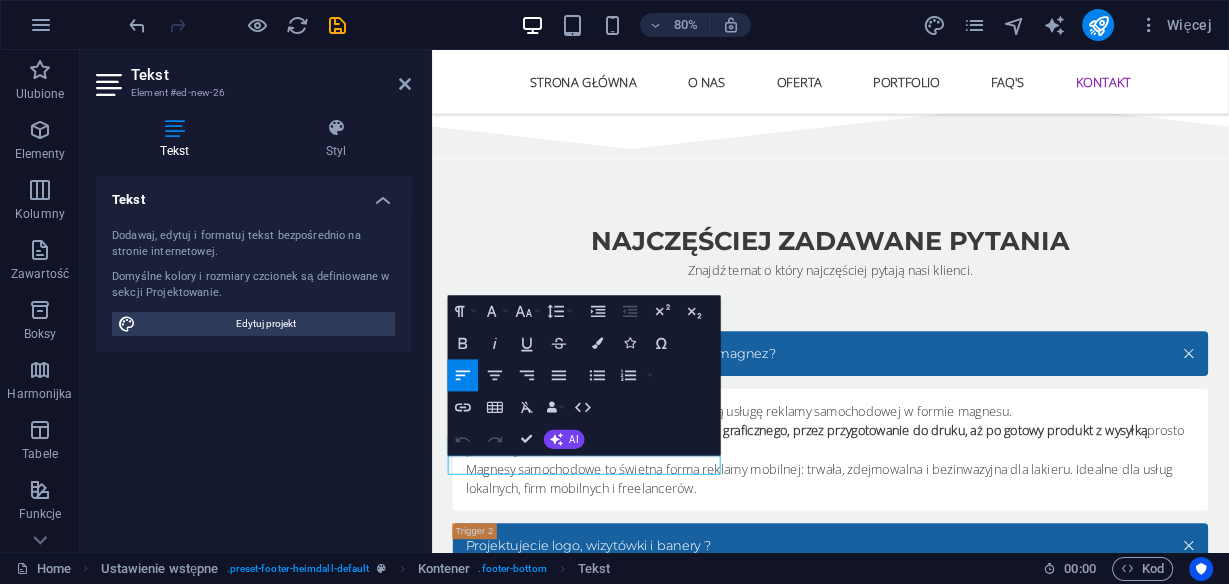 type 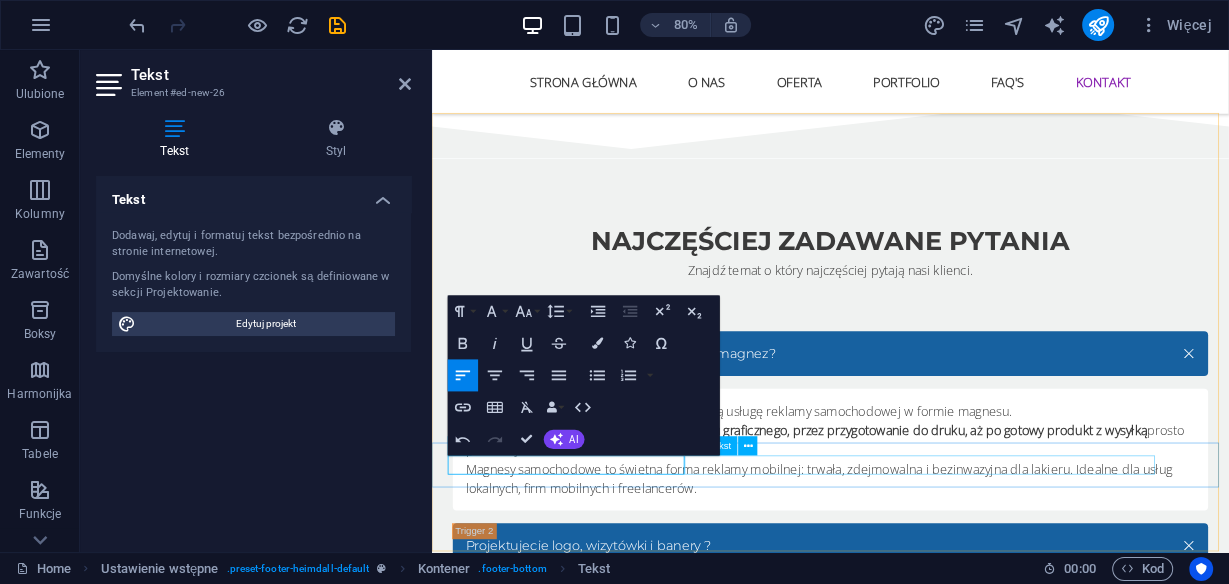 click on "© 2025 WINS Agency. Wszystkie prawa zastrzeżone." at bounding box center [930, 3616] 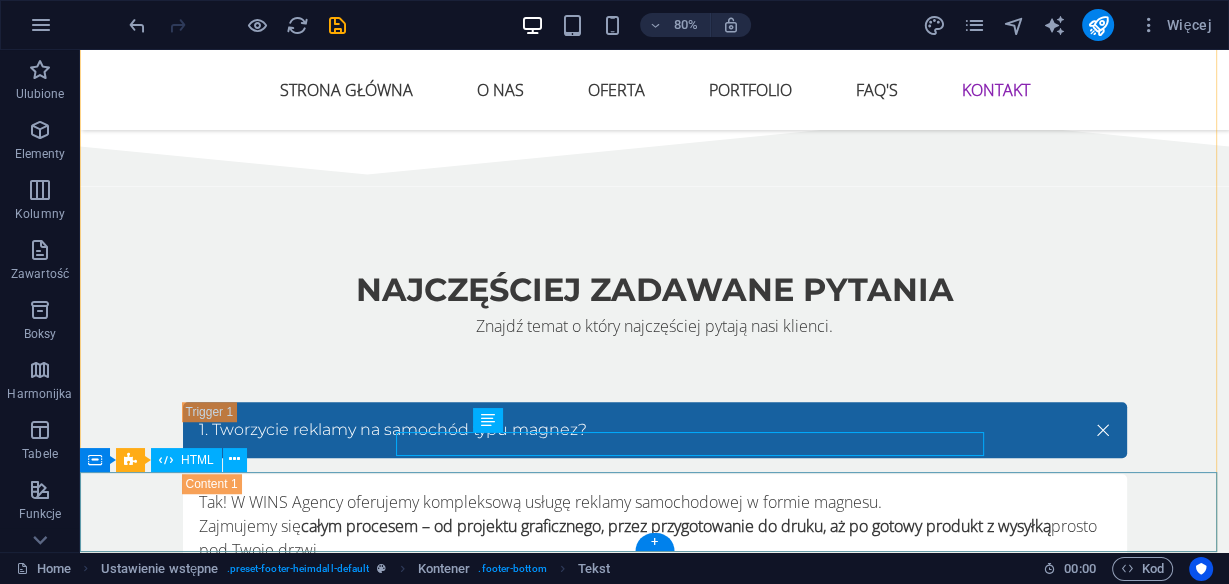 scroll, scrollTop: 7372, scrollLeft: 0, axis: vertical 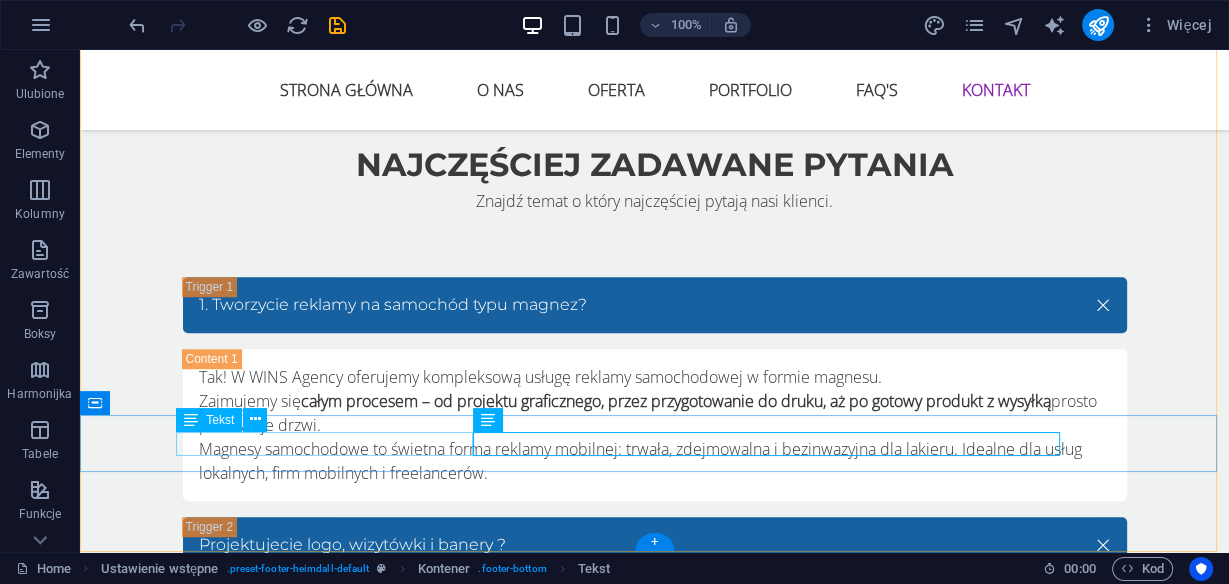 click on "Znajdź nas:" at bounding box center (655, 3467) 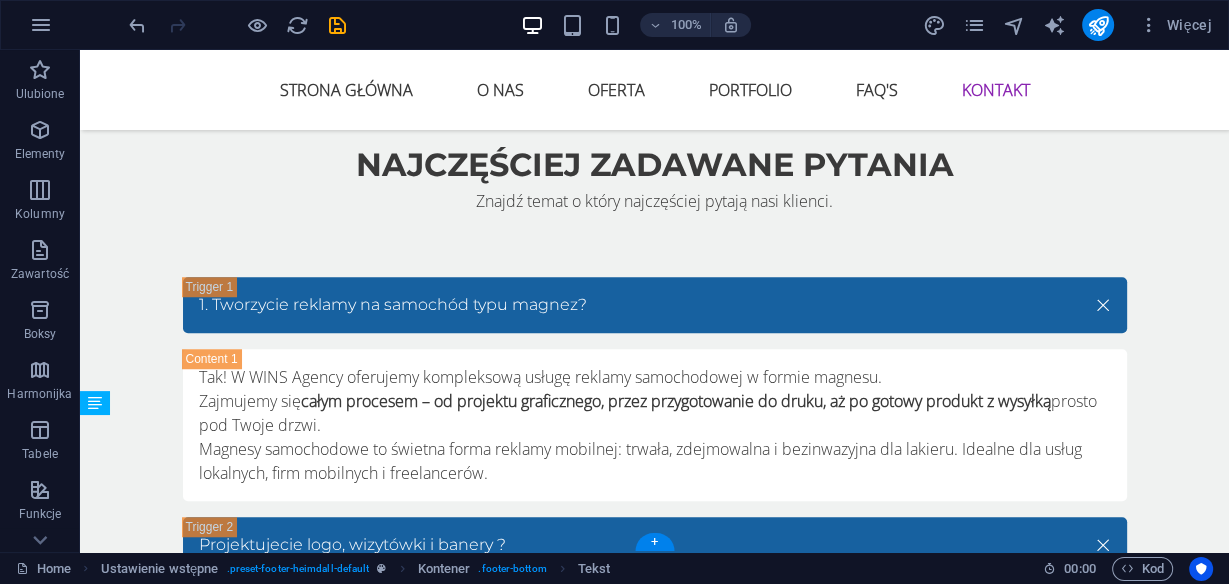 drag, startPoint x: 211, startPoint y: 446, endPoint x: 838, endPoint y: 445, distance: 627.0008 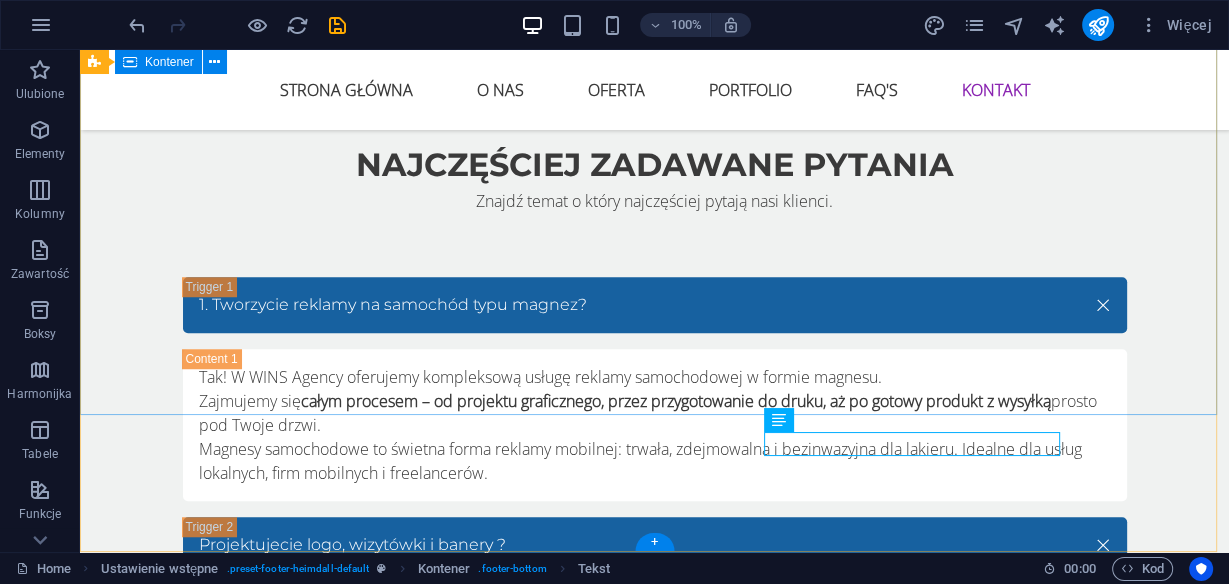 click on "Kontak: WINS Agency   [EMAIL] [PHONE]  www.winsagency.pl NIP: [SSN]." at bounding box center (654, 3069) 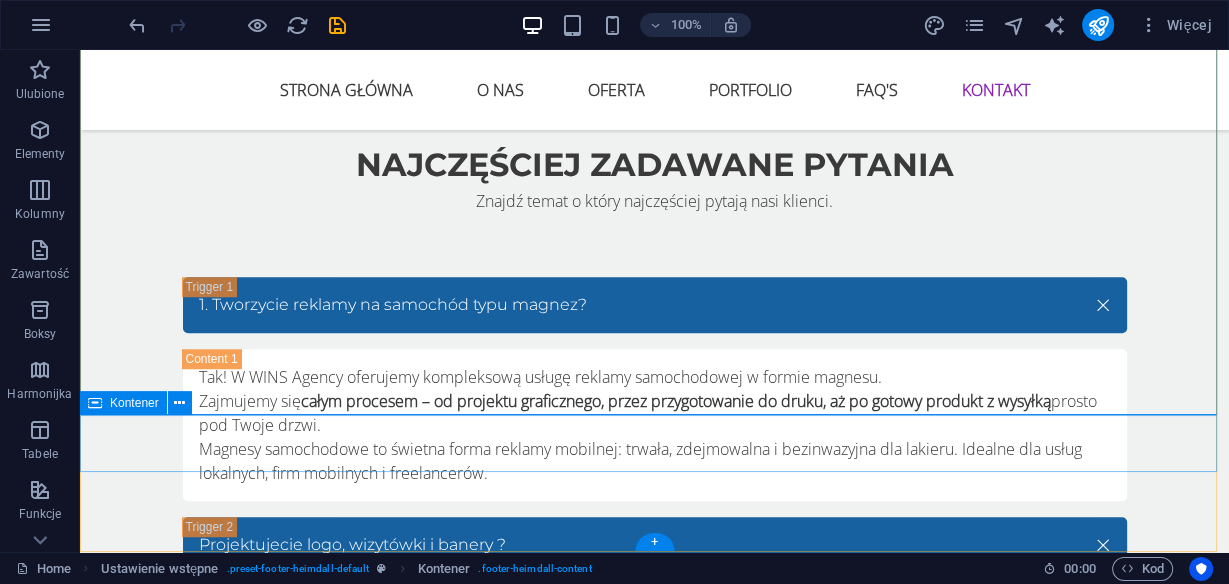 click on "Znajdź nas:" at bounding box center (655, 3491) 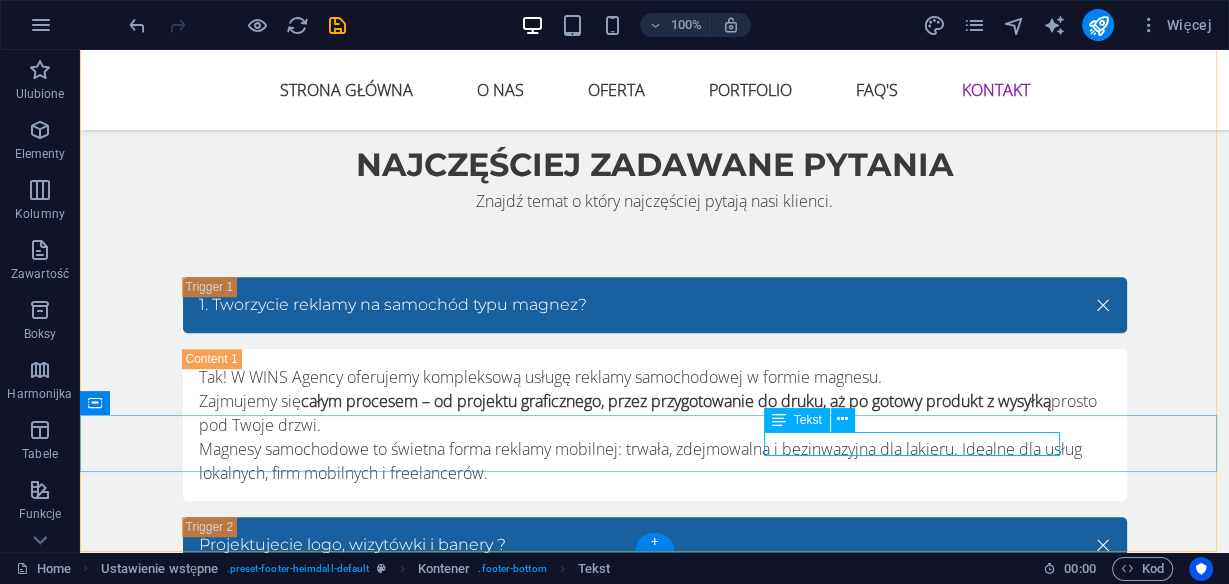 click on "Znajdź nas:" at bounding box center [655, 3491] 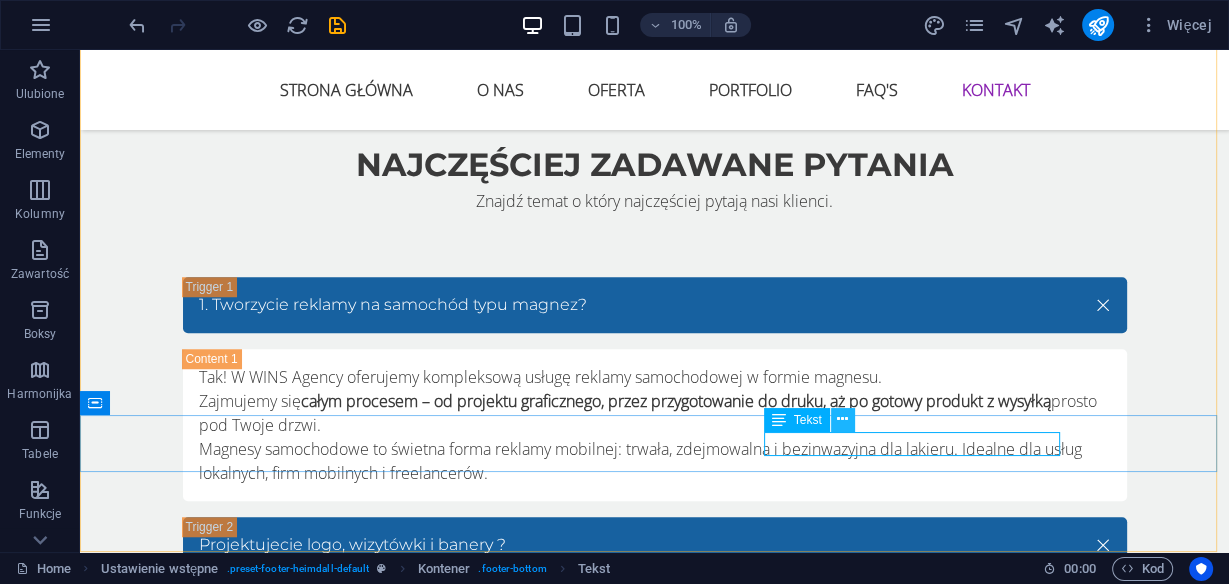 click at bounding box center (842, 419) 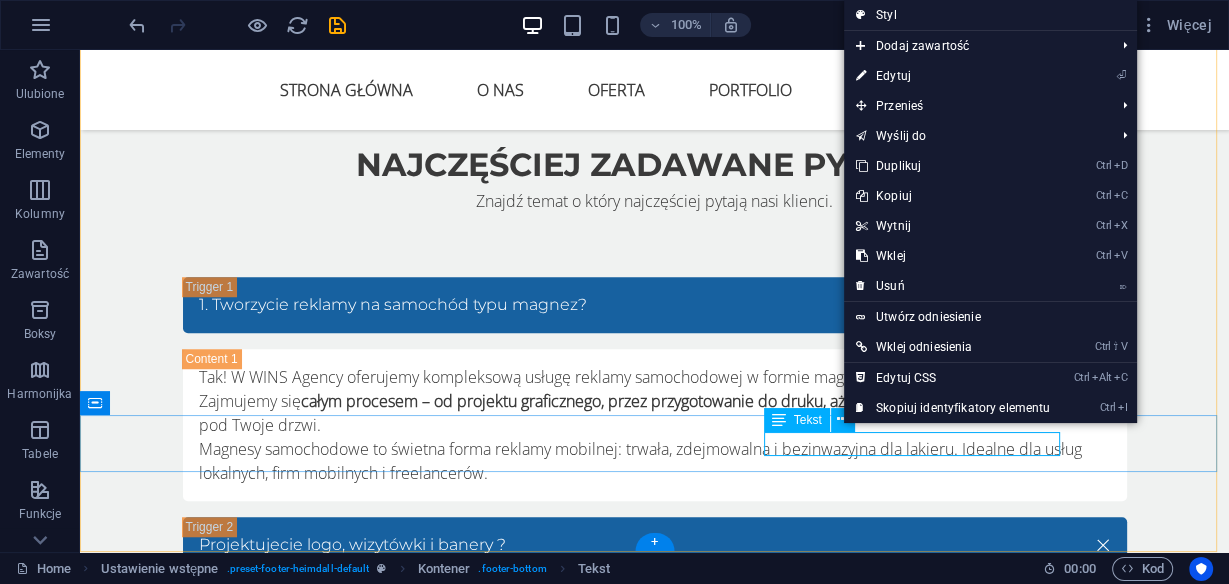 click on "Znajdź nas:" at bounding box center (655, 3491) 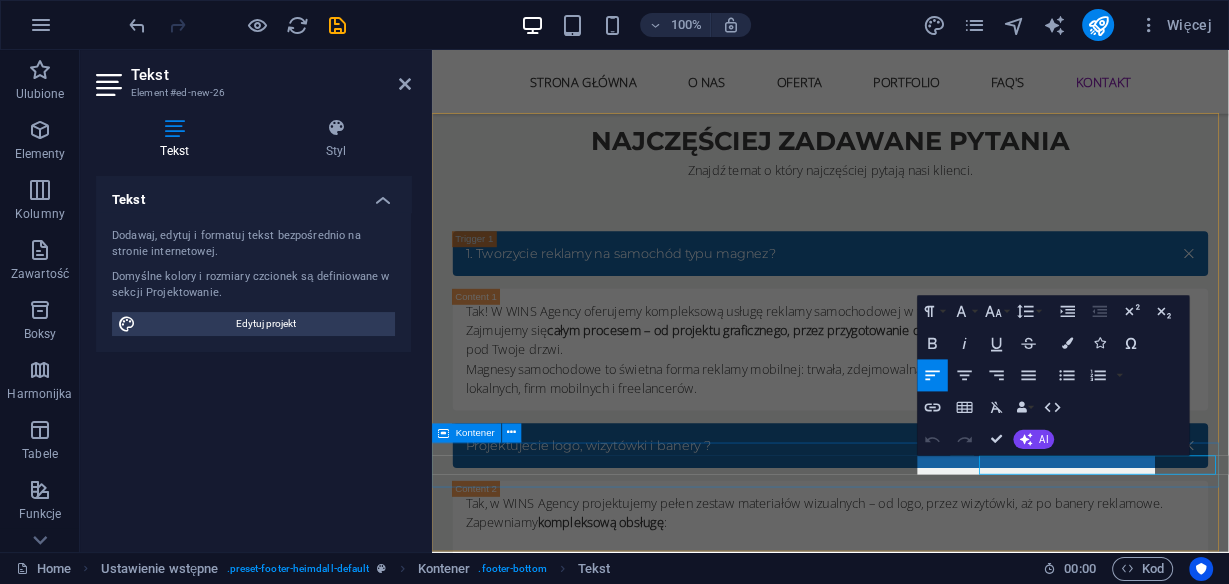 scroll, scrollTop: 7247, scrollLeft: 0, axis: vertical 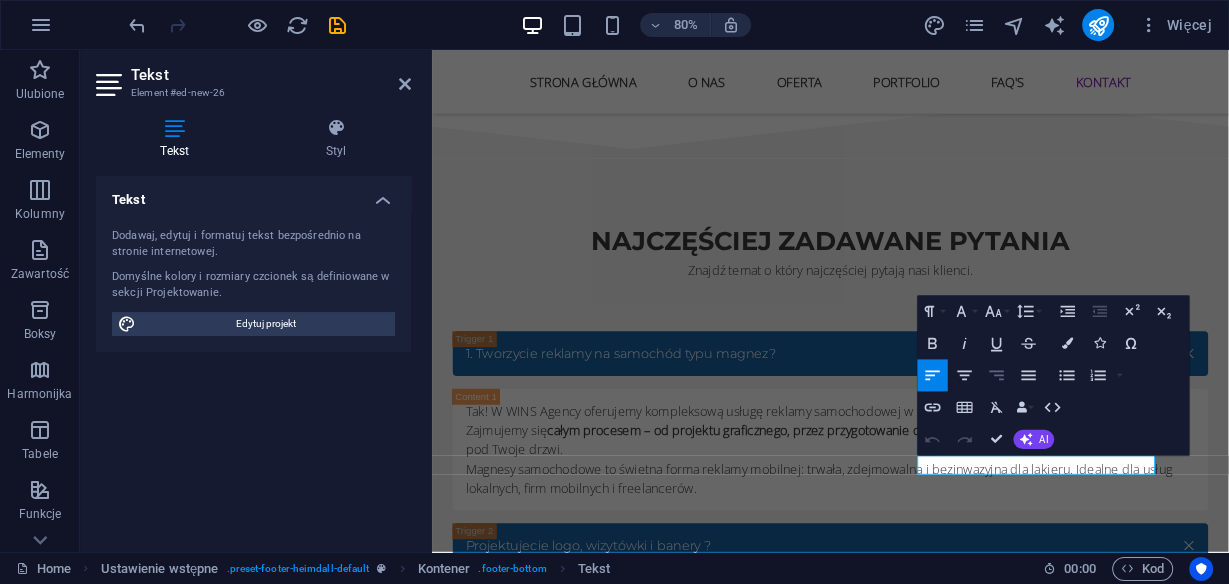 click 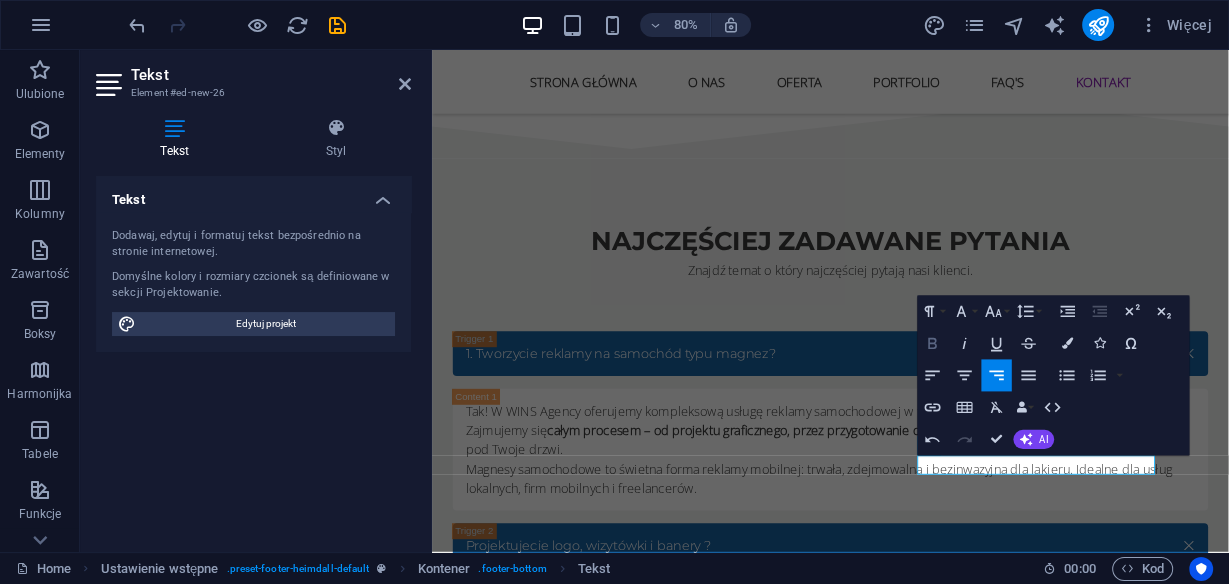 click 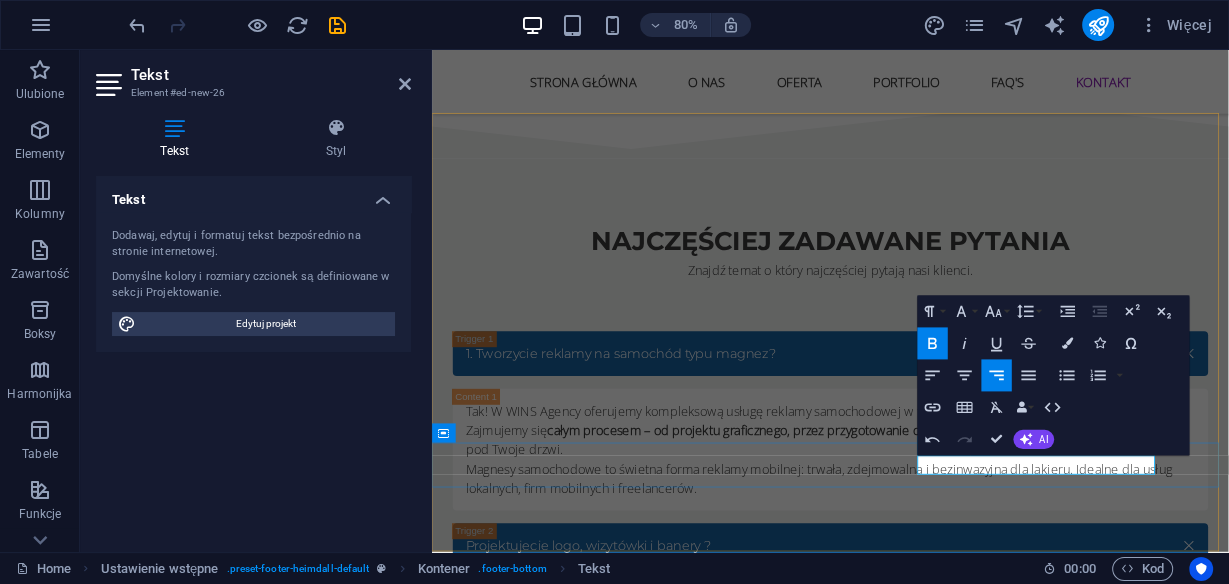 click on "​ Znajdź nas:" at bounding box center (930, 3616) 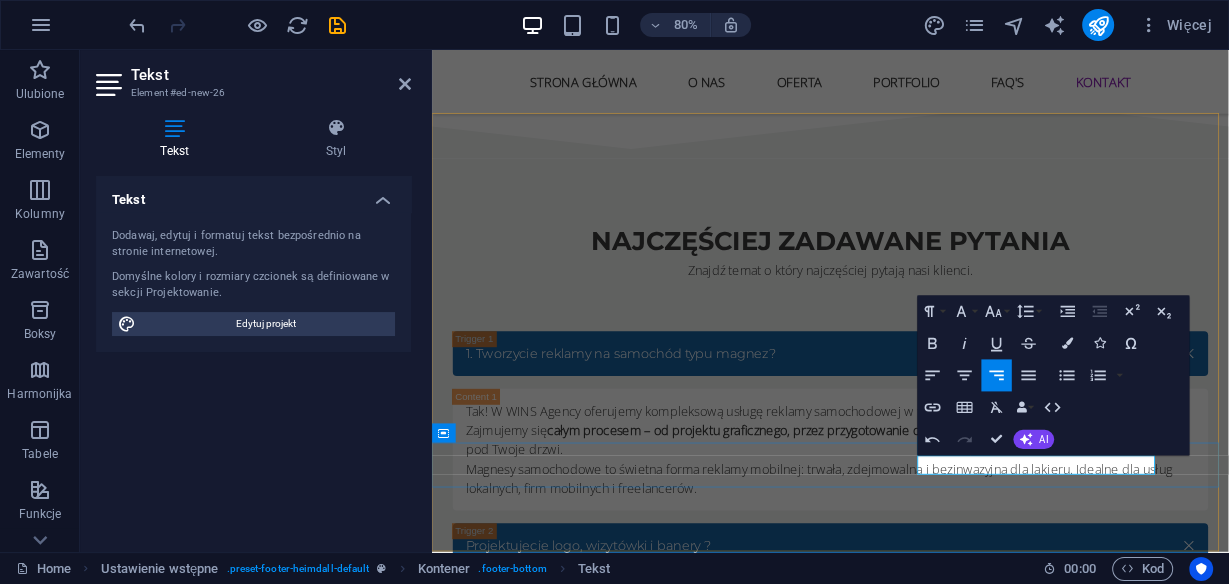 click on "​ Znajdź nas:" at bounding box center [930, 3616] 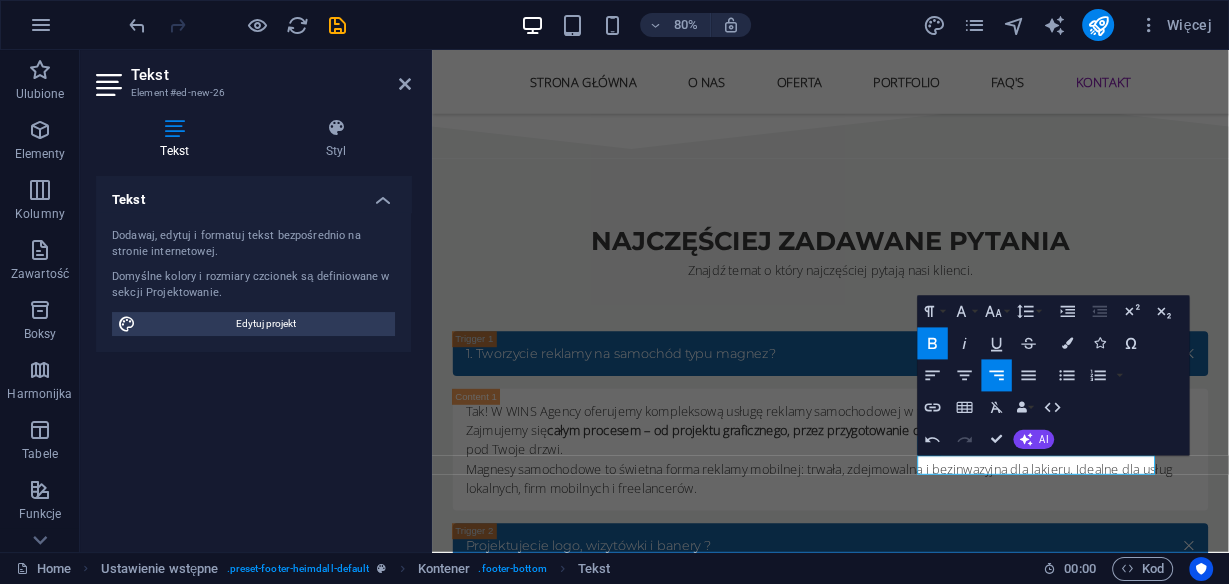 click 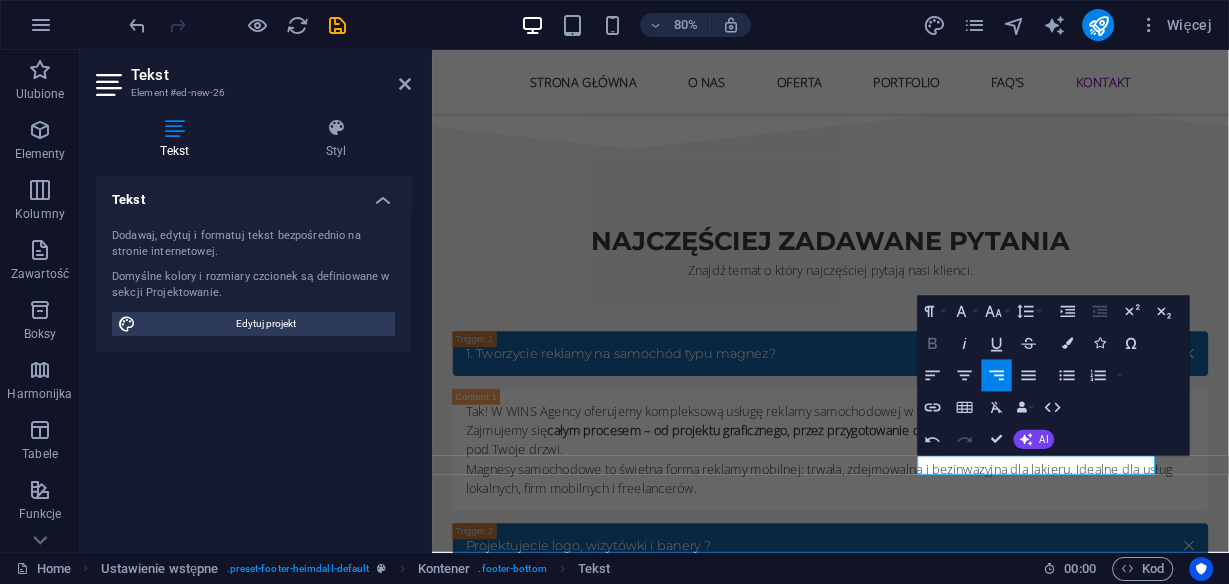 click 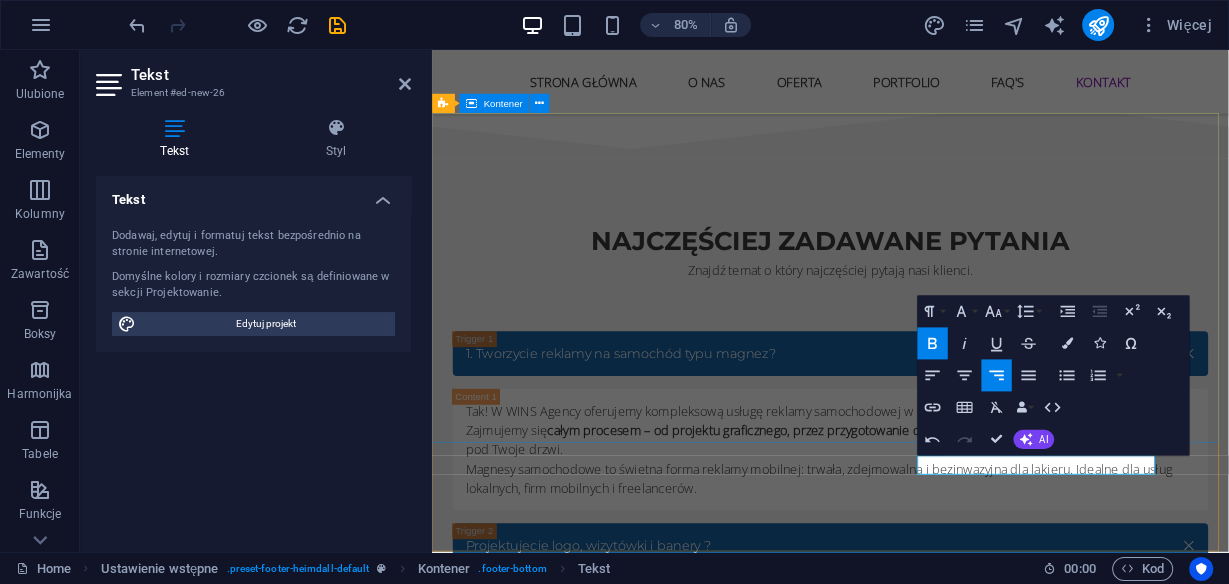 click on "Kontak: WINS Agency   [EMAIL] [PHONE]  www.winsagency.pl NIP: [SSN]." at bounding box center [930, 3194] 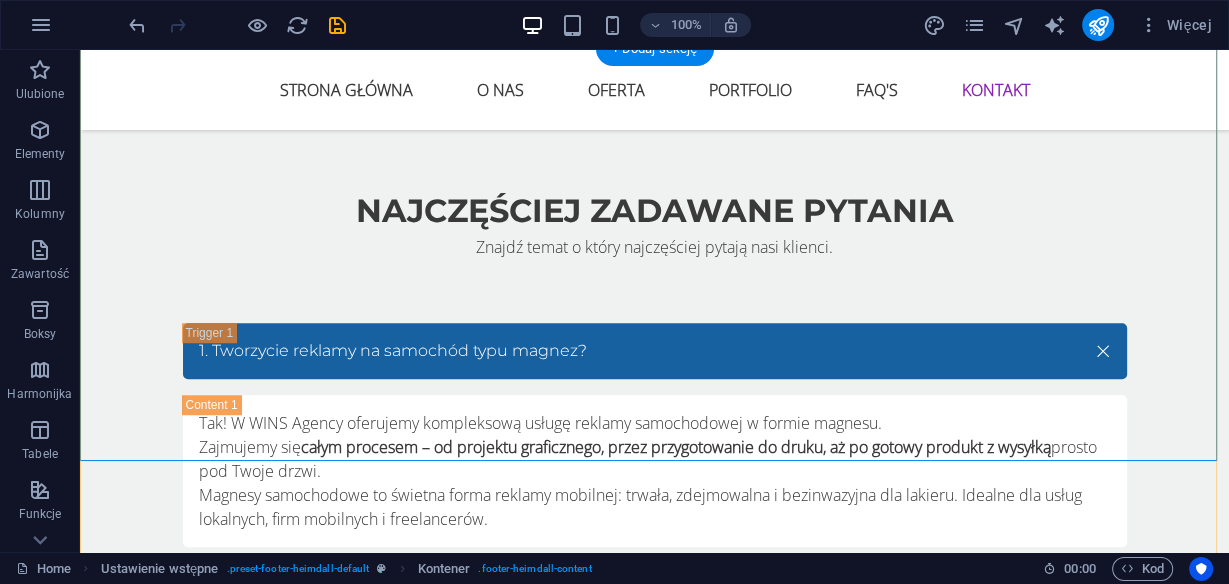 scroll, scrollTop: 7372, scrollLeft: 0, axis: vertical 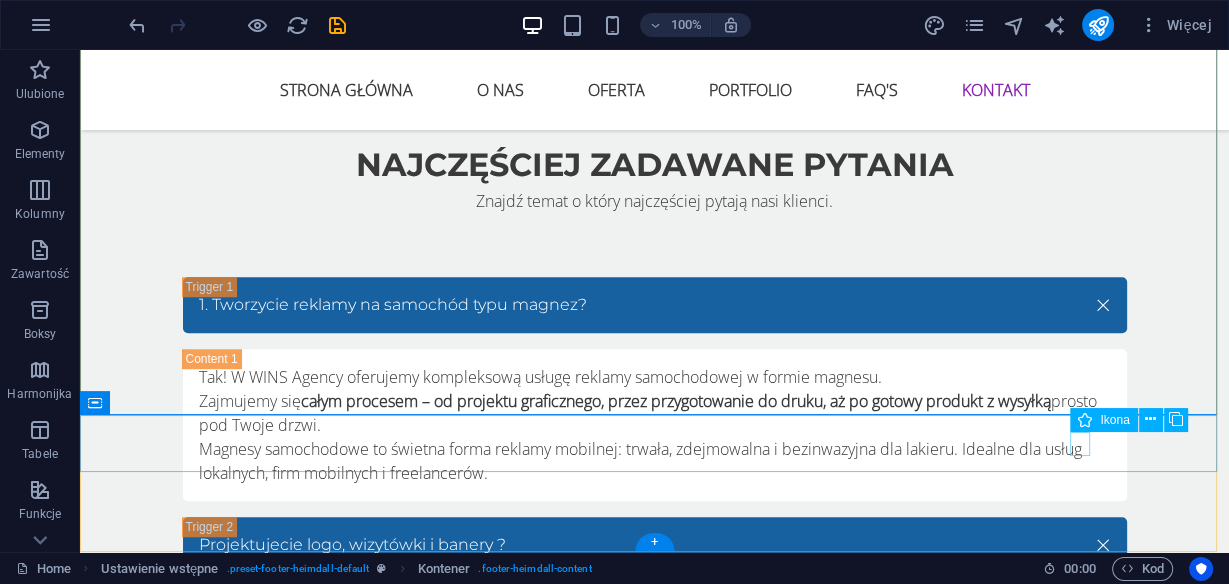 click at bounding box center [660, 3516] 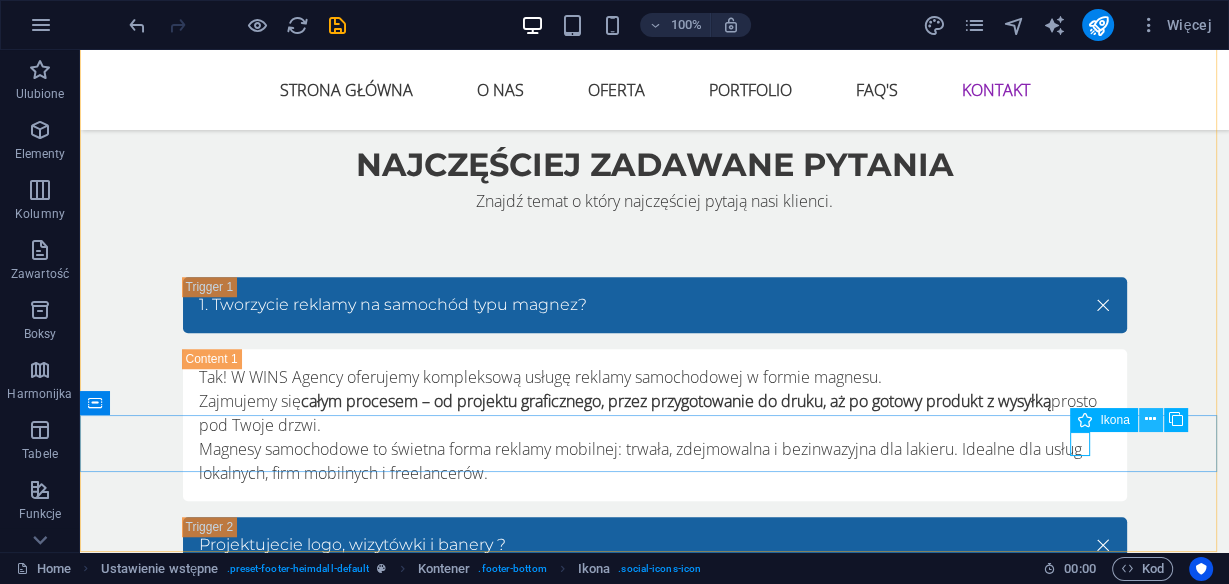 click at bounding box center (1150, 419) 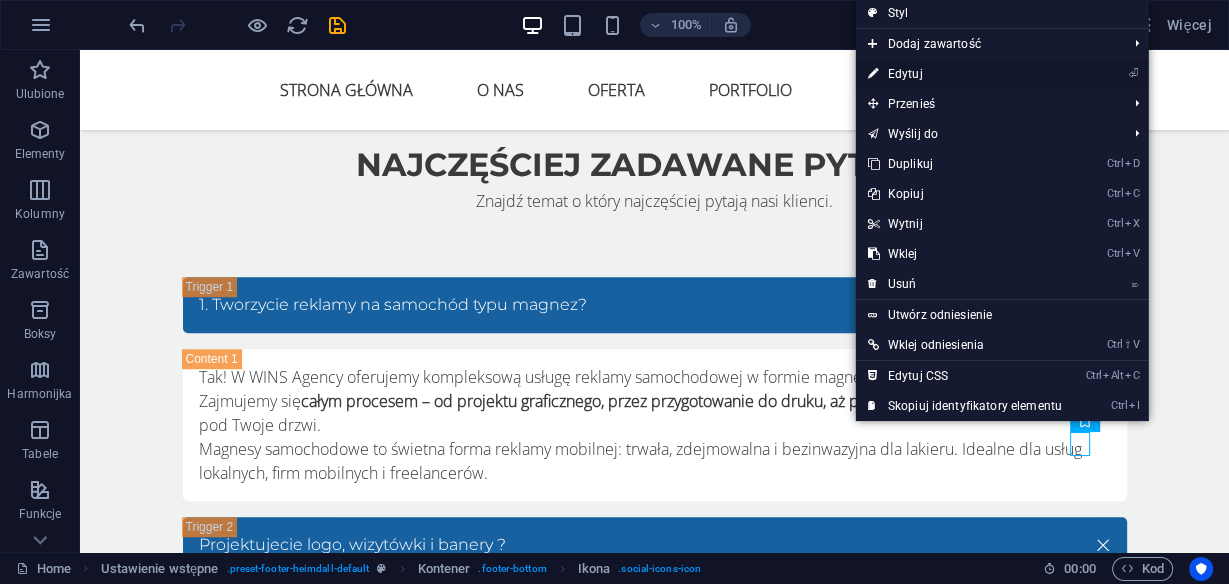click on "⏎  Edytuj" at bounding box center [965, 74] 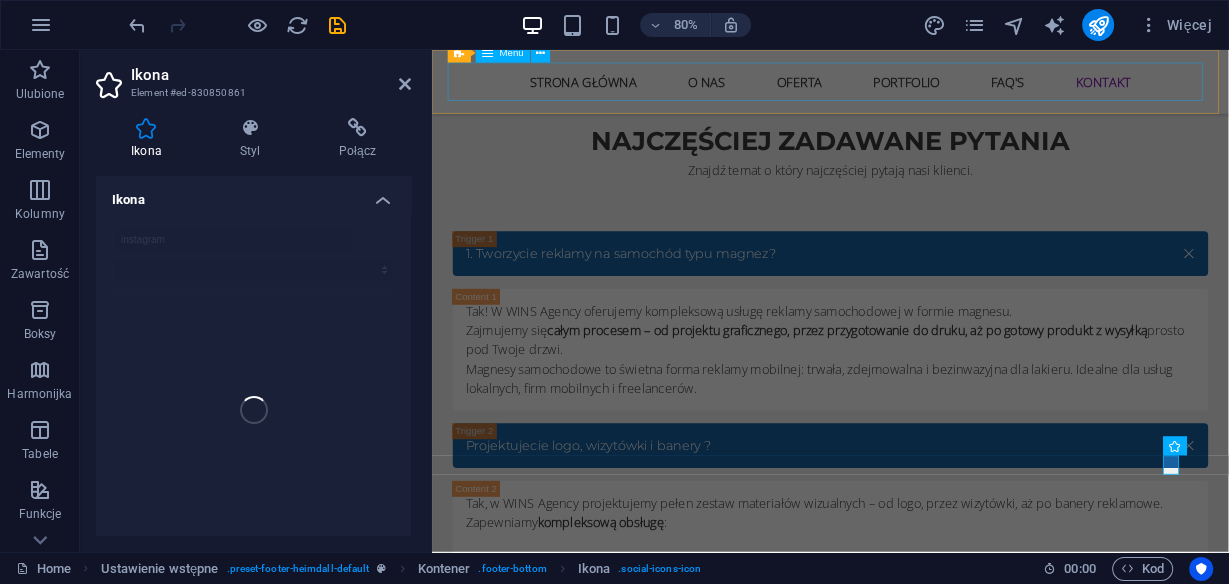 scroll, scrollTop: 7247, scrollLeft: 0, axis: vertical 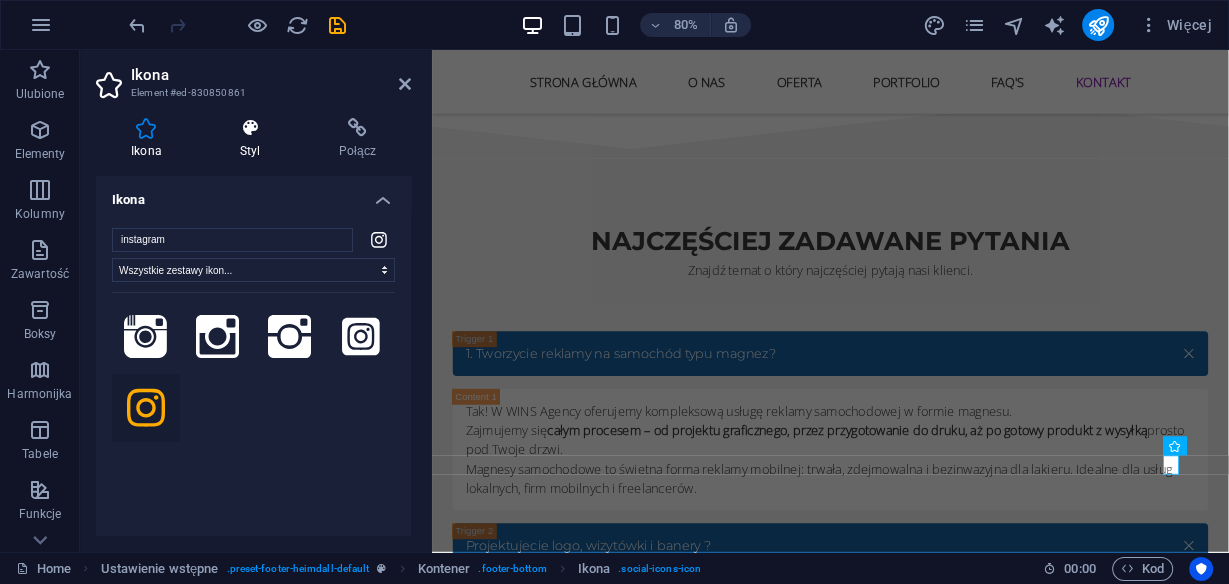 click on "Styl" at bounding box center (254, 139) 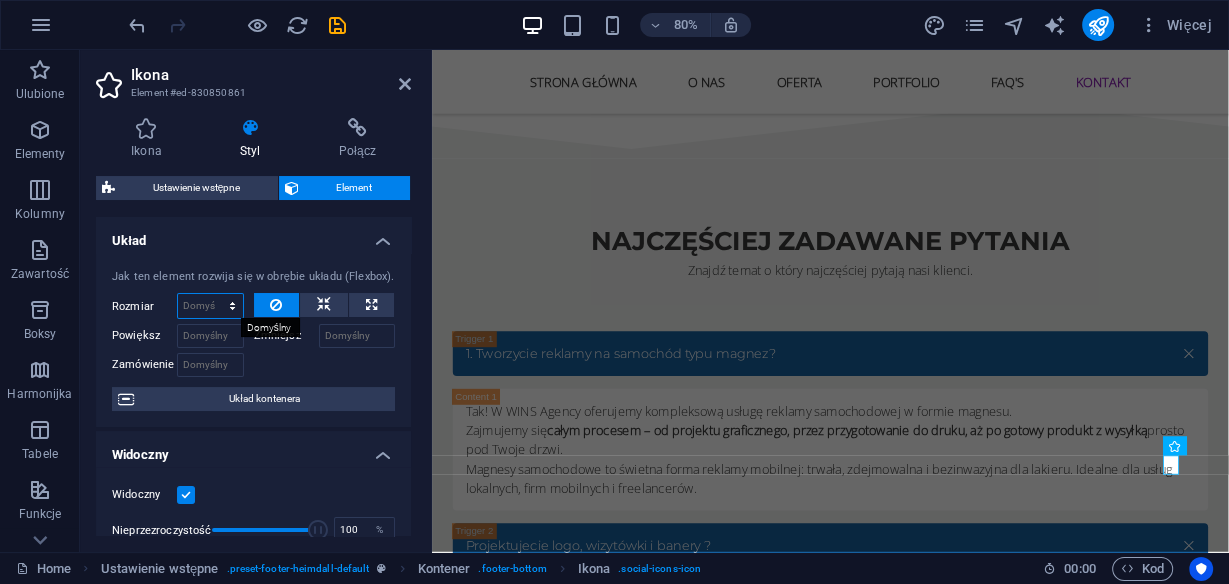 click on "Domyślny automatycznie px % 1/1 1/2 1/3 1/4 1/5 1/6 1/7 1/8 1/9 1/10" at bounding box center (210, 306) 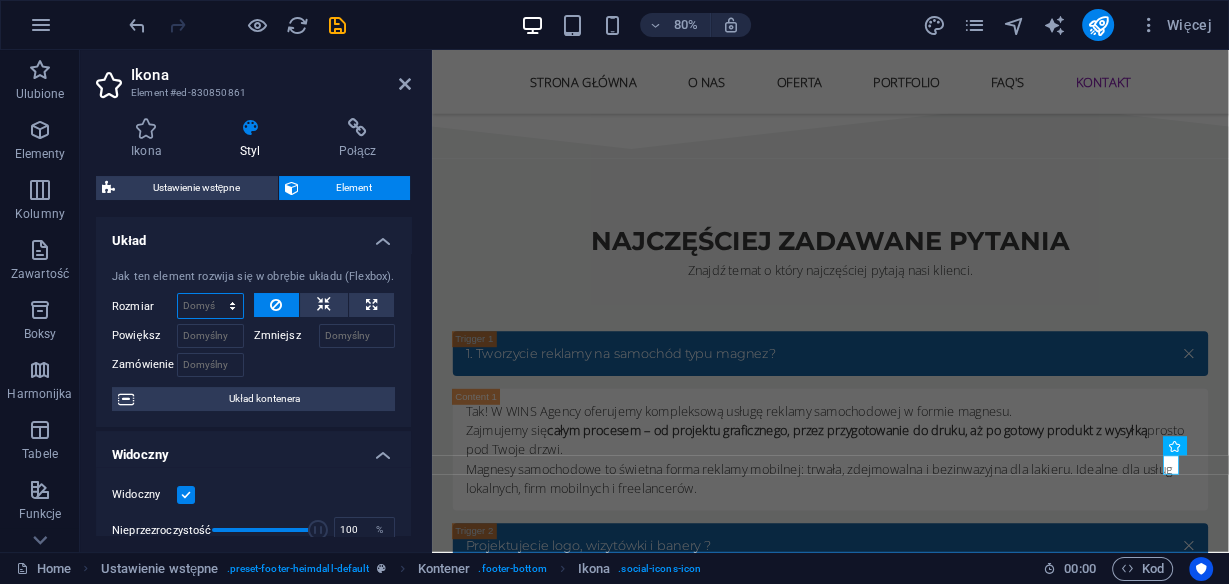 select on "1/10" 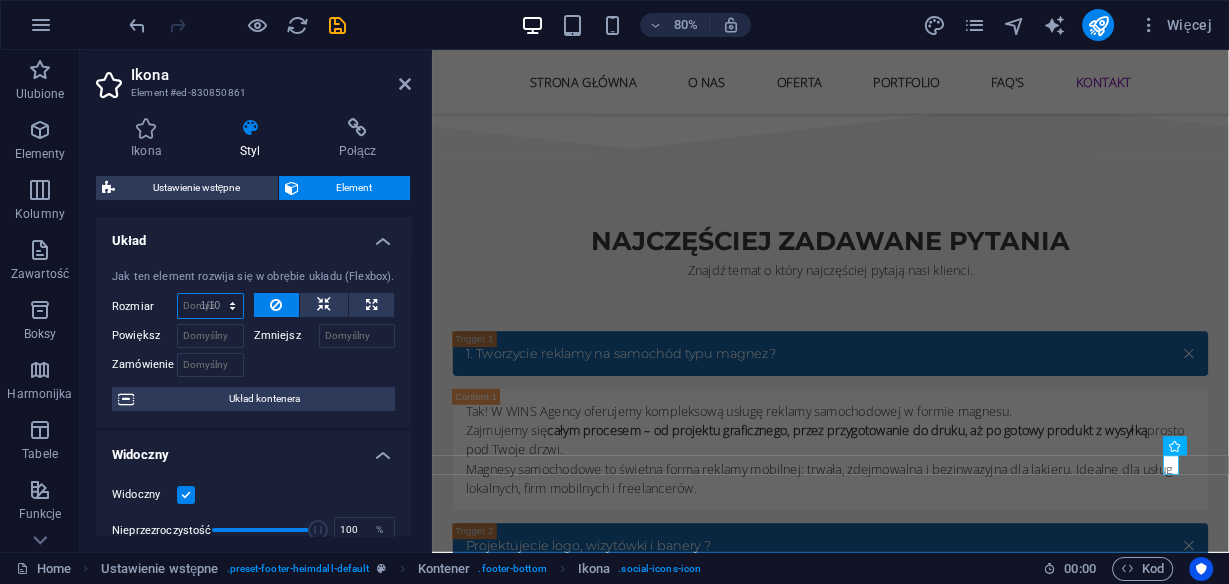 click on "Domyślny automatycznie px % 1/1 1/2 1/3 1/4 1/5 1/6 1/7 1/8 1/9 1/10" at bounding box center (210, 306) 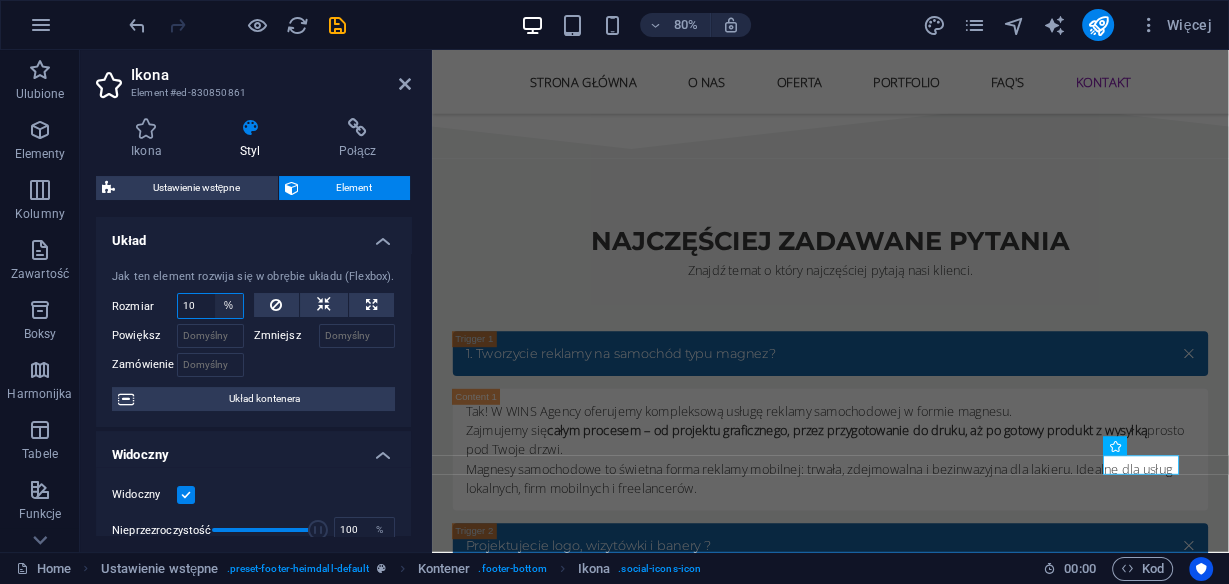 click on "Domyślny automatycznie px % 1/1 1/2 1/3 1/4 1/5 1/6 1/7 1/8 1/9 1/10" at bounding box center [229, 306] 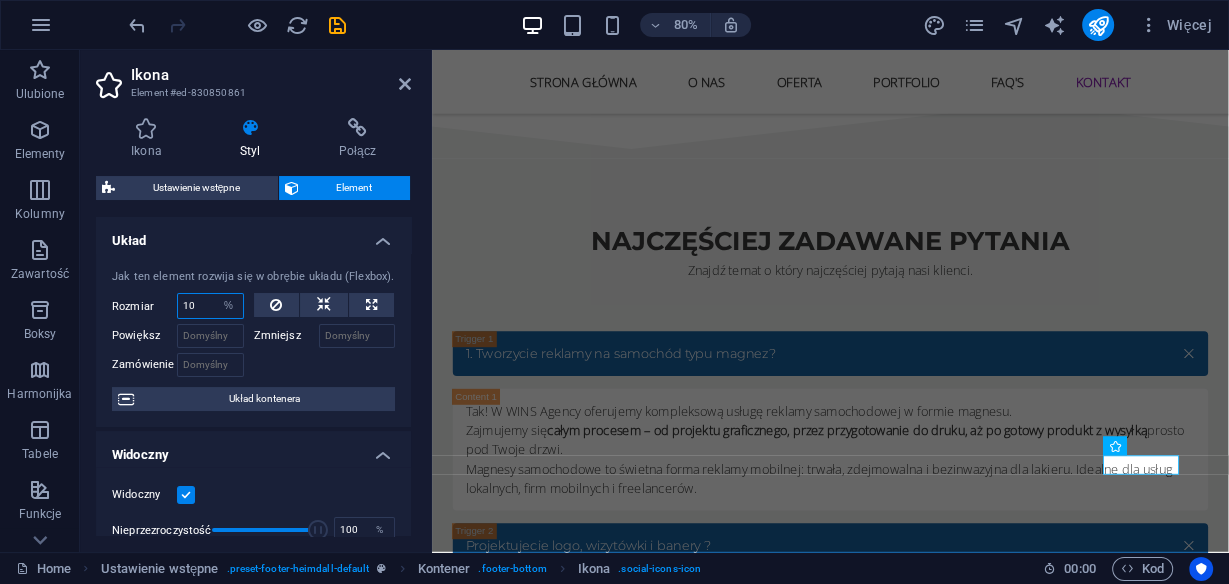 select on "1/1" 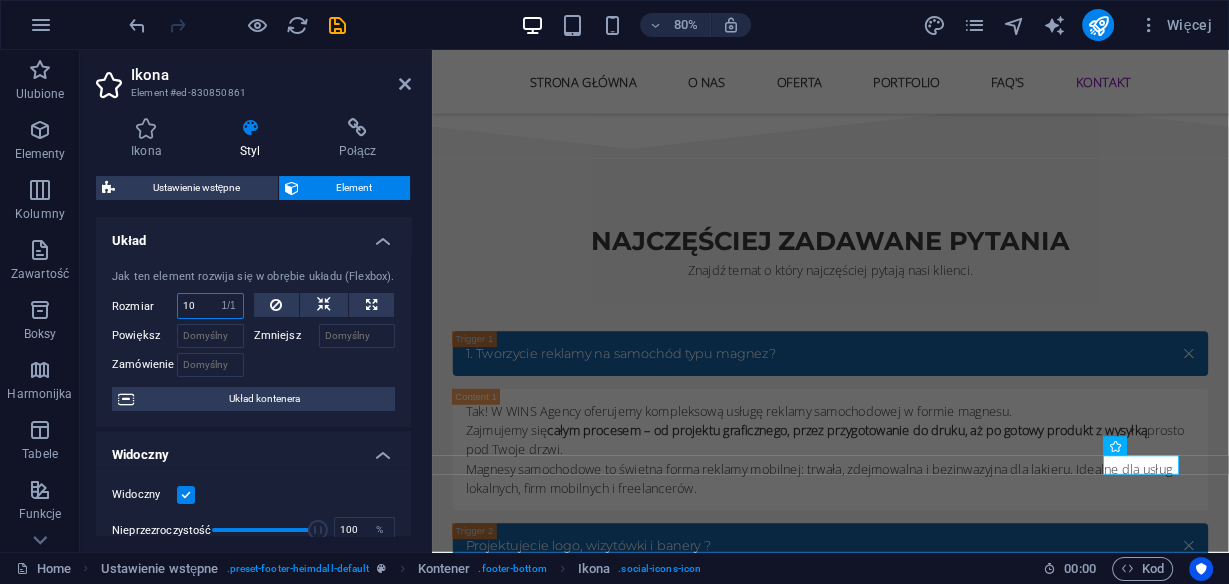 click on "Domyślny automatycznie px % 1/1 1/2 1/3 1/4 1/5 1/6 1/7 1/8 1/9 1/10" at bounding box center [229, 306] 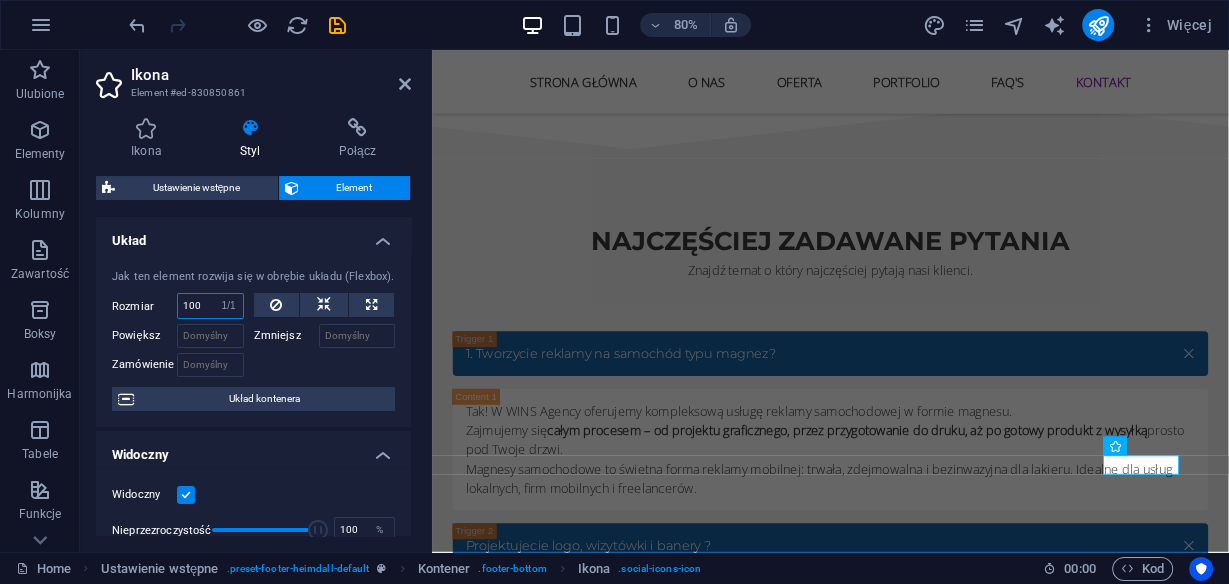 select on "%" 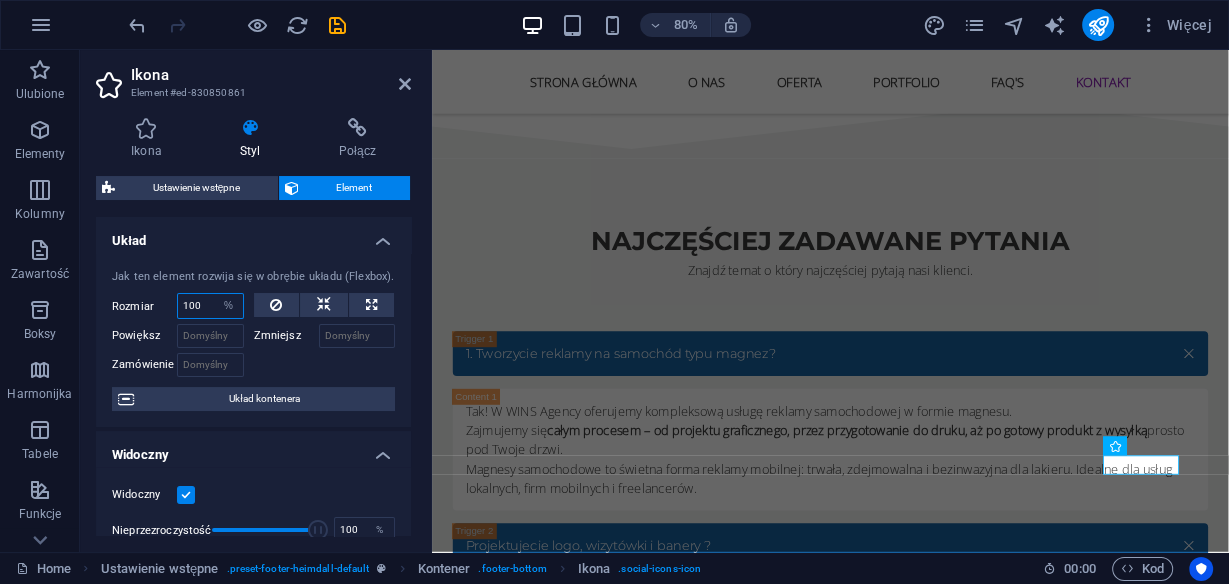 scroll, scrollTop: 7295, scrollLeft: 0, axis: vertical 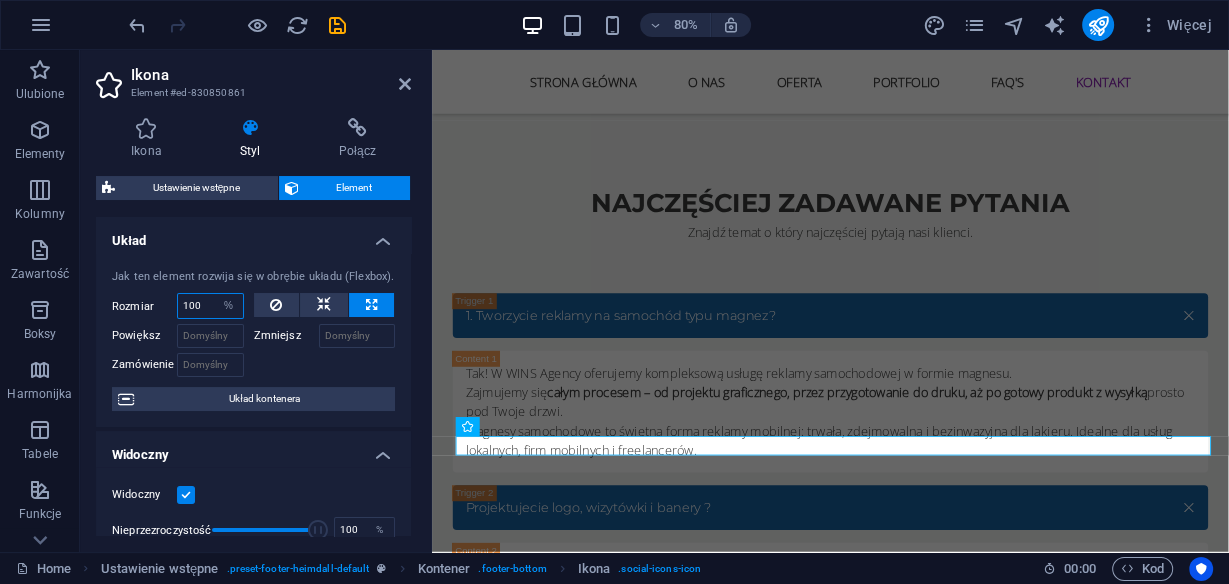 type on "10" 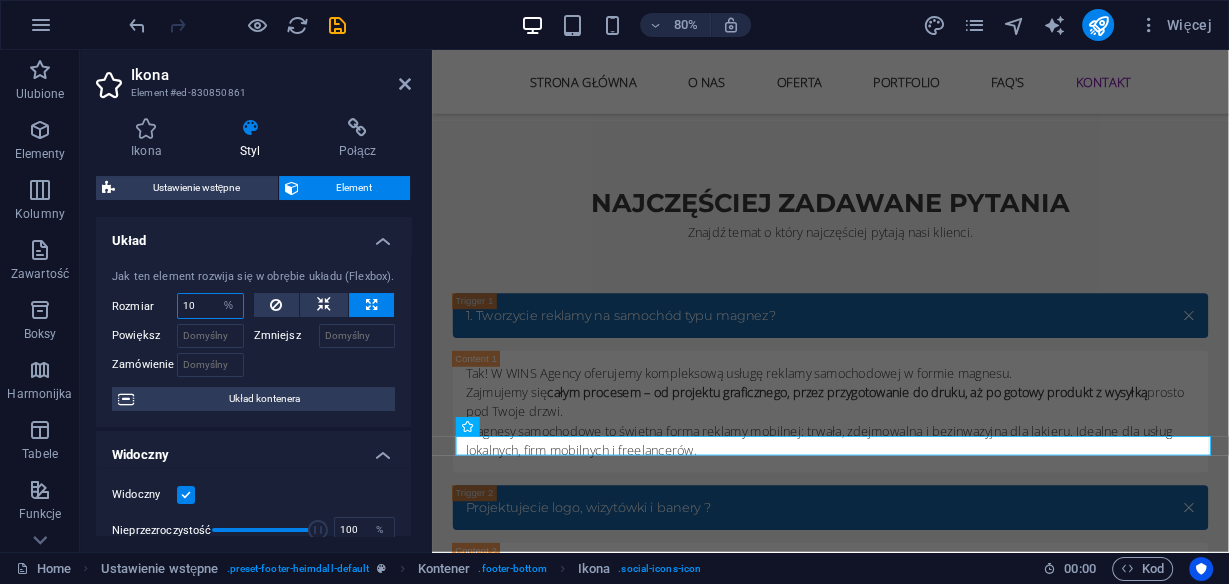 scroll, scrollTop: 7247, scrollLeft: 0, axis: vertical 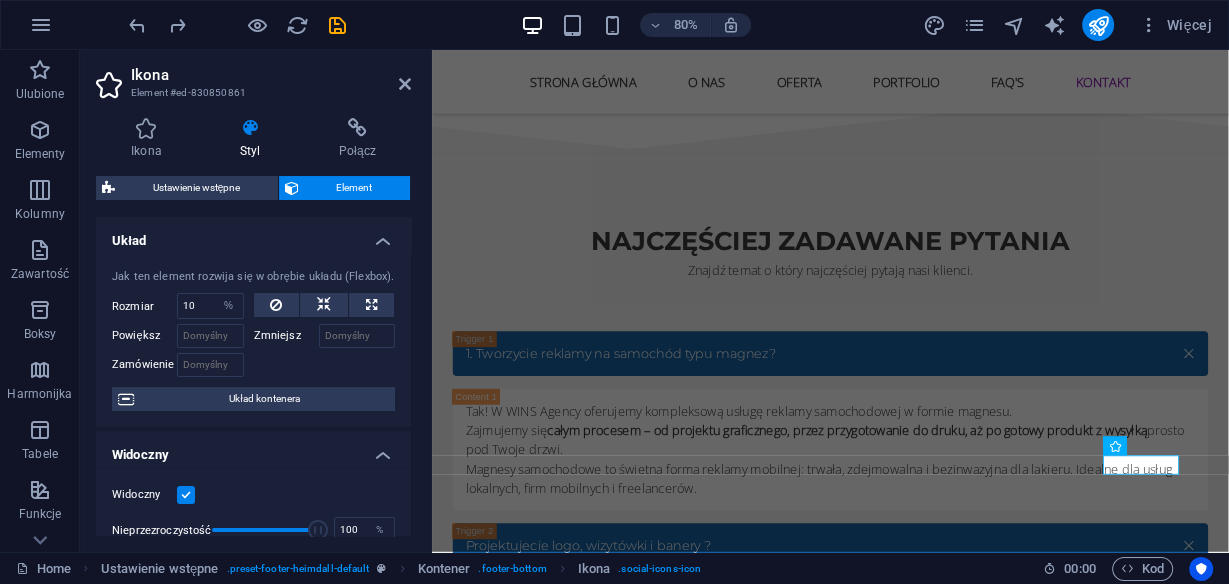 type 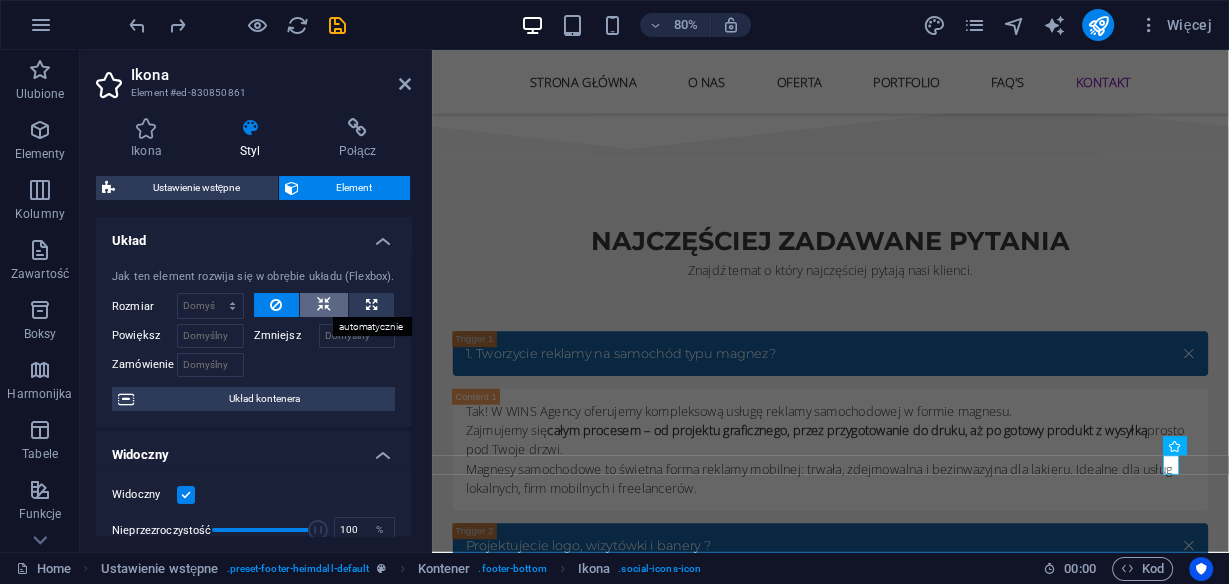 click at bounding box center [324, 305] 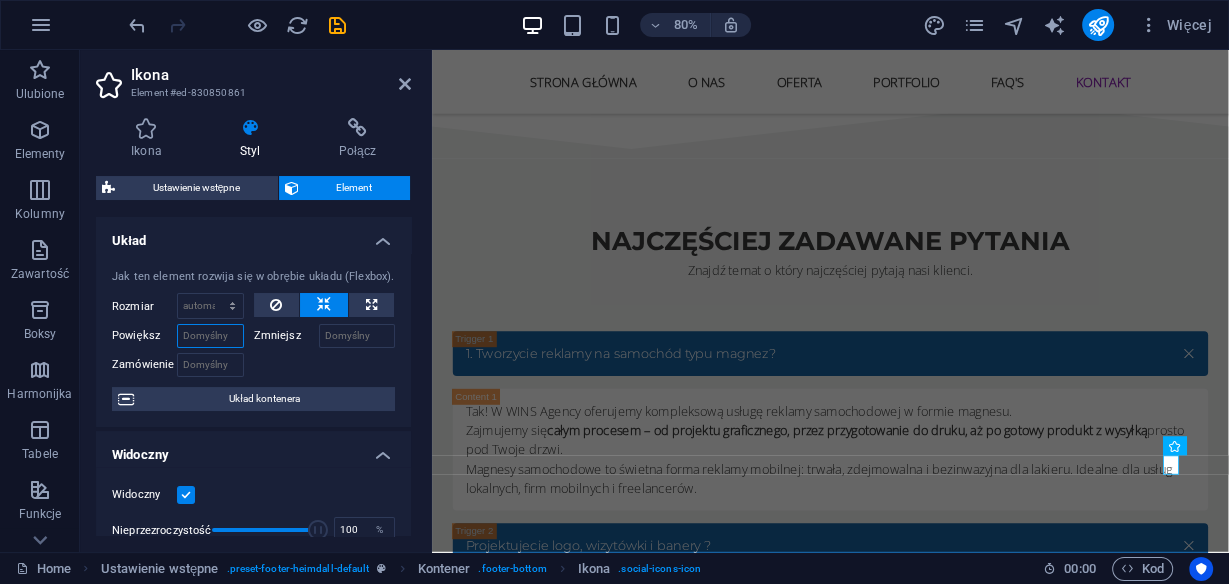 click on "Powiększ" at bounding box center (210, 336) 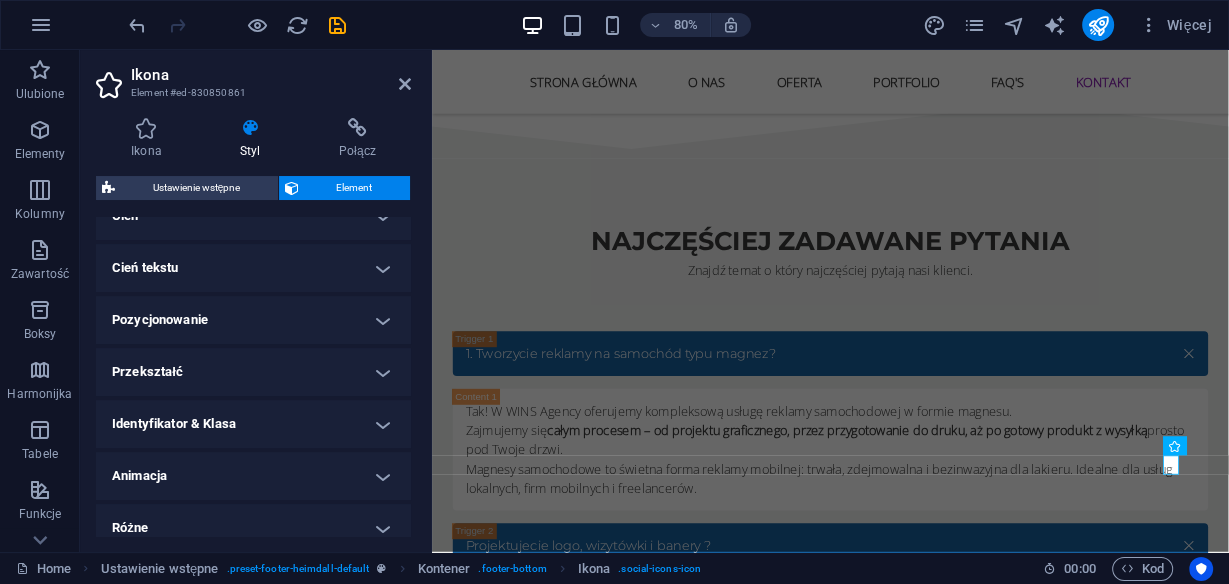 scroll, scrollTop: 525, scrollLeft: 0, axis: vertical 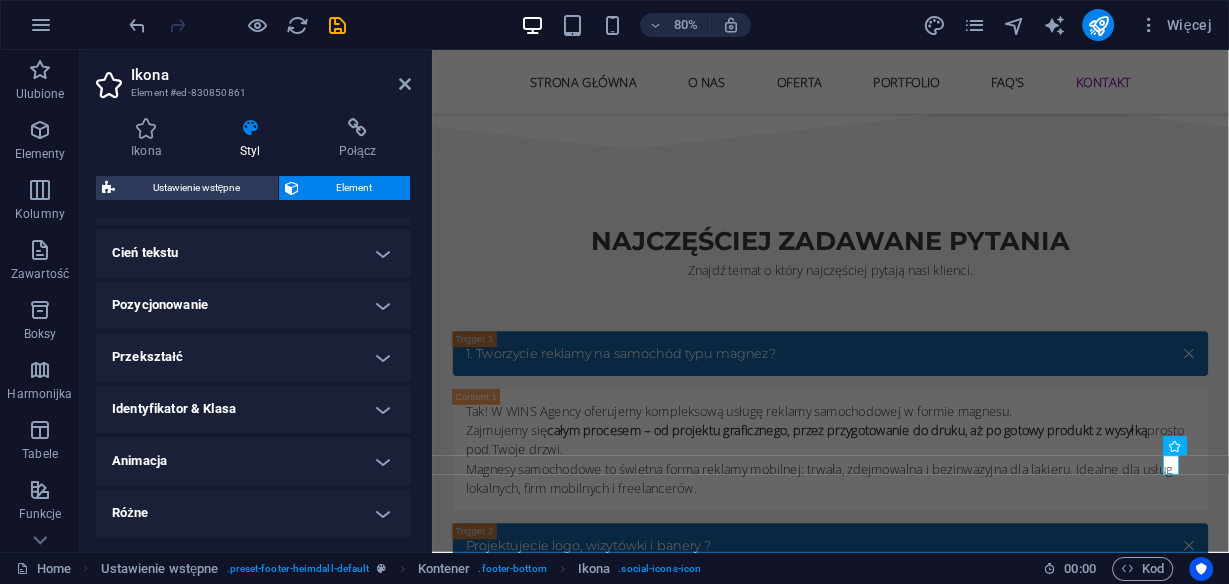 click on "Przekształć" at bounding box center [253, 357] 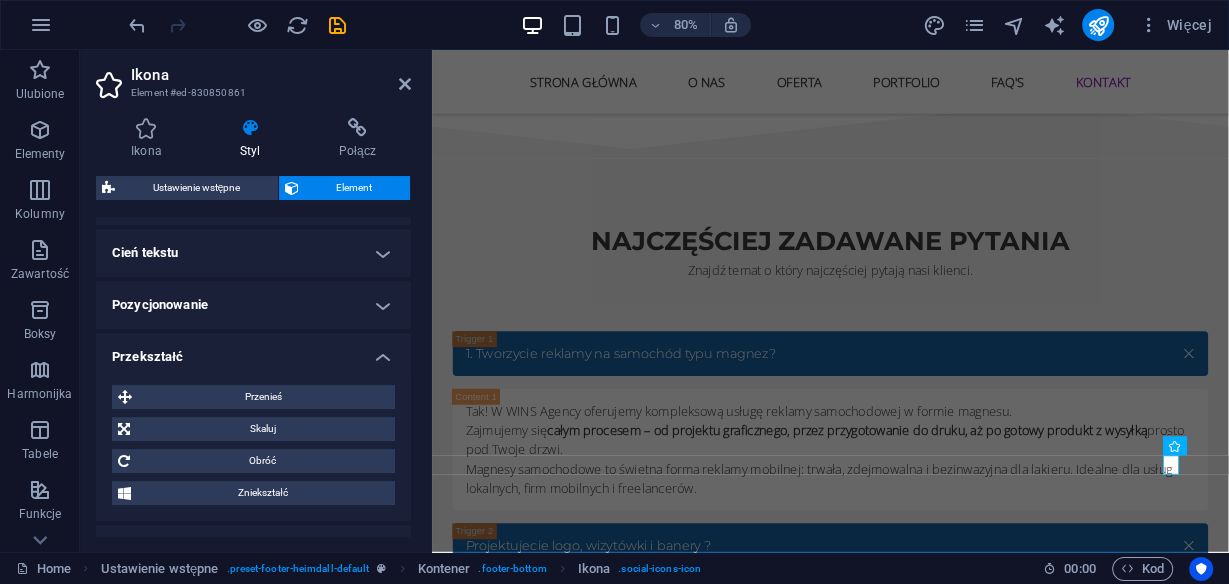 click on "Przekształć" at bounding box center [253, 351] 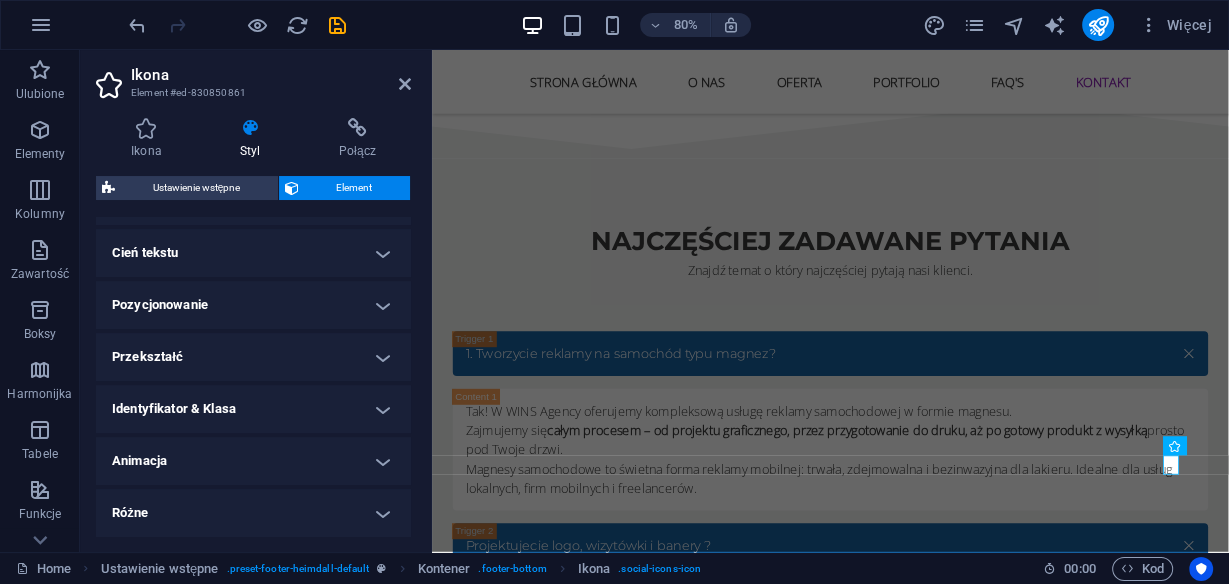 click on "Animacja" at bounding box center (253, 461) 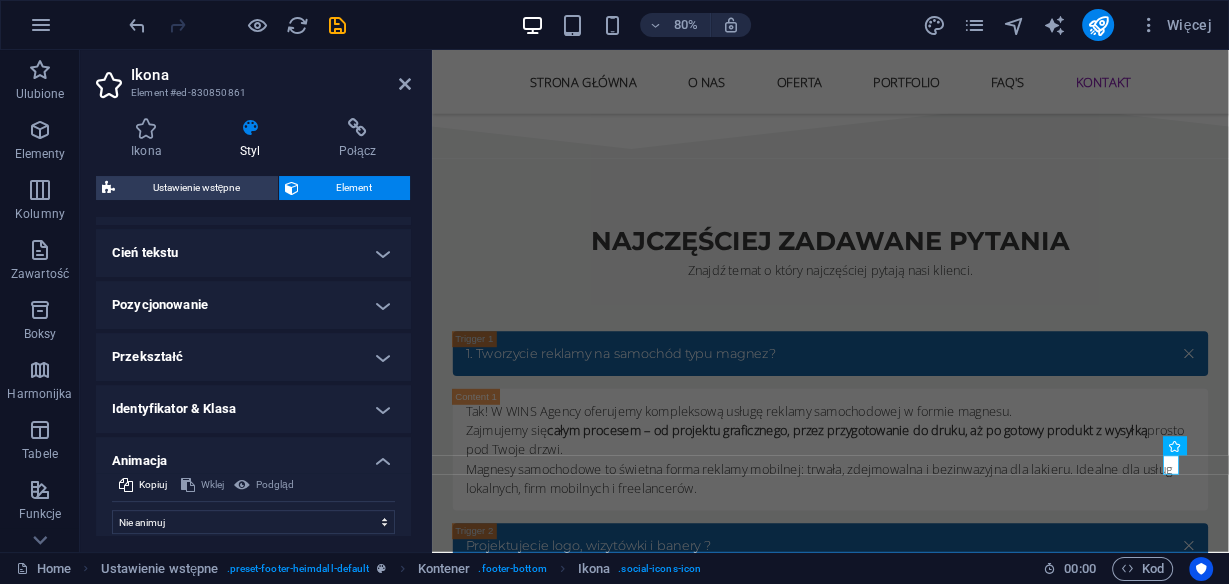 scroll, scrollTop: 590, scrollLeft: 0, axis: vertical 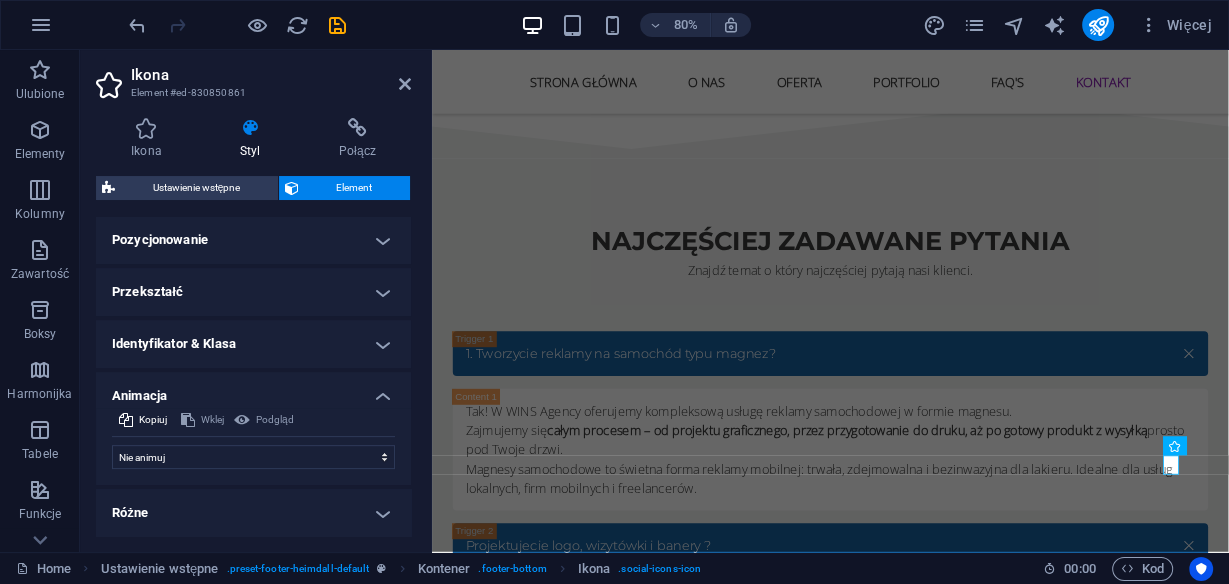 click on "Animacja" at bounding box center [253, 390] 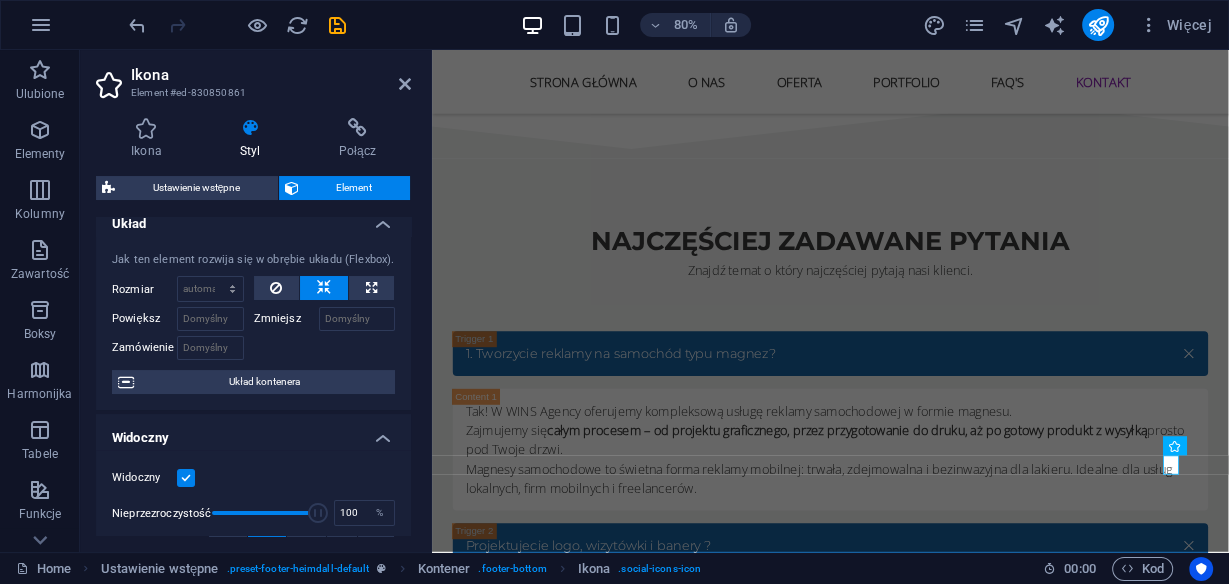 scroll, scrollTop: 0, scrollLeft: 0, axis: both 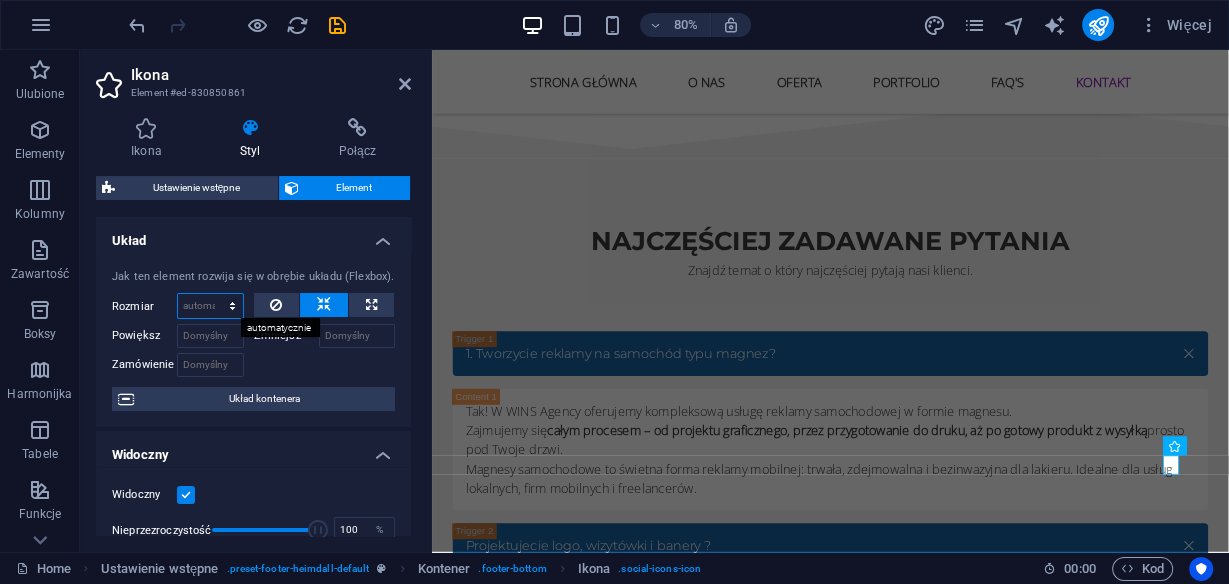 click on "Domyślny automatycznie px % 1/1 1/2 1/3 1/4 1/5 1/6 1/7 1/8 1/9 1/10" at bounding box center [210, 306] 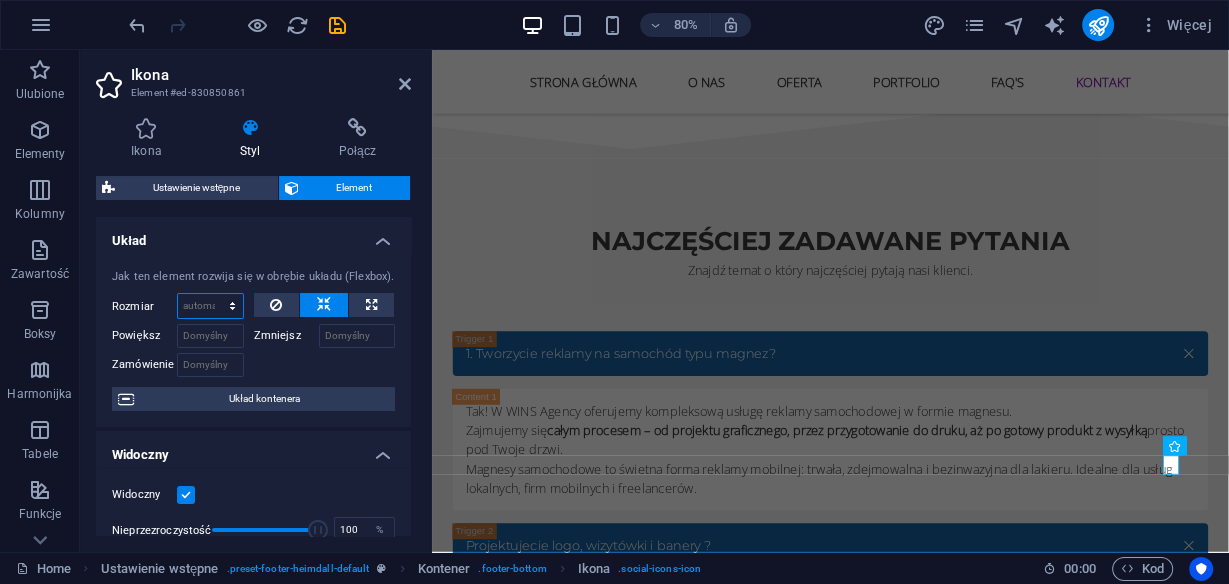 select on "px" 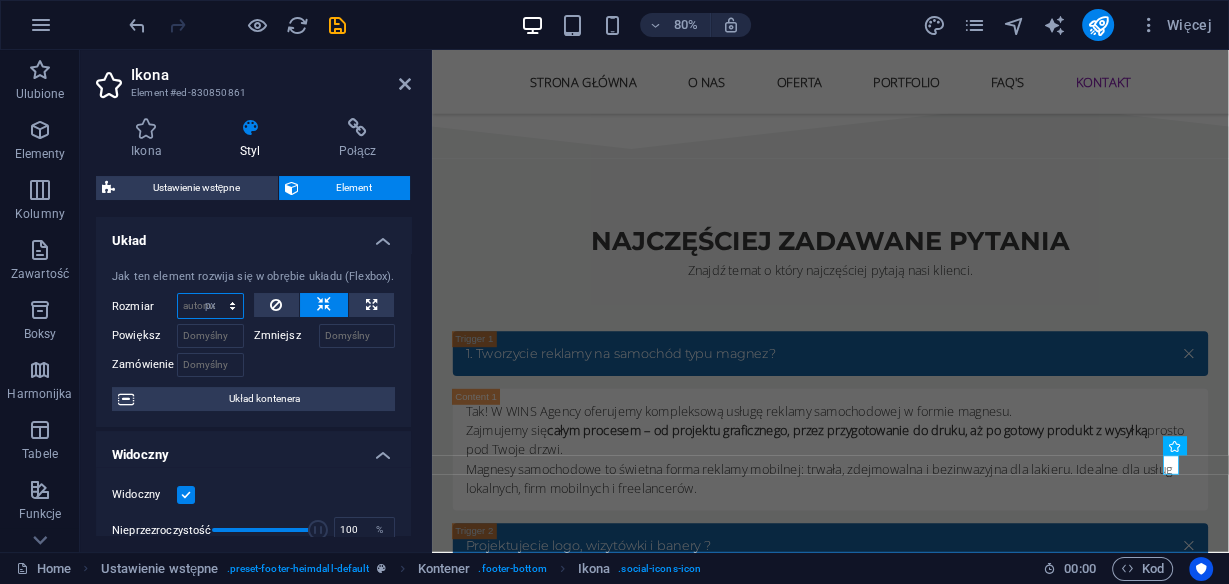 click on "Domyślny automatycznie px % 1/1 1/2 1/3 1/4 1/5 1/6 1/7 1/8 1/9 1/10" at bounding box center (210, 306) 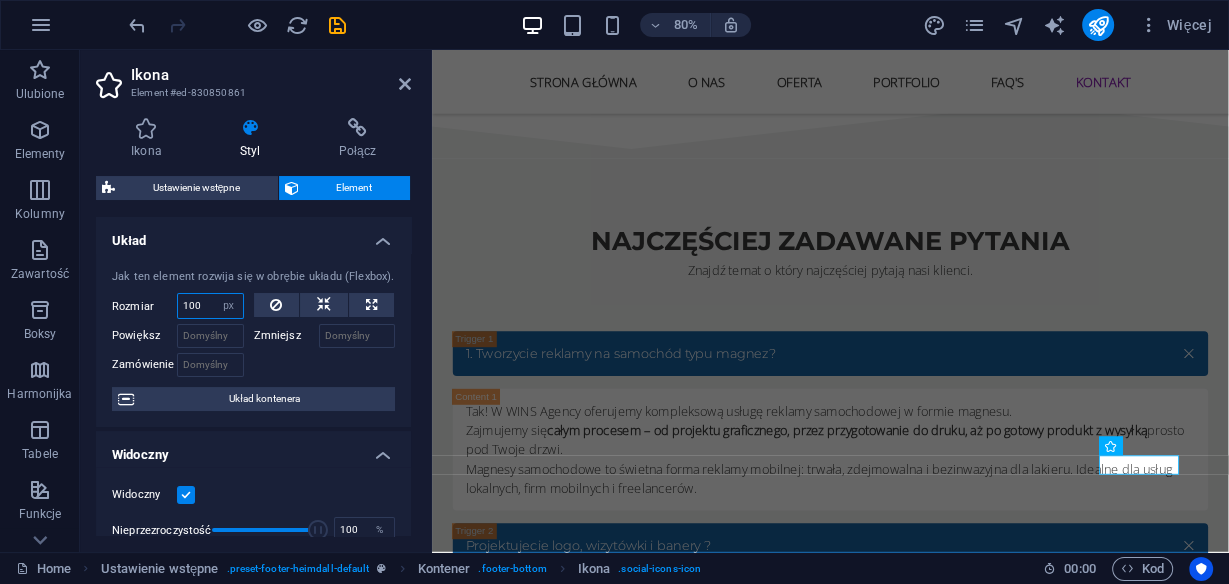 type on "0" 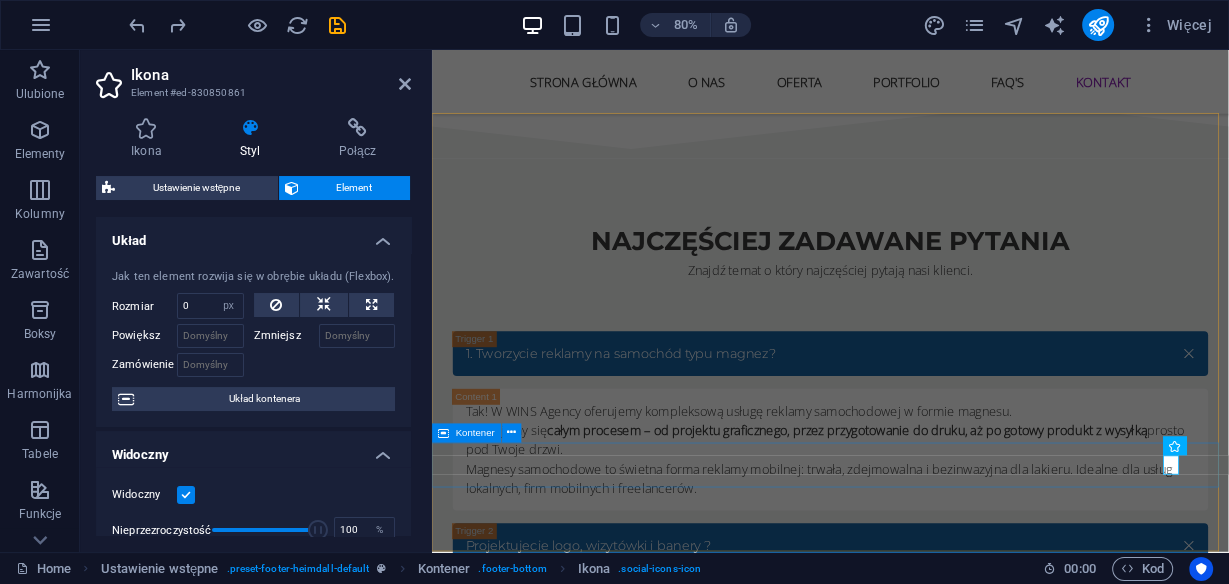 click on "Kontak: WINS Agency   [EMAIL] [PHONE]  www.winsagency.pl NIP: [SSN]." at bounding box center [930, 3194] 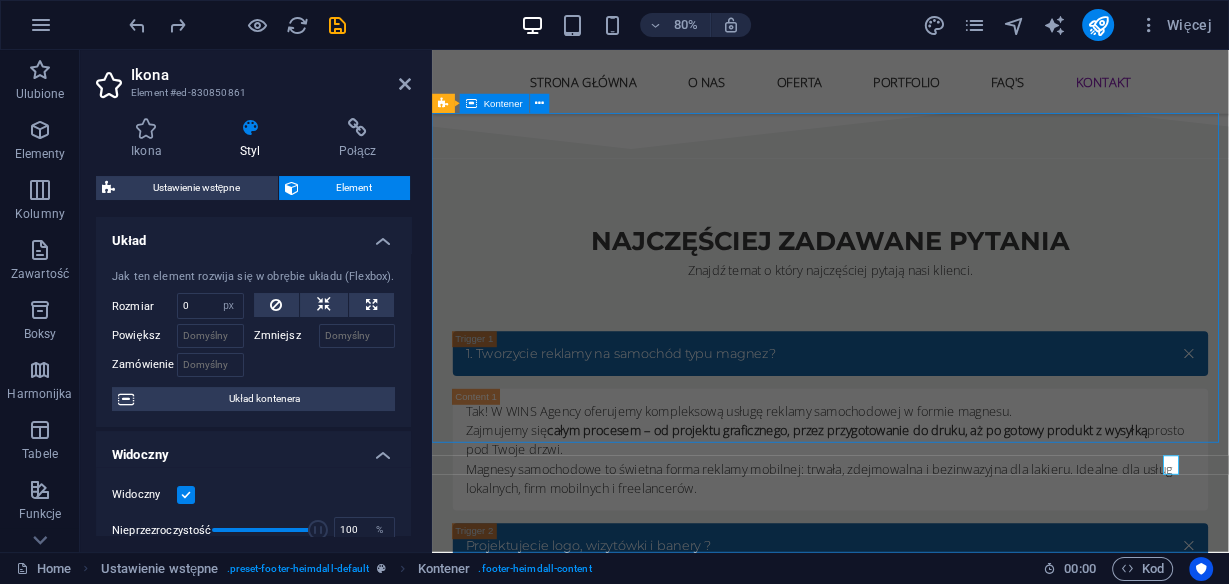 scroll, scrollTop: 7372, scrollLeft: 0, axis: vertical 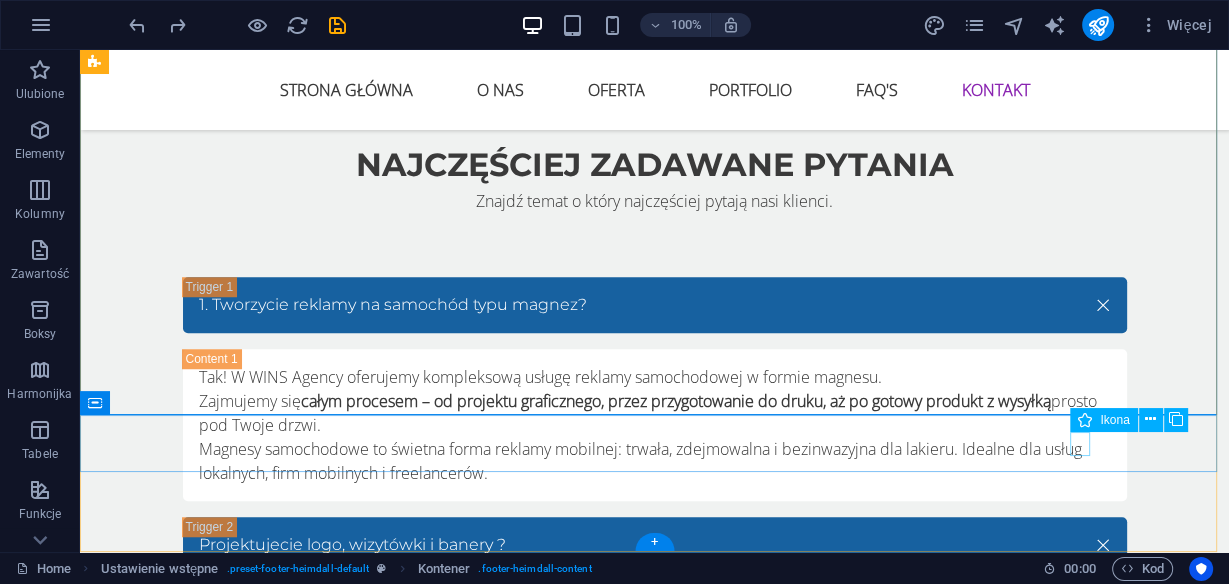 click at bounding box center [660, 3516] 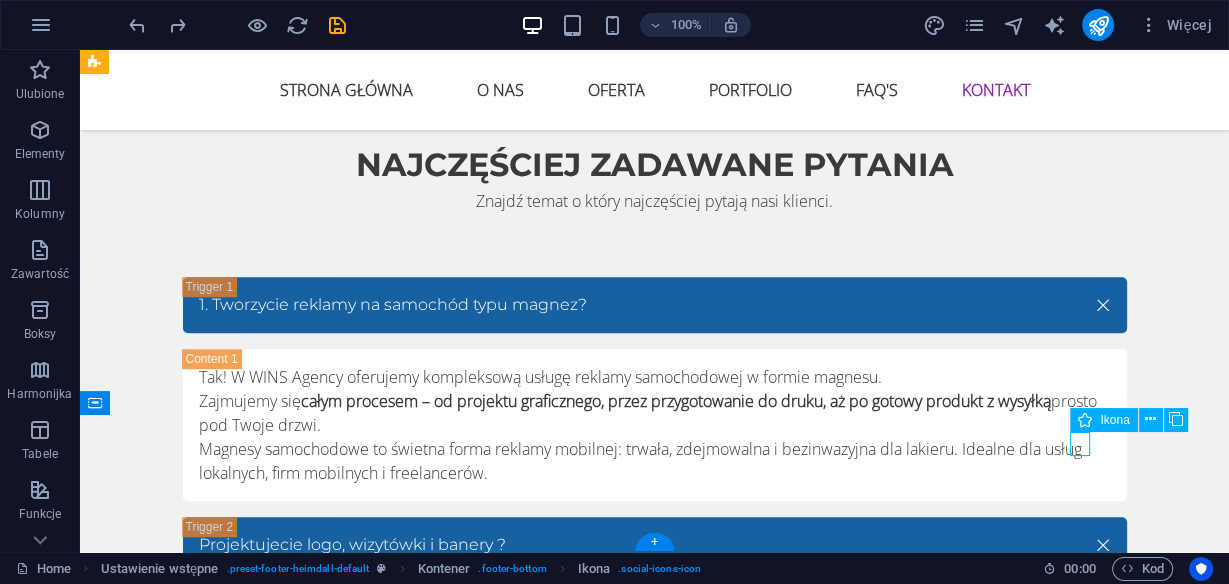 click at bounding box center [660, 3516] 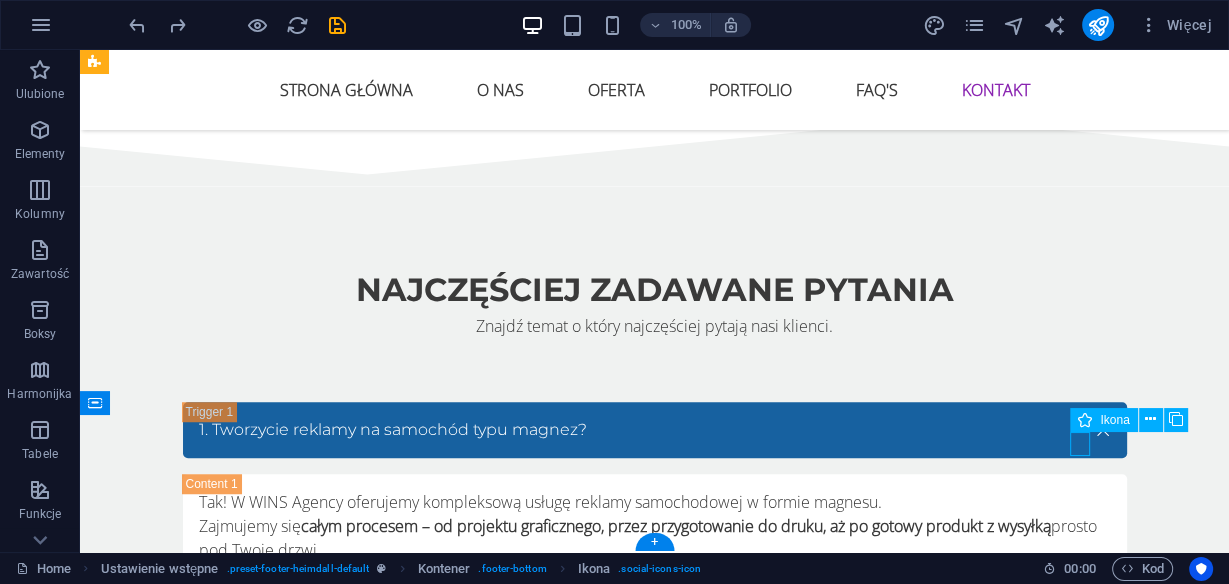 select on "px" 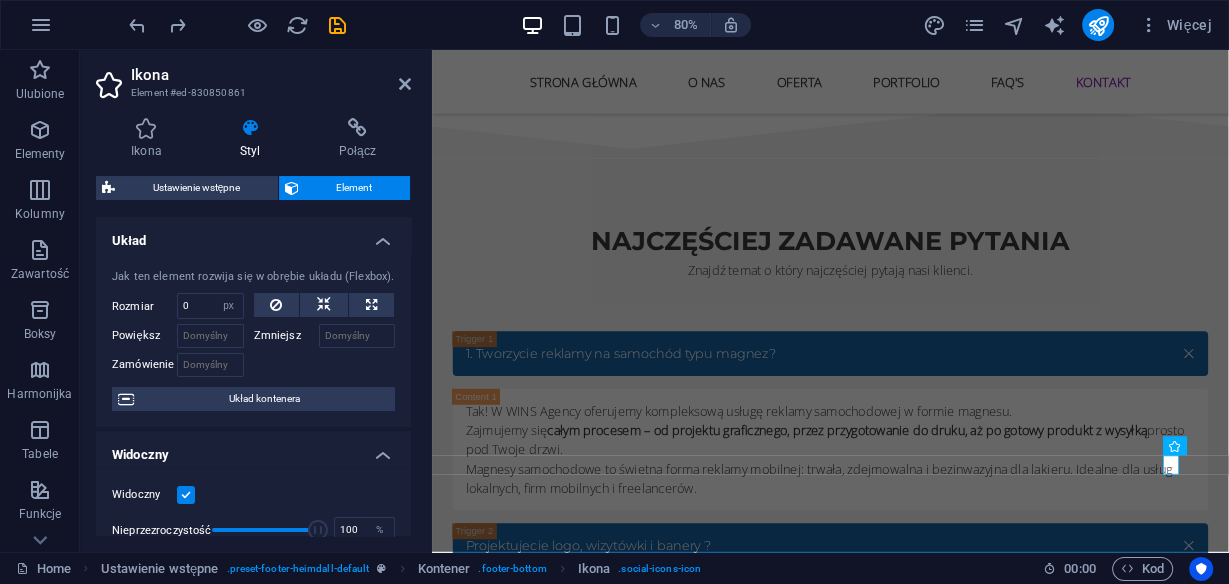 scroll, scrollTop: 80, scrollLeft: 0, axis: vertical 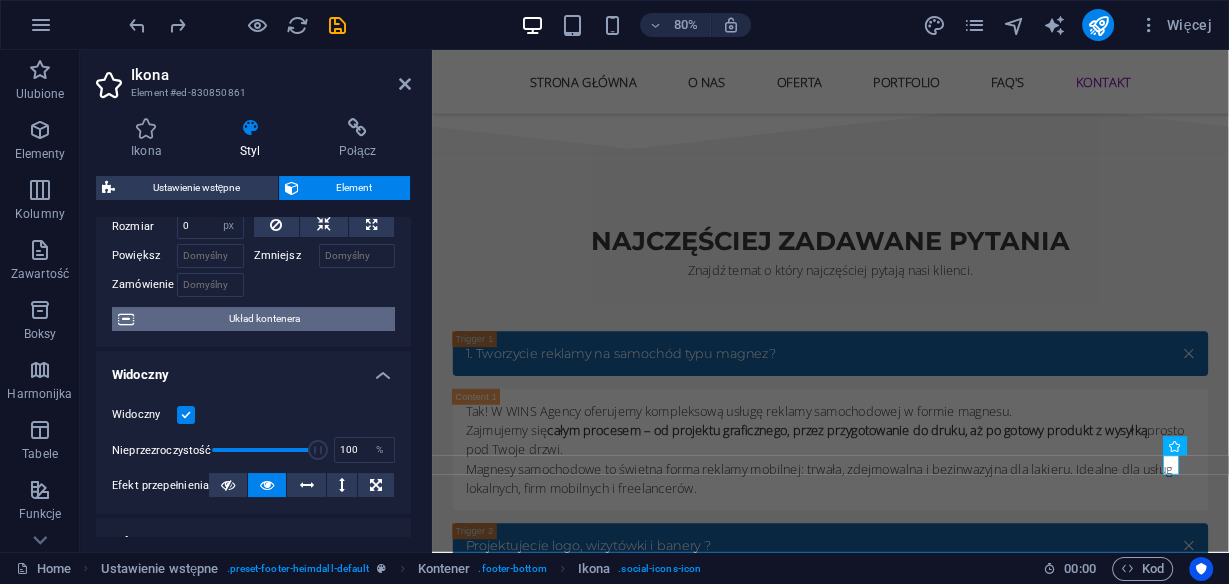 click on "Układ kontenera" at bounding box center [264, 319] 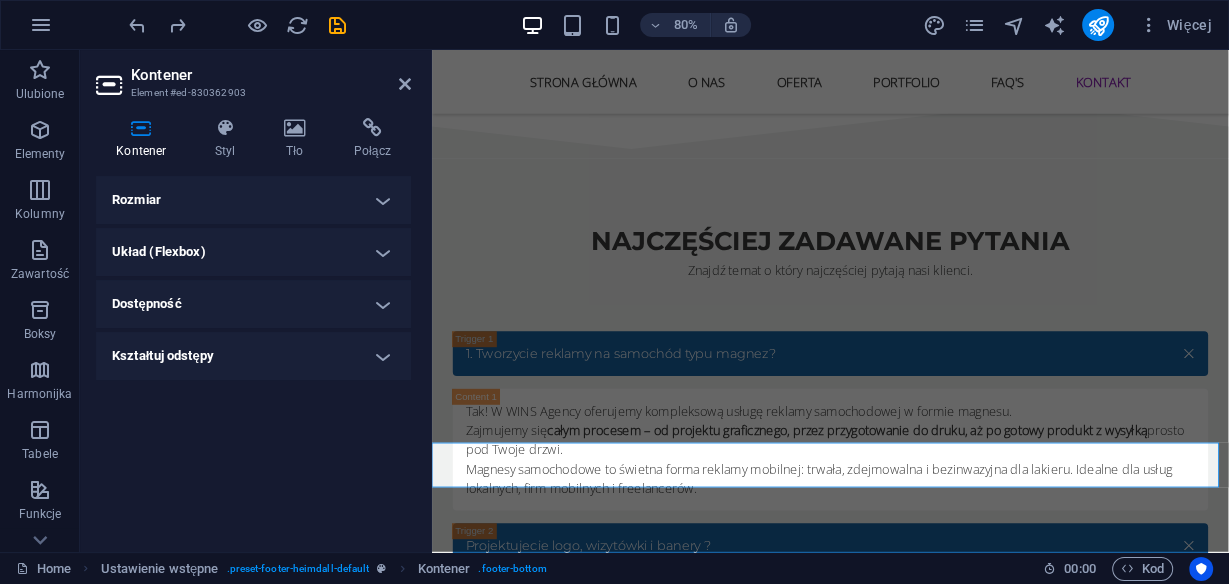 click on "Rozmiar" at bounding box center (253, 200) 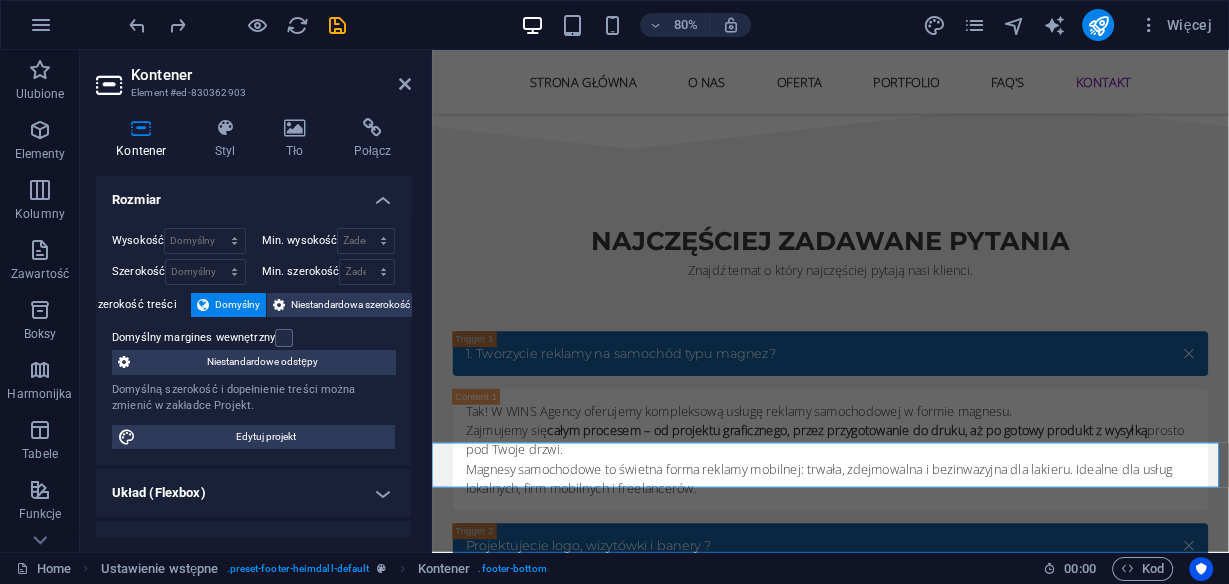 click on "Układ (Flexbox)" at bounding box center (253, 493) 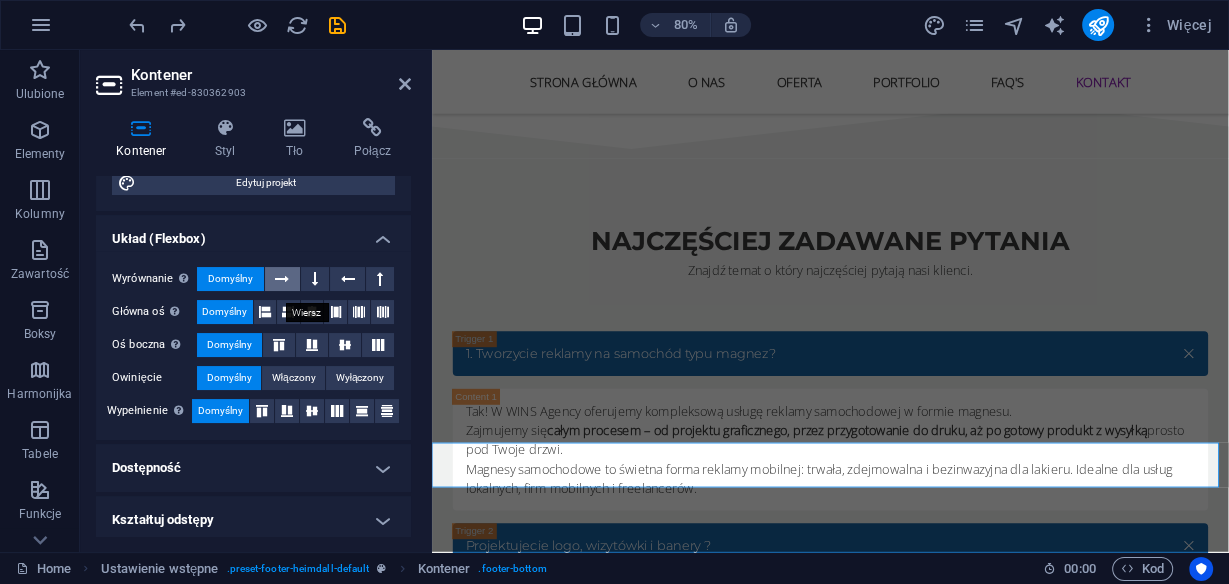 scroll, scrollTop: 260, scrollLeft: 0, axis: vertical 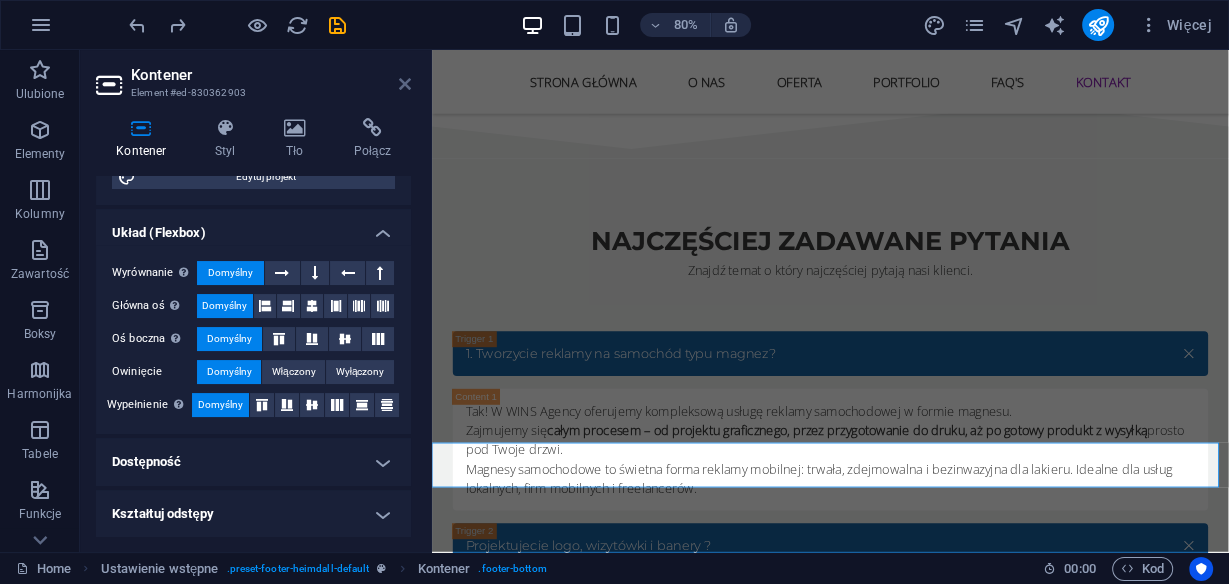 drag, startPoint x: 399, startPoint y: 87, endPoint x: 433, endPoint y: 92, distance: 34.36568 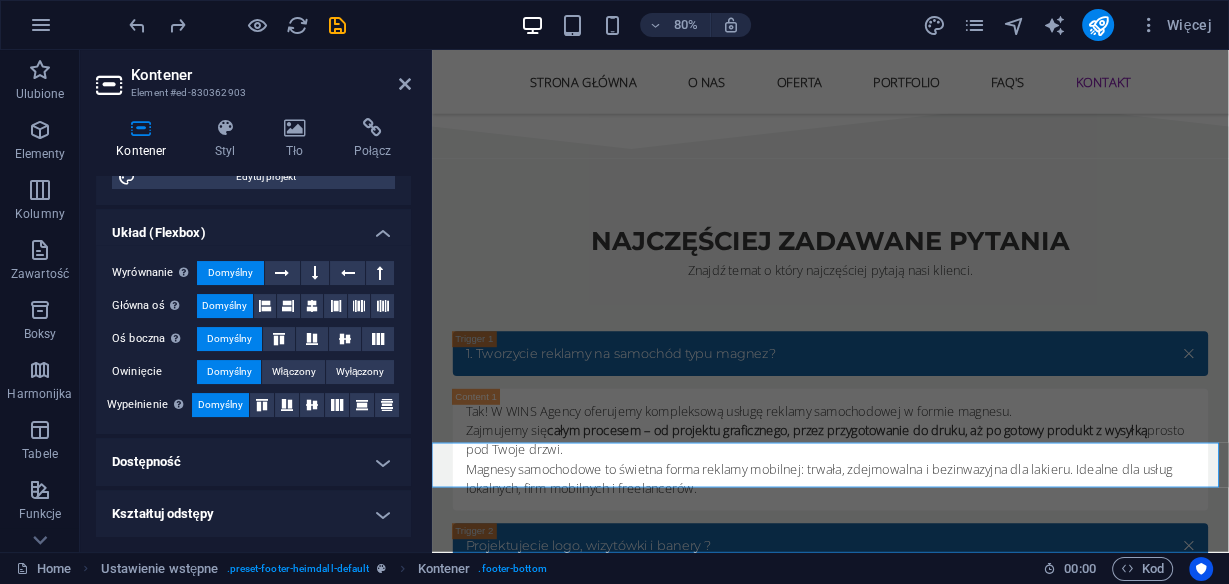 scroll, scrollTop: 7372, scrollLeft: 0, axis: vertical 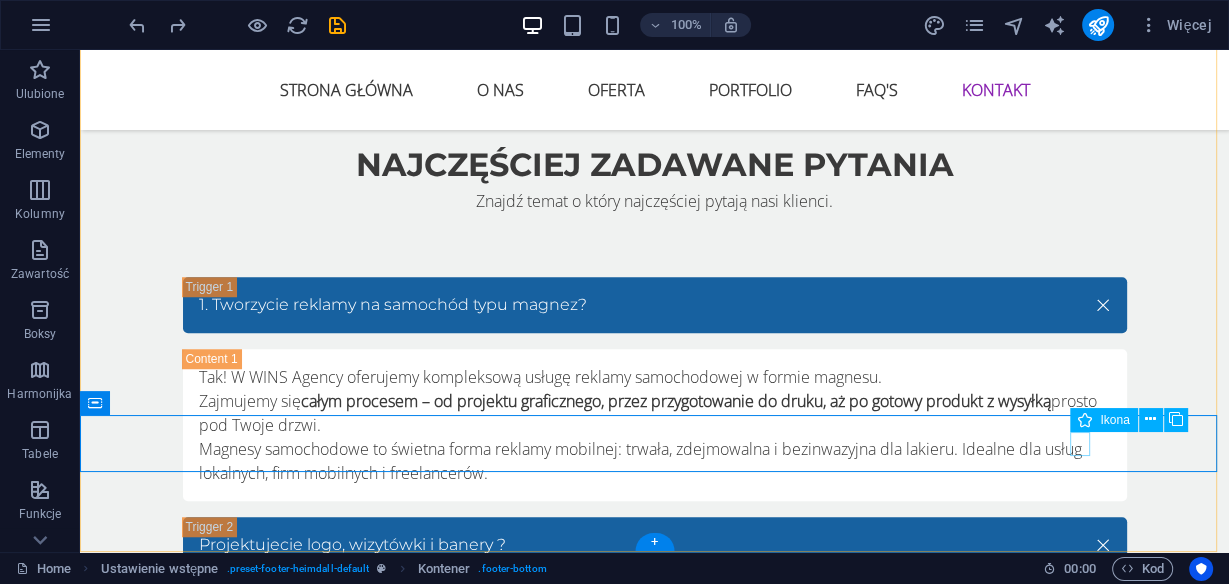 click at bounding box center [660, 3516] 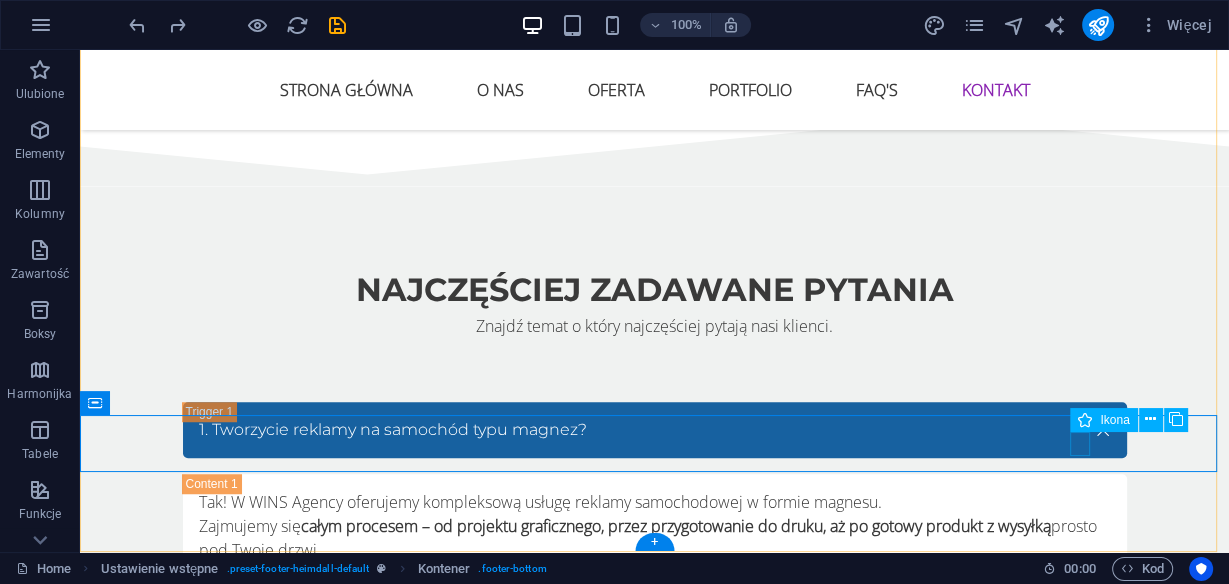 select on "px" 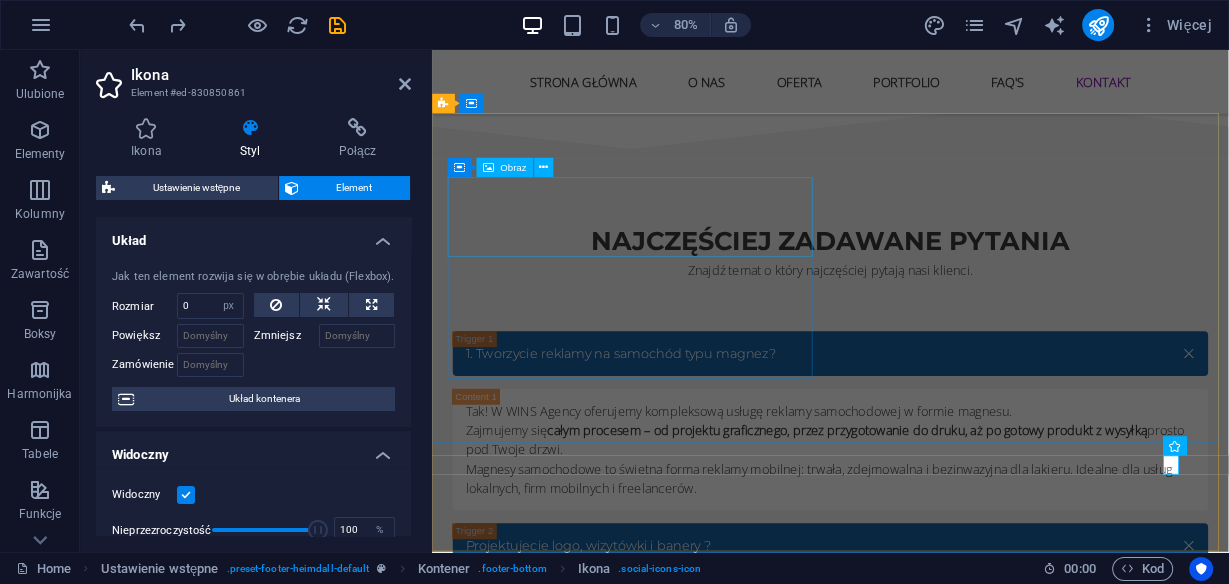 click at bounding box center [920, 2956] 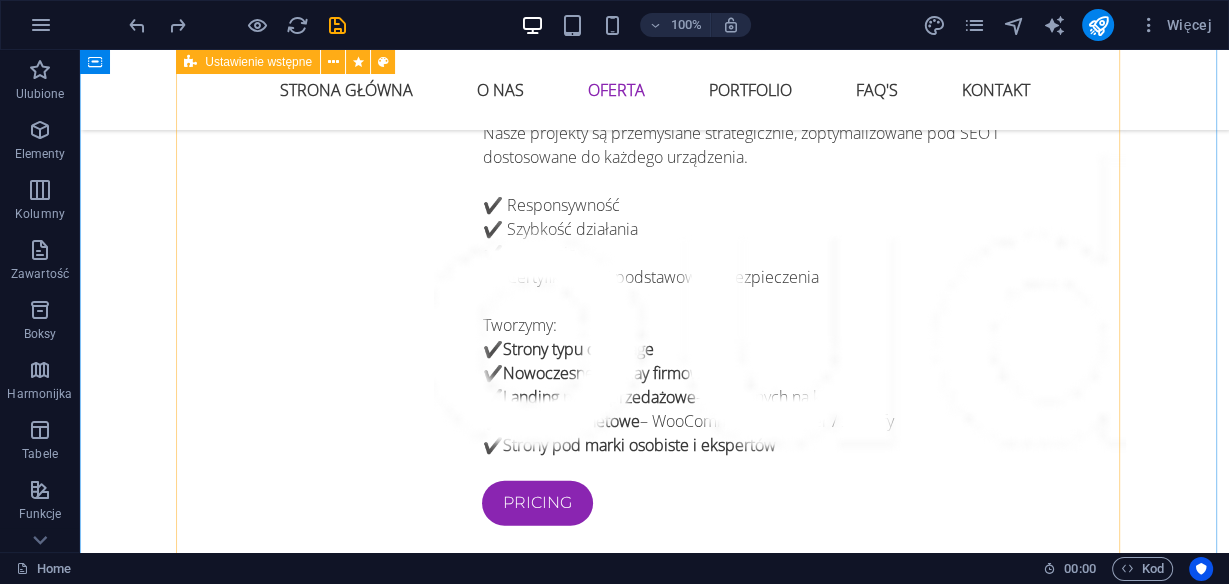scroll, scrollTop: 3612, scrollLeft: 0, axis: vertical 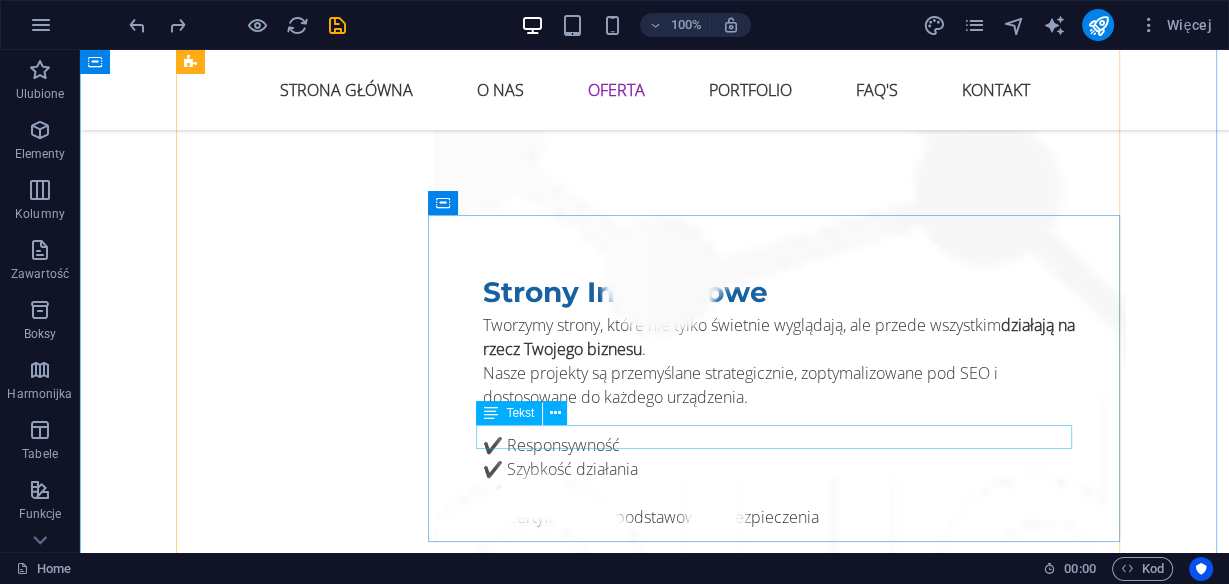 click on "Nowy element tekstowy" at bounding box center [780, 2886] 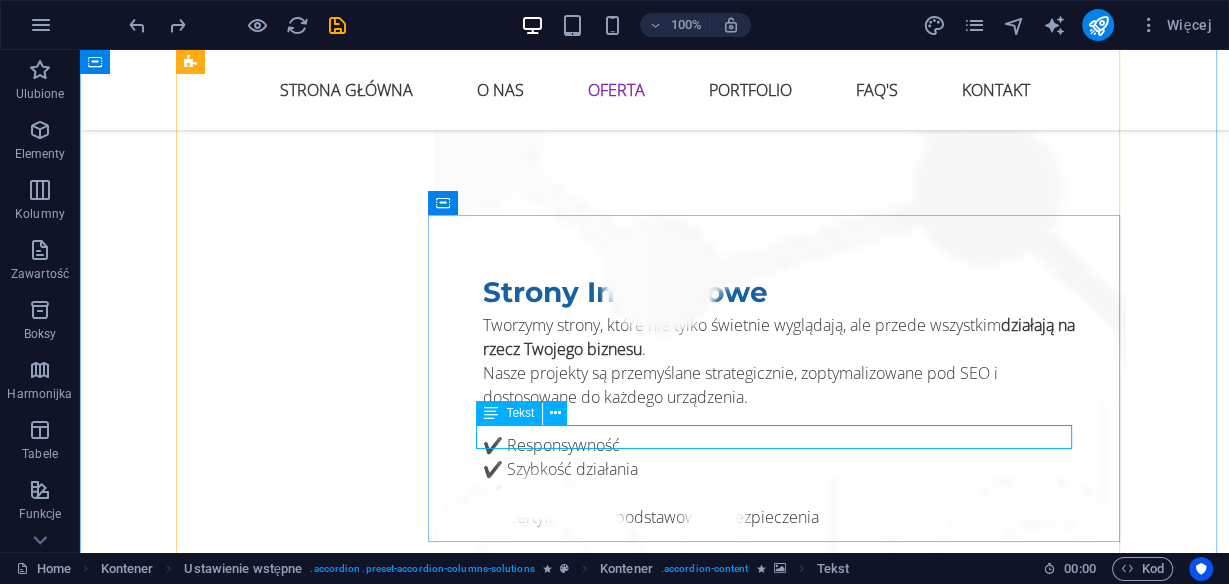 click on "Nowy element tekstowy" at bounding box center (780, 2886) 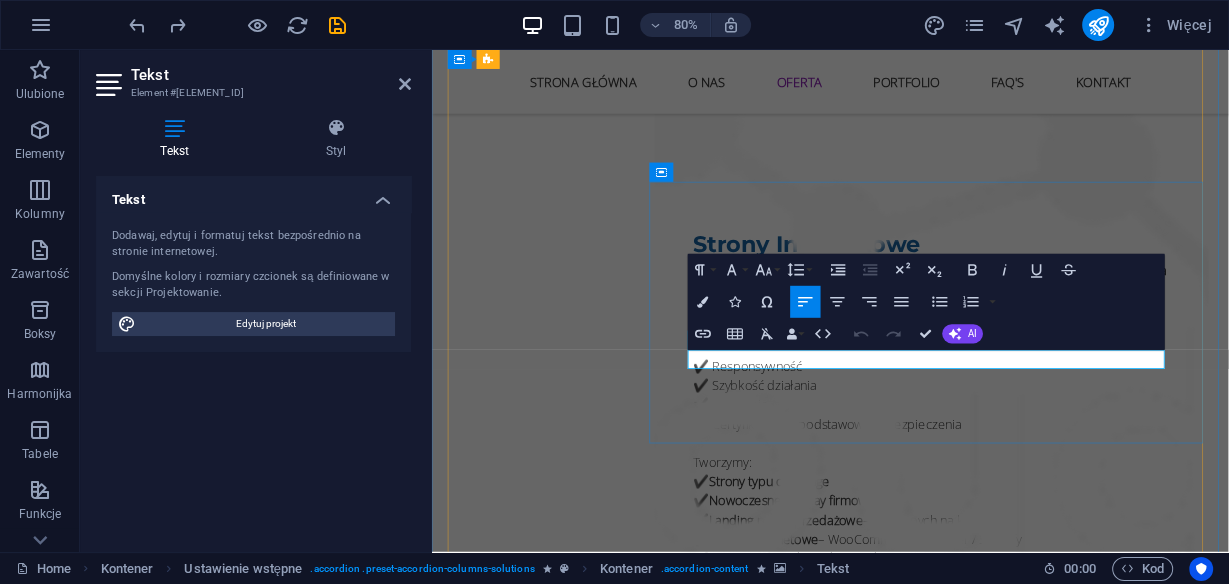 type 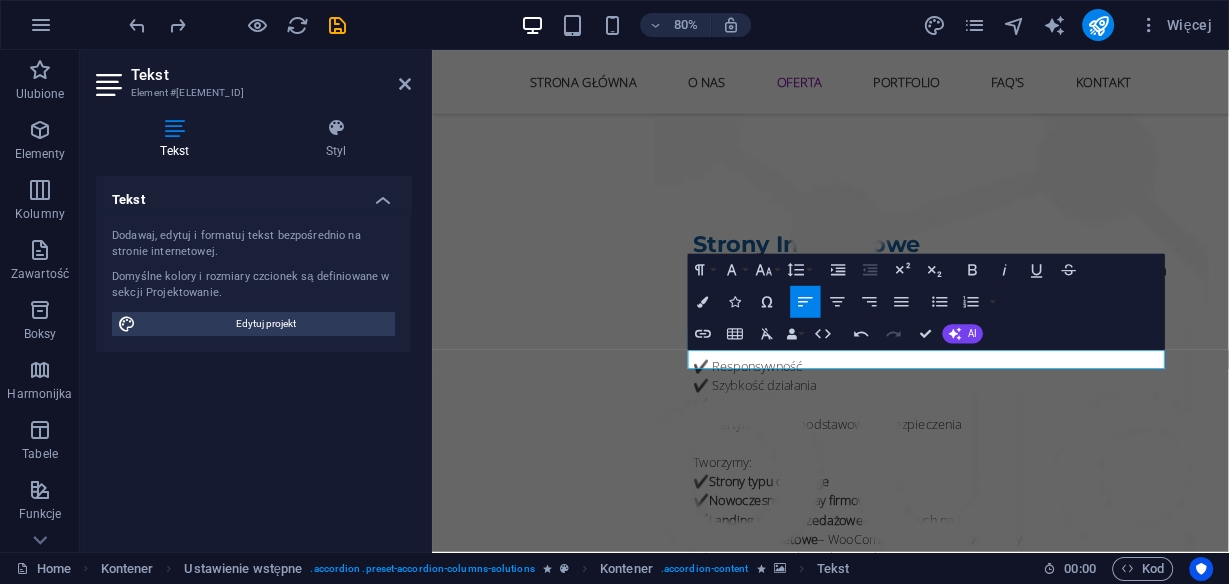 click at bounding box center (1056, 1202) 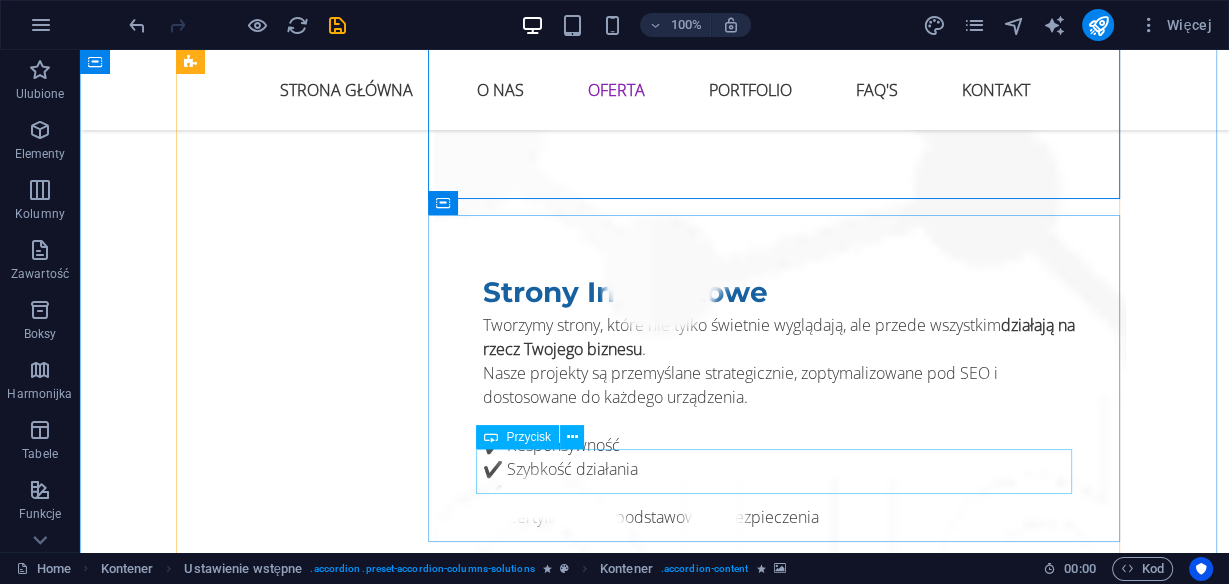 click on "Pricing" at bounding box center [780, 2920] 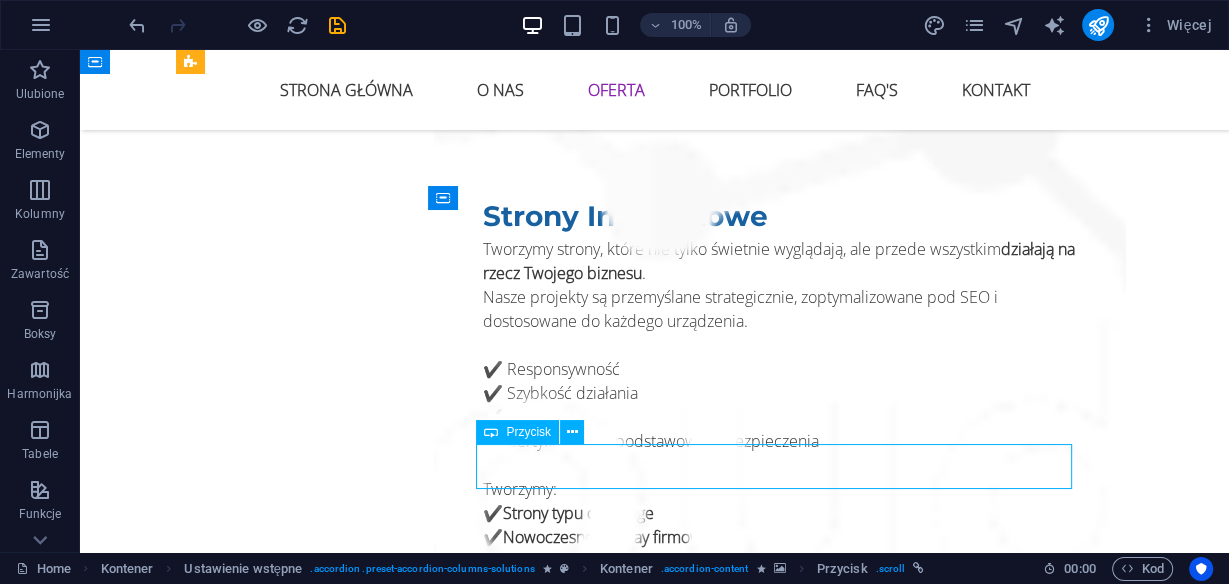 scroll, scrollTop: 3772, scrollLeft: 0, axis: vertical 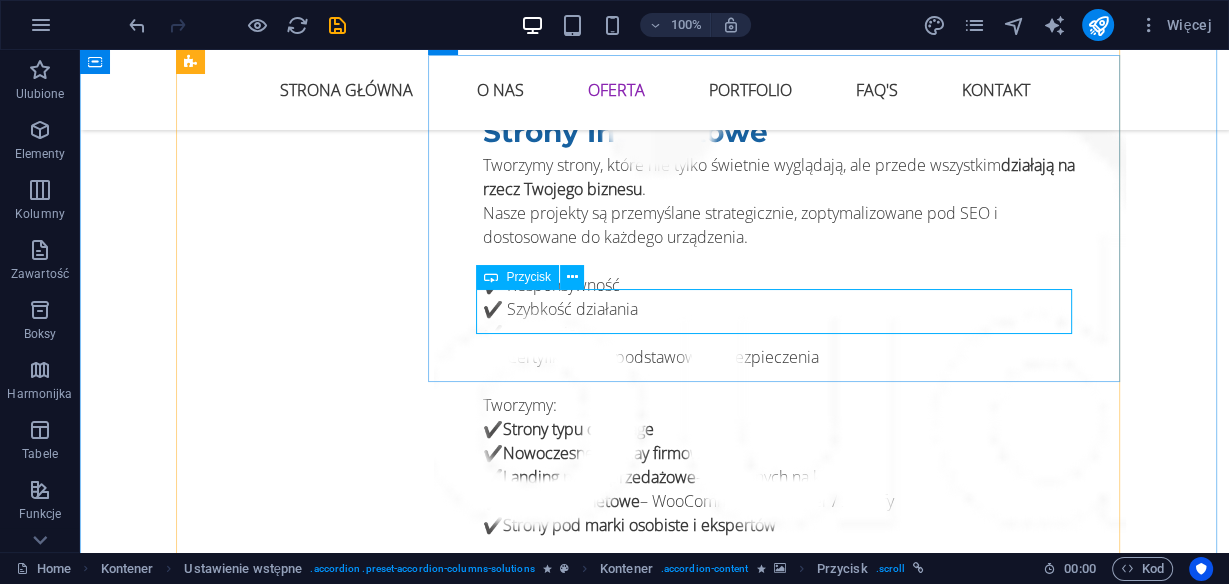 click on "Pricing" at bounding box center (780, 2760) 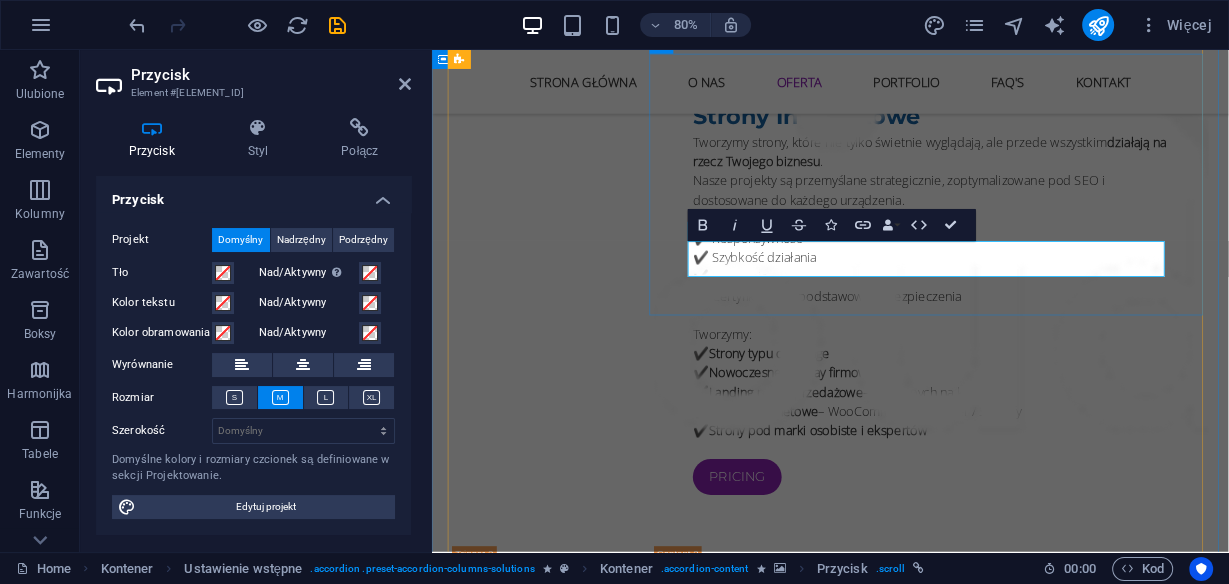 click on "Pricing" at bounding box center [813, 2760] 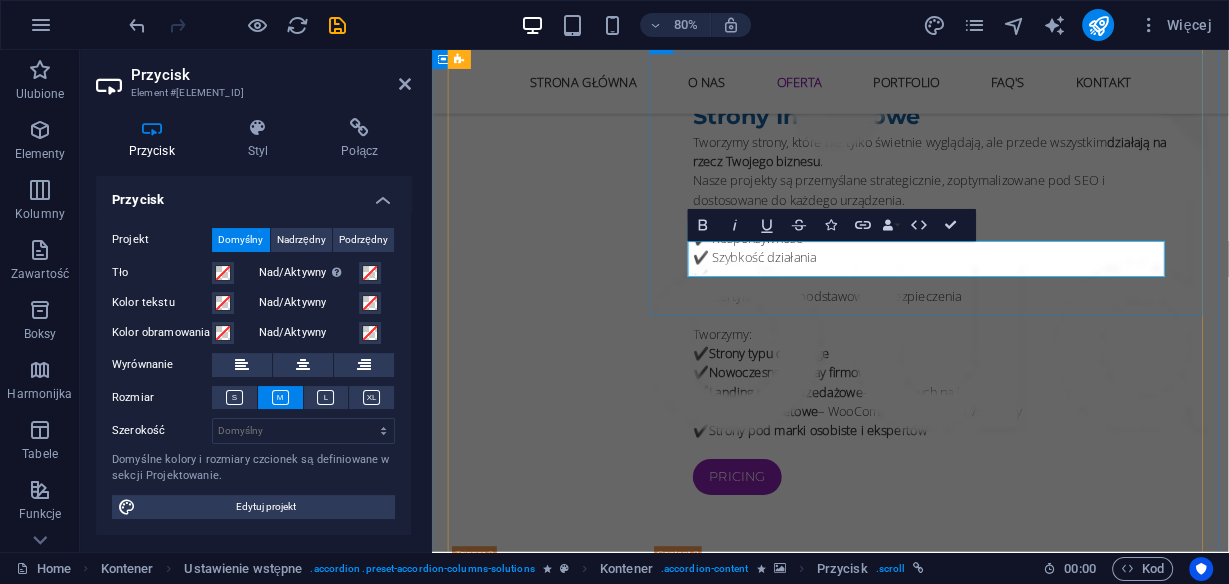 type 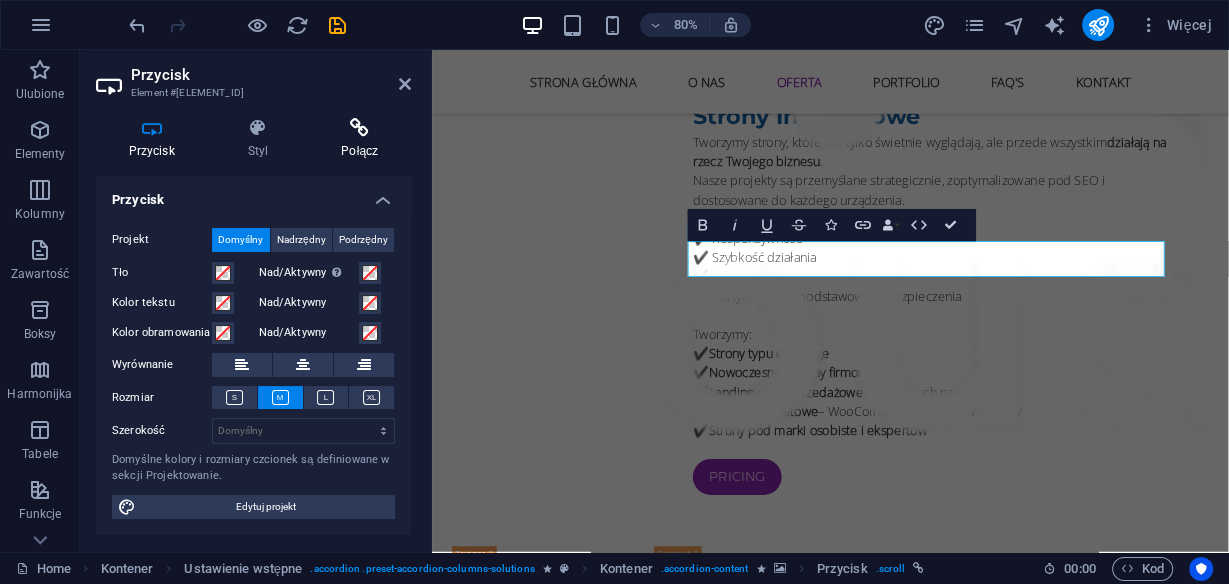 click on "Połącz" at bounding box center (360, 139) 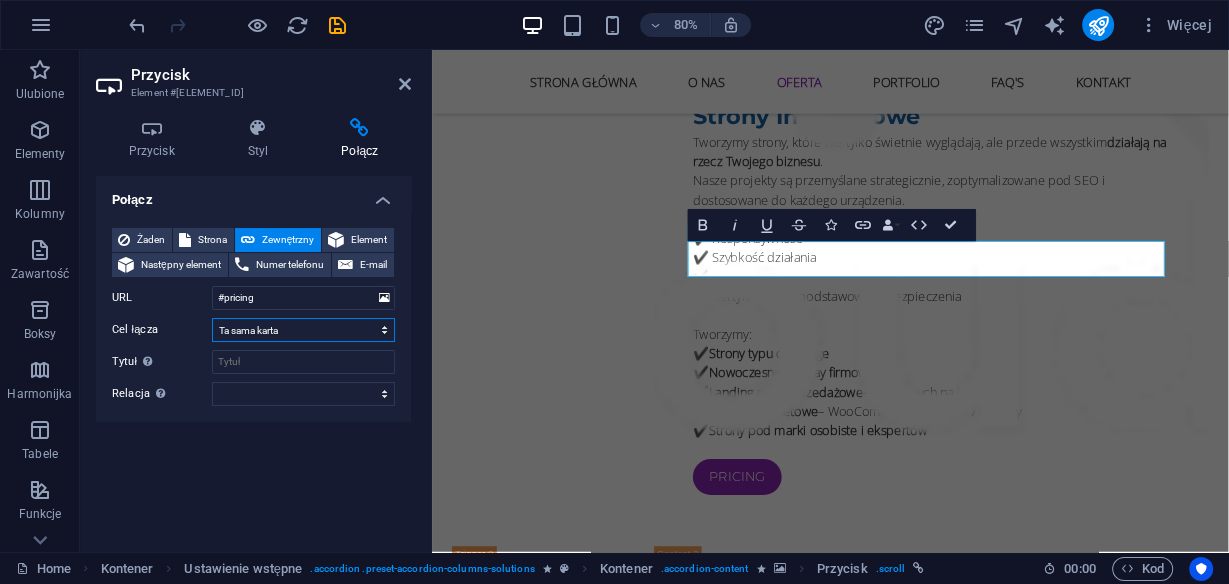 click on "Nowa karta Ta sama karta Nakładka" at bounding box center (303, 330) 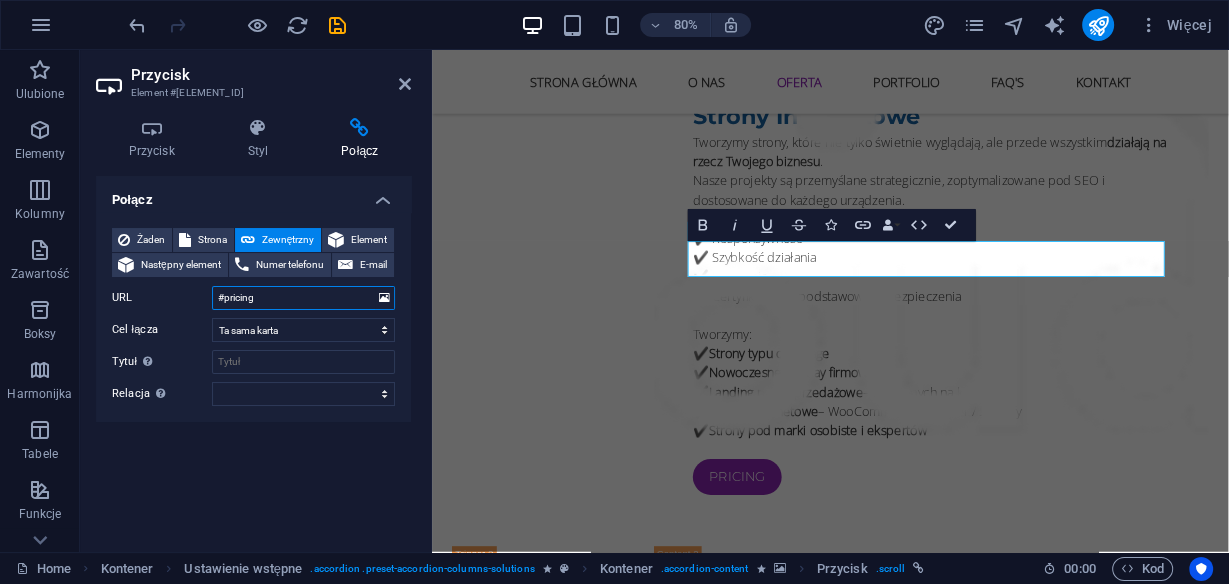 click on "#pricing" at bounding box center (303, 298) 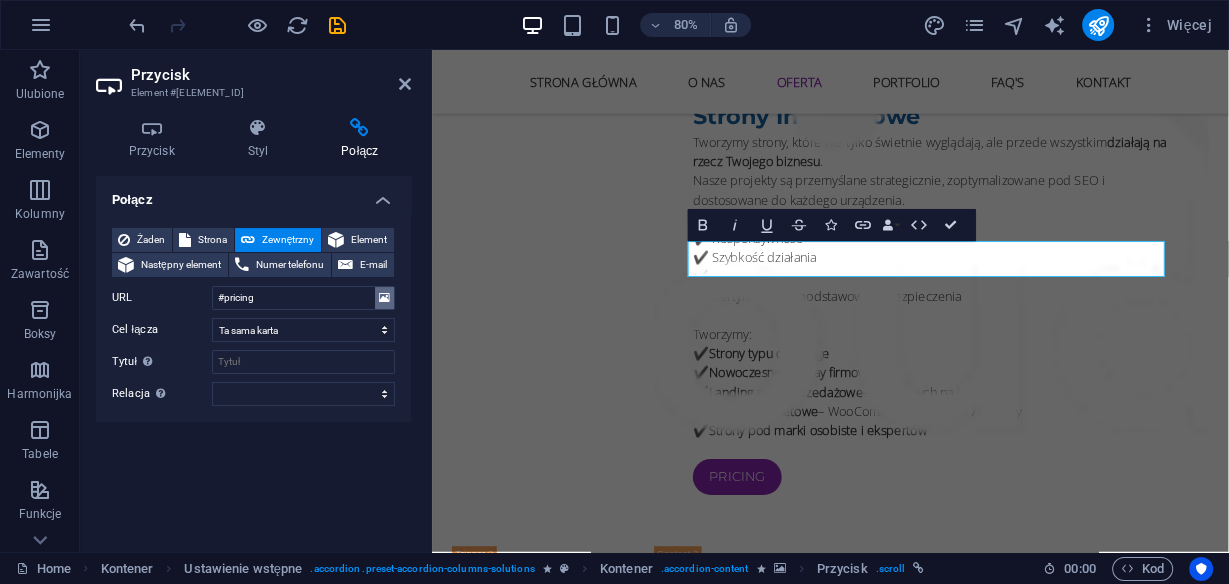 click at bounding box center (384, 298) 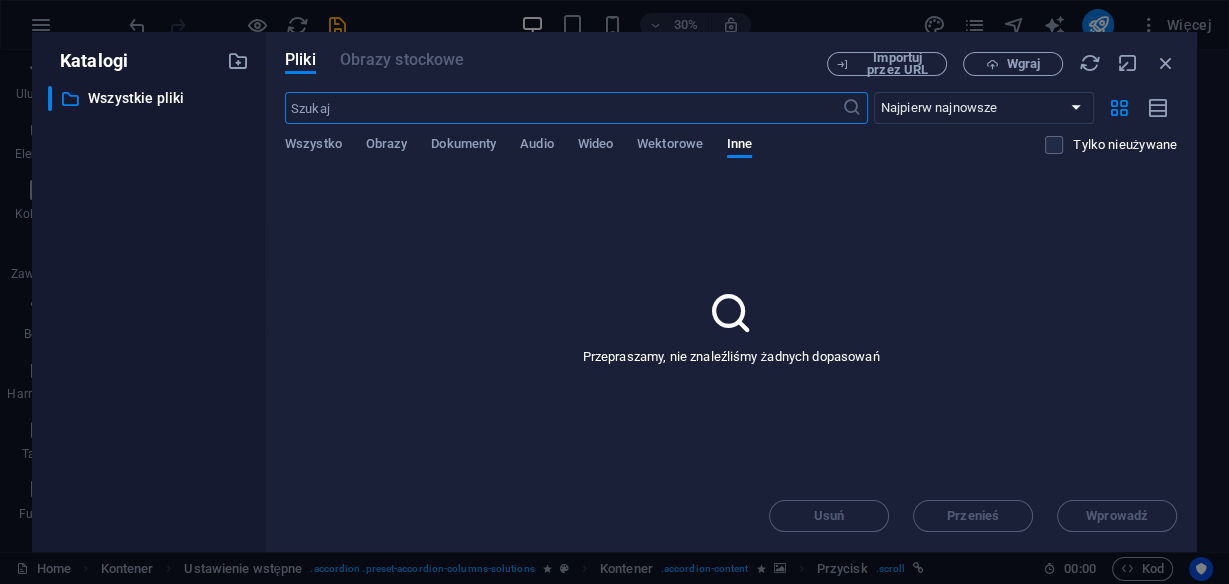 scroll, scrollTop: 4355, scrollLeft: 0, axis: vertical 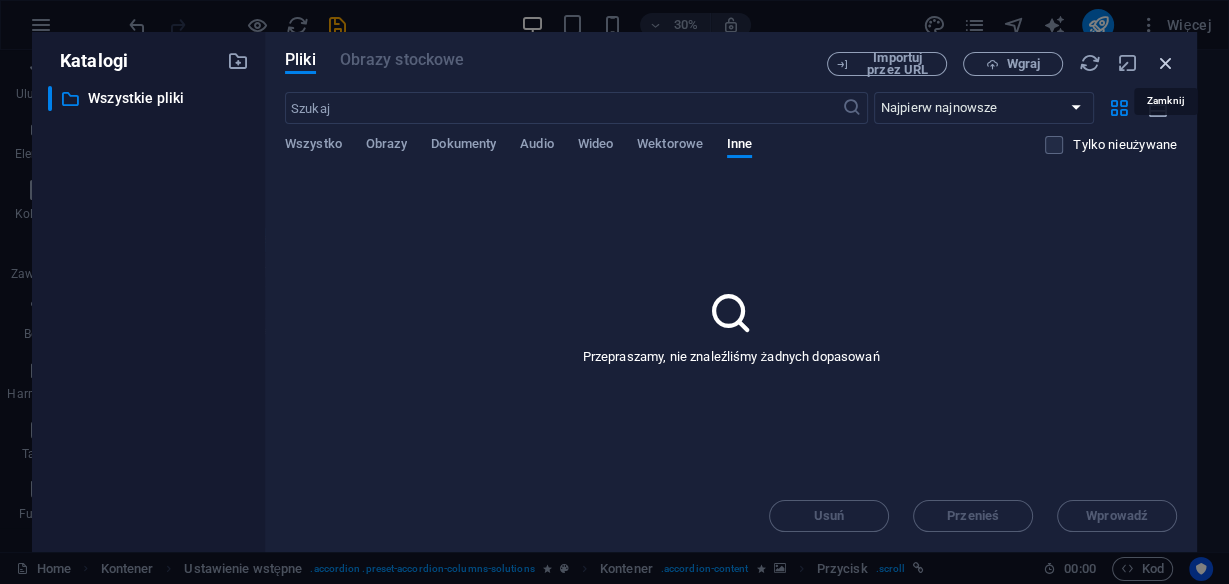 drag, startPoint x: 1168, startPoint y: 53, endPoint x: 920, endPoint y: 17, distance: 250.59929 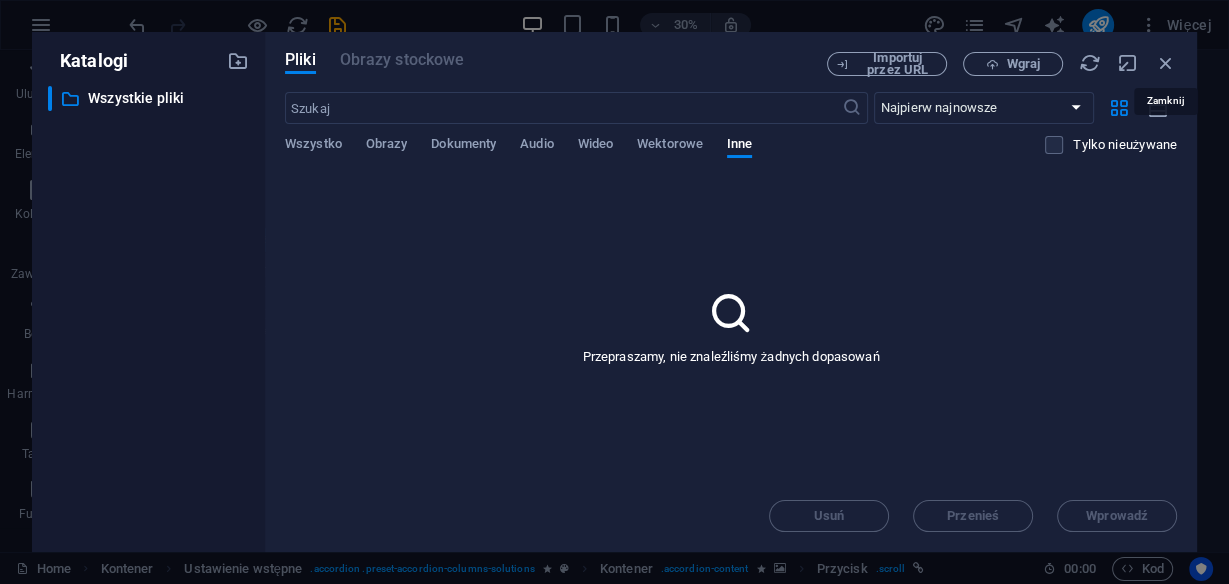 scroll, scrollTop: 3772, scrollLeft: 0, axis: vertical 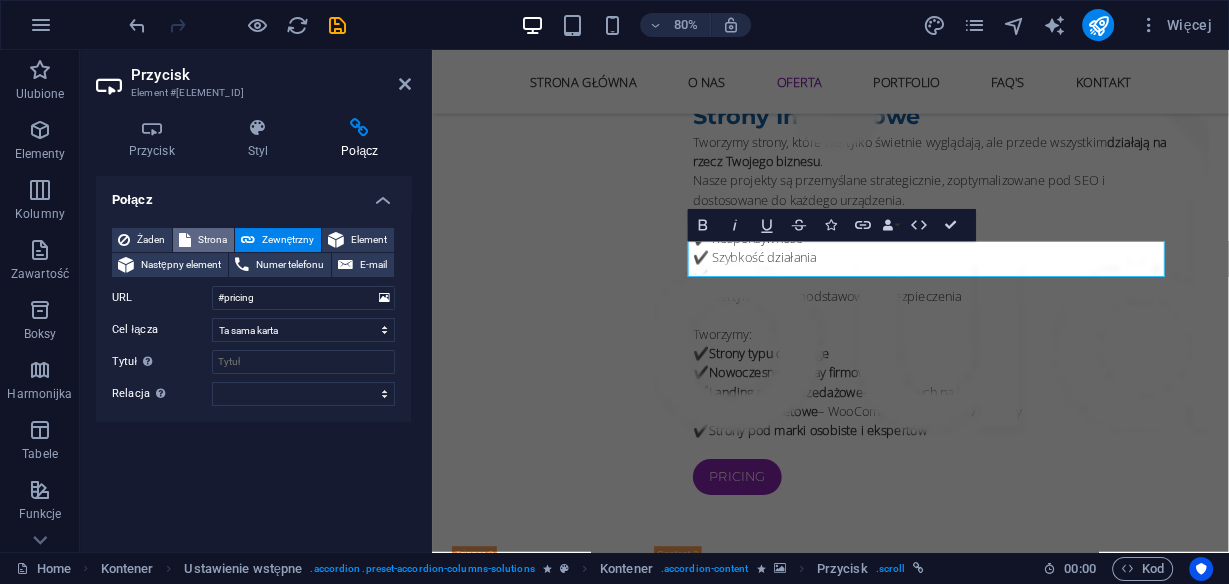 click on "Strona" at bounding box center [212, 240] 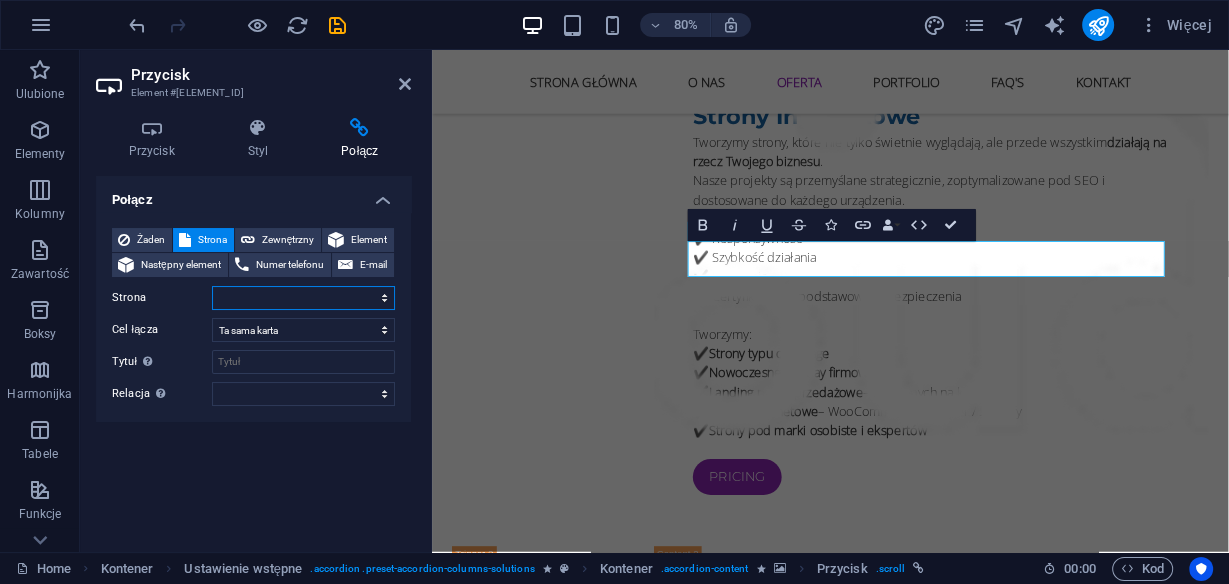 click on "Home Subpage Legal Notice Privacy" at bounding box center (303, 298) 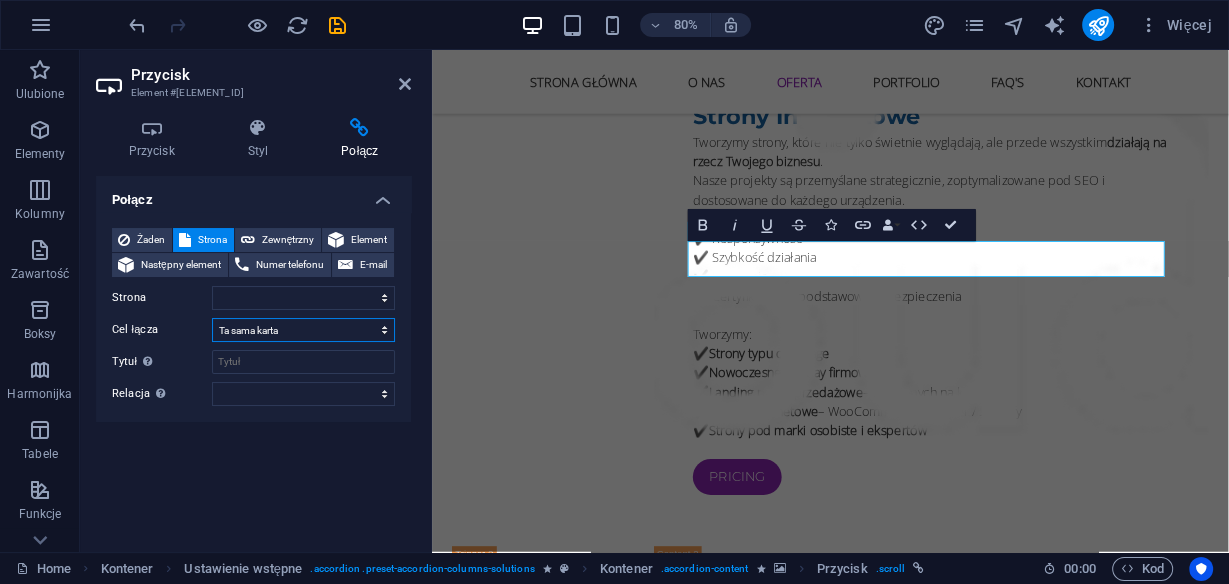 click on "Nowa karta Ta sama karta Nakładka" at bounding box center (303, 330) 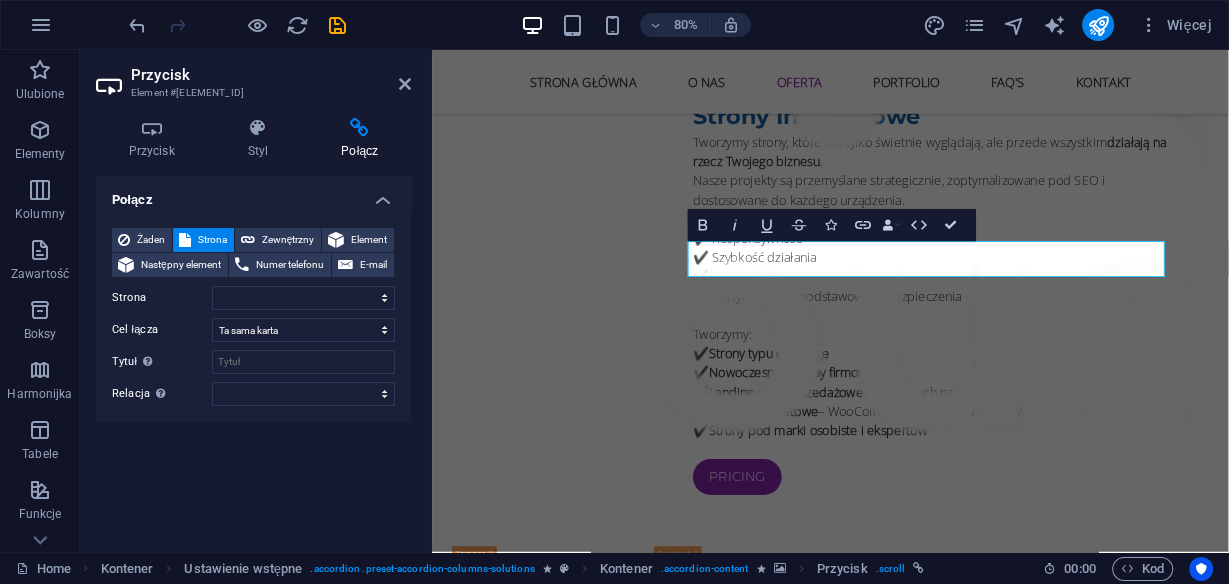 click on "Żaden Strona Zewnętrzny Element Następny element Numer telefonu E-mail Strona Home Subpage Legal Notice Privacy Element
URL #pricing Numer telefonu E-mail Cel łącza Nowa karta Ta sama karta Nakładka Tytuł Dodatkowy opis linku nie powinien być taki sam jak treść linku. Tytuł jest najczęściej wyświetlany jako tekst podpowiedzi po najechaniu myszką nad element. Jeśli nie jesteś pewien, pozostaw puste. Relacja Ustawia  powiązanie tego łącza z celem łącza . Na przykład wartość „nofollow” instruuje wyszukiwarki, aby nie podążały za linkiem. Można pozostawić puste. alternate author bookmark external help license next nofollow noreferrer noopener prev search tag" at bounding box center (253, 317) 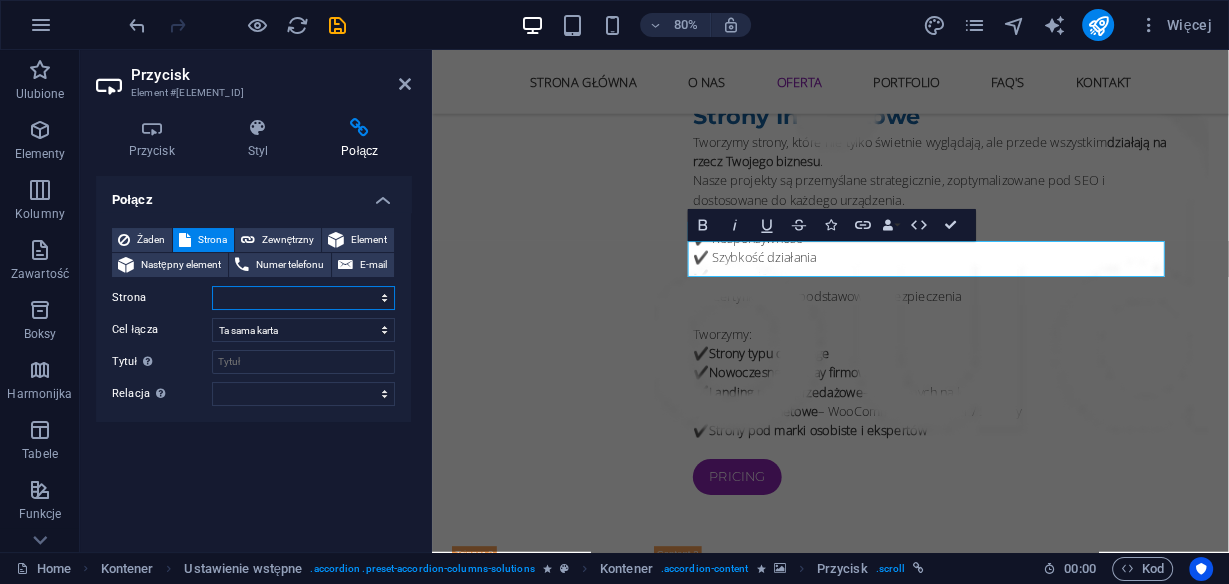 click on "Home Subpage Legal Notice Privacy" at bounding box center [303, 298] 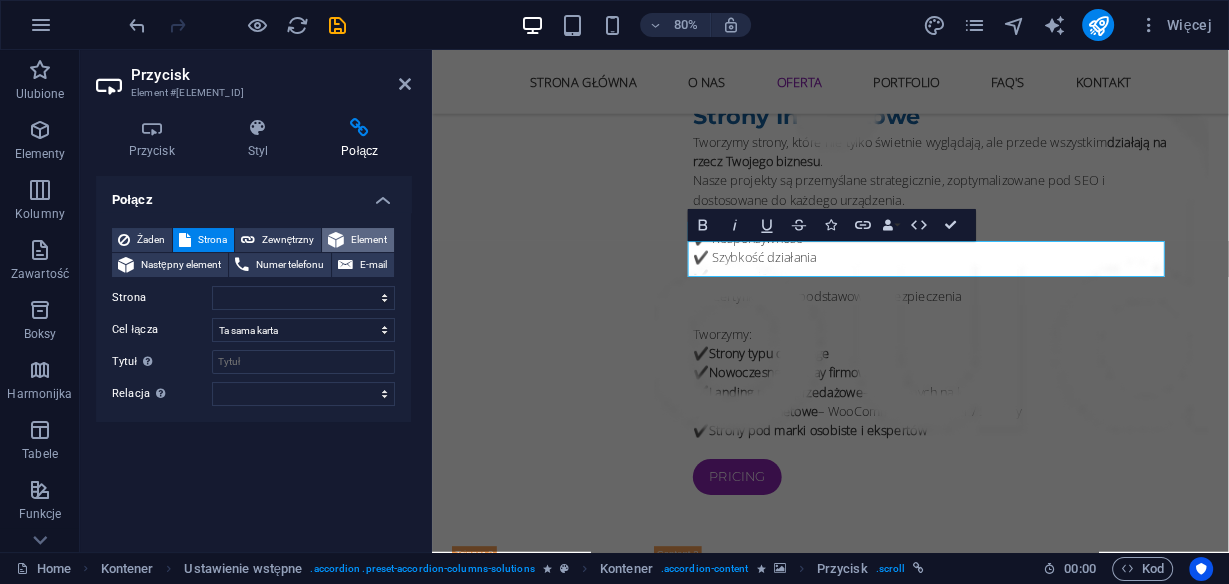 click on "Element" at bounding box center (369, 240) 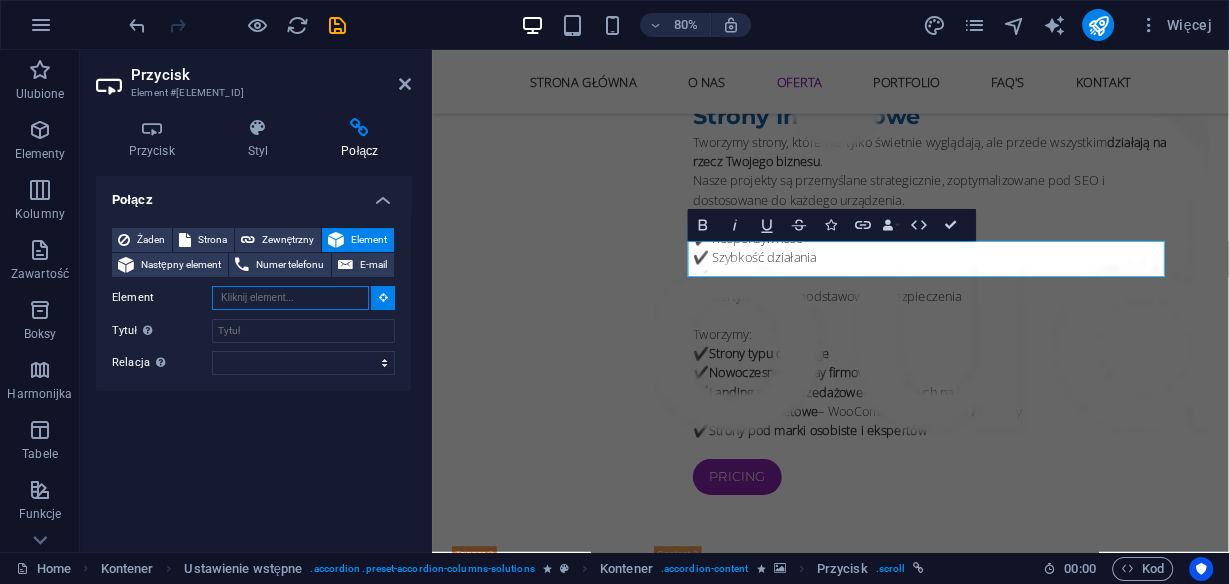 scroll, scrollTop: 3692, scrollLeft: 0, axis: vertical 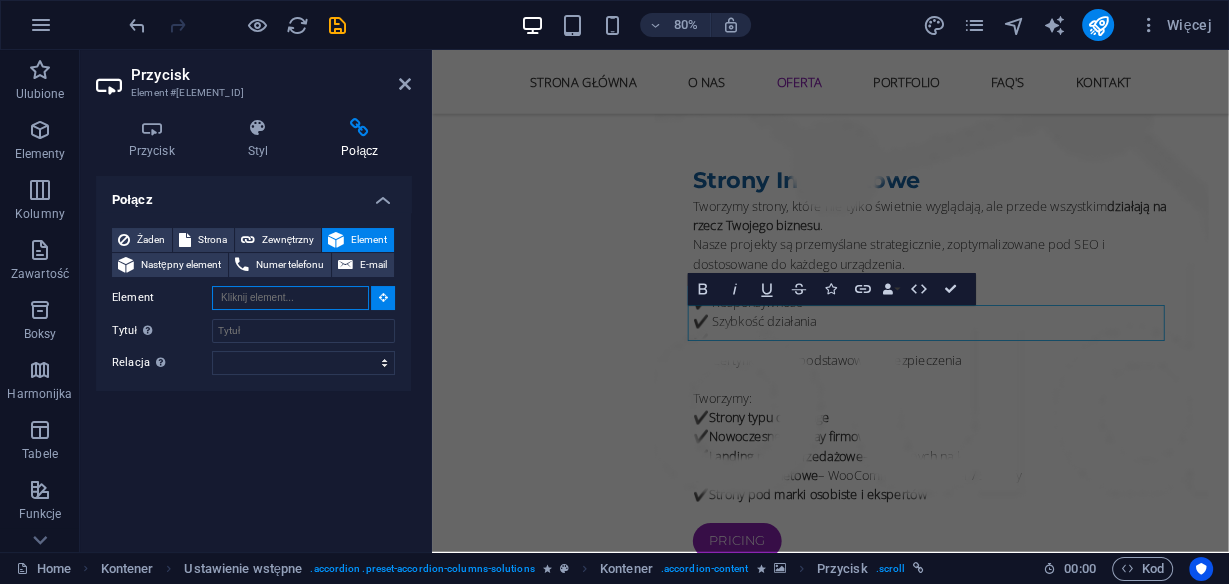click on "Element" at bounding box center (290, 298) 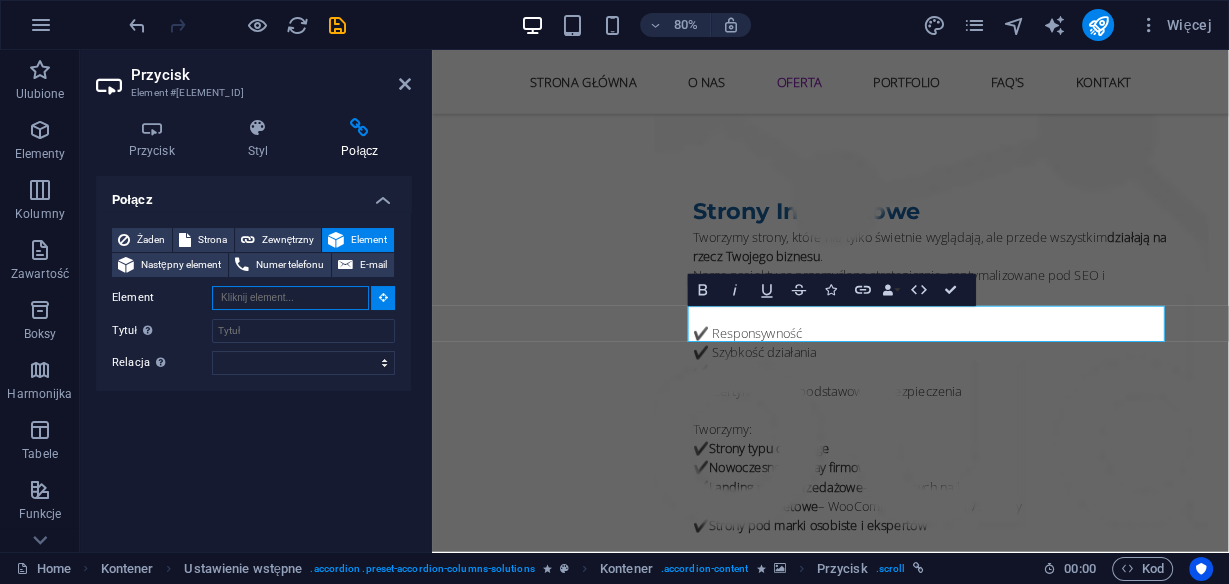 scroll, scrollTop: 3623, scrollLeft: 0, axis: vertical 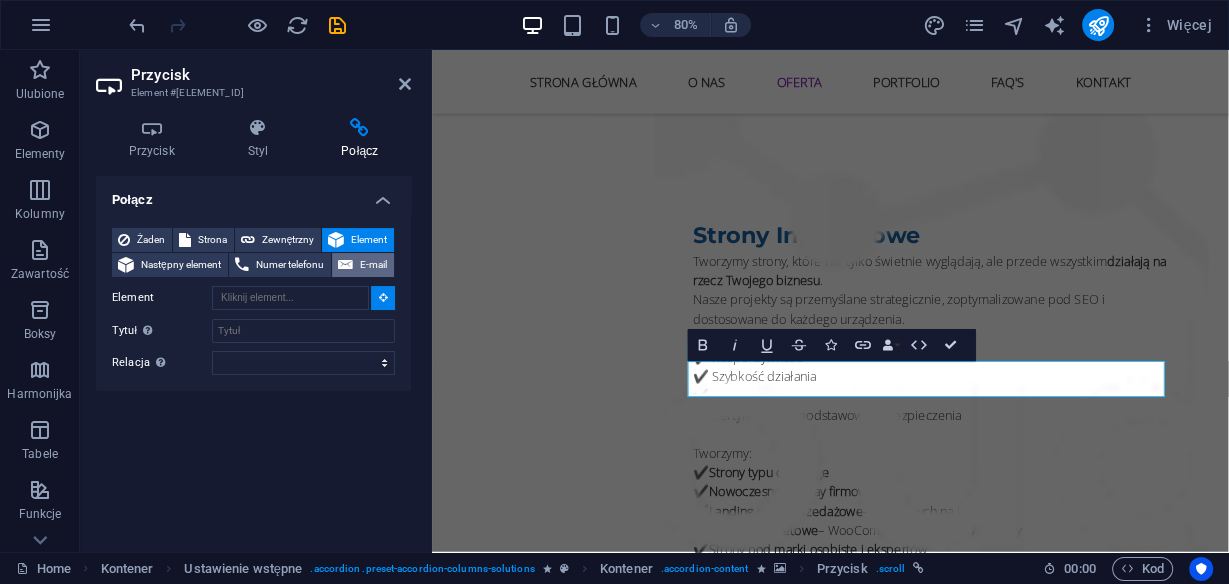 click on "E-mail" at bounding box center (373, 265) 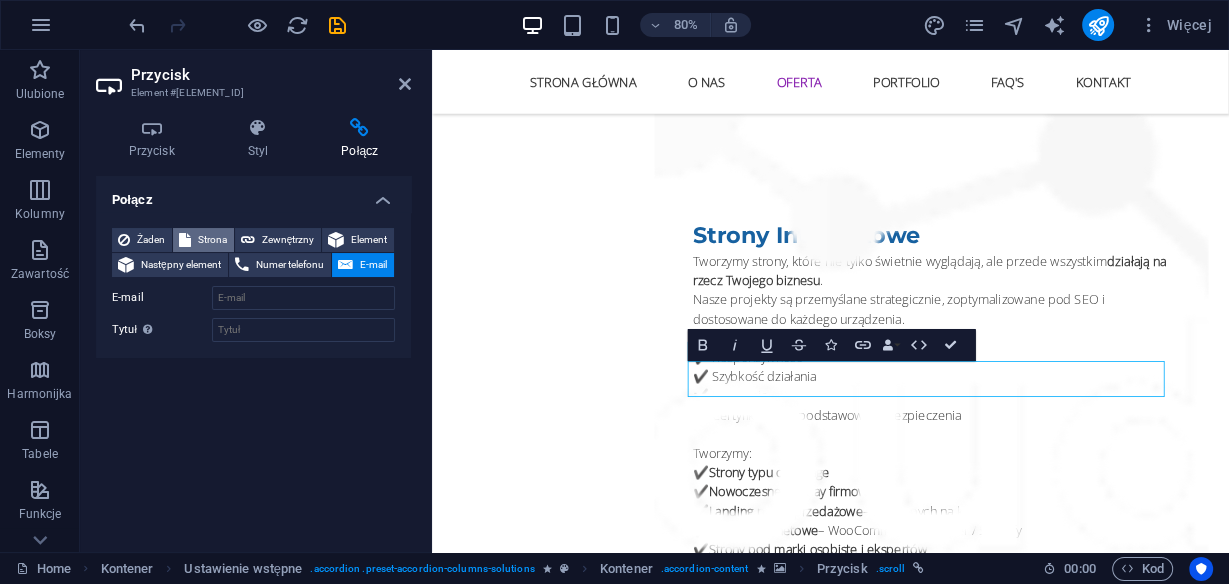 click at bounding box center (185, 240) 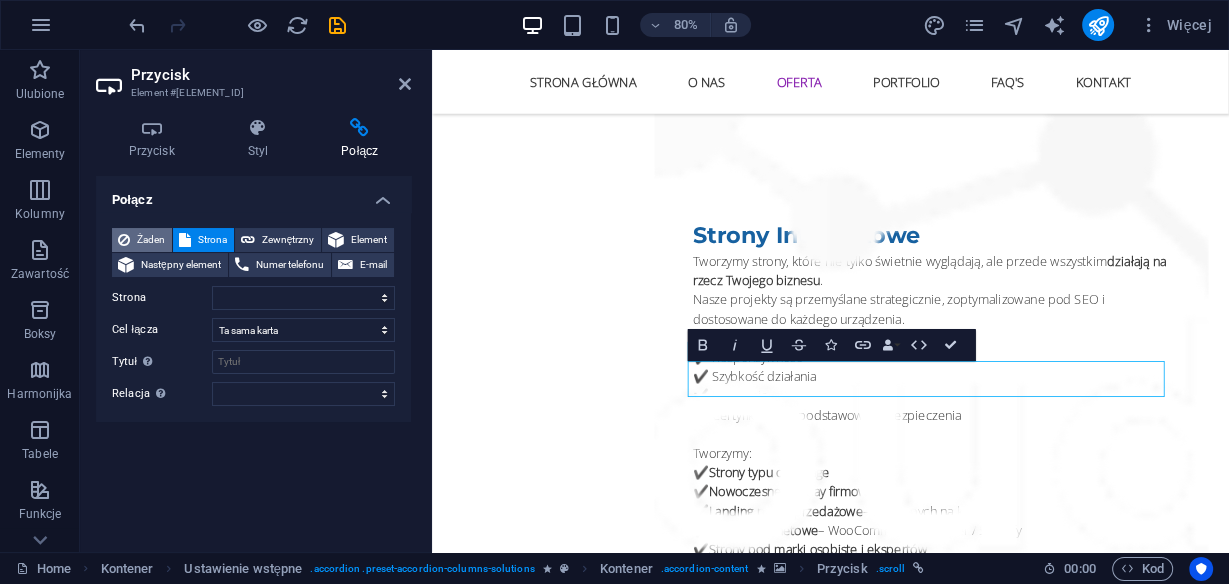 click on "Żaden" at bounding box center (151, 240) 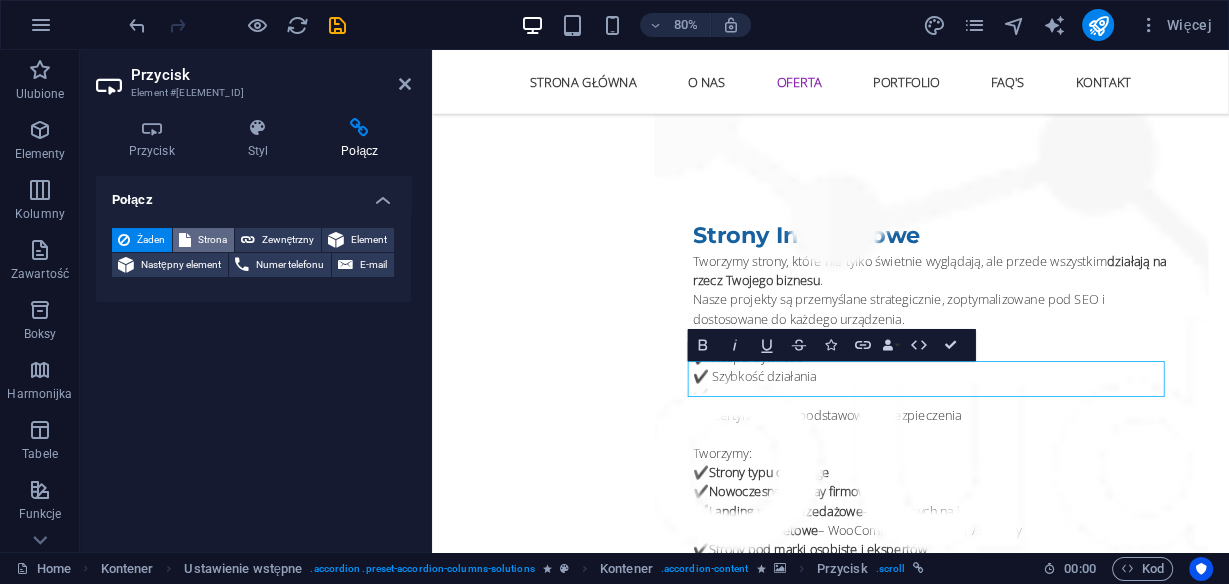 click on "Strona" at bounding box center [203, 240] 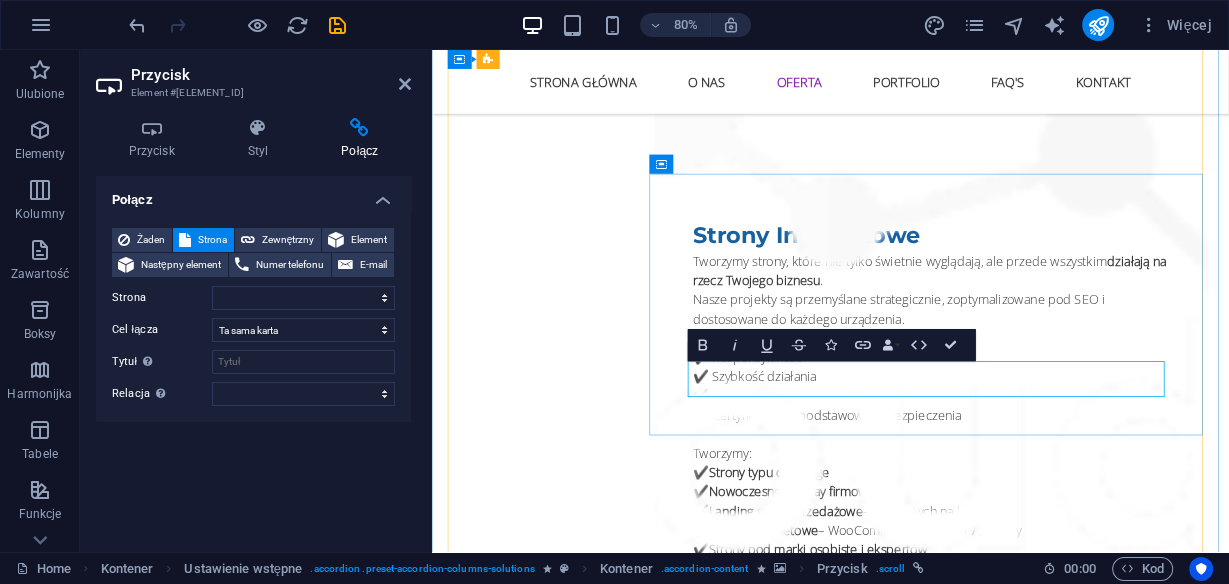 click on "Napisz" at bounding box center (809, 2909) 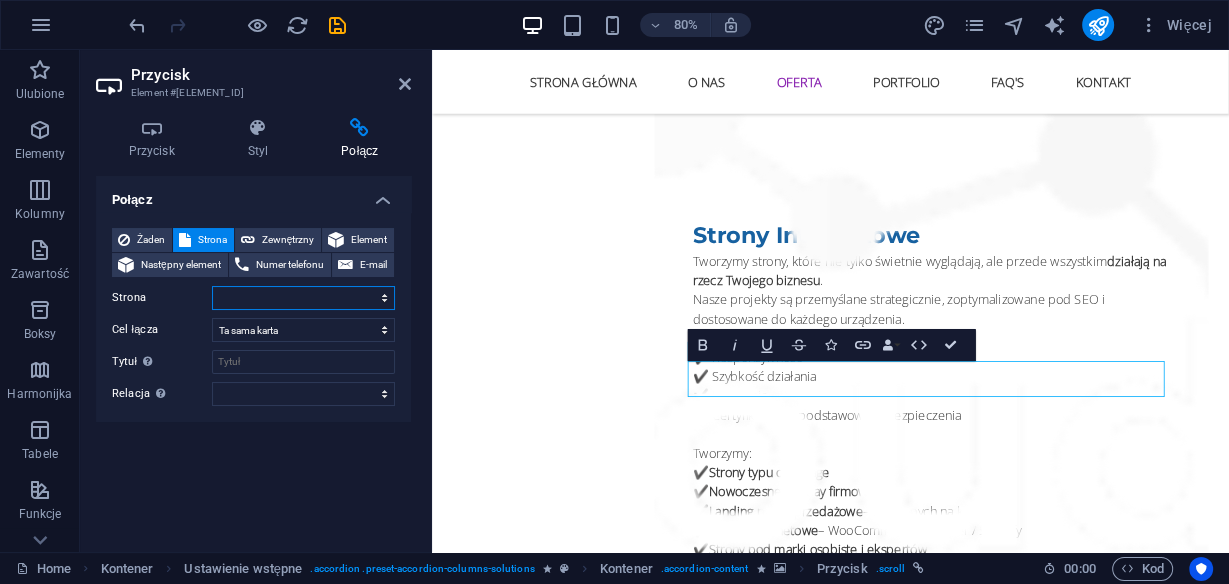 click on "Home Subpage Legal Notice Privacy" at bounding box center [303, 298] 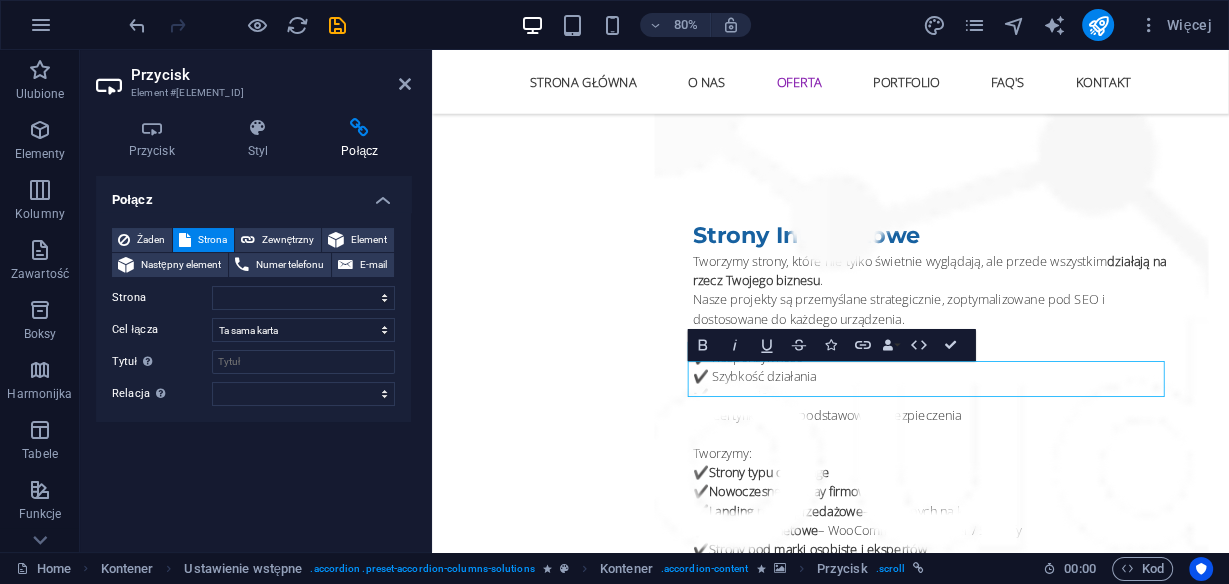 click on "Połącz" at bounding box center (253, 194) 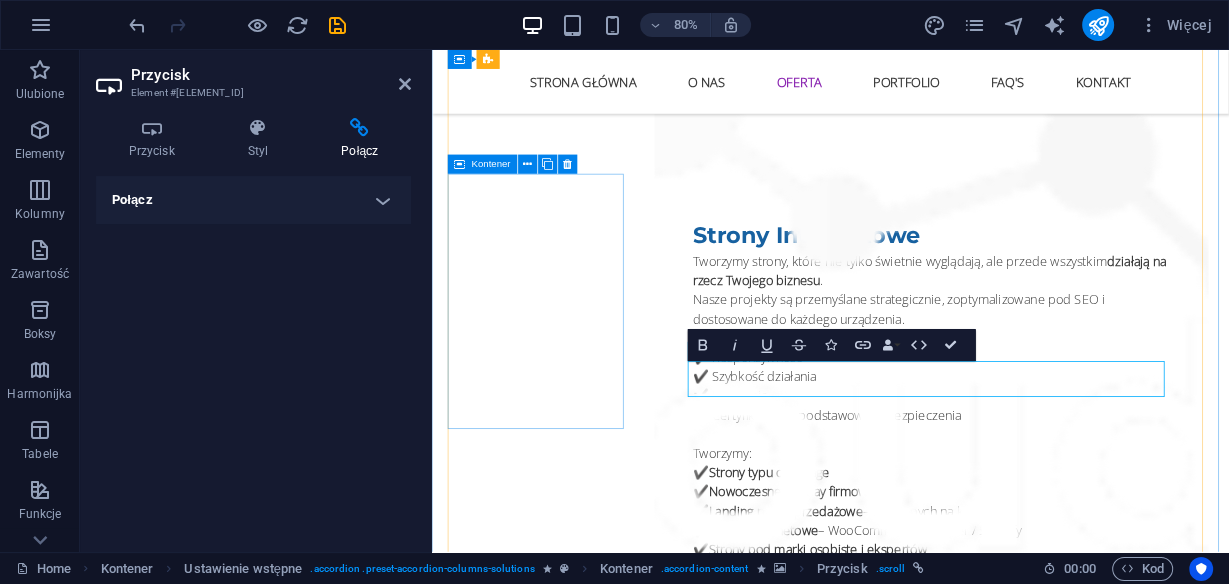 click on "Social Media Management" at bounding box center (568, 2649) 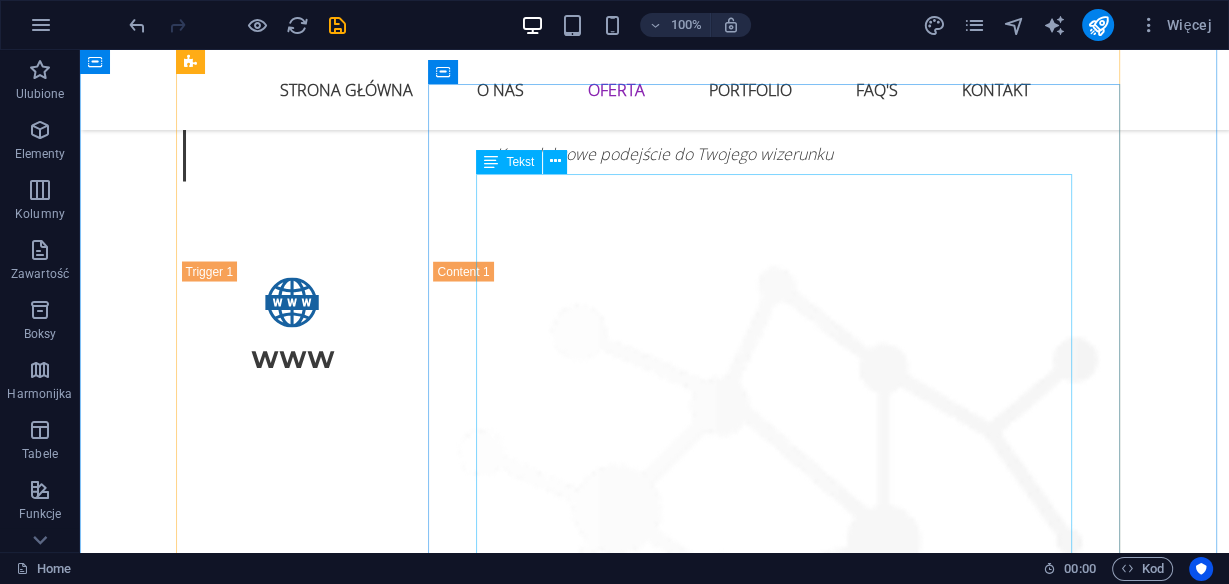 scroll, scrollTop: 2903, scrollLeft: 0, axis: vertical 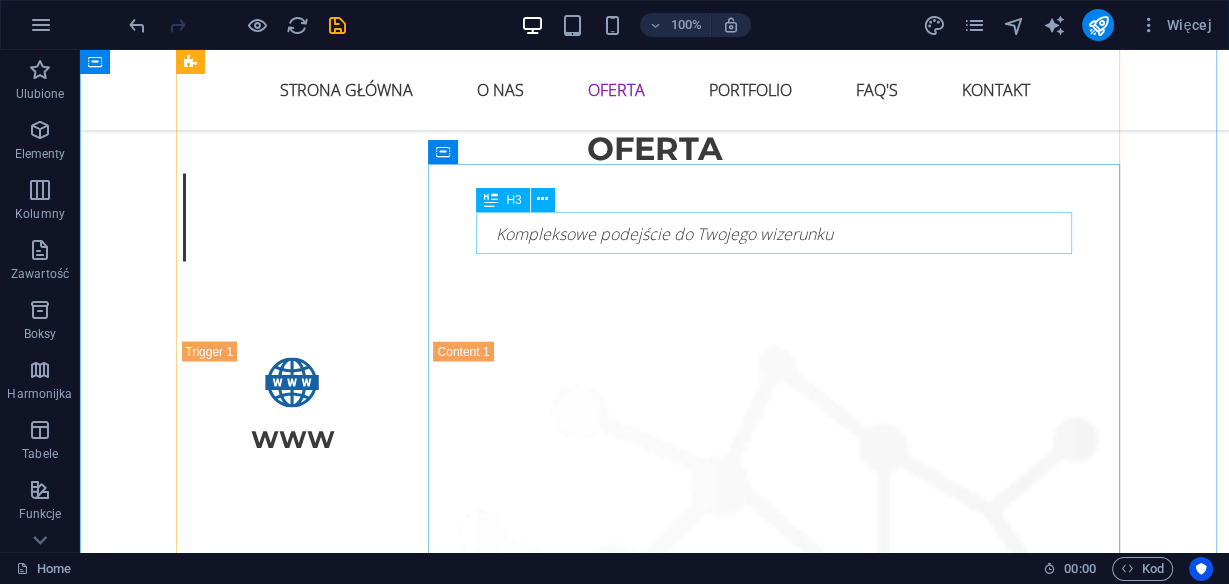 click at bounding box center (780, 1911) 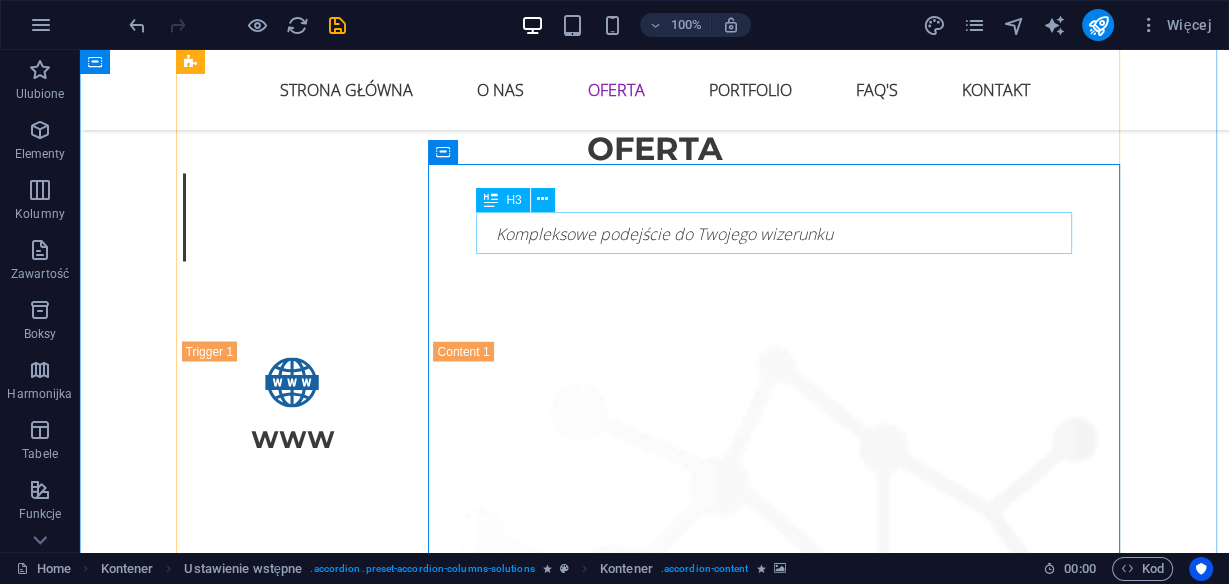 click on "Hardware solutions" at bounding box center (780, 2353) 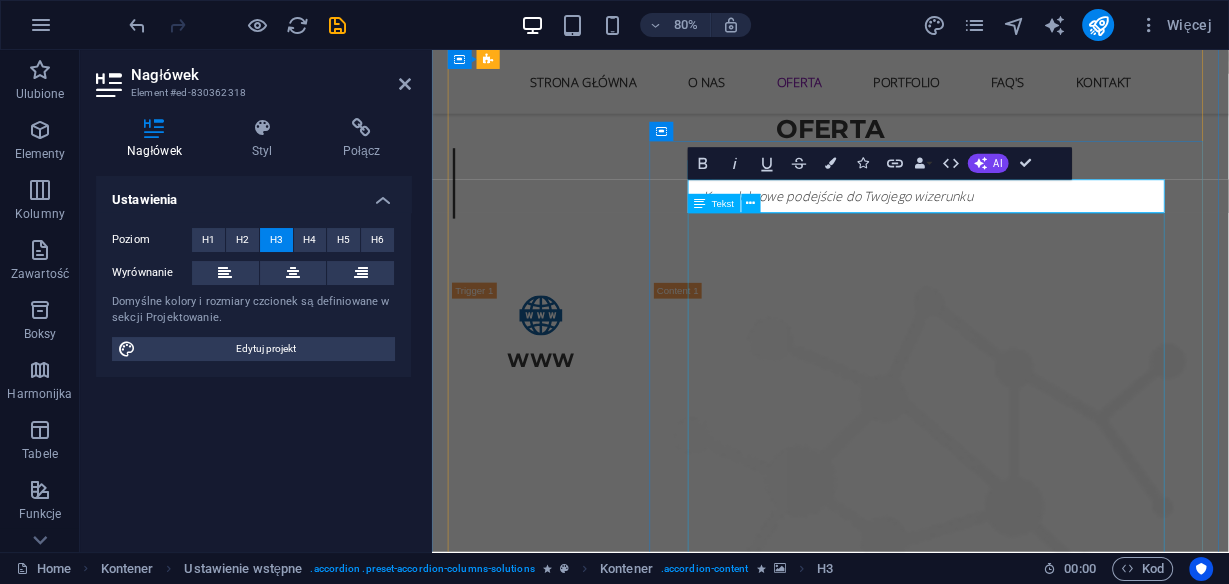 type 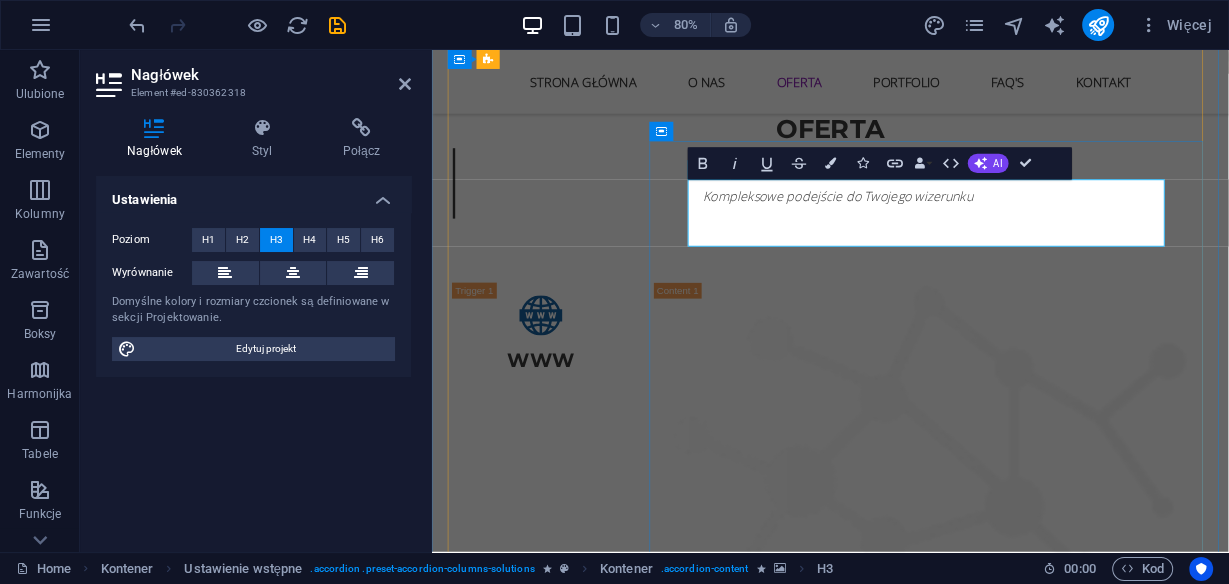 click on "Branding - Logo - Reklama - Social Media" at bounding box center [1056, 2416] 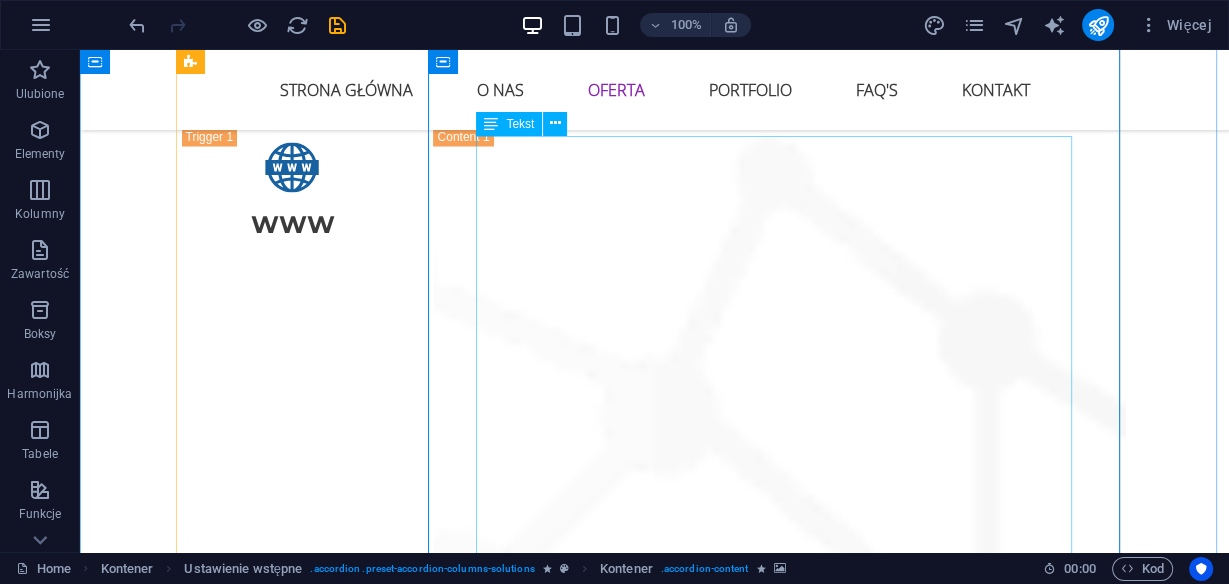 scroll, scrollTop: 3143, scrollLeft: 0, axis: vertical 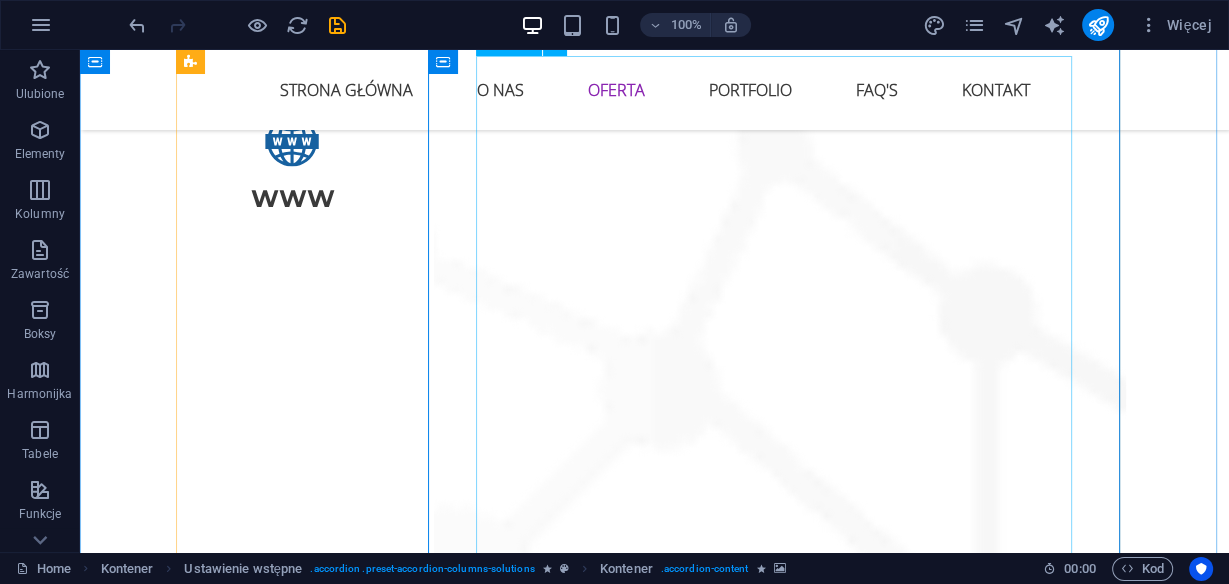drag, startPoint x: 580, startPoint y: 355, endPoint x: 588, endPoint y: 348, distance: 10.630146 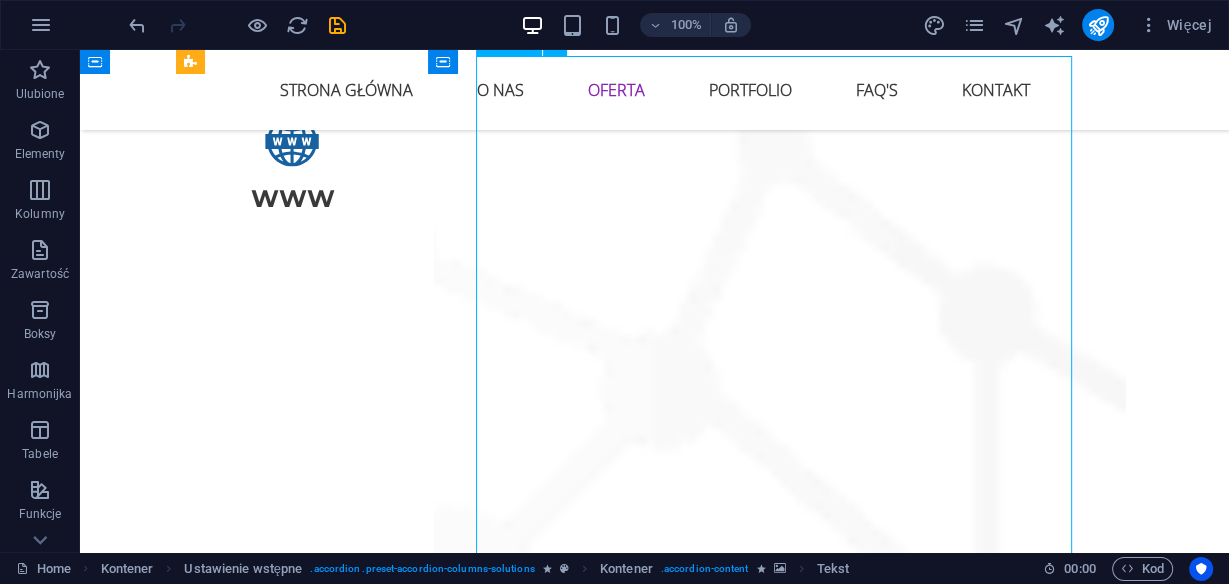 click on "Marka to nie tylko logo. To klimat, osobowość, styl. W WINS Agency tworzymy branding, który opowiada historię – Twoją. Pomagamy markom: ✨ wyglądać spójnie, ✨ mówić wyraźnie, ✨ być zapamiętywane. Co możemy dla Ciebie zrobić: Zaprojektujemy logo, które działa w każdych warunkach Dobierzemy kolory, typografię i styl, które oddają charakter Twojej marki Zdefiniujemy ton głosu i osobowość brandu (bo każda marka ma coś do powiedzenia) Stworzymy prostą, ale konkretną księgę znaku Zaprojektujemy szablony social media, żeby wszystko grało (również na Instagramie) Tworzymy marki, które nie tylko wyglądają dobrze – one czują się dobrze w swoim wizerunku." at bounding box center [780, 2500] 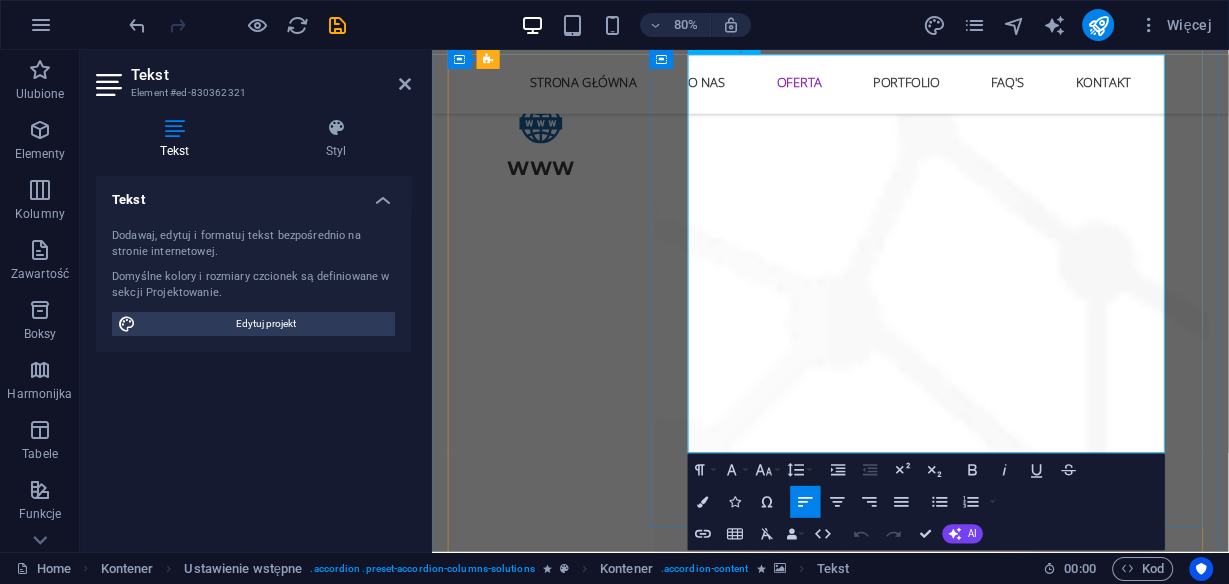 drag, startPoint x: 864, startPoint y: 355, endPoint x: 764, endPoint y: 338, distance: 101.43471 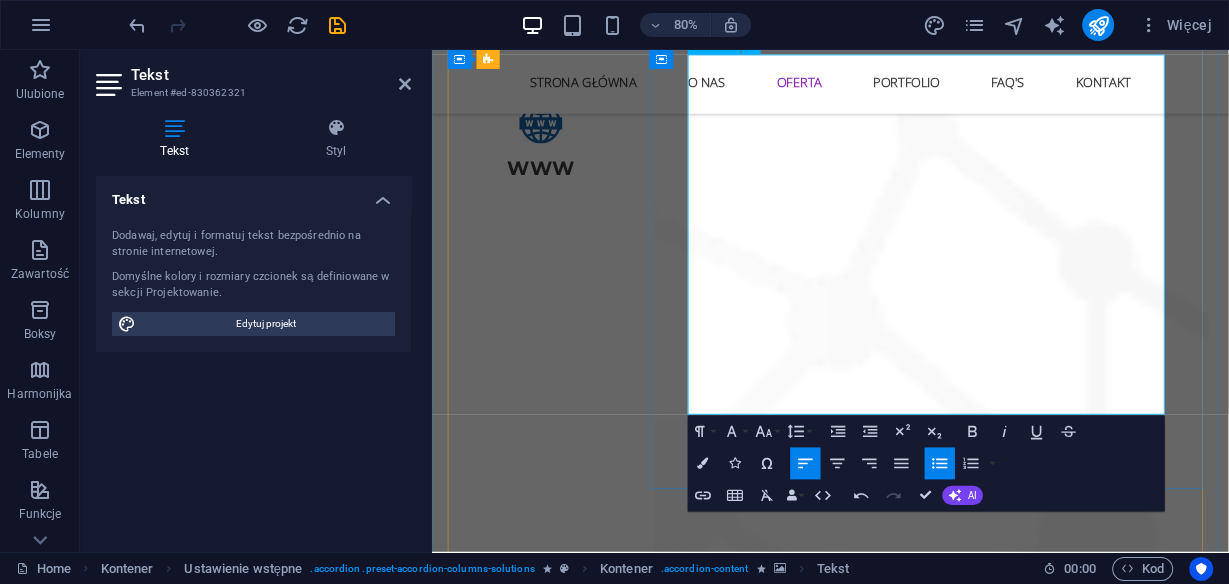 drag, startPoint x: 1100, startPoint y: 335, endPoint x: 778, endPoint y: 342, distance: 322.07608 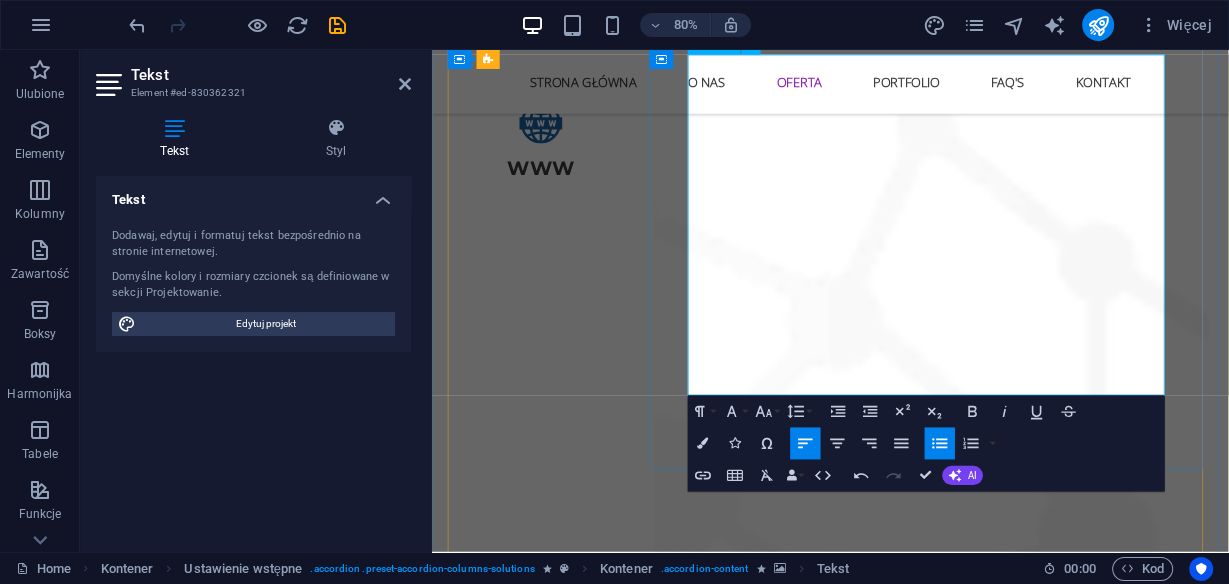 click on "Zaprojektujemy szablony social media, żeby wszystko grało (również na Instagramie)" at bounding box center [1064, 2372] 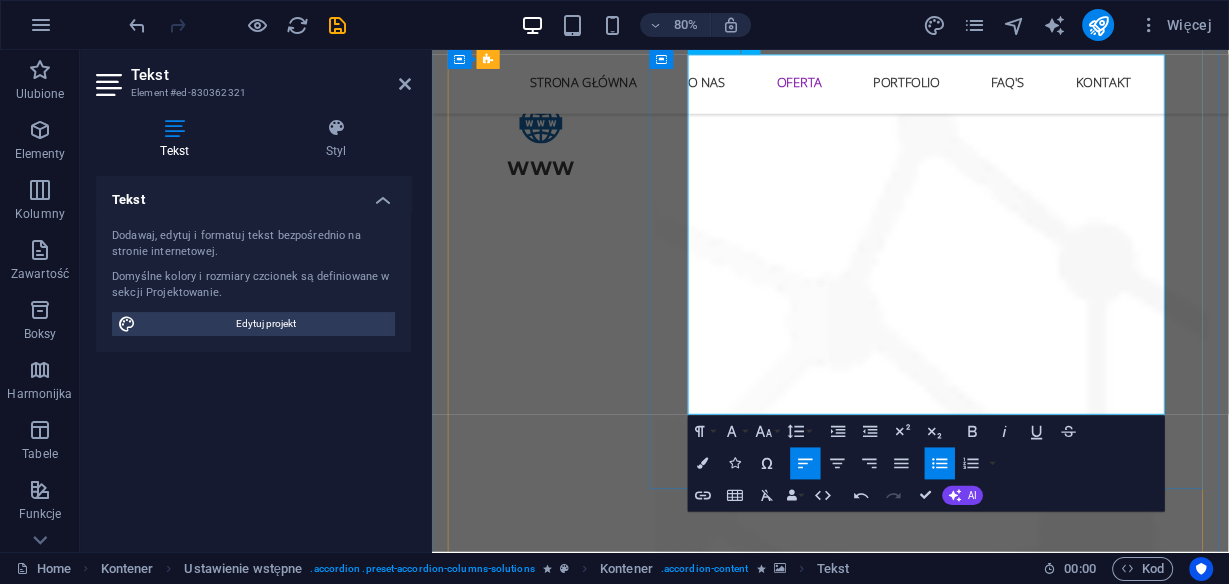 type 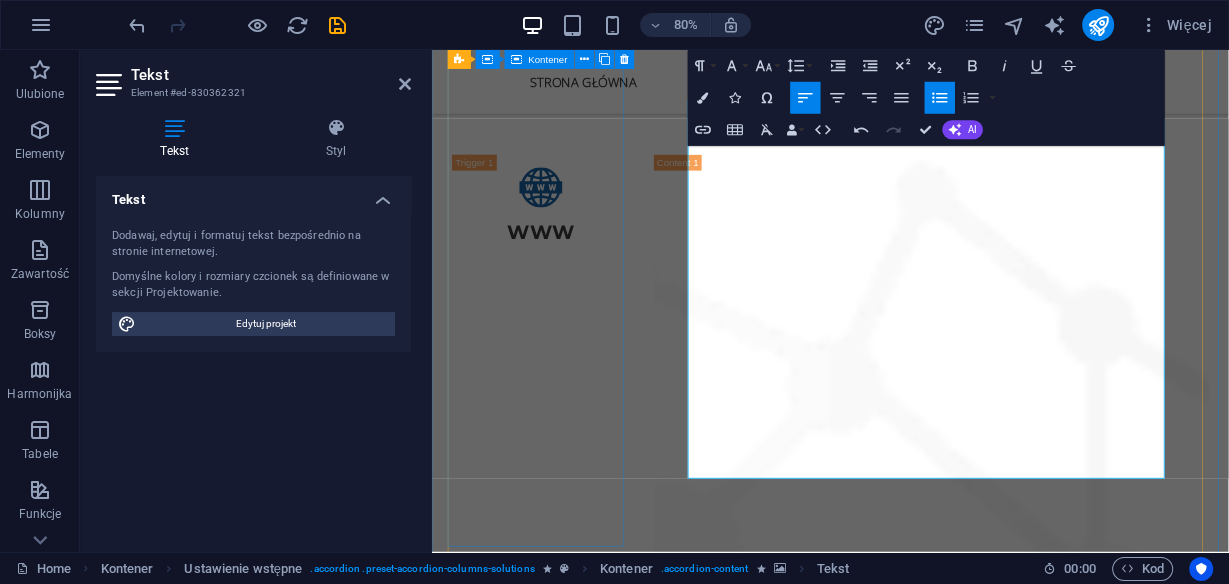 click on "Branding" at bounding box center [568, 2051] 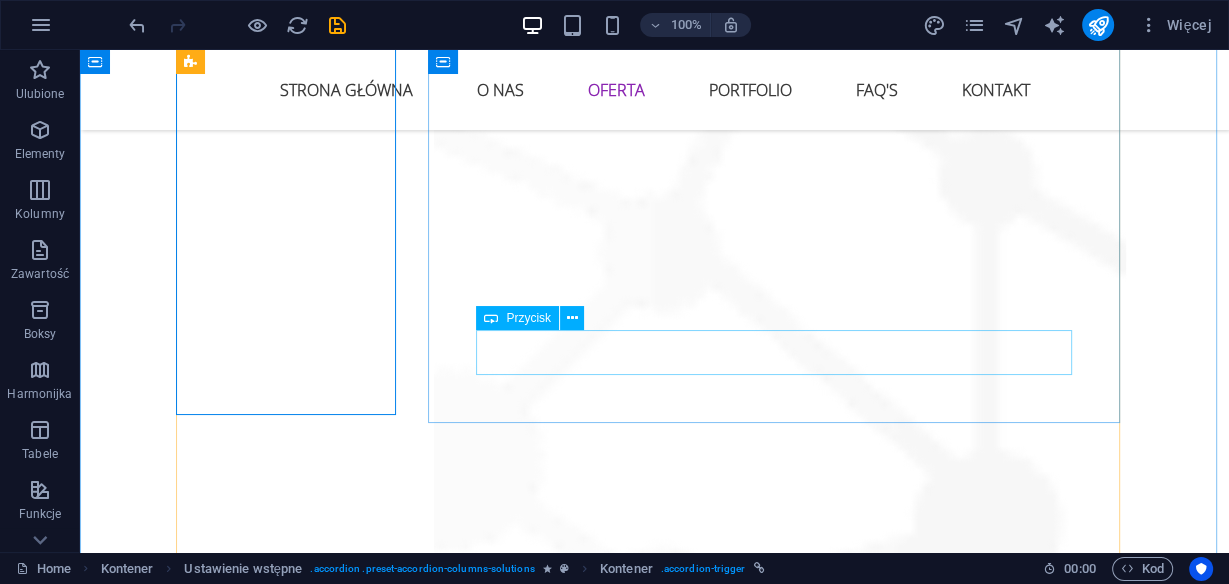 scroll, scrollTop: 3143, scrollLeft: 0, axis: vertical 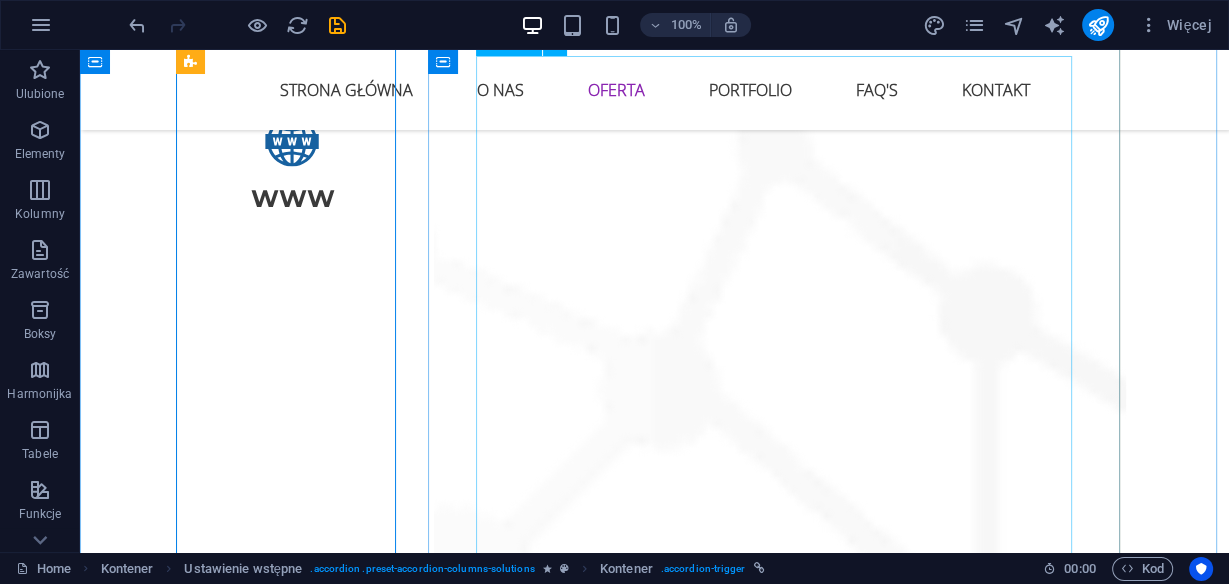 click on "Marka to nie tylko logo. To klimat, osobowość, styl. W WINS Agency tworzymy branding, który opowiada historię – Twoją. Pomagamy markom: ✨ wyglądać spójnie, ✨ mówić wyraźnie, ✨ być zapamiętywane. Co możemy dla Ciebie zrobić: Zaprojektujemy logo, które działa w każdych warunkach Poprowadzimy twoje Social Media ( Facebook - Instagram ) Dobierzemy kolory, typografię i styl, które oddają charakter Twojej marki Zaprojektujemy szablony social media, żeby wszystko grało (również na Instagramie) Tworzymy marki, które nie tylko wyglądają dobrze – one czują się dobrze w swoim wizerunku." at bounding box center (780, 2428) 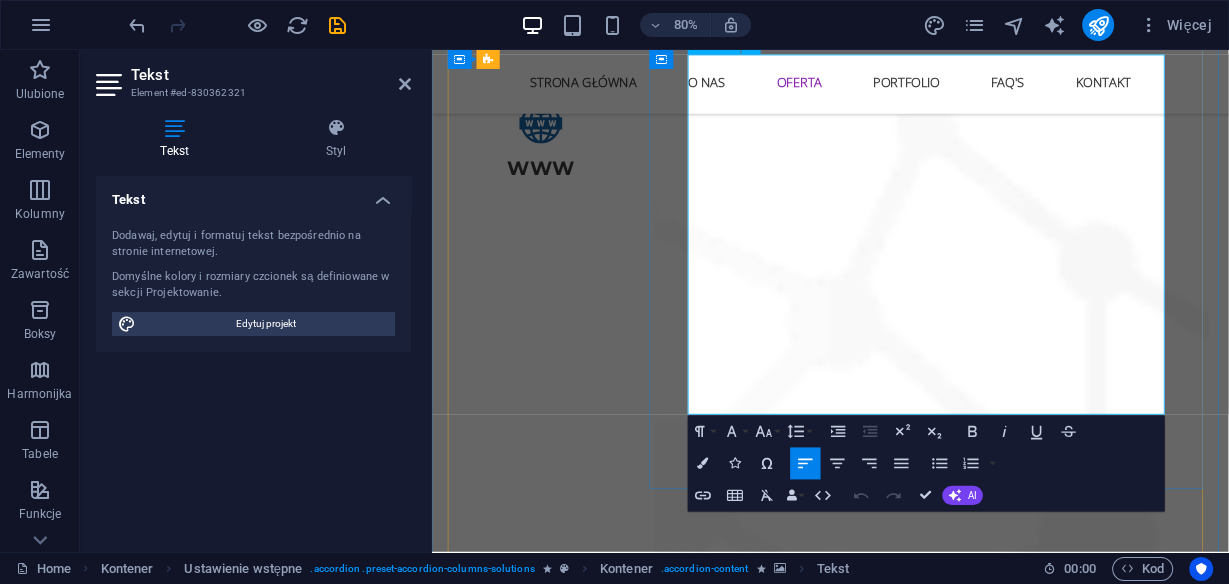 click on "Zaprojektujemy szablony social media, żeby wszystko grało (również na Instagramie)" at bounding box center [1064, 2485] 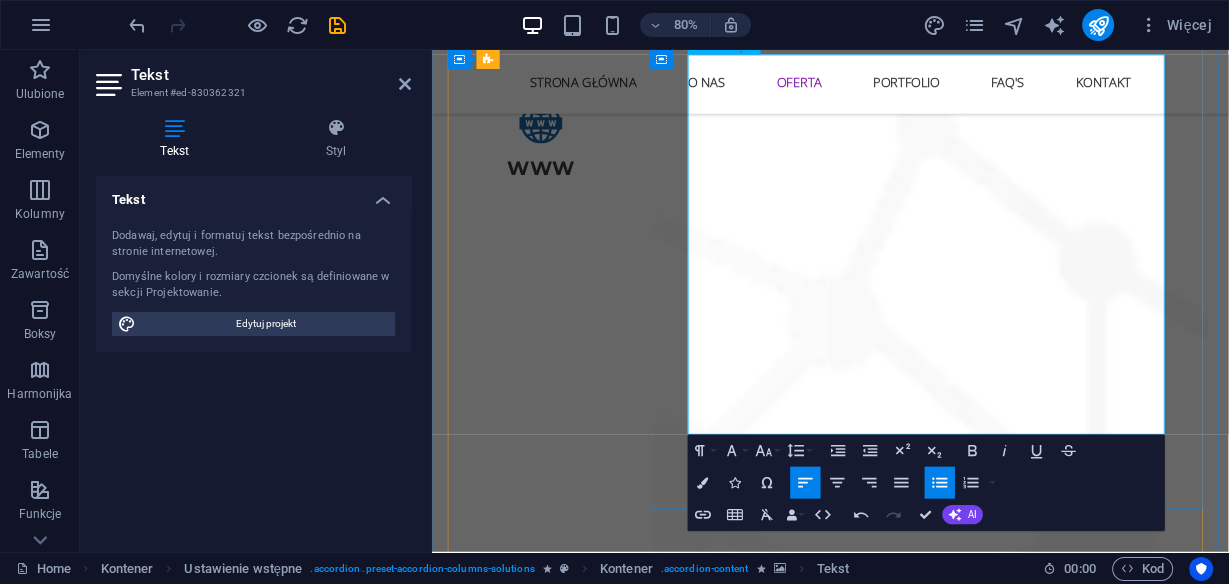 type 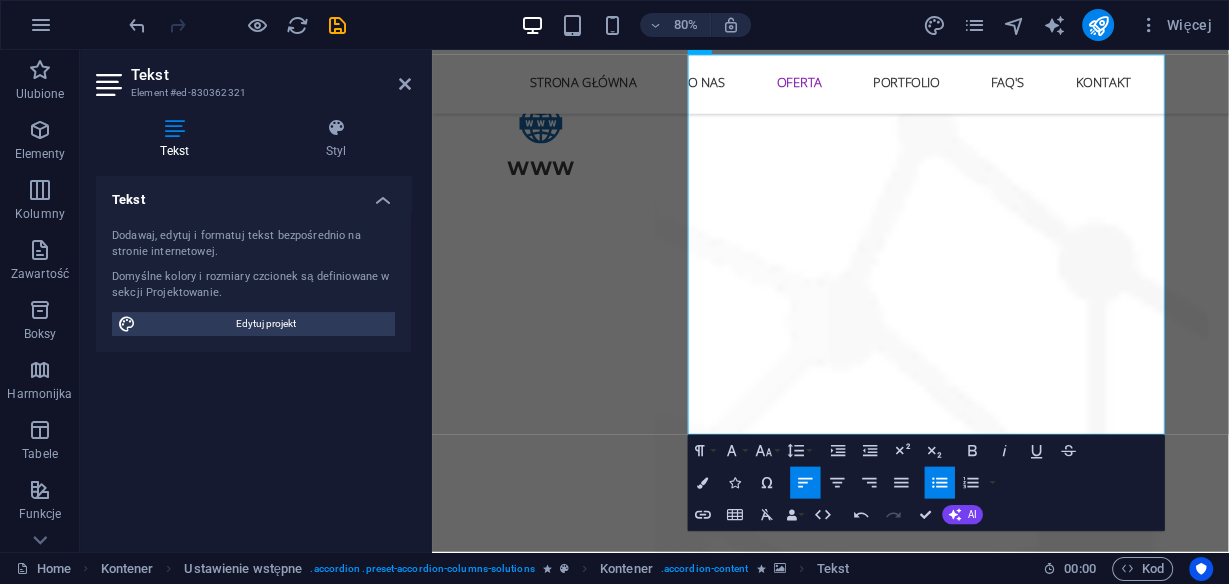 click at bounding box center (1056, 1649) 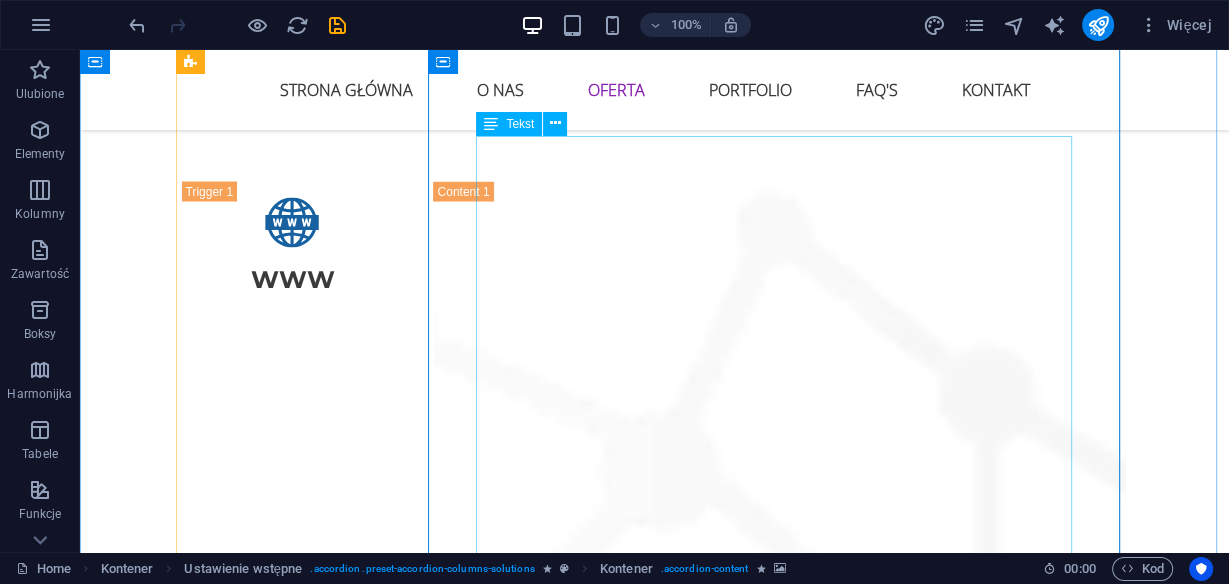 scroll, scrollTop: 3303, scrollLeft: 0, axis: vertical 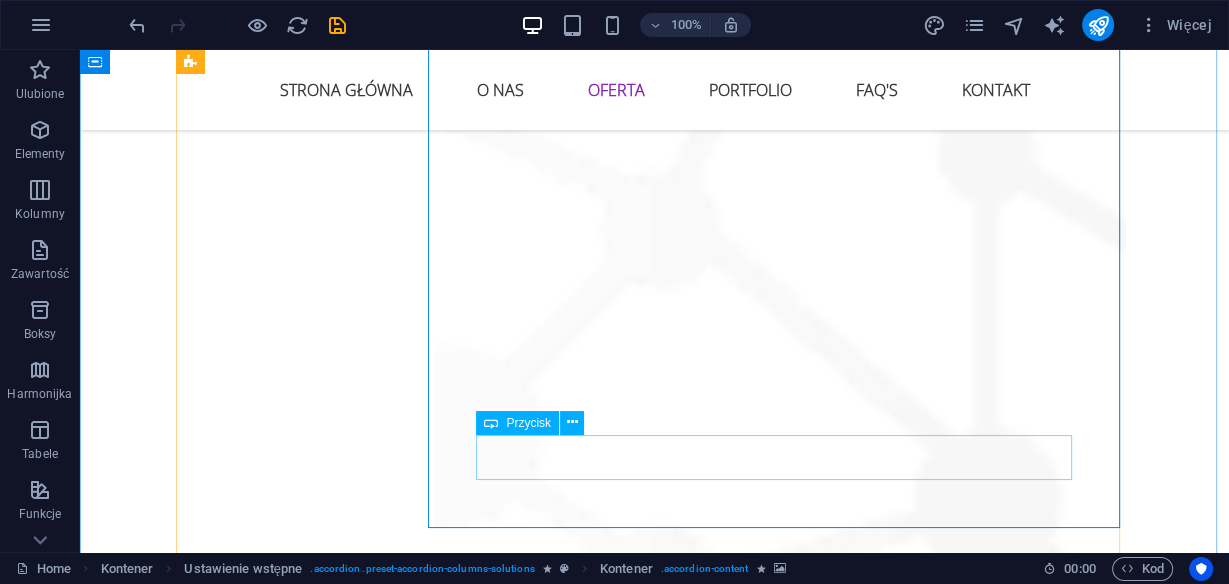 click on "Pricing" at bounding box center [780, 2598] 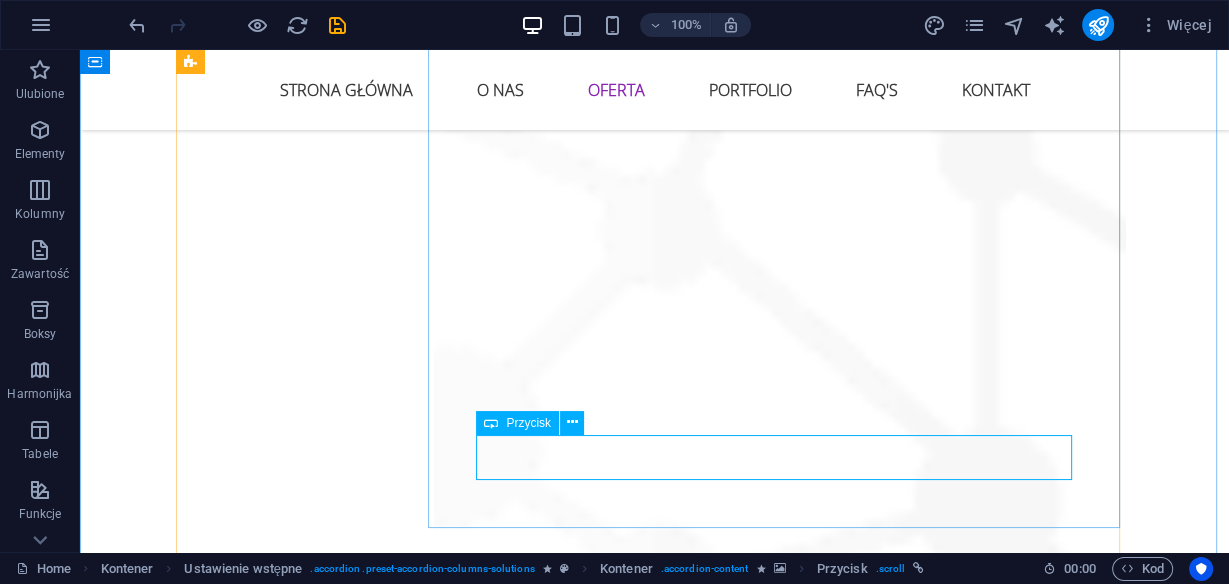 click on "Pricing" at bounding box center (780, 2598) 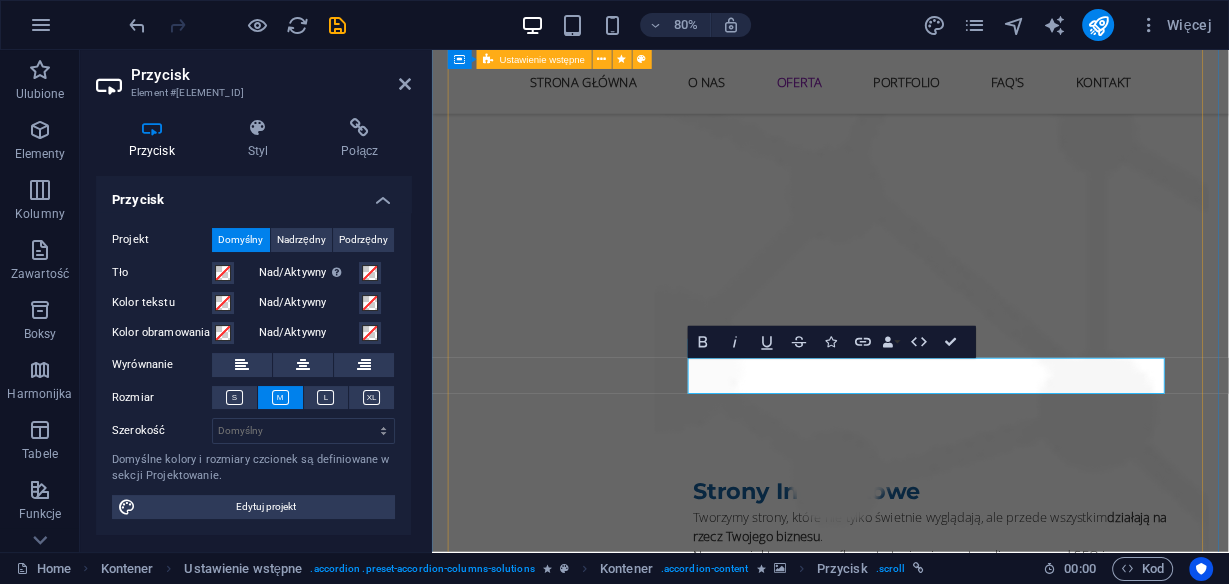 type 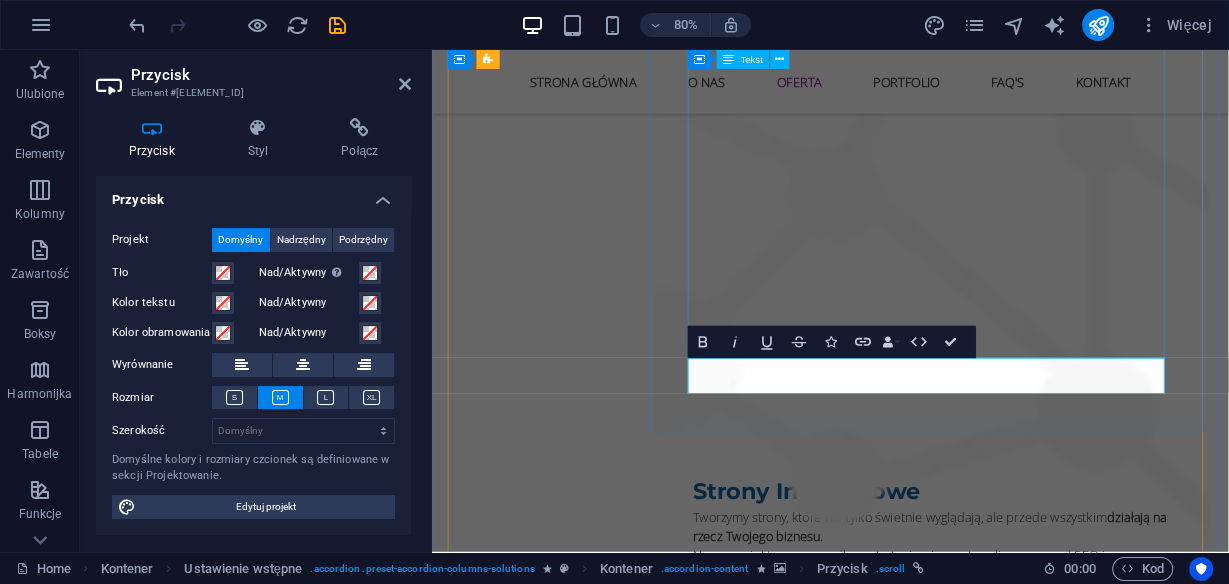 click on "Marka to nie tylko logo. To klimat, osobowość, styl. W WINS Agency tworzymy branding, który opowiada historię – Twoją. Pomagamy markom: ✨ wyglądać spójnie, ✨ mówić wyraźnie, ✨ być zapamiętywane. Co możemy dla Ciebie zrobić: Zaprojektujemy logo, które działa w każdych warunkach Poprowadzimy twoje Social Media ( Facebook - Instagram ) Dobierzemy kolory, typografię i styl, które oddają charakter Twojej marki Zaprojektujemy szablony social media, żeby wszystko grało (również na Instagramie) Wizytówki, gadżety itd. Tworzymy marki, które nie tylko wyglądają dobrze – one czują się dobrze w swoim wizerunku." at bounding box center (1056, 2305) 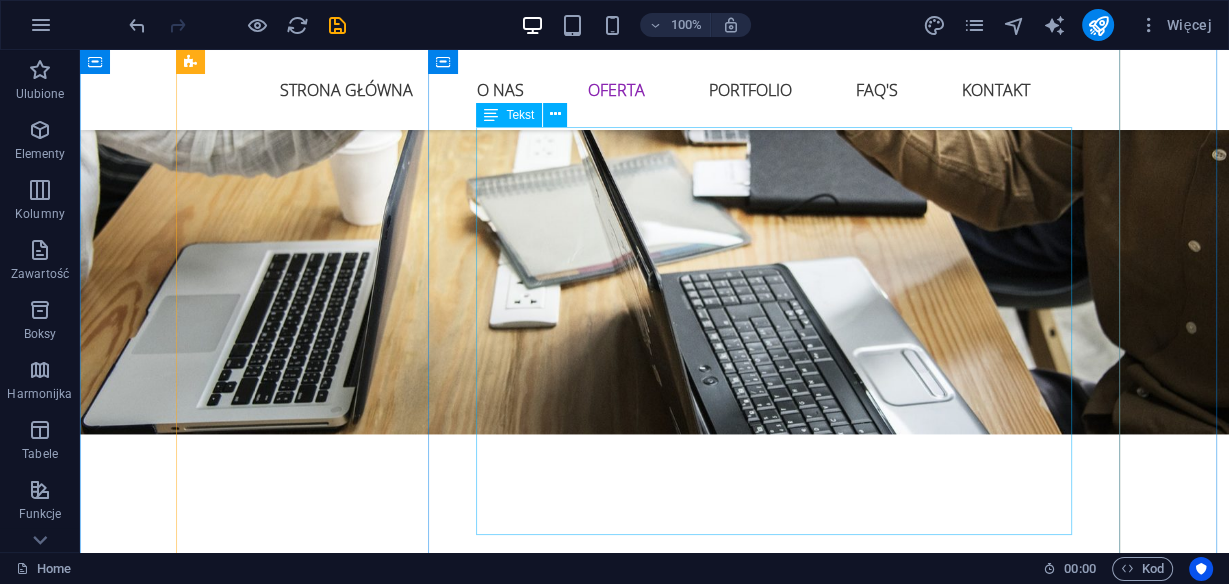 scroll, scrollTop: 2503, scrollLeft: 0, axis: vertical 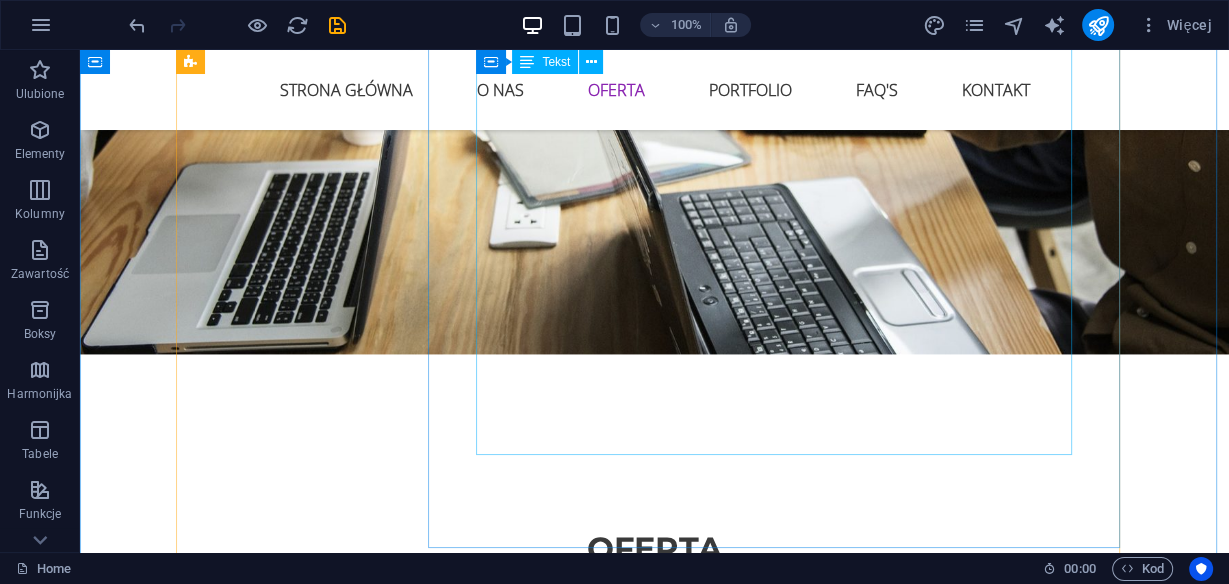click on "Tworzymy strony, które nie tylko świetnie wyglądają, ale przede wszystkim  działają na rzecz Twojego biznesu . Nasze projekty są przemyślane strategicznie, zoptymalizowane pod SEO i dostosowane do każdego urządzenia. ✔️ Responsywność  ✔️ Szybkość działania  ✔️ Integracje  ✔️ Certyfikat SSL i podstawowe zabezpieczenia Tworzymy: ✔️Strony typu one-page ✔️ Nowoczesne stronay firmowe ✔️ Landing page sprzedażowe  – skupionych na konwersji ✔️ Sklepy Internetowe  – WooCommerce / Shoper / Shopify ✔️ Strony pod marki osobiste i ekspertów" at bounding box center (780, 1626) 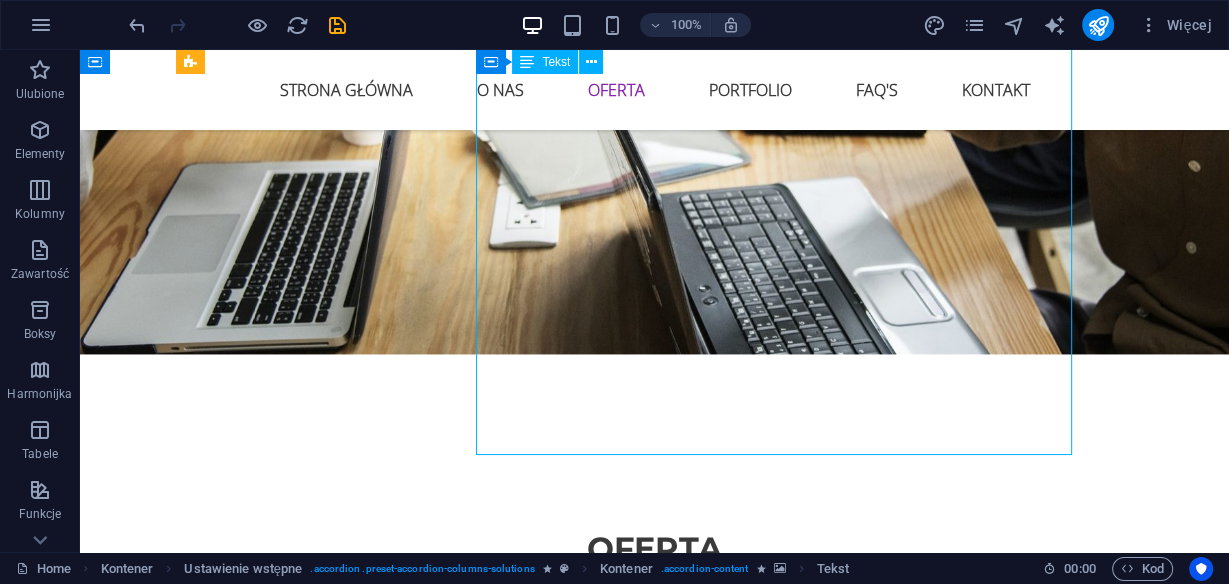 click on "Tworzymy strony, które nie tylko świetnie wyglądają, ale przede wszystkim  działają na rzecz Twojego biznesu . Nasze projekty są przemyślane strategicznie, zoptymalizowane pod SEO i dostosowane do każdego urządzenia. ✔️ Responsywność  ✔️ Szybkość działania  ✔️ Integracje  ✔️ Certyfikat SSL i podstawowe zabezpieczenia Tworzymy: ✔️Strony typu one-page ✔️ Nowoczesne stronay firmowe ✔️ Landing page sprzedażowe  – skupionych na konwersji ✔️ Sklepy Internetowe  – WooCommerce / Shoper / Shopify ✔️ Strony pod marki osobiste i ekspertów" at bounding box center (780, 1626) 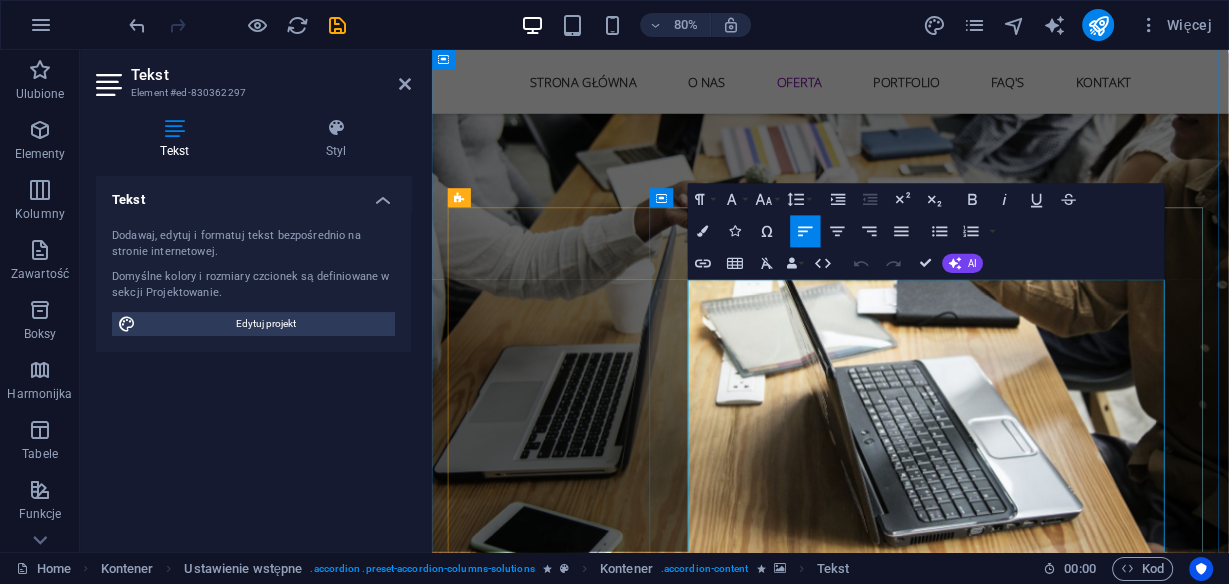 scroll, scrollTop: 2426, scrollLeft: 0, axis: vertical 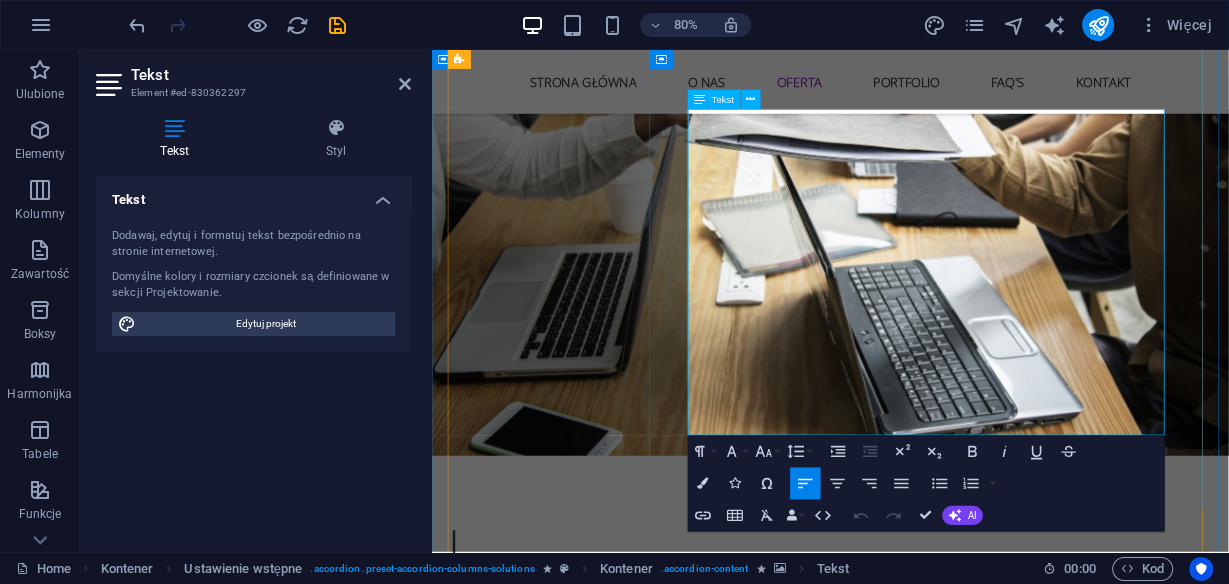 click on "Nowoczesne stronay firmowe" at bounding box center (882, 1391) 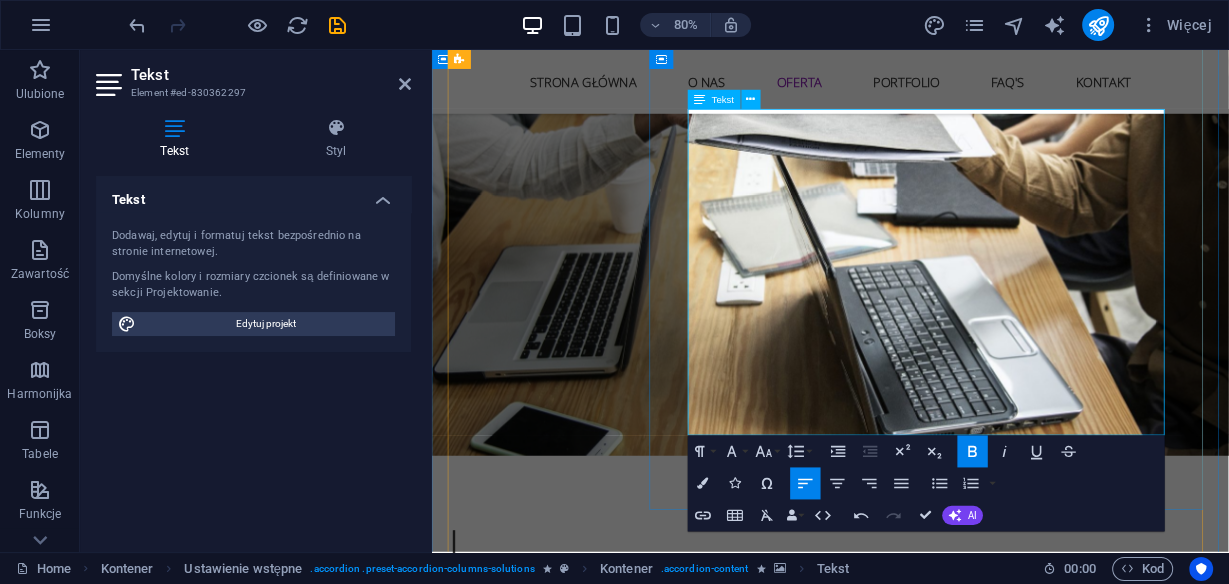 type 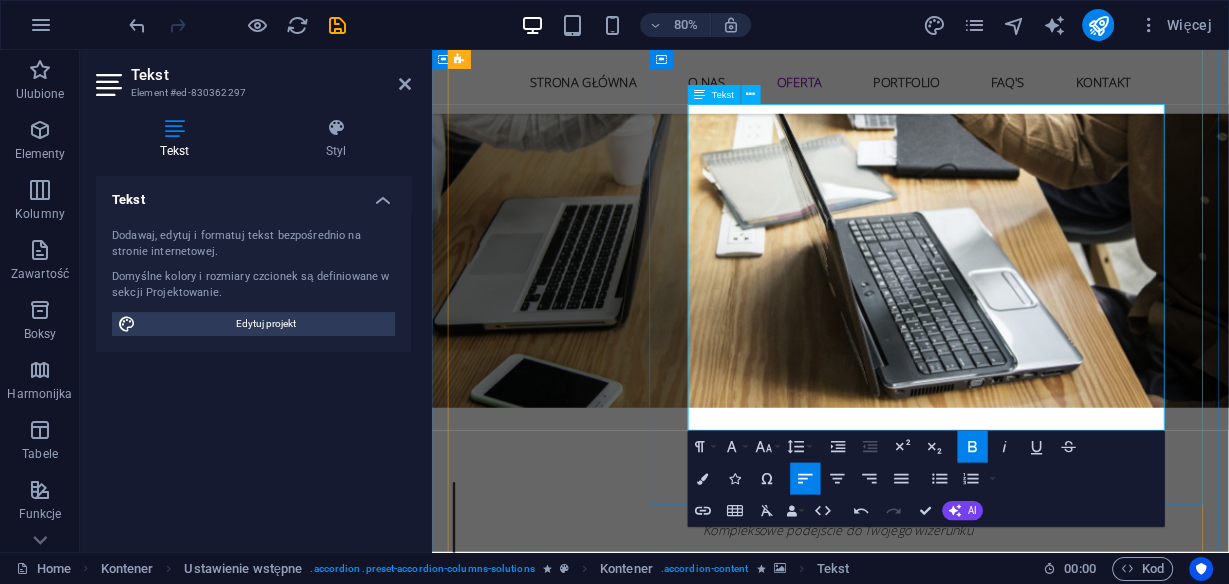 scroll, scrollTop: 2506, scrollLeft: 0, axis: vertical 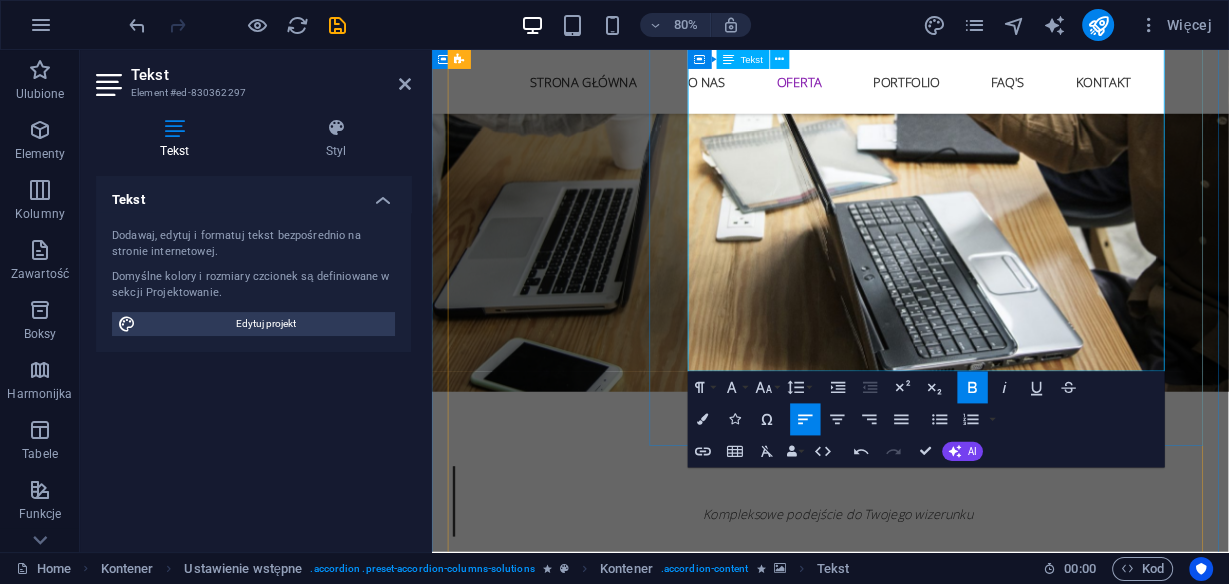 drag, startPoint x: 1176, startPoint y: 394, endPoint x: 932, endPoint y: 395, distance: 244.00204 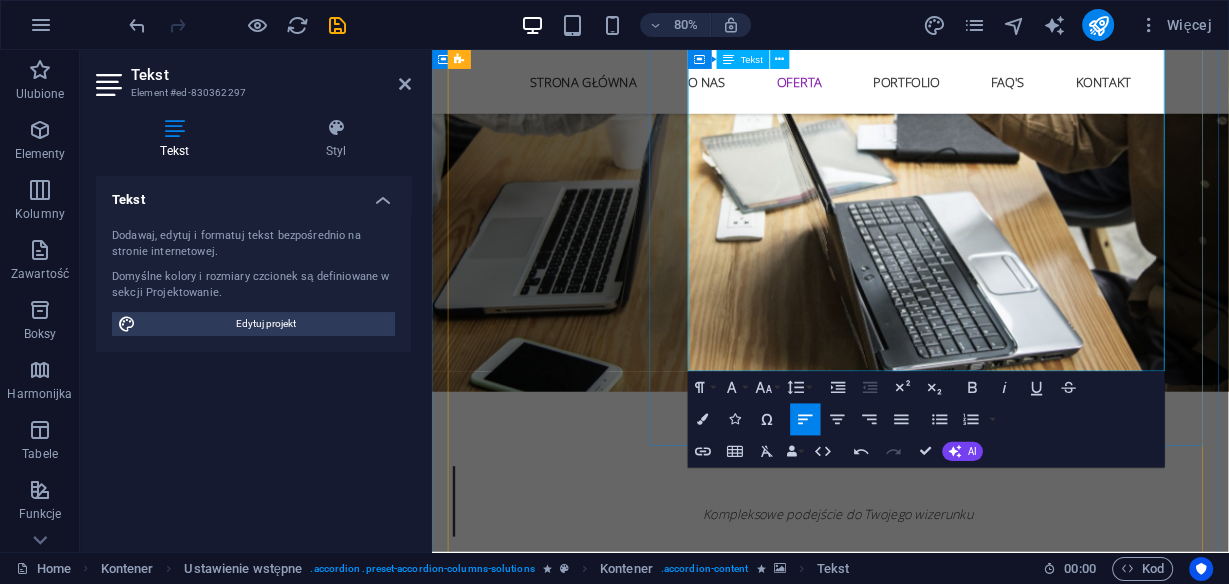 click on "✔️ Strony pod marki osobiste i ekspertów" at bounding box center [1056, 1791] 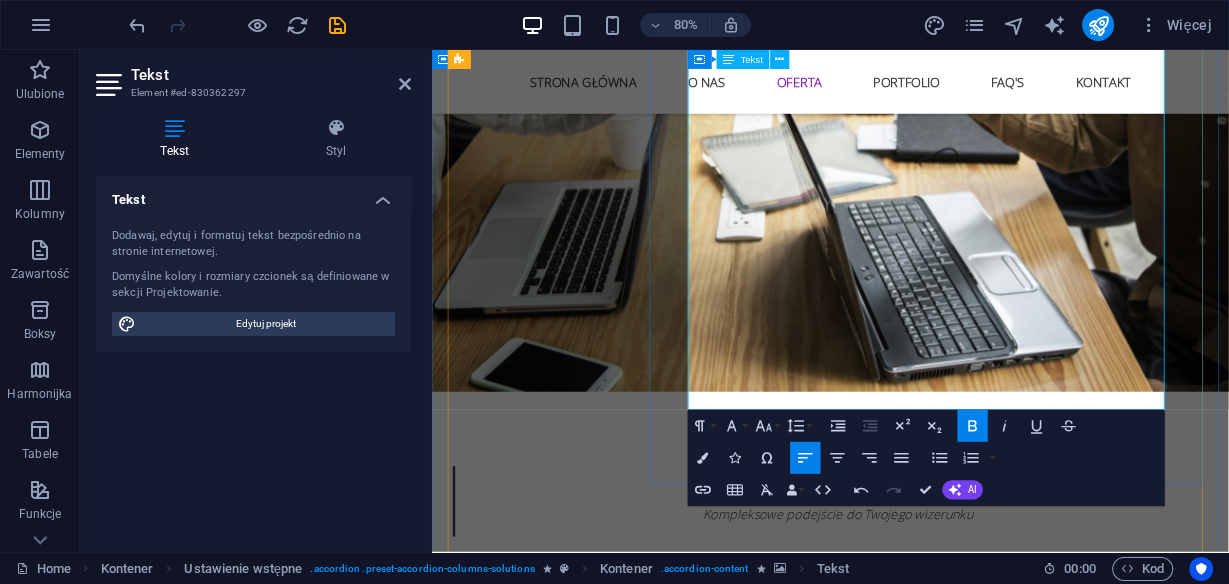 scroll, scrollTop: 2426, scrollLeft: 0, axis: vertical 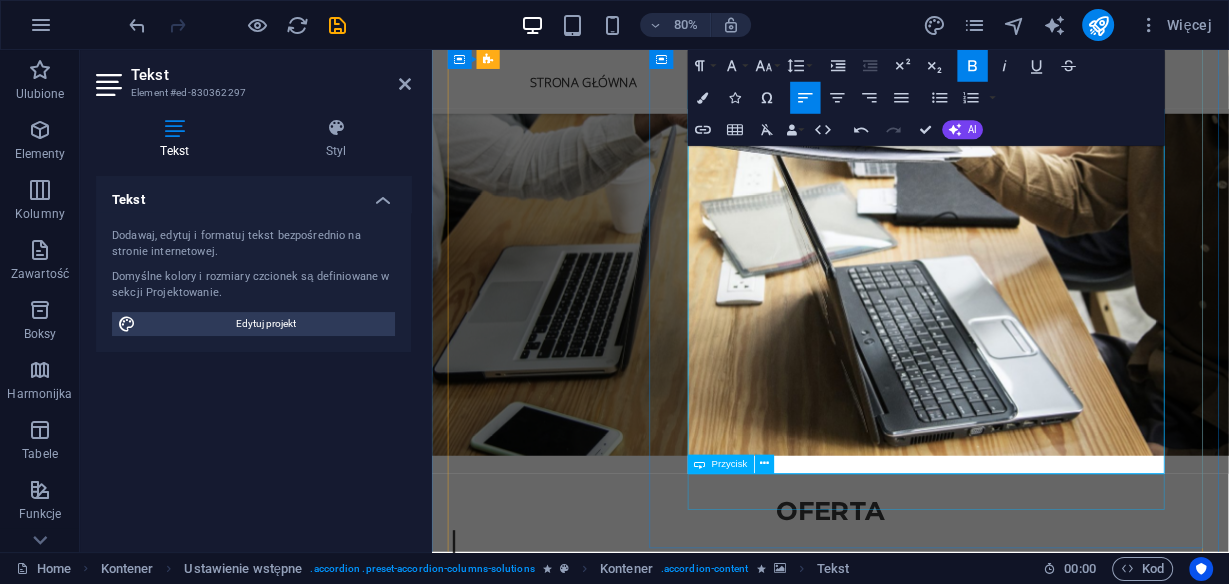 click on "Pricing" at bounding box center [1056, 2025] 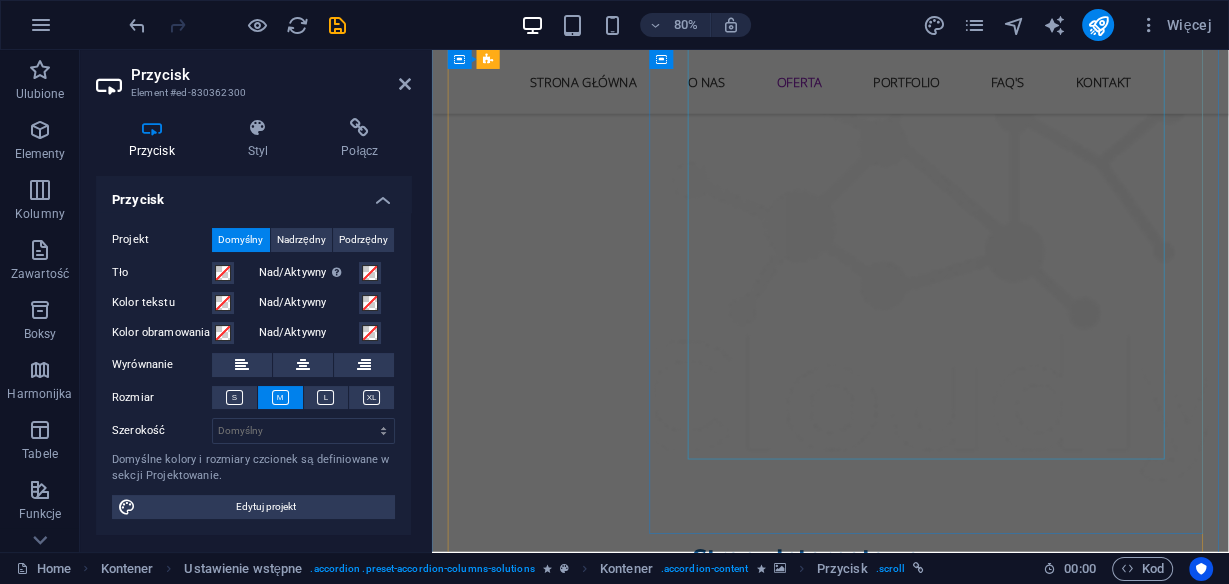 scroll, scrollTop: 3367, scrollLeft: 0, axis: vertical 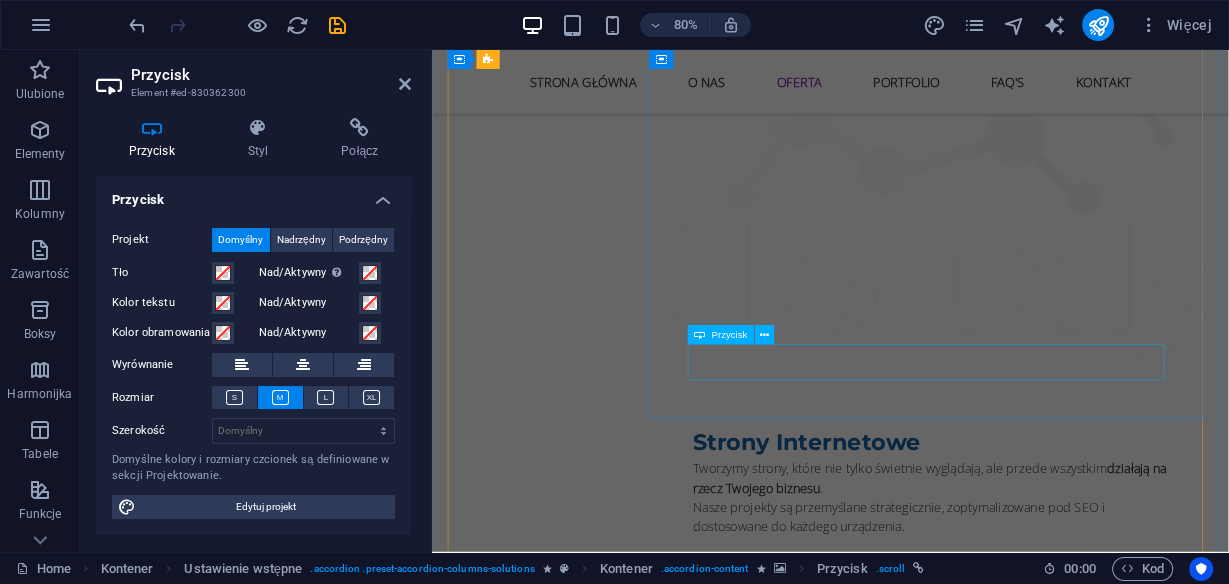 click on "Skkontaktuj się a Dobierzemy usługę do twoich potrzeb" at bounding box center [1056, 2585] 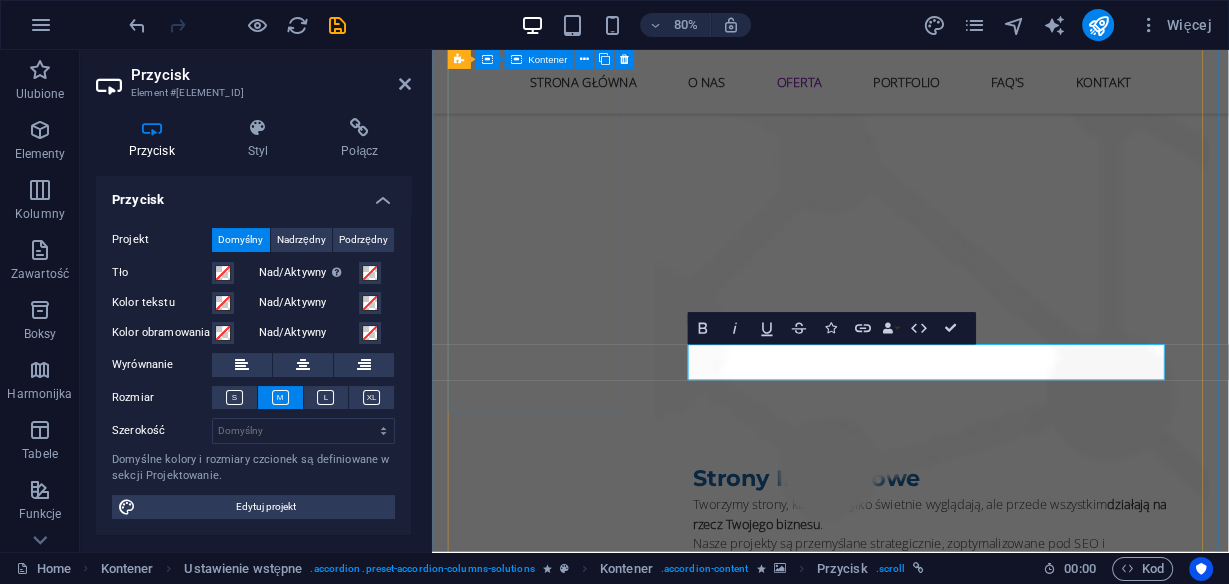 click on "Branding" at bounding box center (568, 1932) 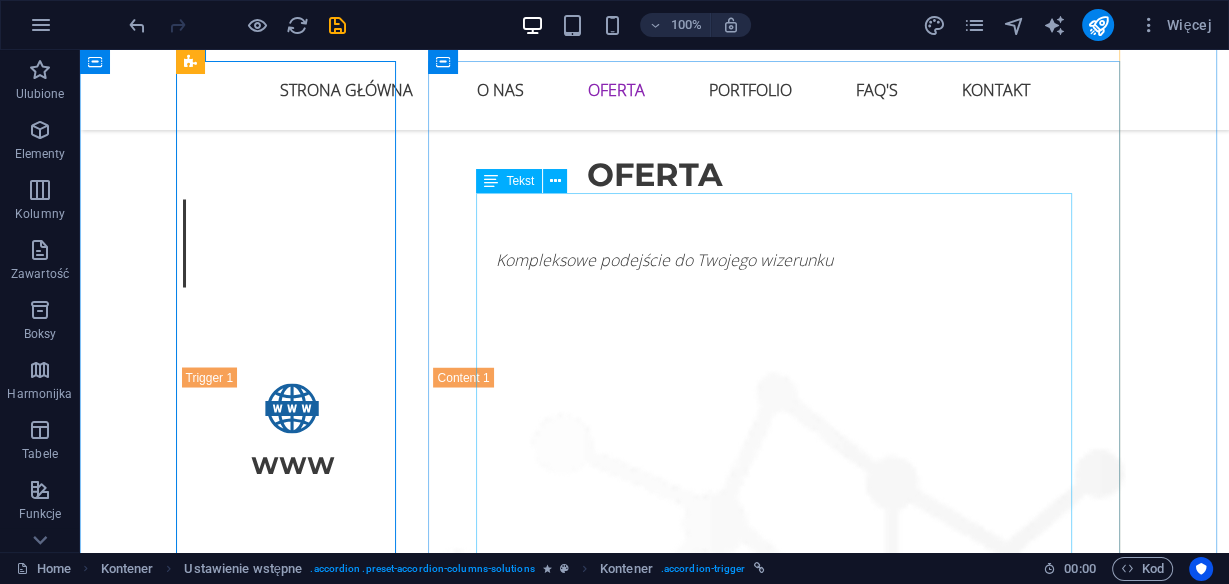 scroll, scrollTop: 2807, scrollLeft: 0, axis: vertical 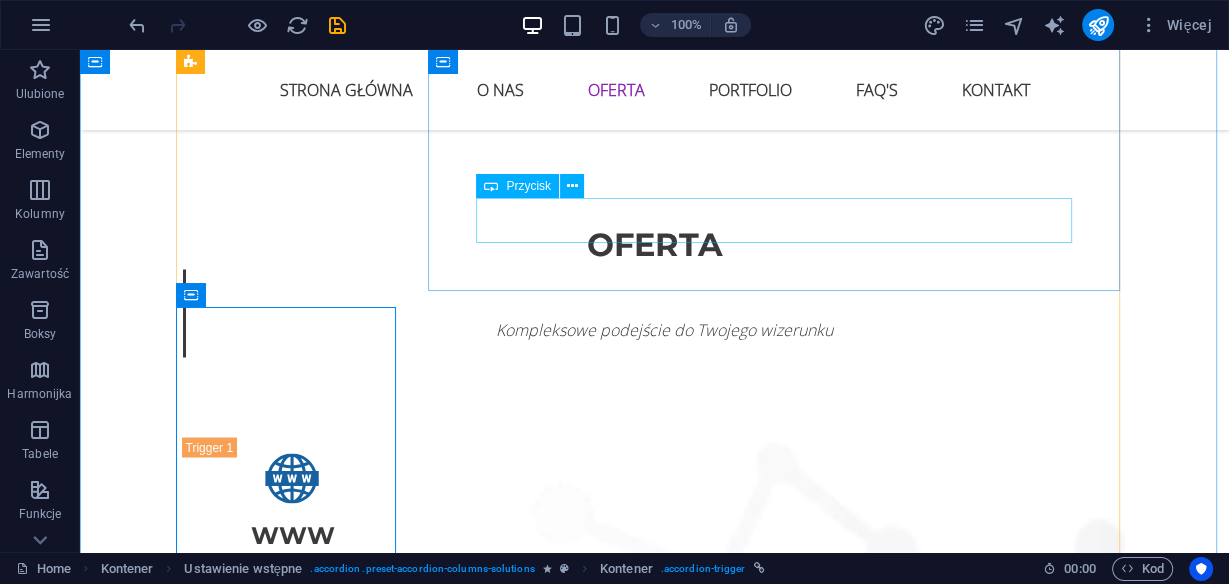 click on "Pricing" at bounding box center (780, 1644) 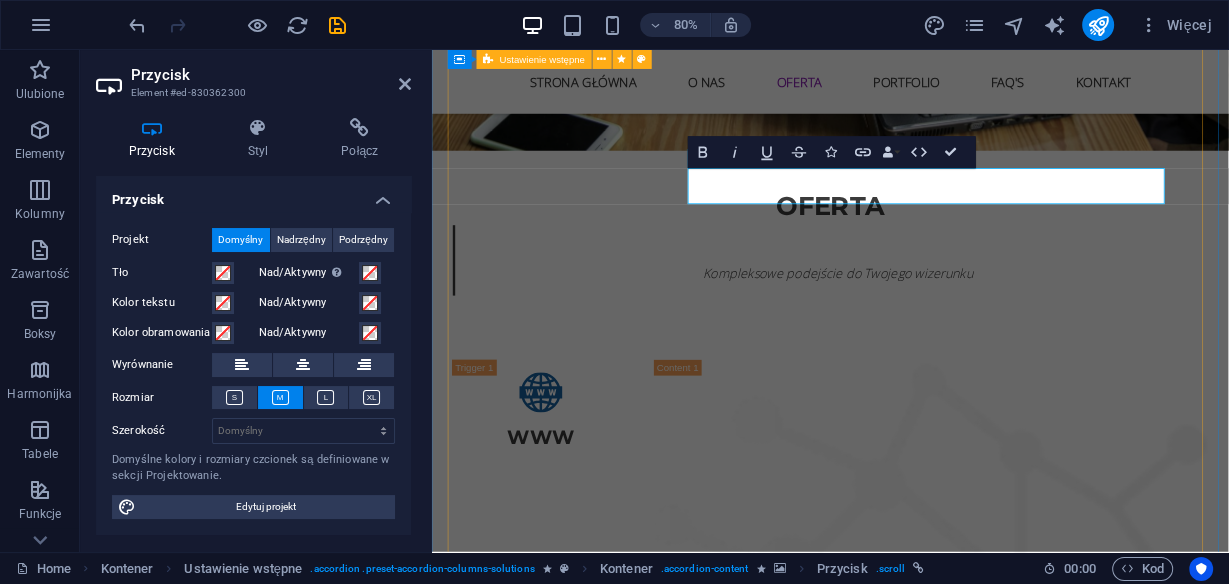 click at bounding box center (1056, 2113) 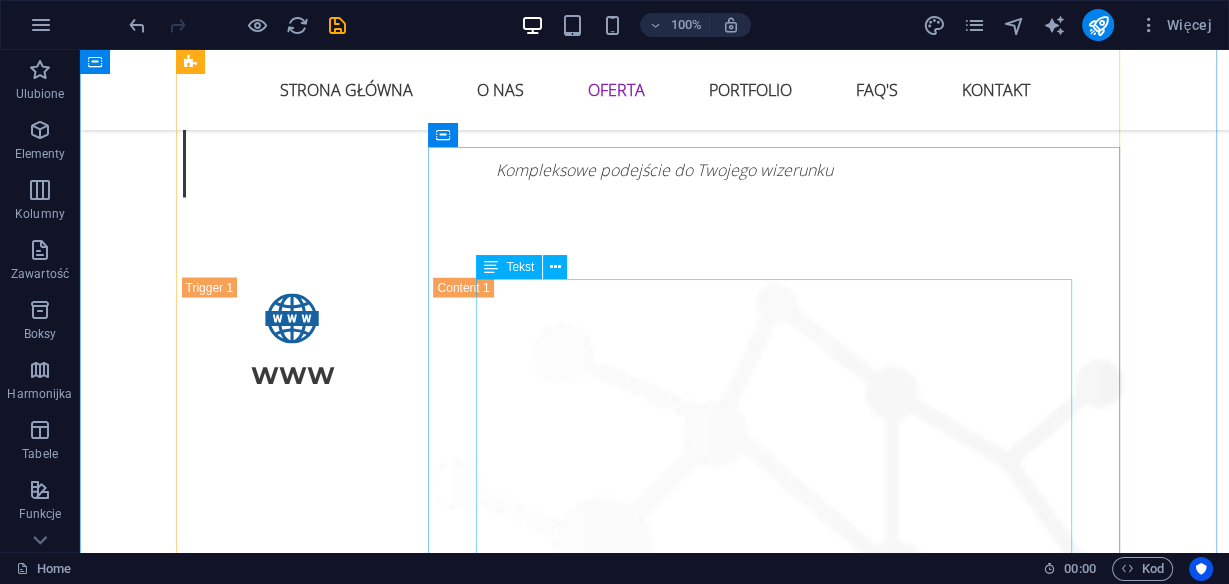 scroll, scrollTop: 3127, scrollLeft: 0, axis: vertical 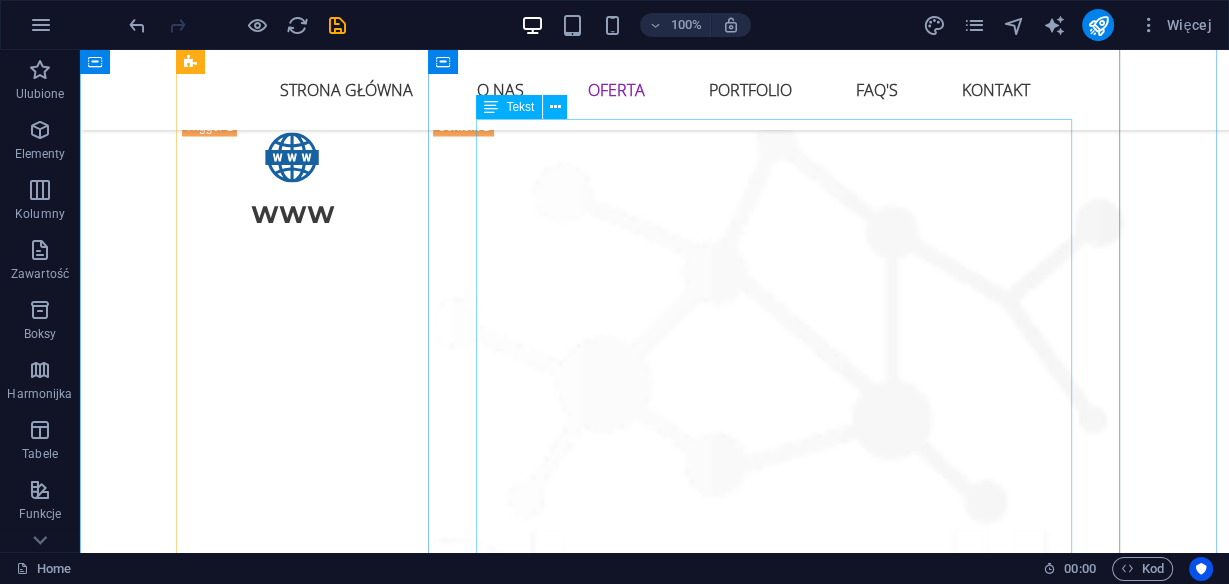 click on "Marka to nie tylko logo. To klimat, osobowość, styl. W WINS Agency tworzymy branding, który opowiada historię – Twoją. Pomagamy markom: ✨ wyglądać spójnie, ✨ mówić wyraźnie, ✨ być zapamiętywane. Co możemy dla Ciebie zrobić: Zaprojektujemy logo, które działa w każdych warunkach Poprowadzimy twoje Social Media ( Facebook - Instagram ) Dobierzemy kolory, typografię i styl, które oddają charakter Twojej marki Zaprojektujemy szablony social media, żeby wszystko grało (również na Instagramie) Wizytówki, gadżety itd. Tworzymy marki, które nie tylko wyglądają dobrze – one czują się dobrze w swoim wizerunku." at bounding box center [780, 2577] 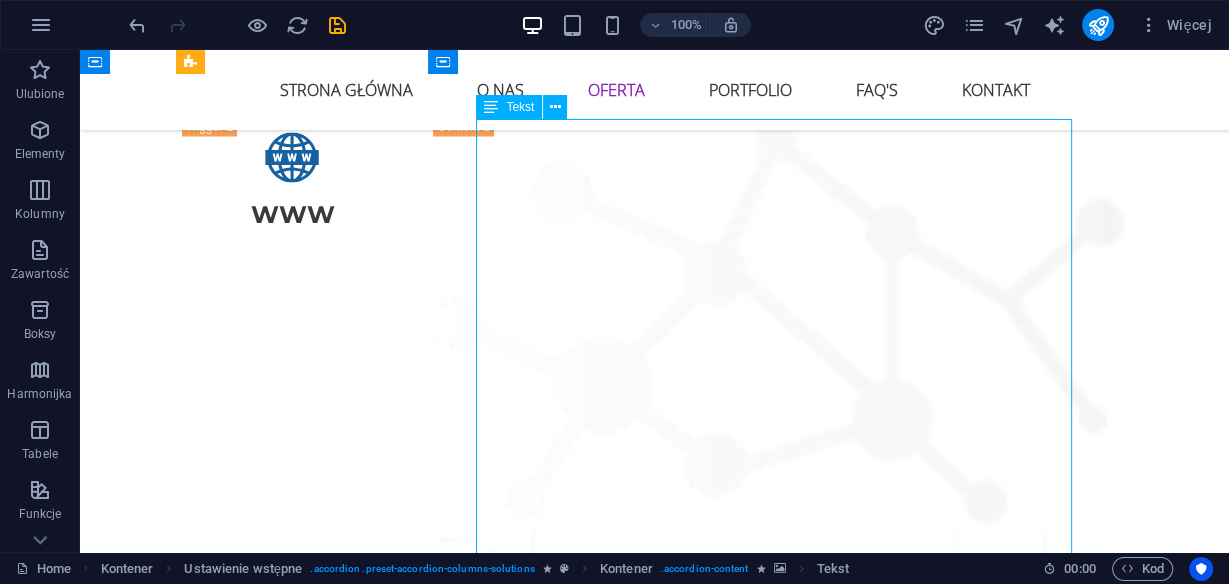 click on "Marka to nie tylko logo. To klimat, osobowość, styl. W WINS Agency tworzymy branding, który opowiada historię – Twoją. Pomagamy markom: ✨ wyglądać spójnie, ✨ mówić wyraźnie, ✨ być zapamiętywane. Co możemy dla Ciebie zrobić: Zaprojektujemy logo, które działa w każdych warunkach Poprowadzimy twoje Social Media ( Facebook - Instagram ) Dobierzemy kolory, typografię i styl, które oddają charakter Twojej marki Zaprojektujemy szablony social media, żeby wszystko grało (również na Instagramie) Wizytówki, gadżety itd. Tworzymy marki, które nie tylko wyglądają dobrze – one czują się dobrze w swoim wizerunku." at bounding box center (780, 2577) 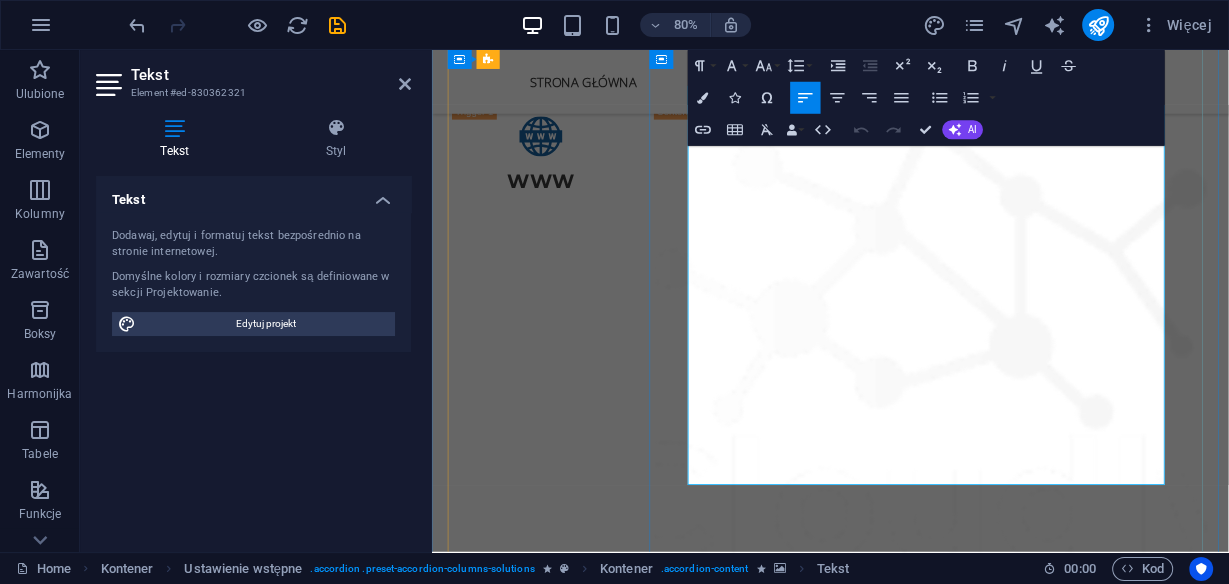 click on "Pomagamy markom: ✨ wyglądać spójnie, ✨ mówić wyraźnie, ✨ być zapamiętywane." at bounding box center [1056, 2427] 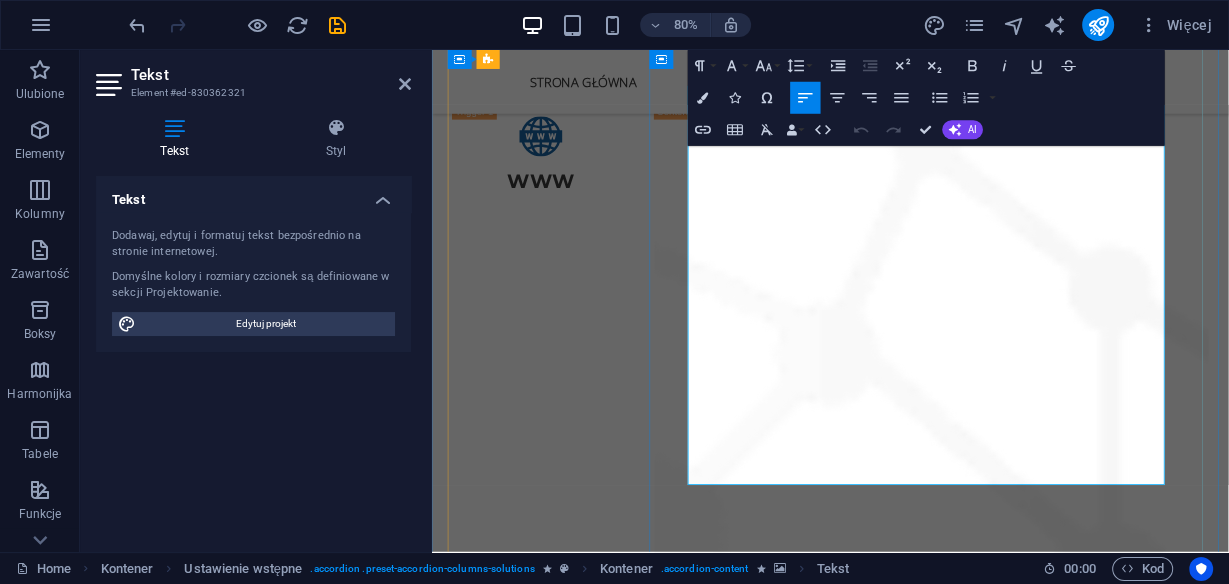 click on "Pomagamy markom: wyglądać spójnie, ✨ mówić wyraźnie, ✨ być zapamiętywane." at bounding box center (1056, 2363) 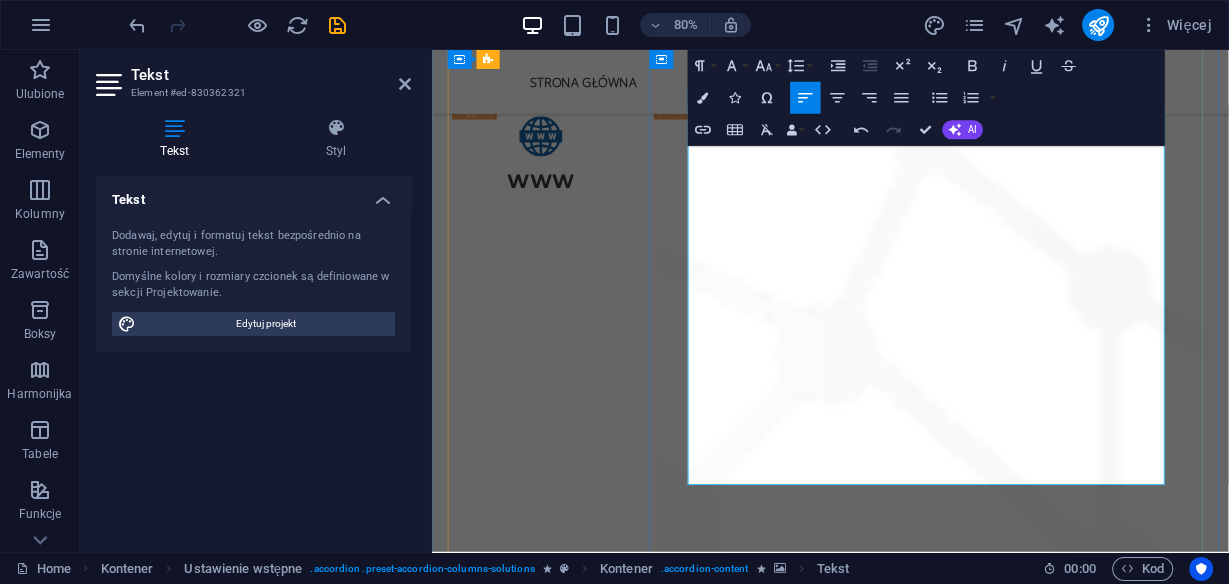click on "Pomagamy markom: wyglądać spójnie, mówić wyraźnie, ✨ być zapamiętywane." at bounding box center [1056, 2363] 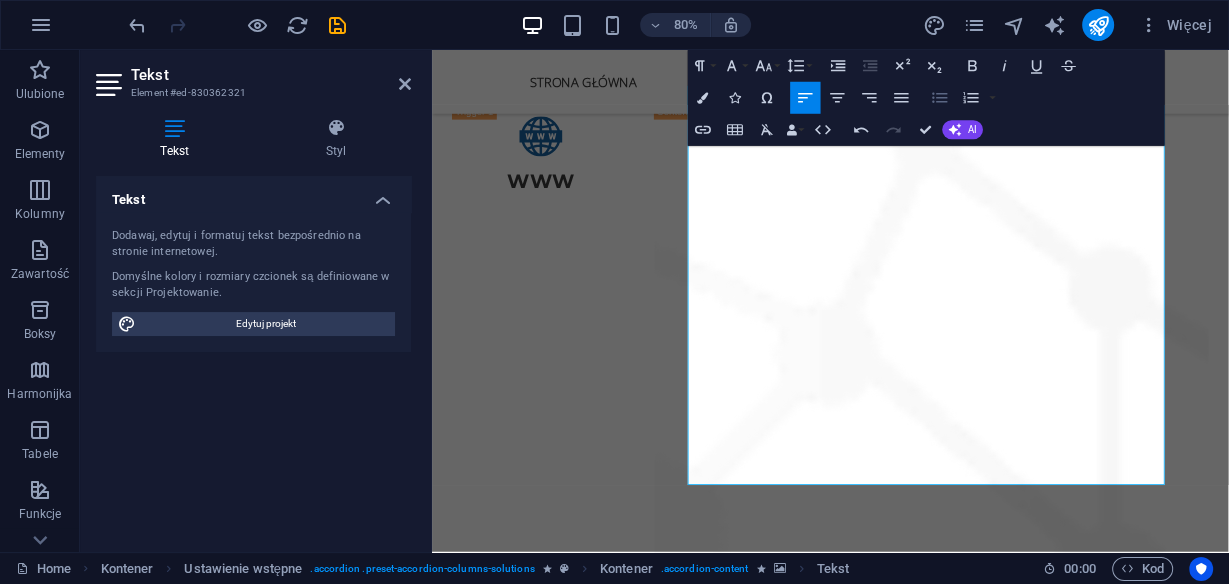 click 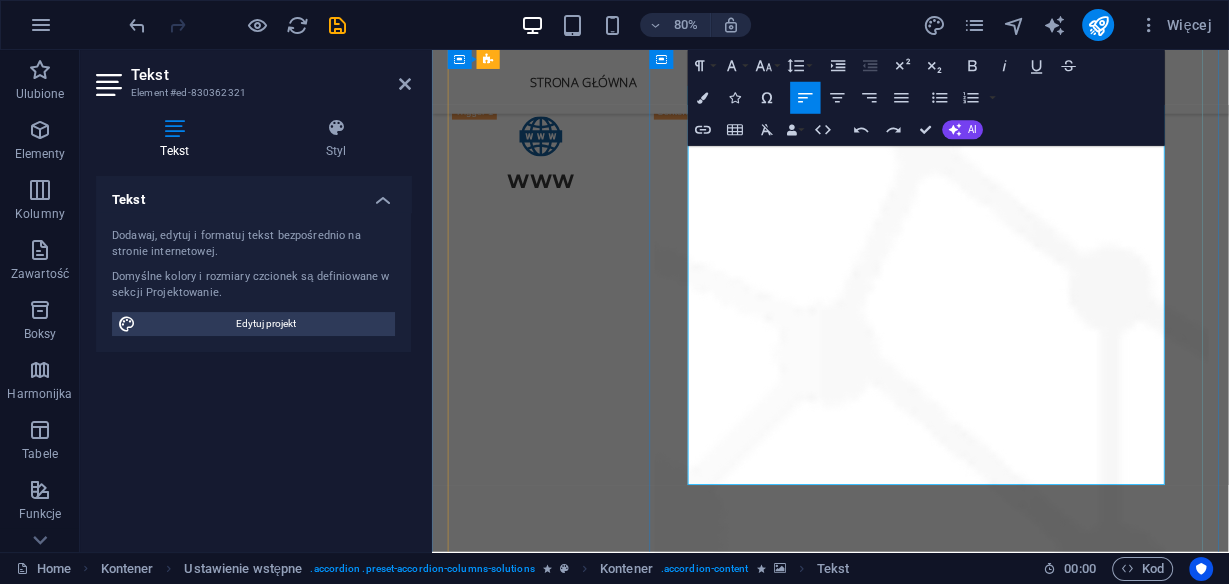 click on "Pomagamy markom: wyglądać spójnie, mówić wyraźnie, być zapamiętywane." at bounding box center [1056, 2363] 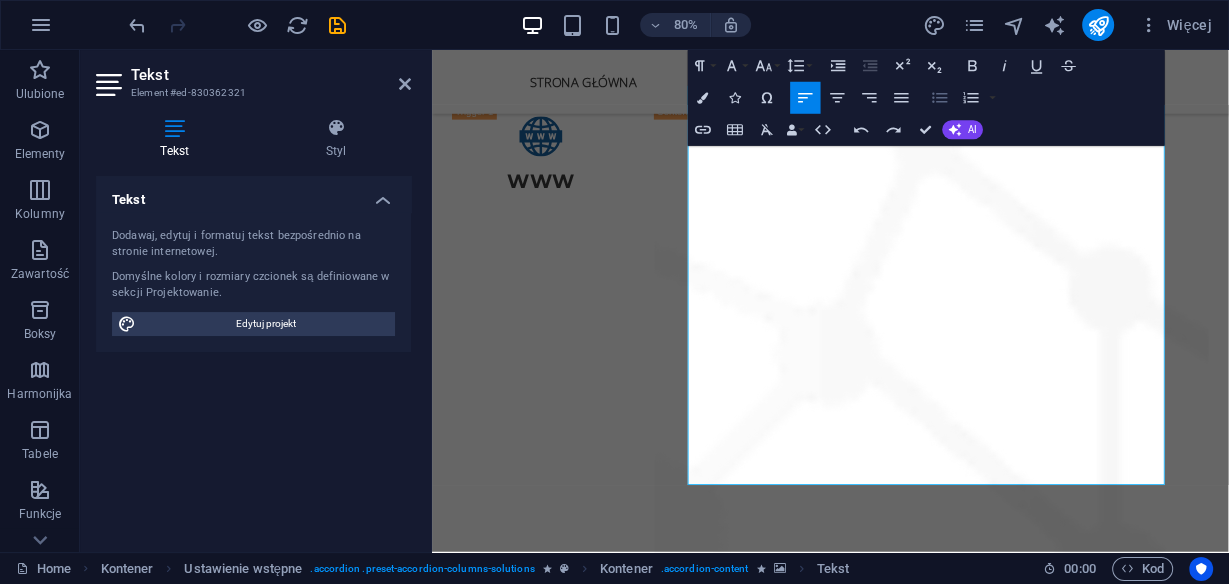 click 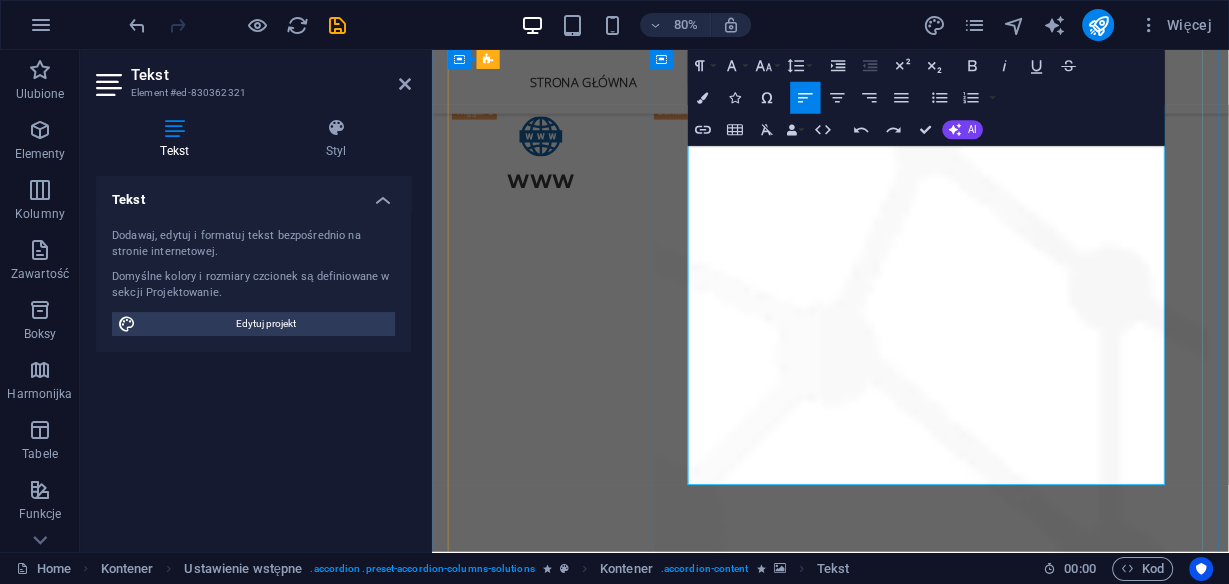 click on "Pomagamy markom: wyglądać spójnie, mówić wyraźnie, być zapamiętywane." at bounding box center [1056, 2363] 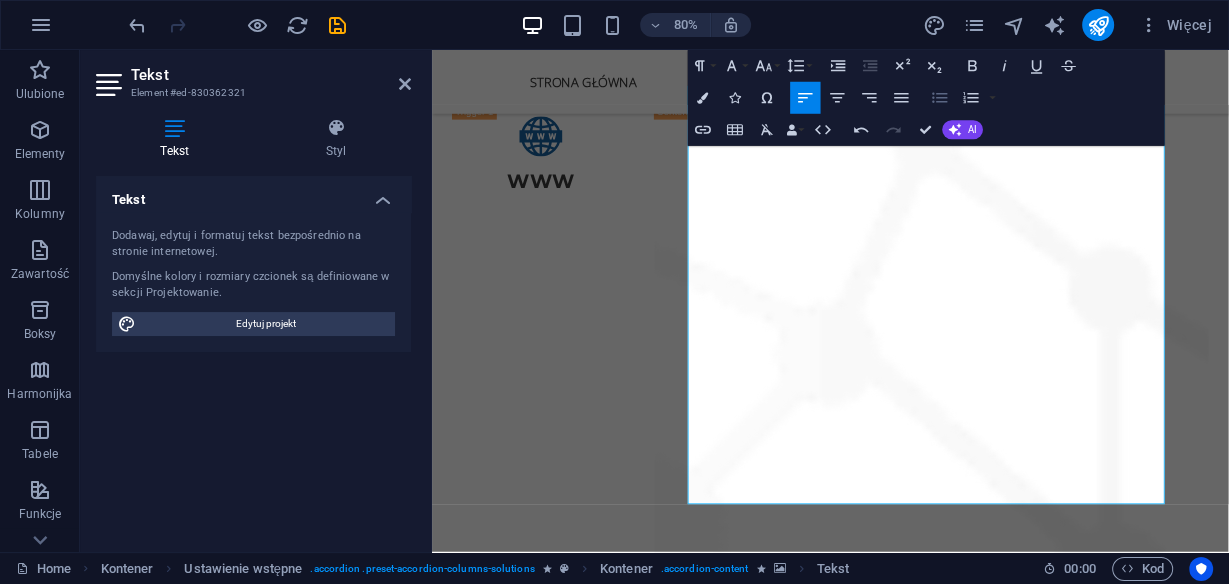 click 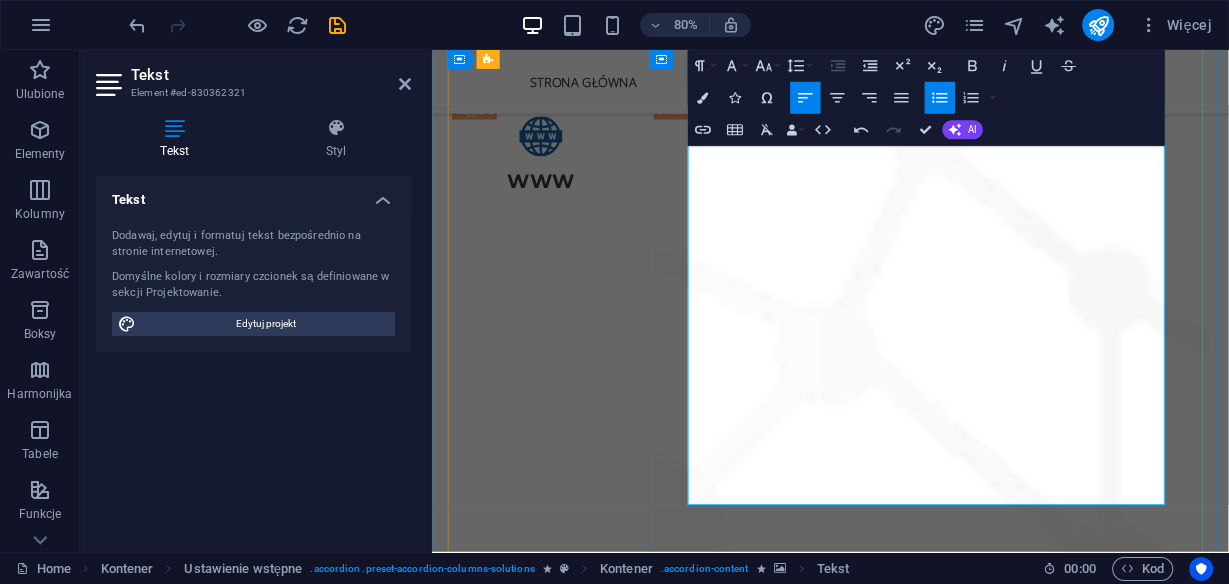 click on "wyglądać spójnie, mówić wyraźnie, być zapamiętywane." at bounding box center (1064, 2412) 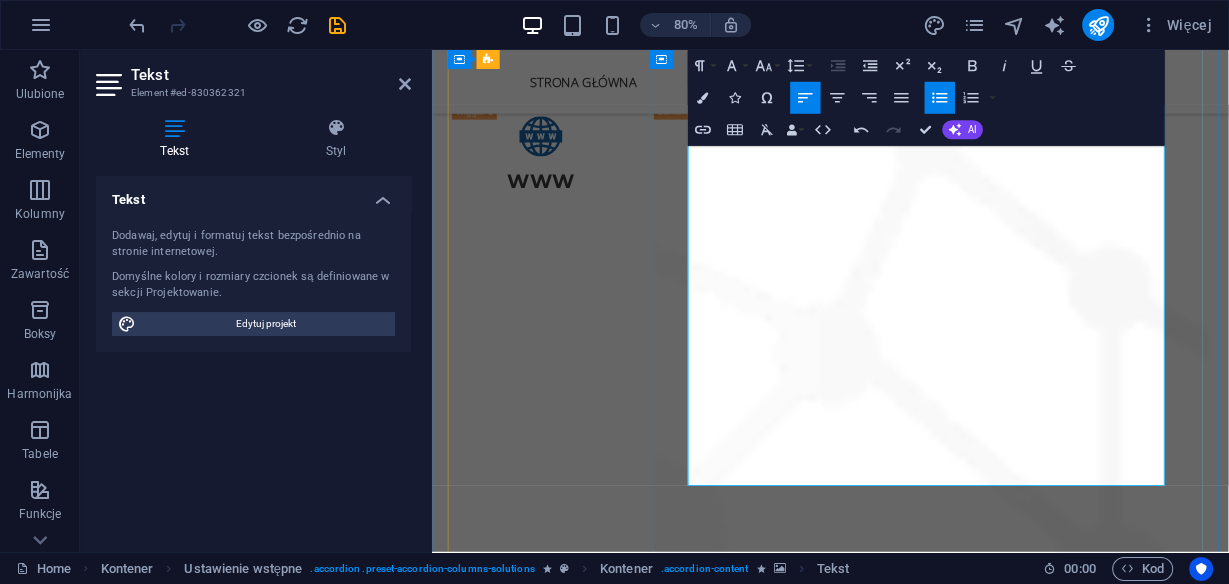 click on "wyglądać spójnie, mówić wyraźnie, być zapamiętywane." at bounding box center (1056, 2376) 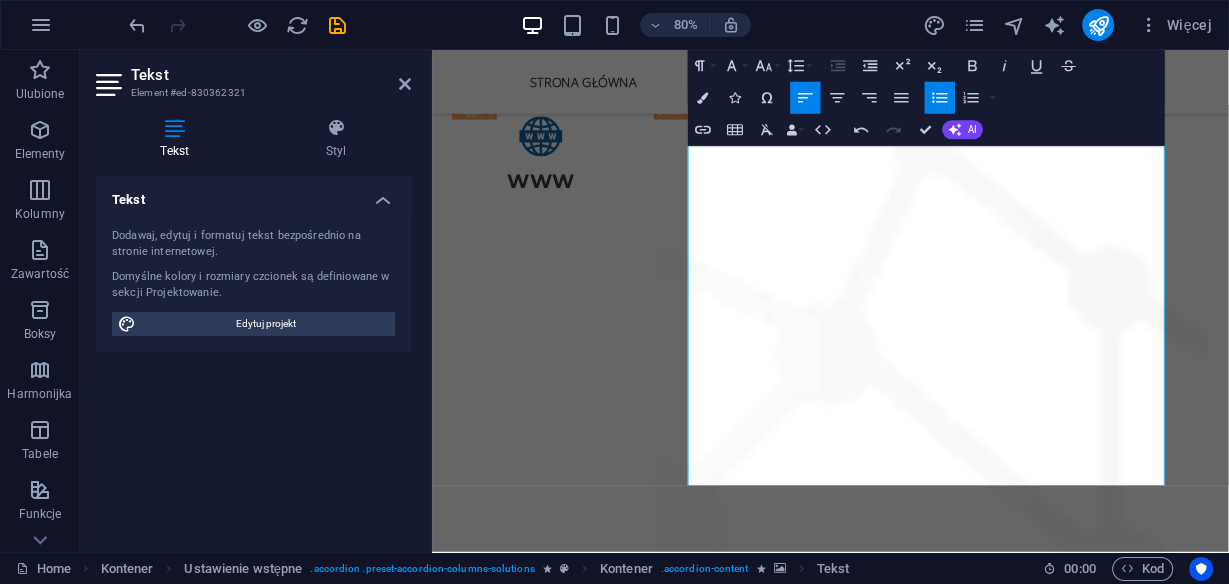 click 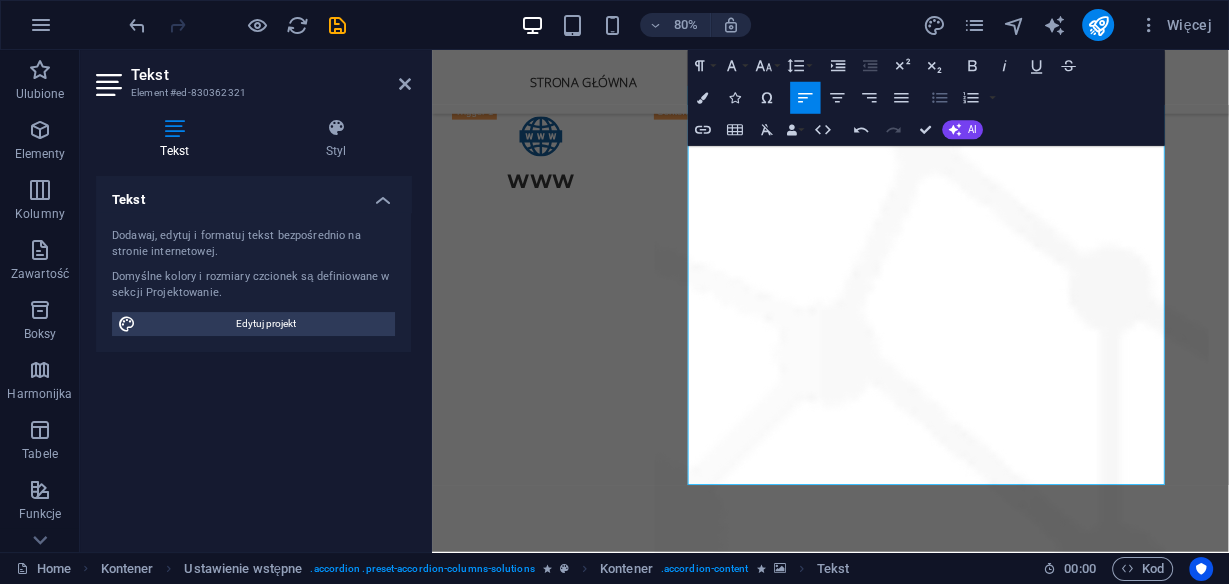 click 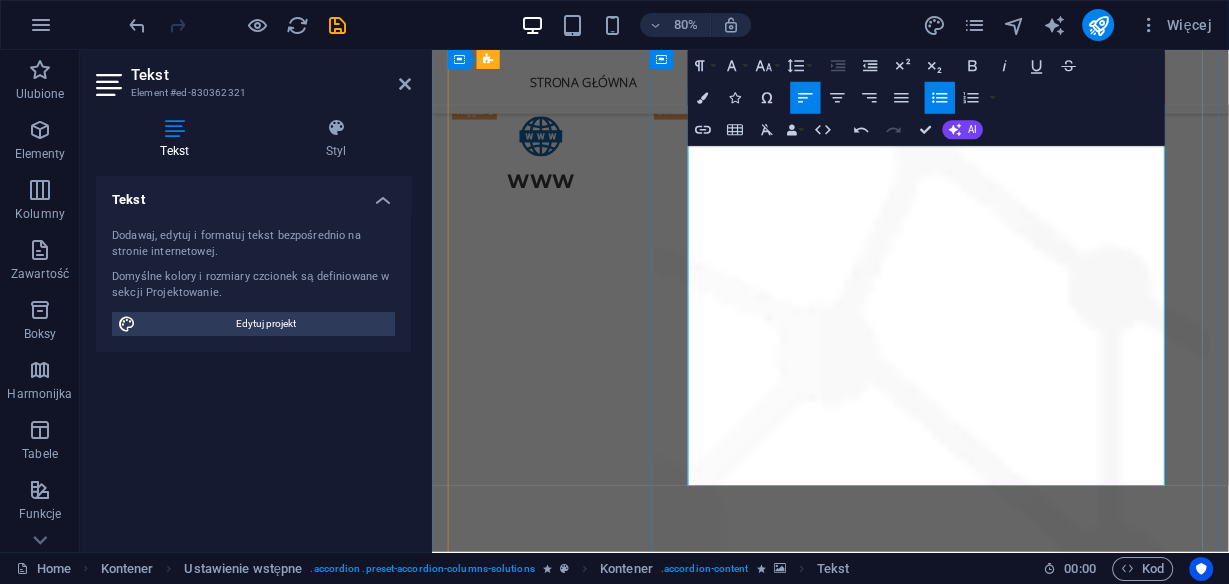 click on "wyglądać spójnie, mówić wyraźnie, być zapamiętywane." at bounding box center [1064, 2376] 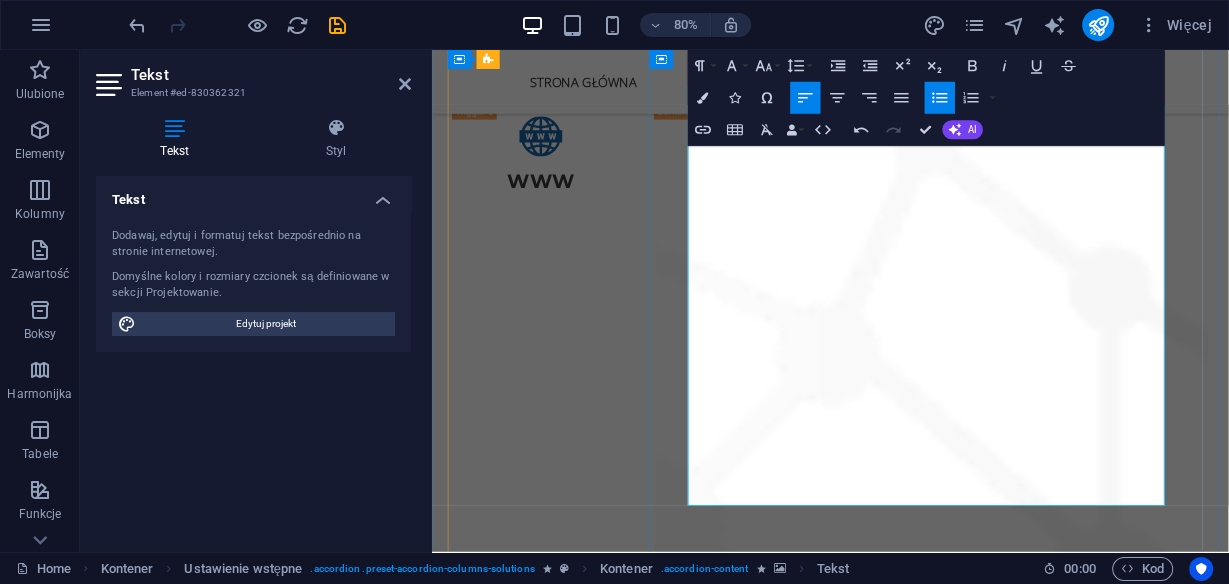 drag, startPoint x: 765, startPoint y: 279, endPoint x: 776, endPoint y: 278, distance: 11.045361 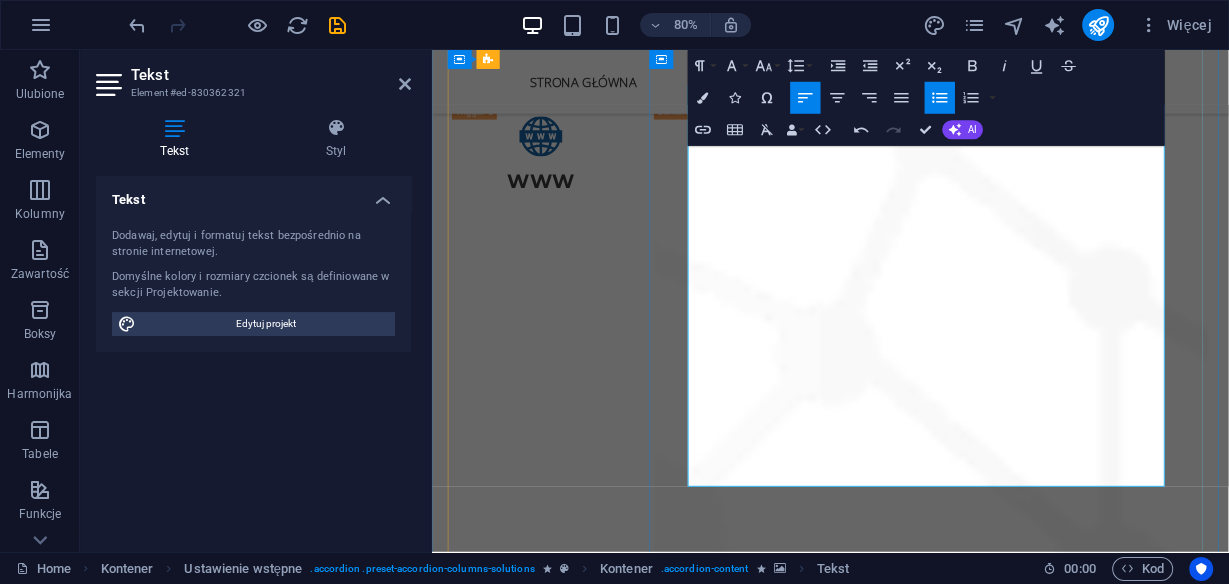 drag, startPoint x: 885, startPoint y: 245, endPoint x: 768, endPoint y: 264, distance: 118.5327 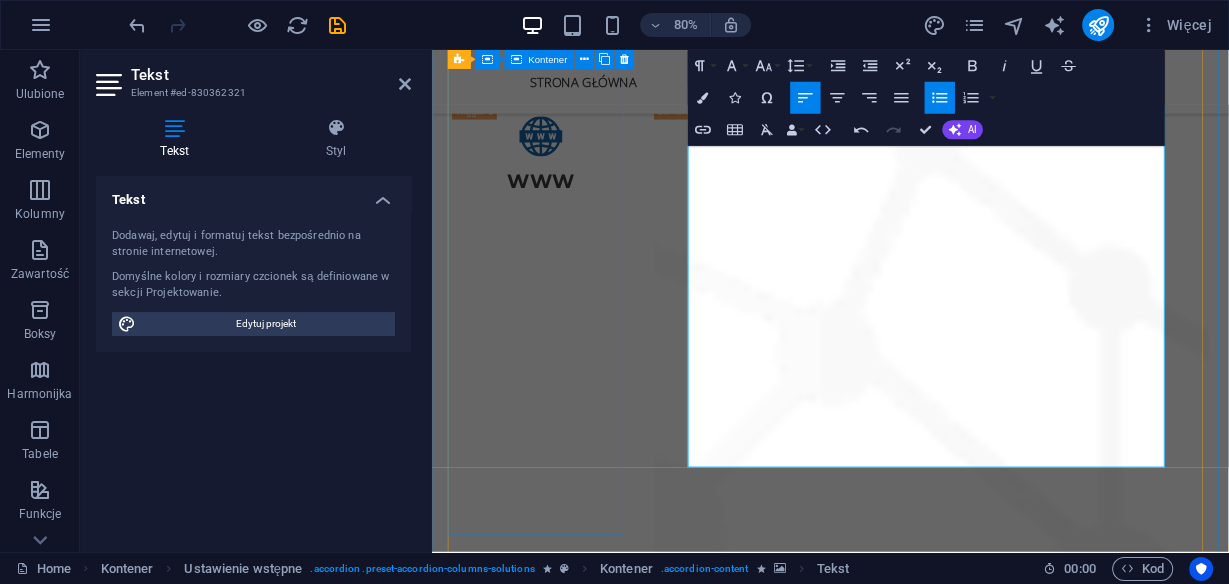 click on "Branding" at bounding box center [568, 2085] 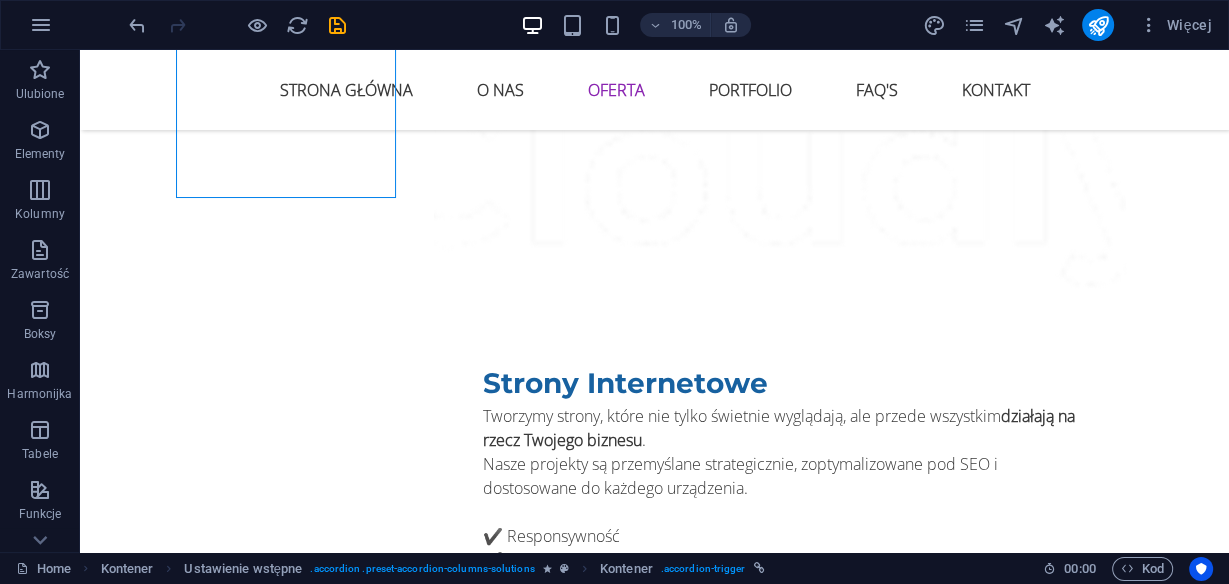 scroll, scrollTop: 3767, scrollLeft: 0, axis: vertical 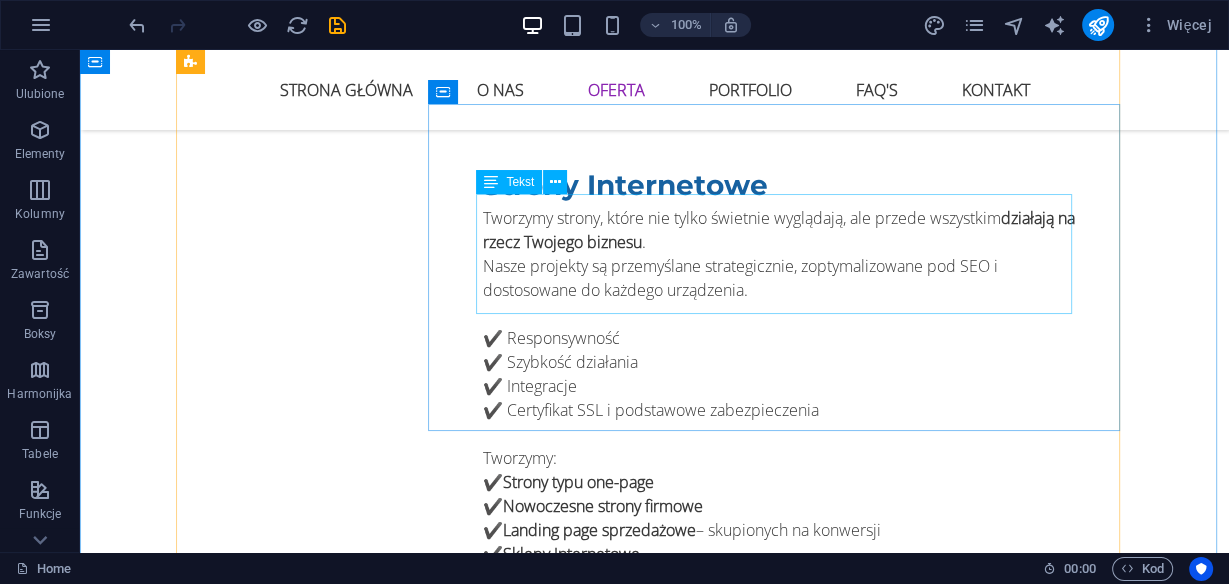 click on "✔️Kompleksowe prowadzenie profili (Facebook, Instagram, TikTok, LinkedIn) ✔️Strategie contentowe, harmonogramy, raportowanie ✔️Tworzenie treści: posty, stories, reelsy, wideo krótkie ✔️Moderacja, wzrost społeczności, analityka" at bounding box center [780, 2748] 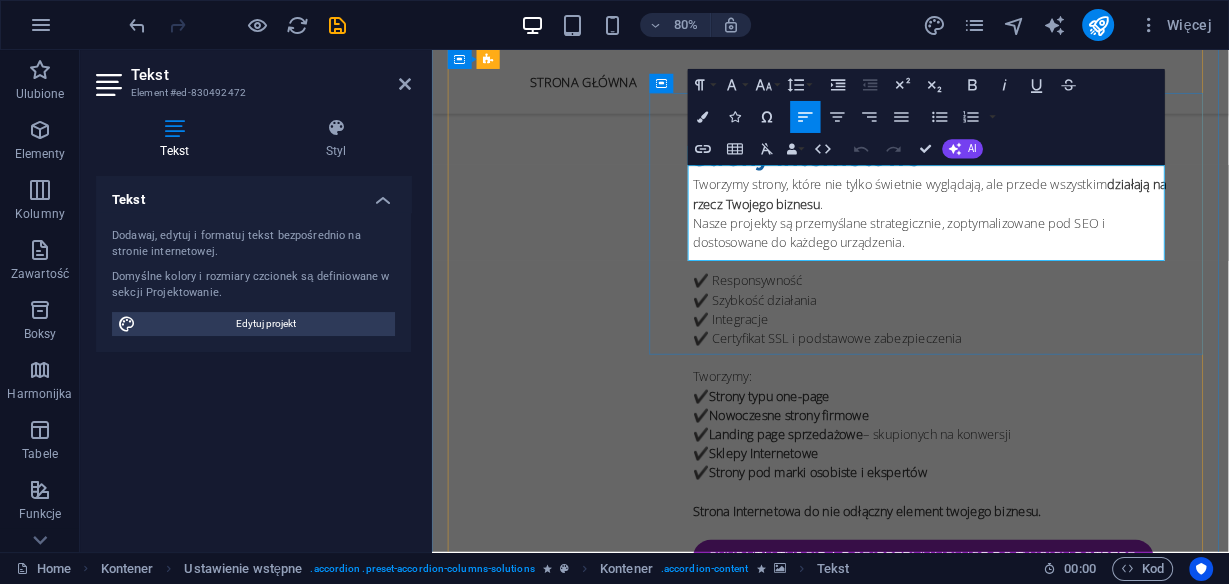 drag, startPoint x: 1148, startPoint y: 250, endPoint x: 1055, endPoint y: 262, distance: 93.770996 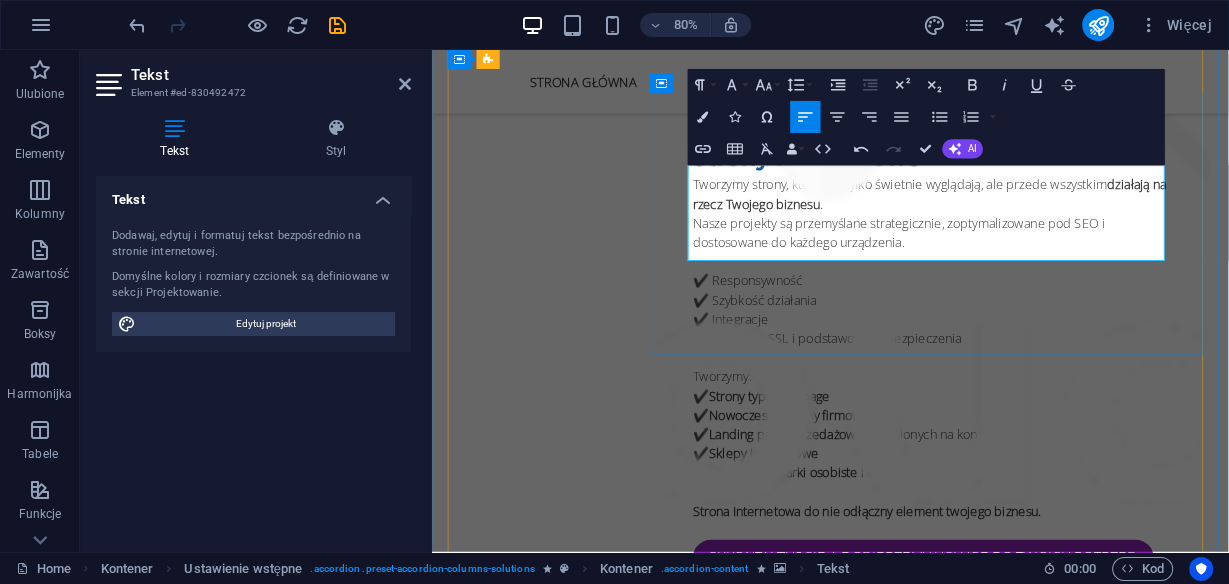 drag, startPoint x: 1065, startPoint y: 283, endPoint x: 853, endPoint y: 282, distance: 212.00237 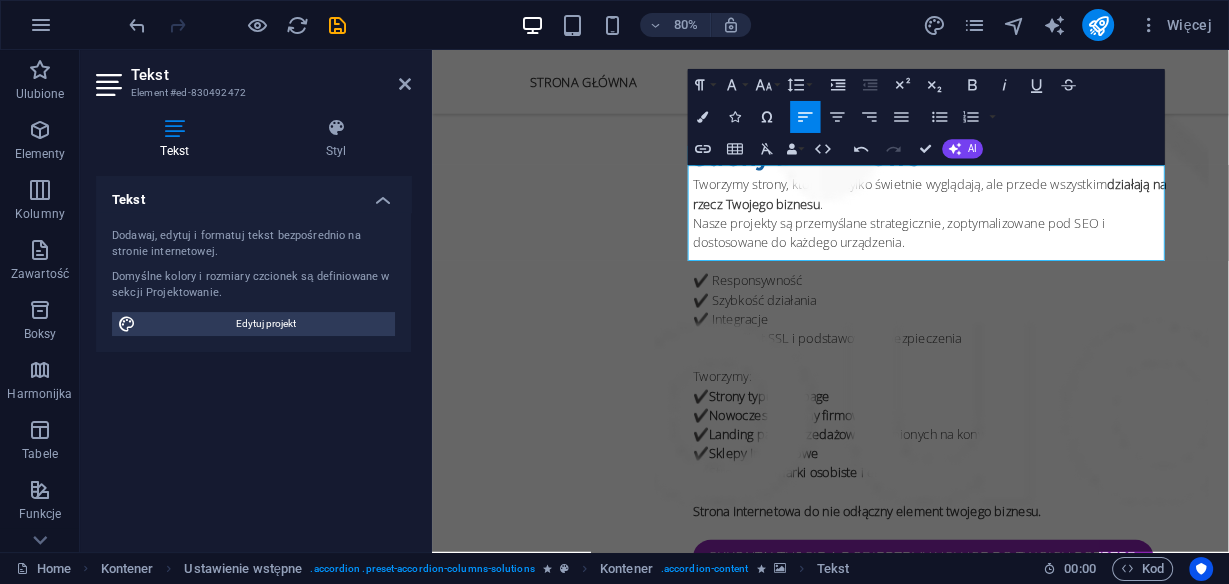 click at bounding box center (1056, 2434) 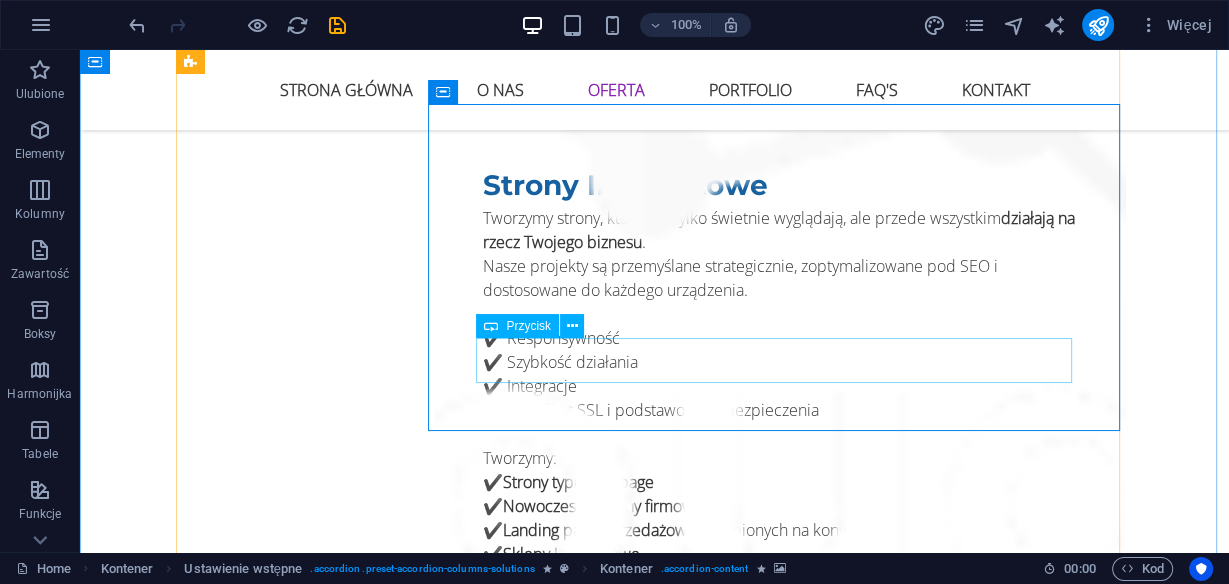 click on "Napisz" at bounding box center (780, 2854) 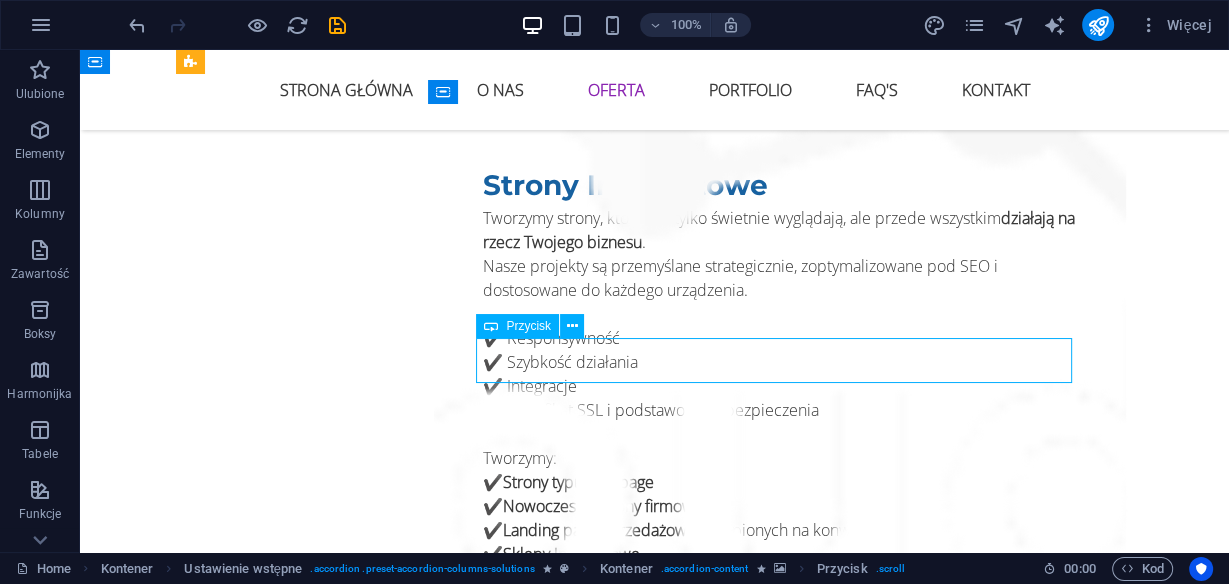 click on "Napisz" at bounding box center (780, 2854) 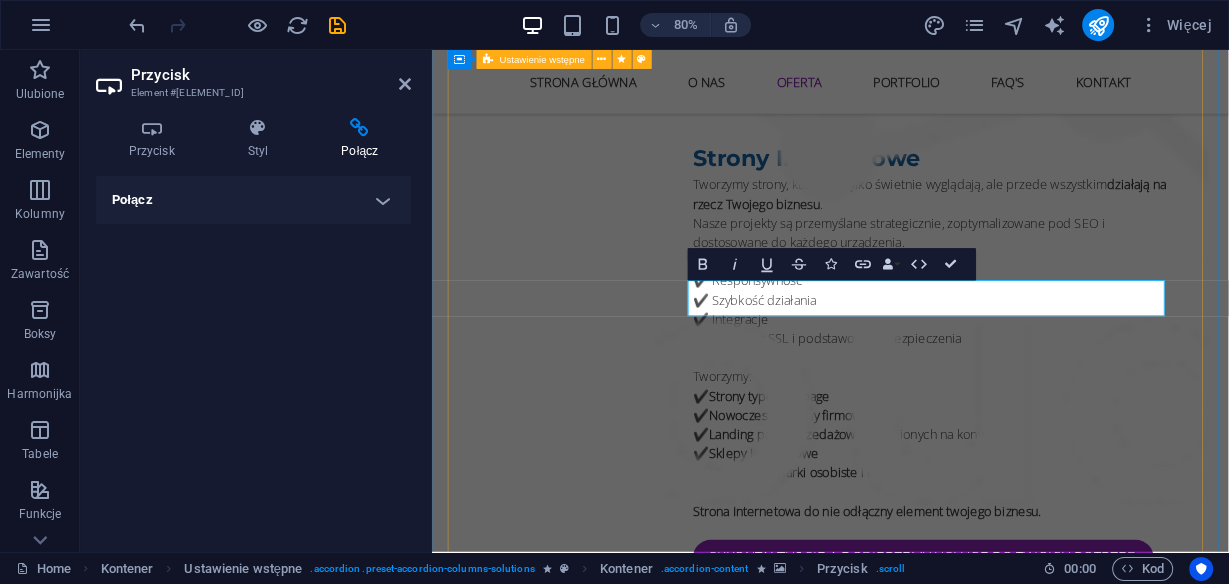type 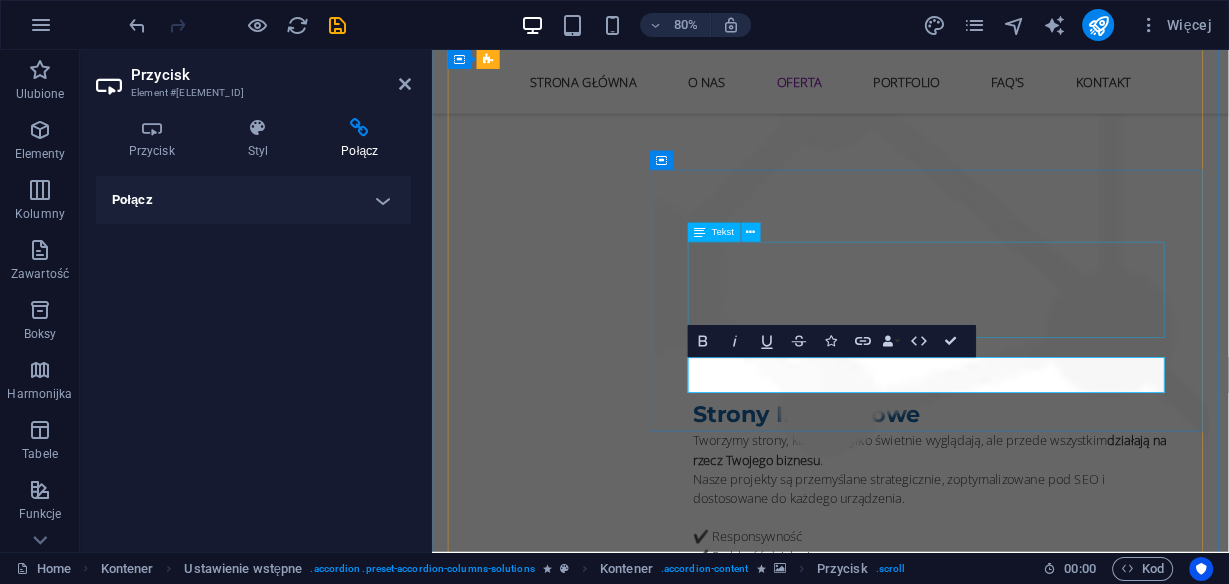scroll, scrollTop: 3687, scrollLeft: 0, axis: vertical 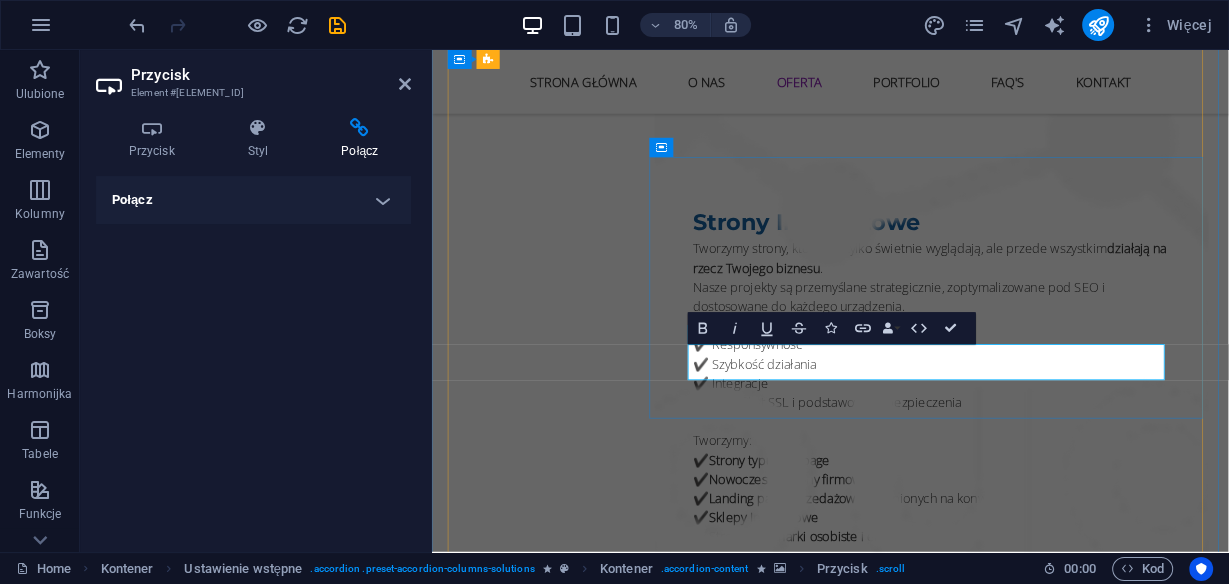 click on "Skontaktuj Się" at bounding box center (846, 2934) 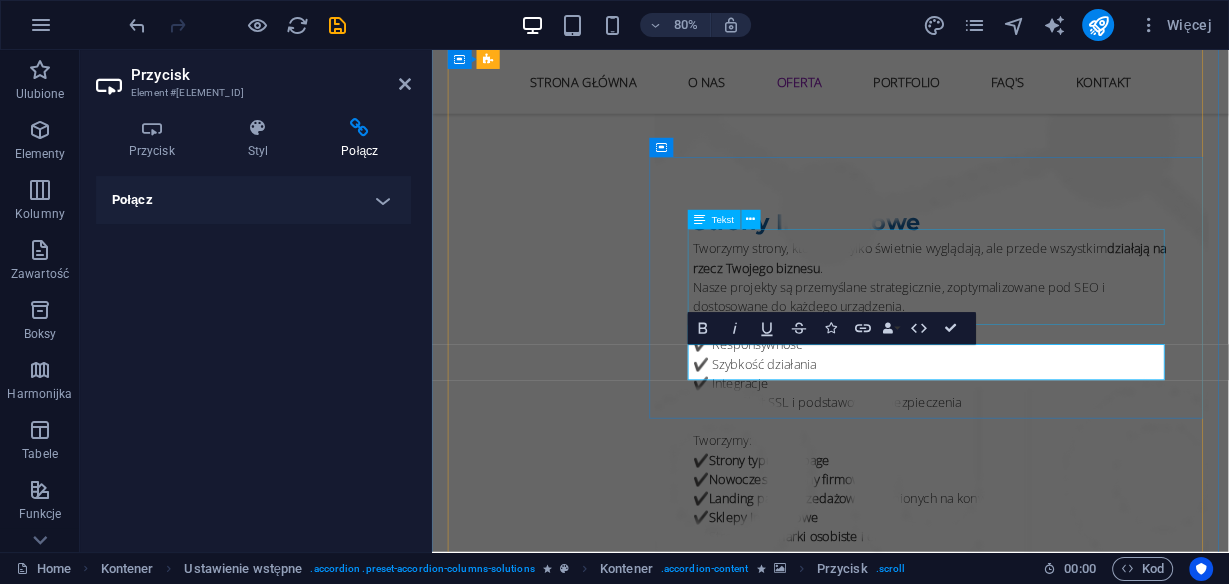 click on "✔️Kompleksowe prowadzenie profili (Facebook, Instagram, TikTok, LinkedIn) ✔️Strategie contentowe, harmonogramy, raportowanie ✔️Tworzenie treści: posty, stories, reelsy,krótkie wideo ✔️Moderacja" at bounding box center [1056, 2828] 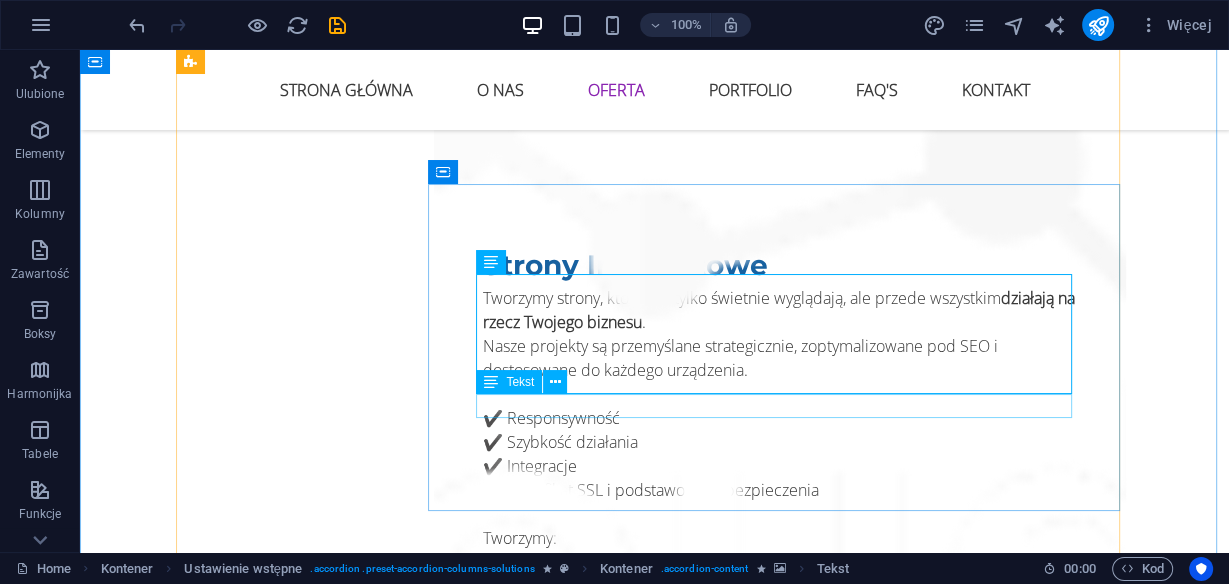 click on "Skontaktuj się z nami a ustalimy usługę do twoich potrzeb." at bounding box center (780, 2900) 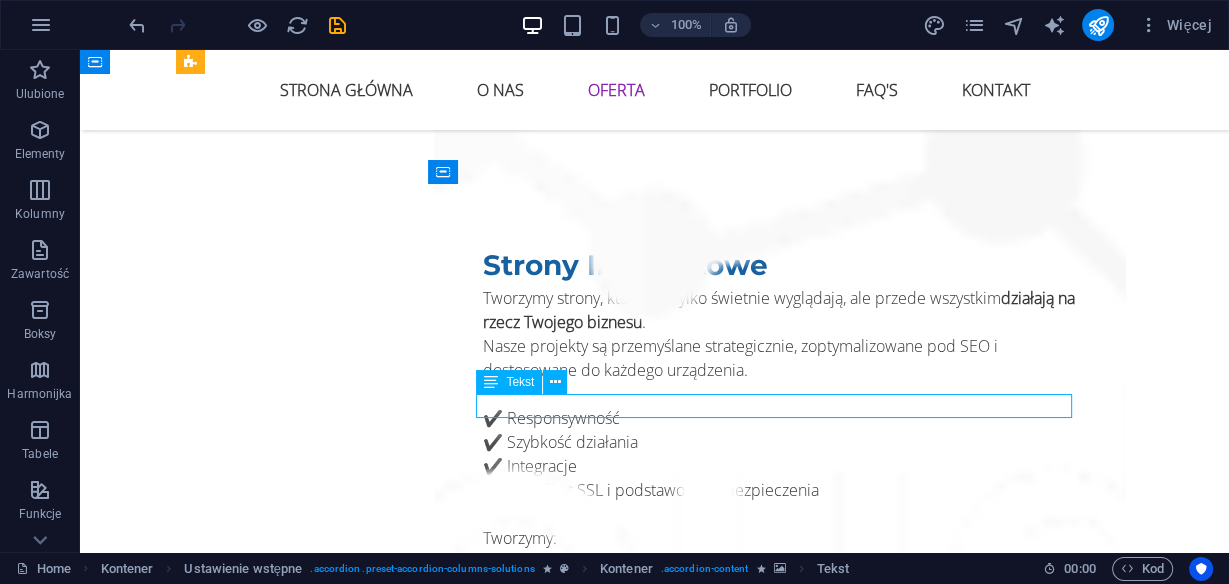 click on "Skontaktuj się z nami a ustalimy usługę do twoich potrzeb." at bounding box center (780, 2900) 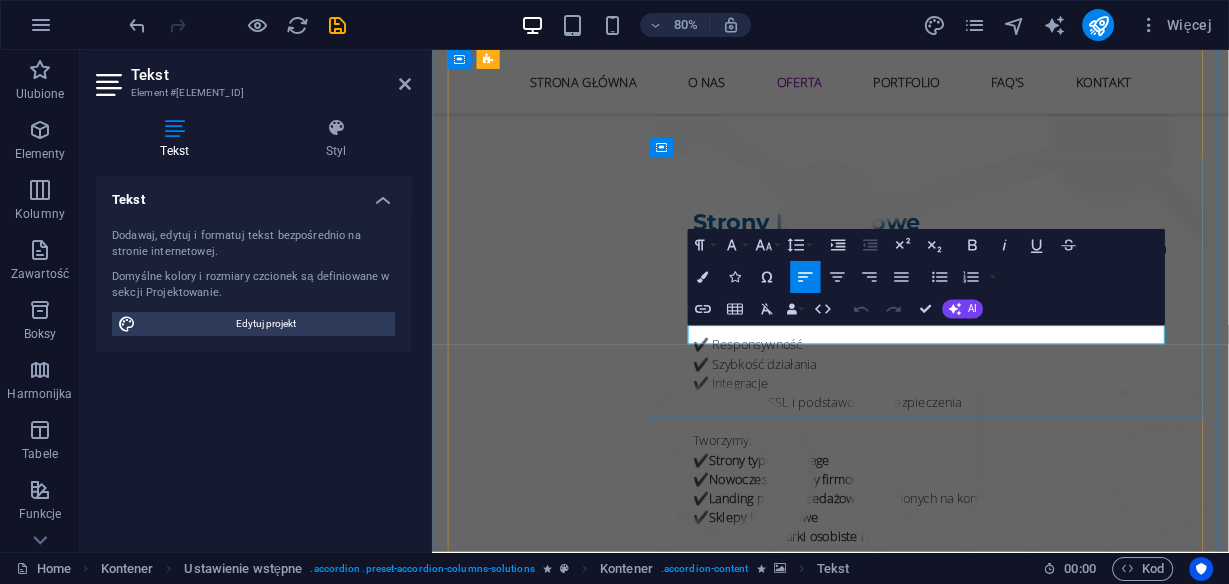 click on "Skontaktuj się z nami a ustalimy usługę do twoich potrzeb." at bounding box center (1056, 2900) 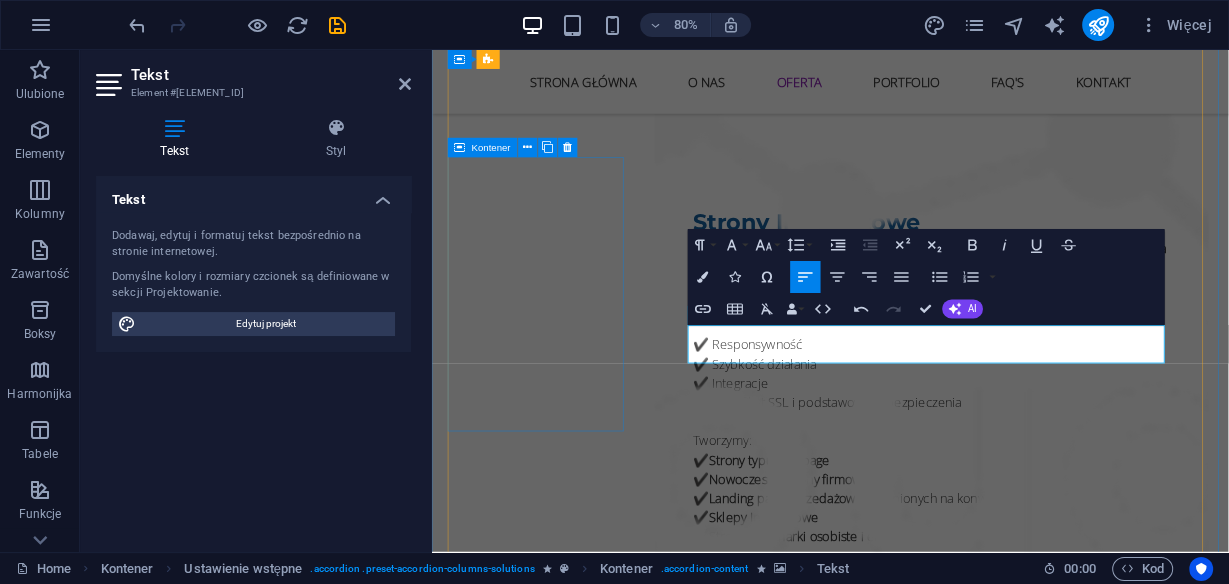 click on "Social Media Management" at bounding box center [568, 2698] 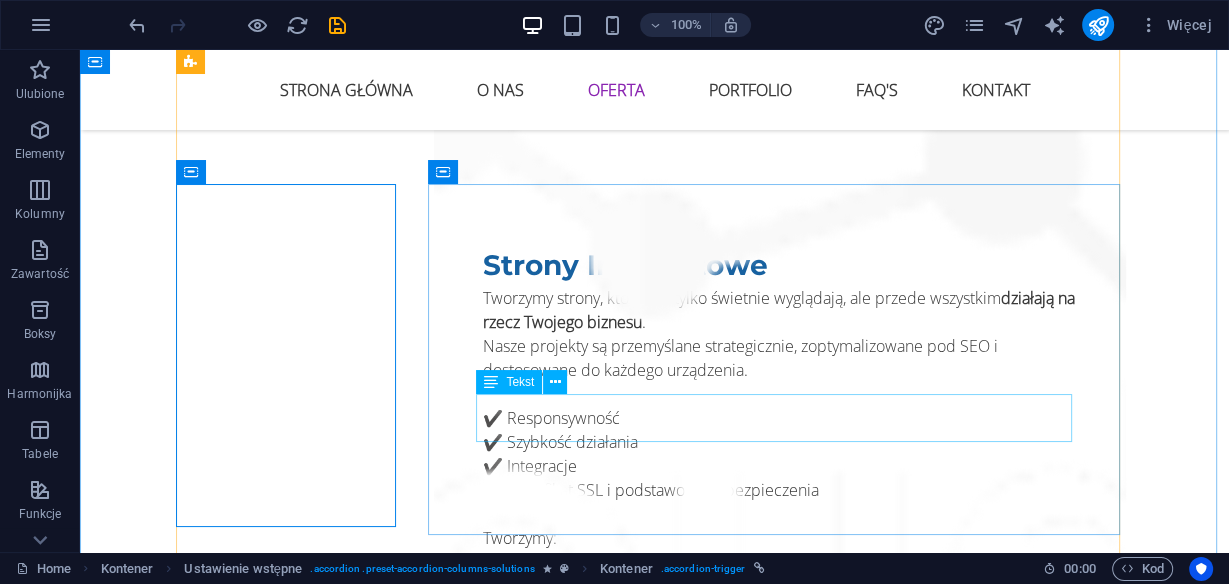 click on "Skontaktuj się z nami a ustalimy usługę do twoich potrzeb." at bounding box center (780, 2936) 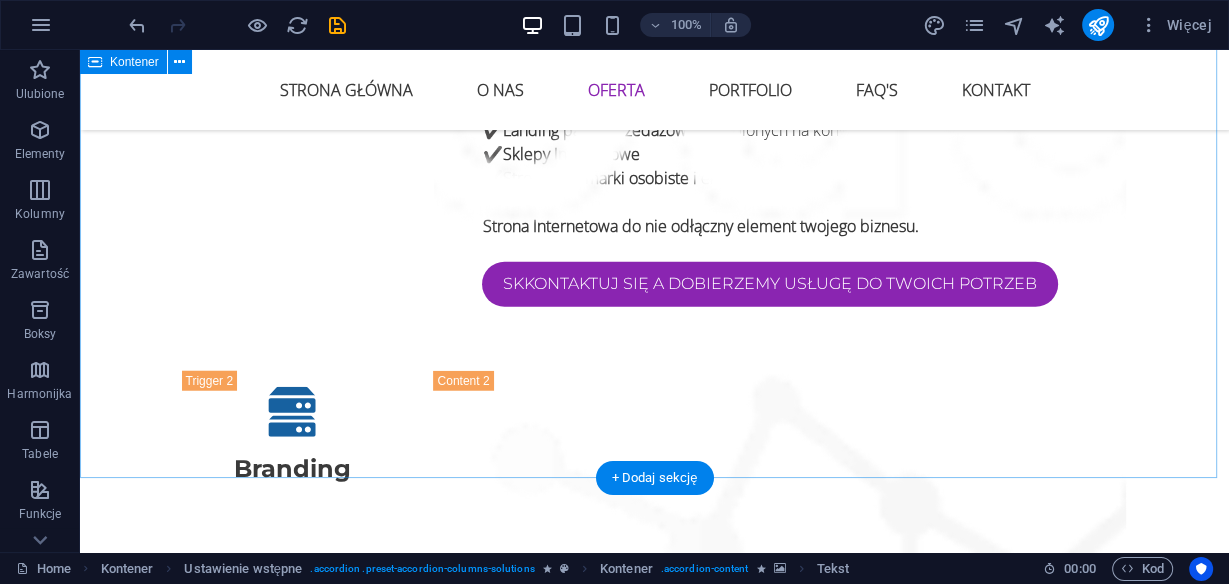 scroll, scrollTop: 4087, scrollLeft: 0, axis: vertical 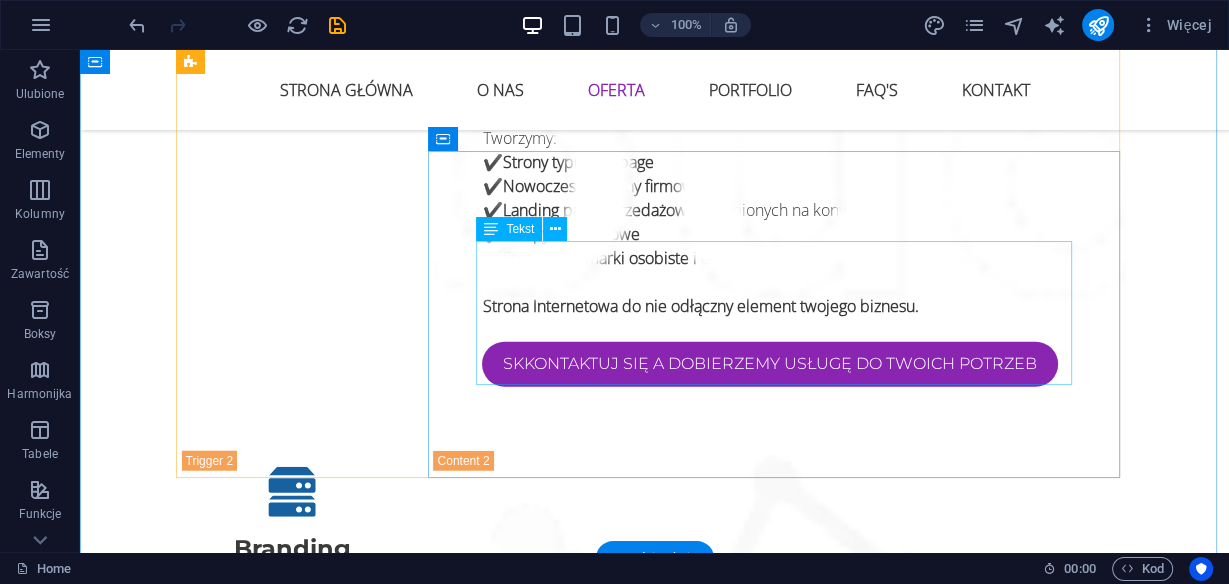 click on "✔️Projekty wizytówek, ulotek, plakatów, katalogów ✔️Magnesy reklamowe, reklamy na pojazdy ✔️Papier firmowy, stopki mailowe, banery ✔️Przygotowanie do druku + opcjonalna realizacja" at bounding box center (780, 3158) 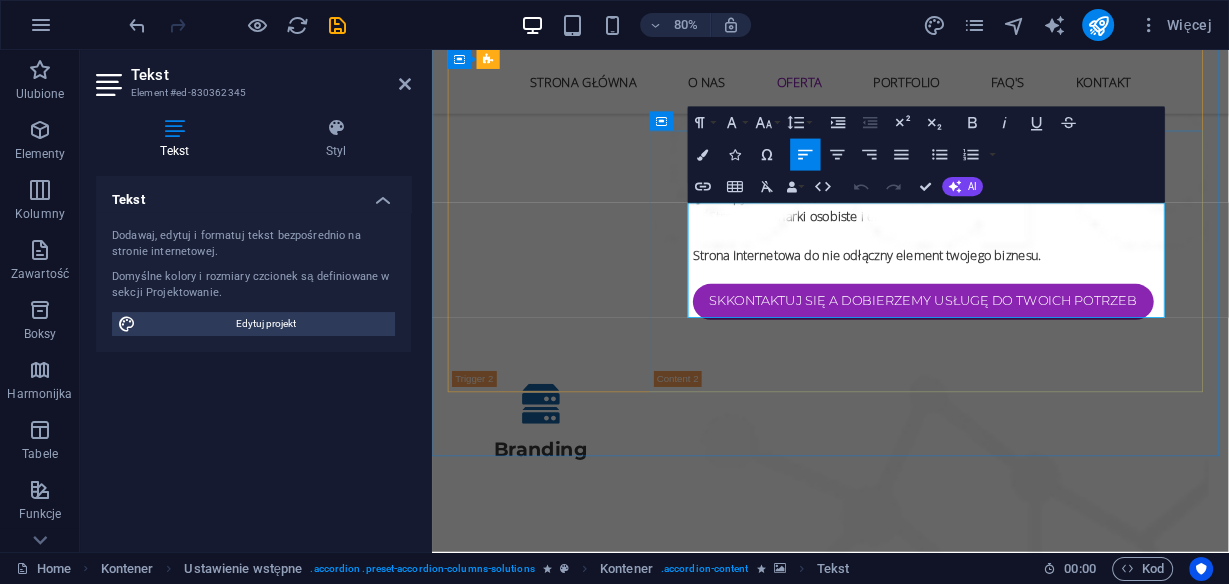 click on "✔️Przygotowanie do druku + opcjonalna realizacja" at bounding box center [1056, 3206] 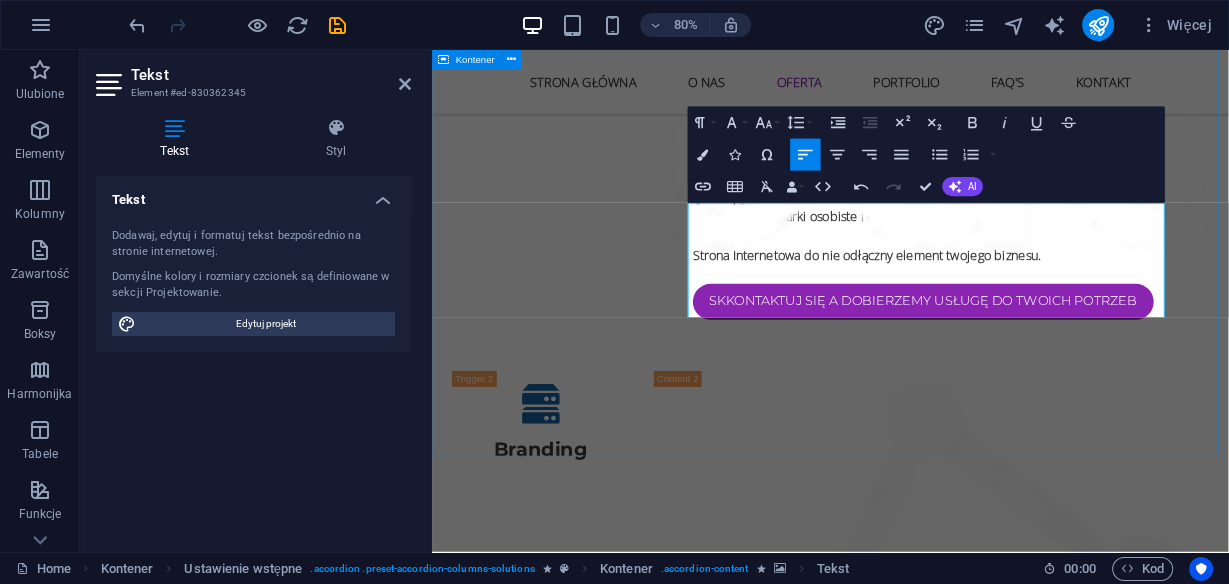 click on "Oferta Kompleksowe podejście do Twojego wizerunku WWW Strony Internetowe Tworzymy strony, które nie tylko świetnie wyglądają, ale przede wszystkim działają na rzecz Twojego biznesu . Nasze projekty są przemyślane strategicznie, zoptymalizowane pod SEO i dostosowane do każdego urządzenia. ✔️ Responsywność ✔️ Szybkość działania ✔️ Integracje ✔️ Certyfikat SSL i podstawowe zabezpieczenia Tworzymy: ✔️Strony typu one-page ✔️ Nowoczesne strony firmowe ✔️ Landing page sprzedażowe – skupionych na konwersji ✔️ Sklepy Internetowe ✔️ Strony pod marki osobiste i ekspertów Strona Internetowa do nie odłączny element twojego biznesu. Skkontaktuj się a Dobierzemy usługę do twoich potrzeb Branding Branding - Logo - Reklama - Social Media Marka to nie tylko logo. To klimat, osobowość, styl. W WINS Agency tworzymy branding, który opowiada historię – Twoją. Pomagamy markom: wyglądać spójnie, być zapamiętywane. Co możemy dla Ciebie zrobić:" at bounding box center (930, 1132) 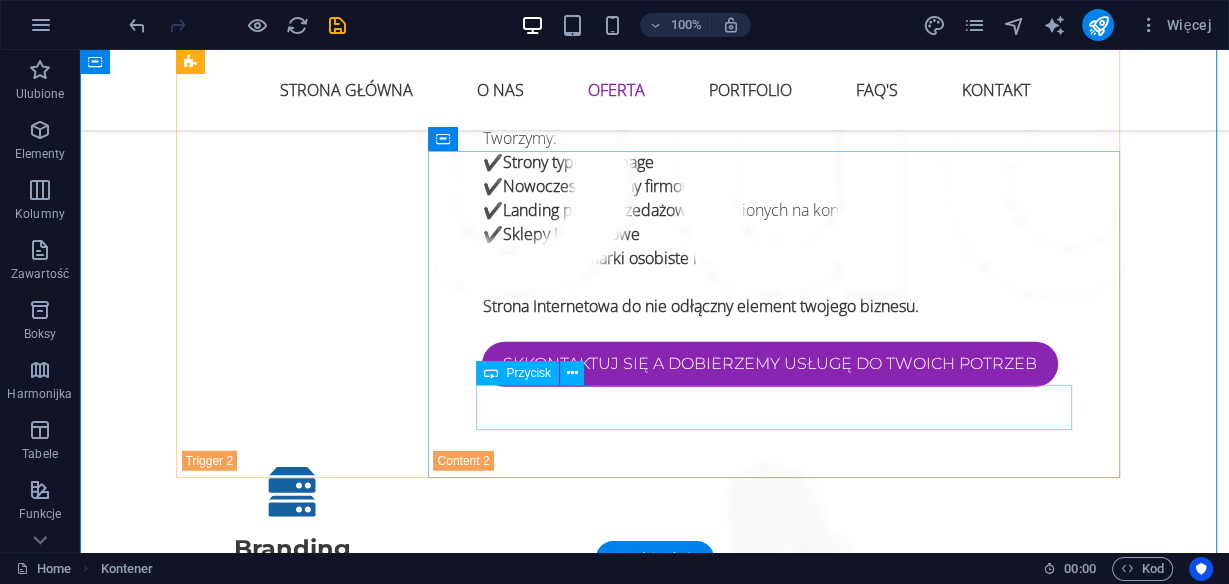 click on "Pricing" at bounding box center [780, 3252] 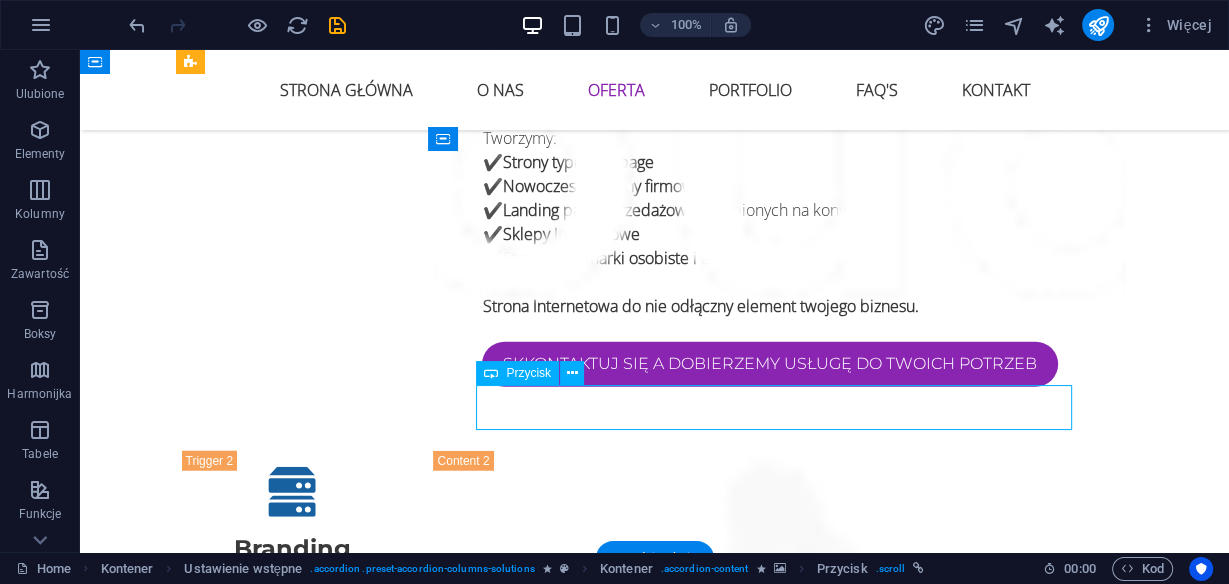 click on "Pricing" at bounding box center [780, 3252] 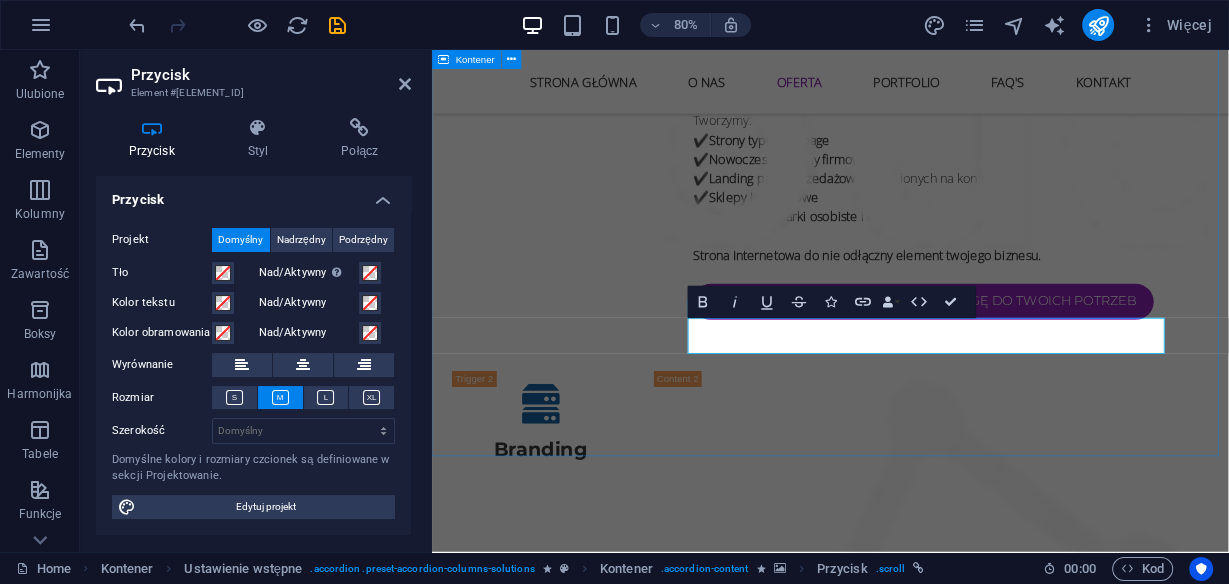 type 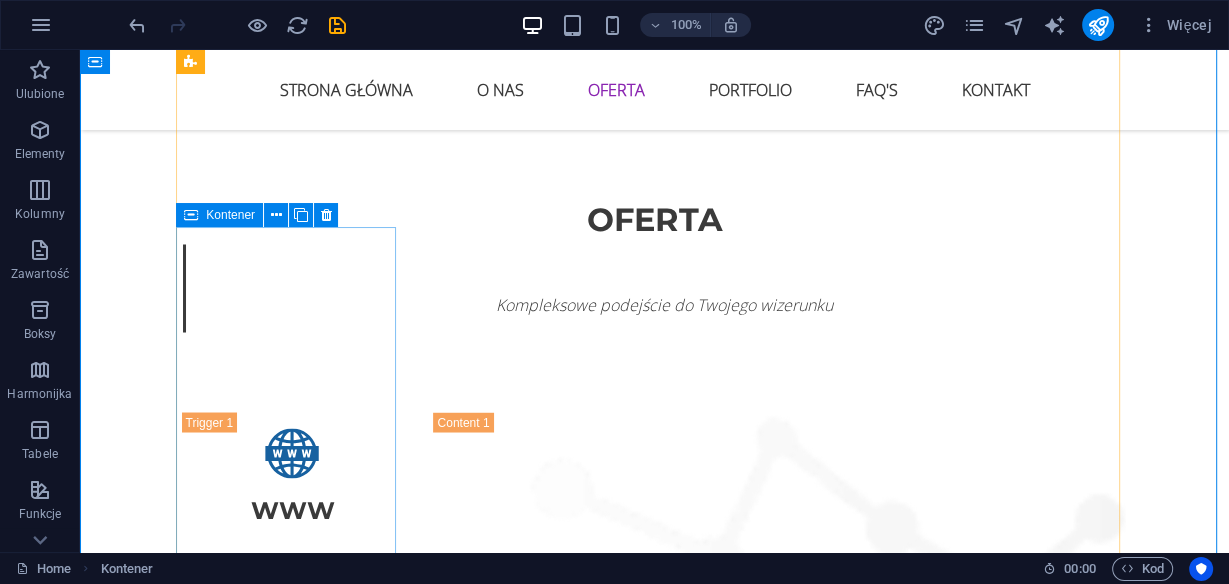 scroll, scrollTop: 2807, scrollLeft: 0, axis: vertical 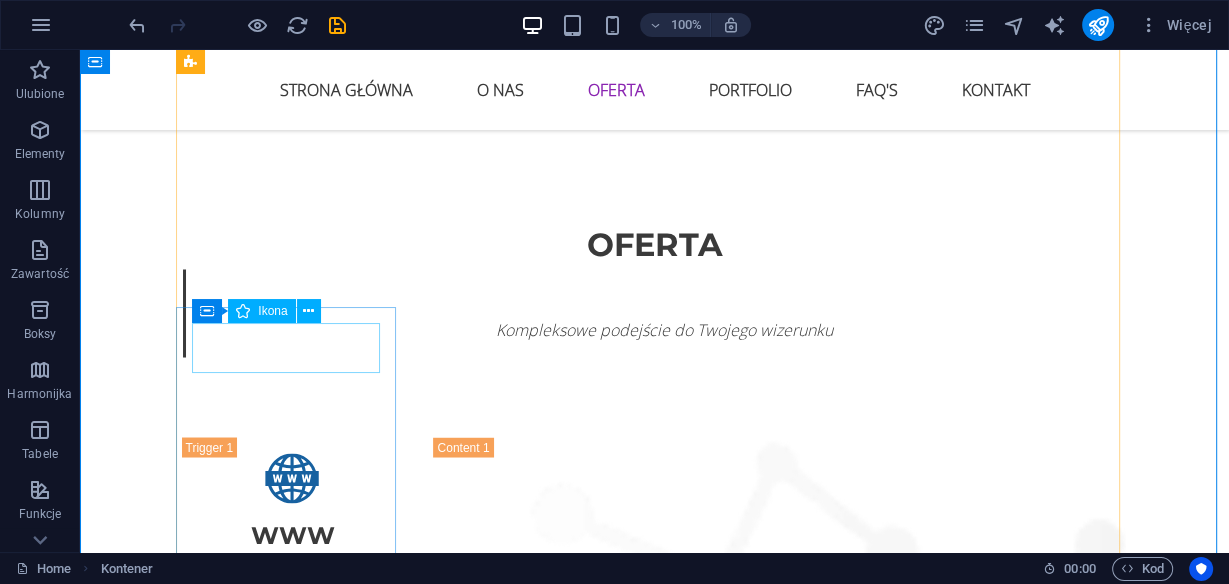 click at bounding box center [293, 1775] 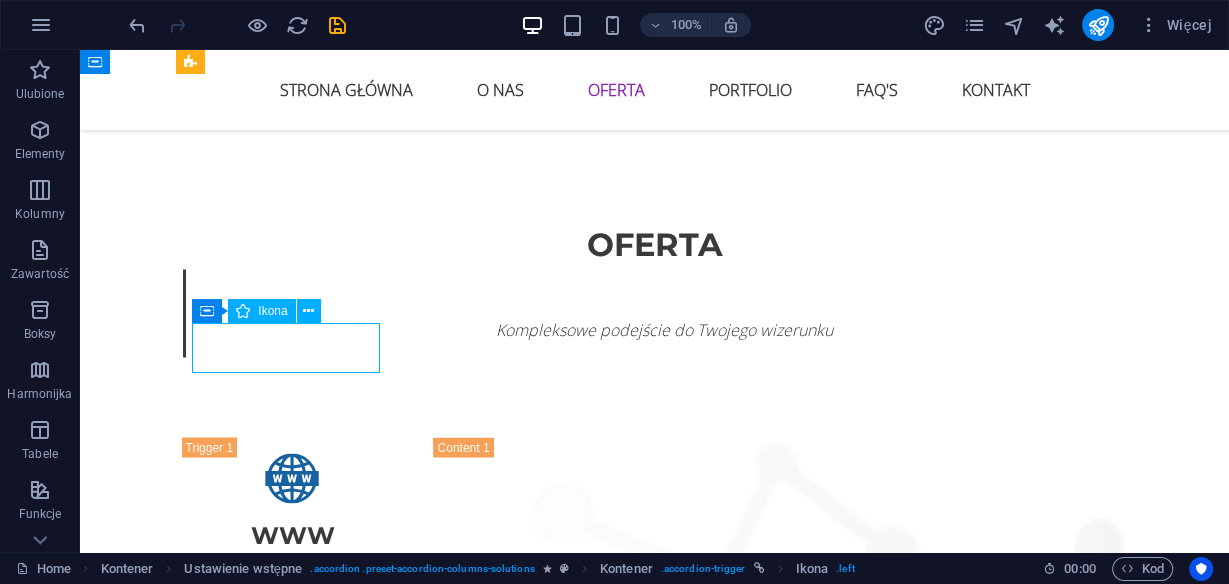 click at bounding box center [293, 1775] 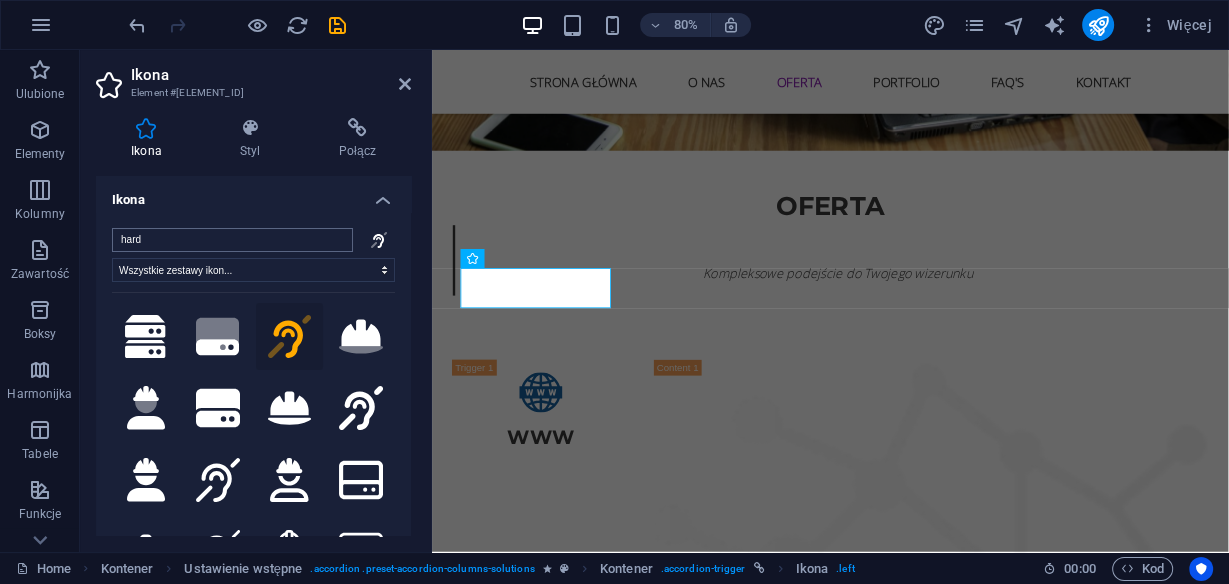 click on "hard" at bounding box center [232, 240] 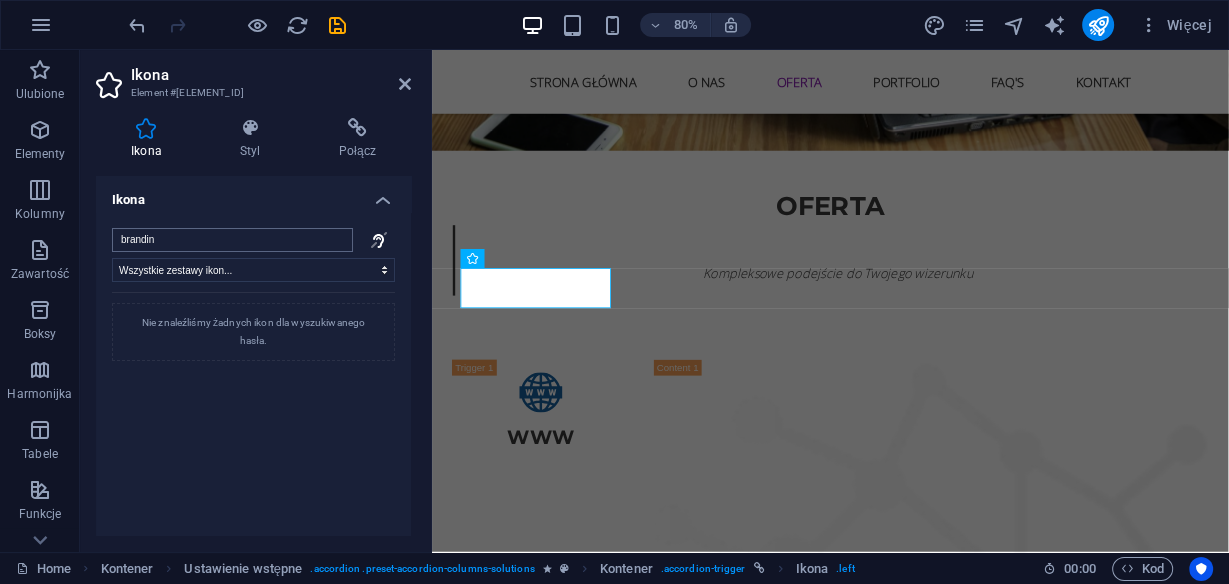 type on "branding" 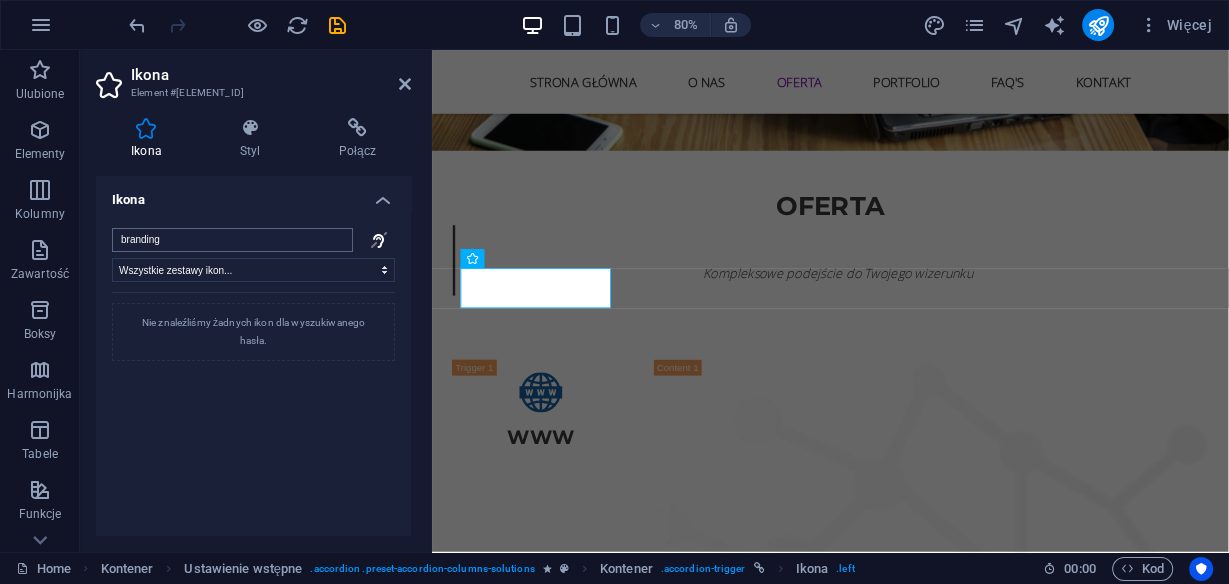 click on "branding" at bounding box center (232, 240) 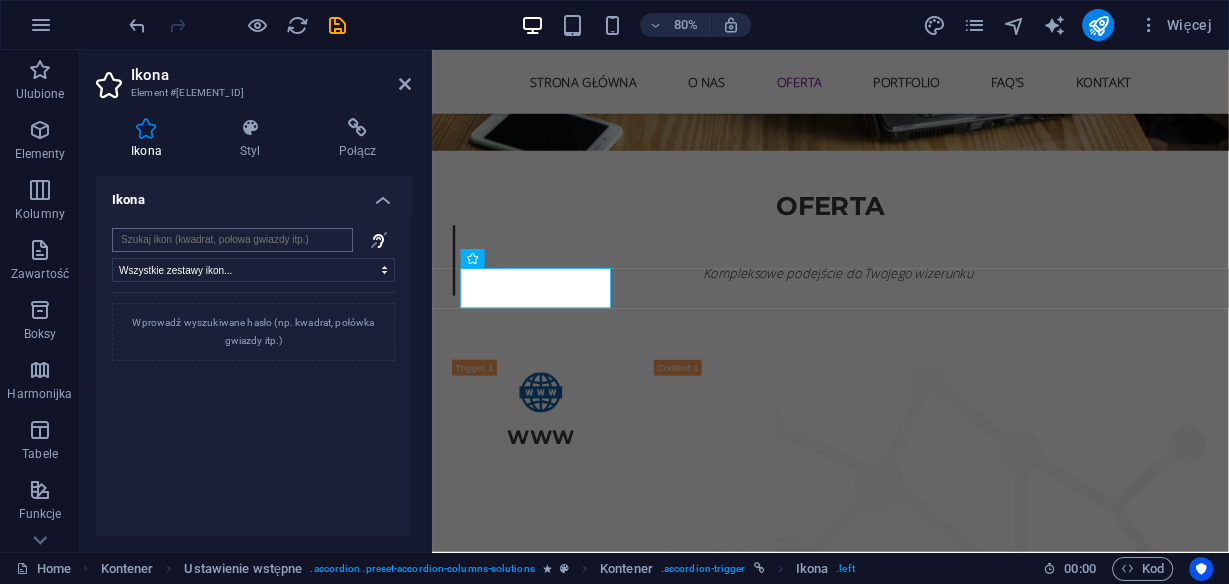 click at bounding box center (232, 240) 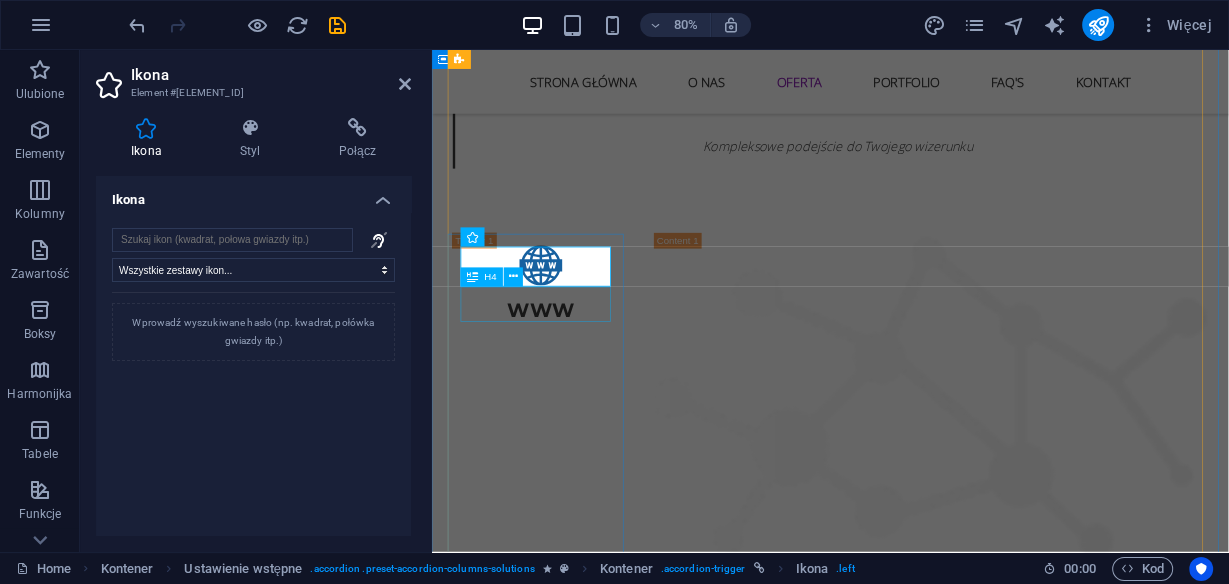 scroll, scrollTop: 2967, scrollLeft: 0, axis: vertical 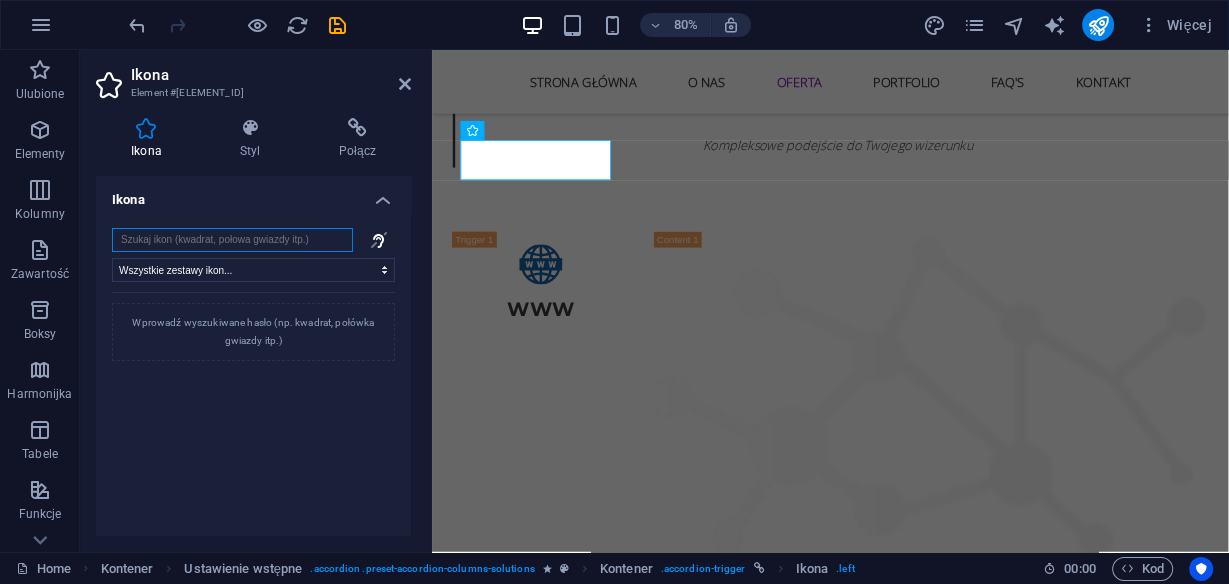 click at bounding box center [232, 240] 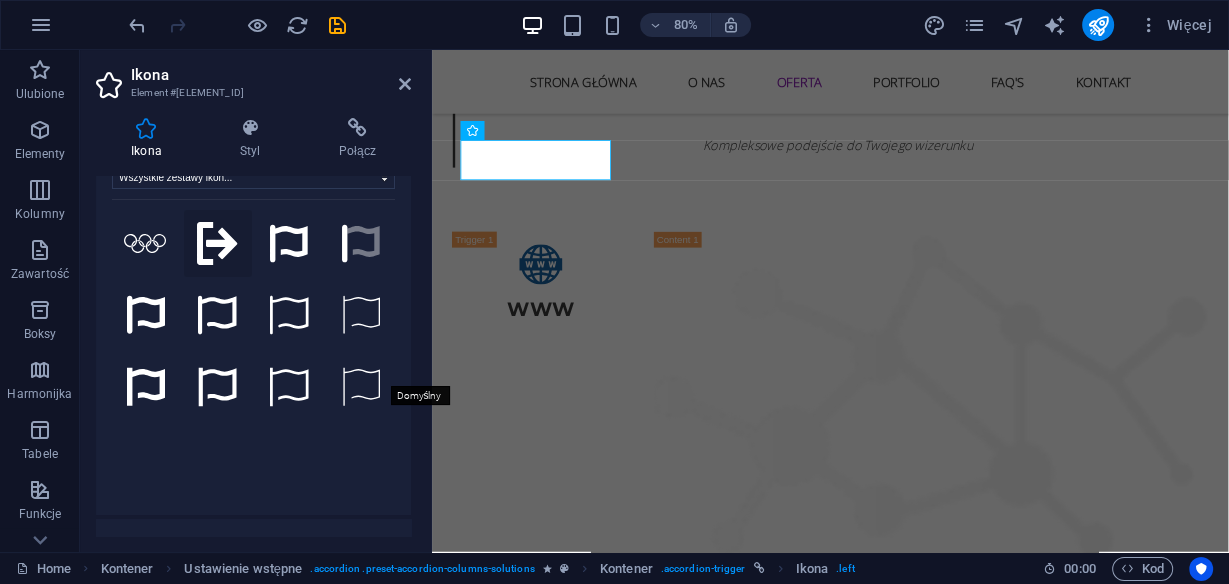scroll, scrollTop: 0, scrollLeft: 0, axis: both 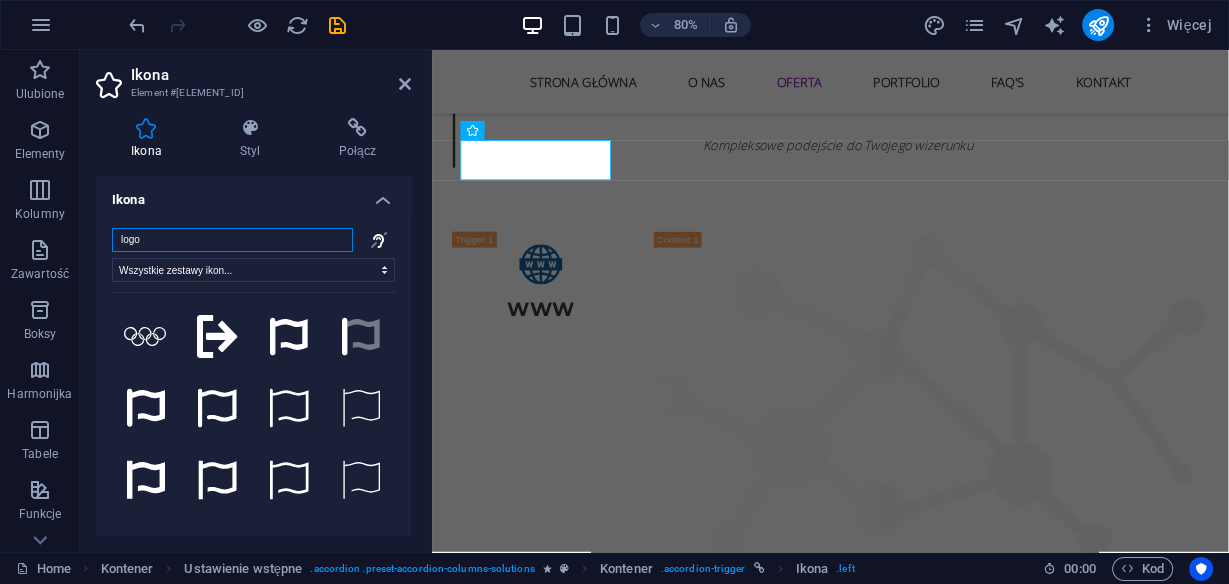 drag, startPoint x: 204, startPoint y: 238, endPoint x: 85, endPoint y: 238, distance: 119 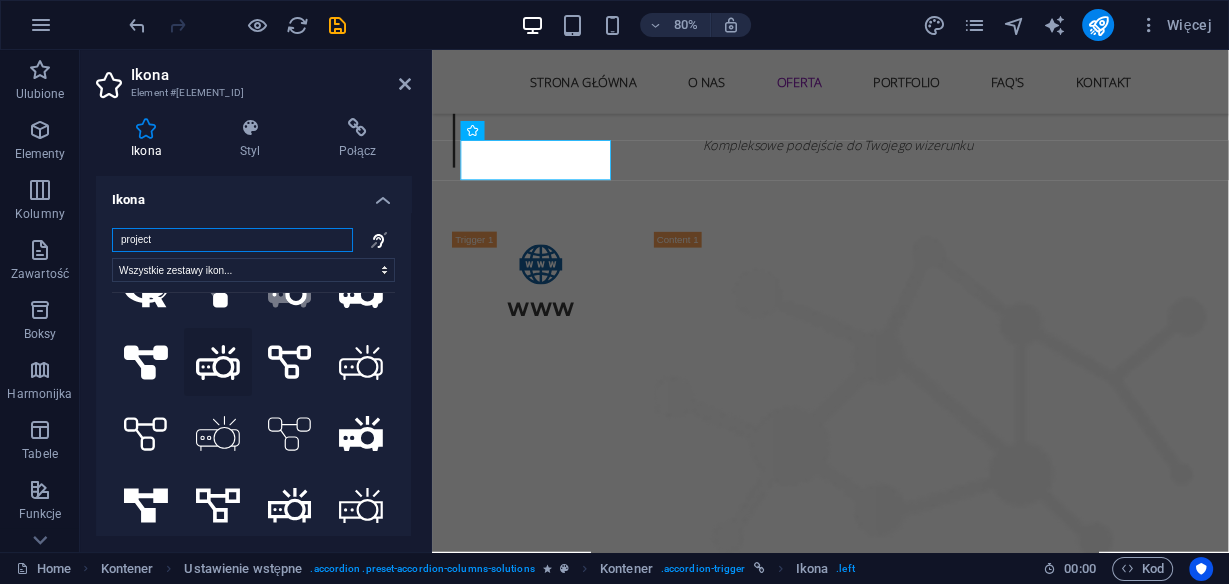 scroll, scrollTop: 65, scrollLeft: 0, axis: vertical 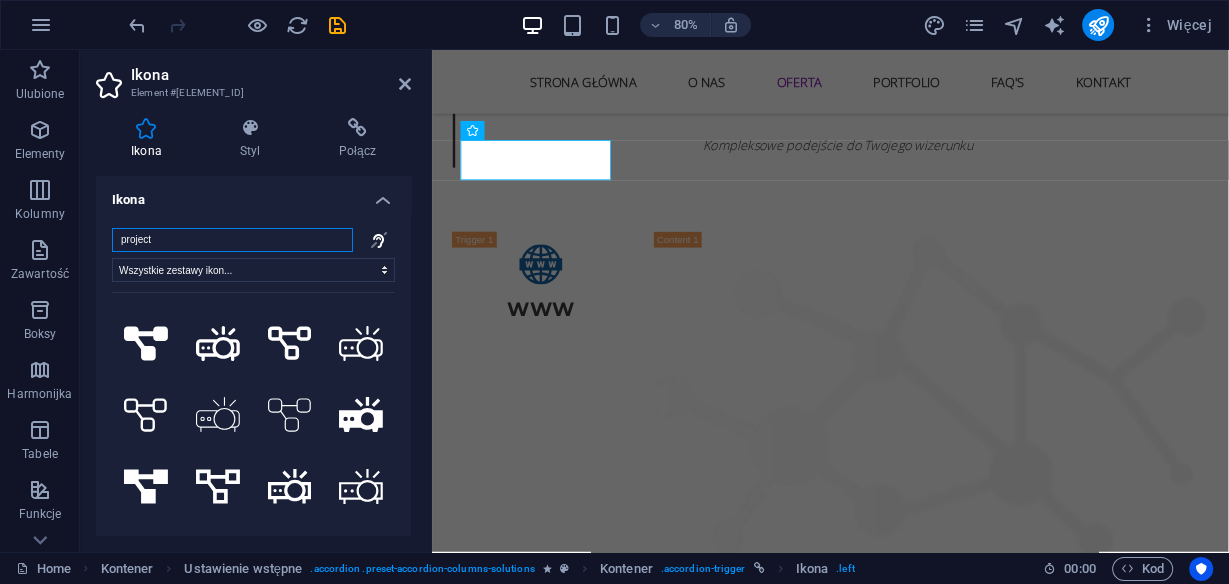 click on "project" at bounding box center (232, 240) 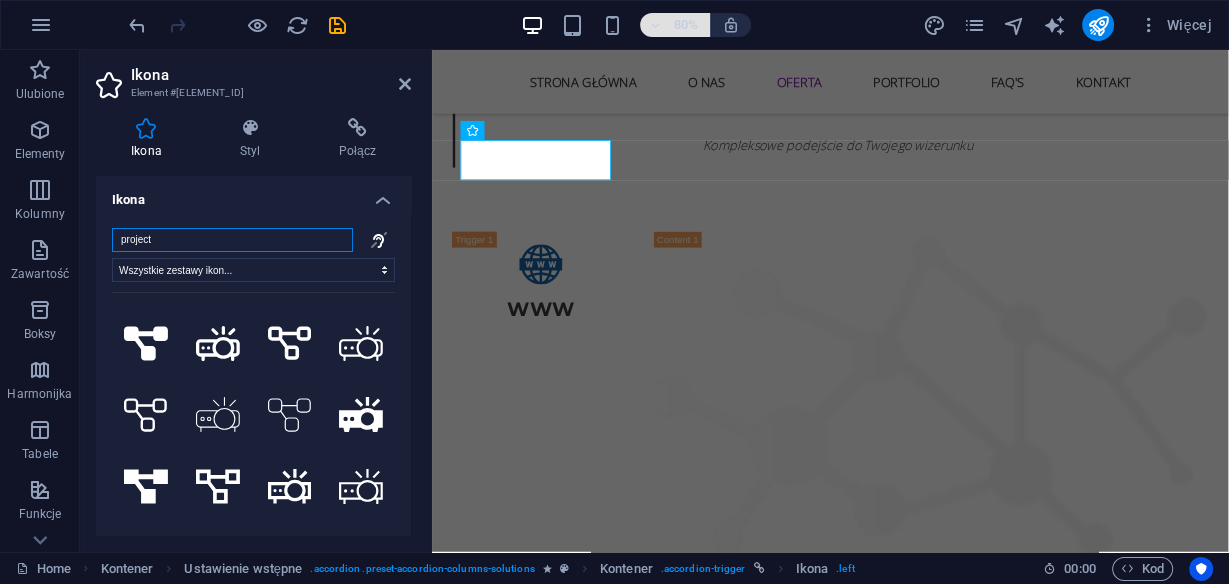 type on "project" 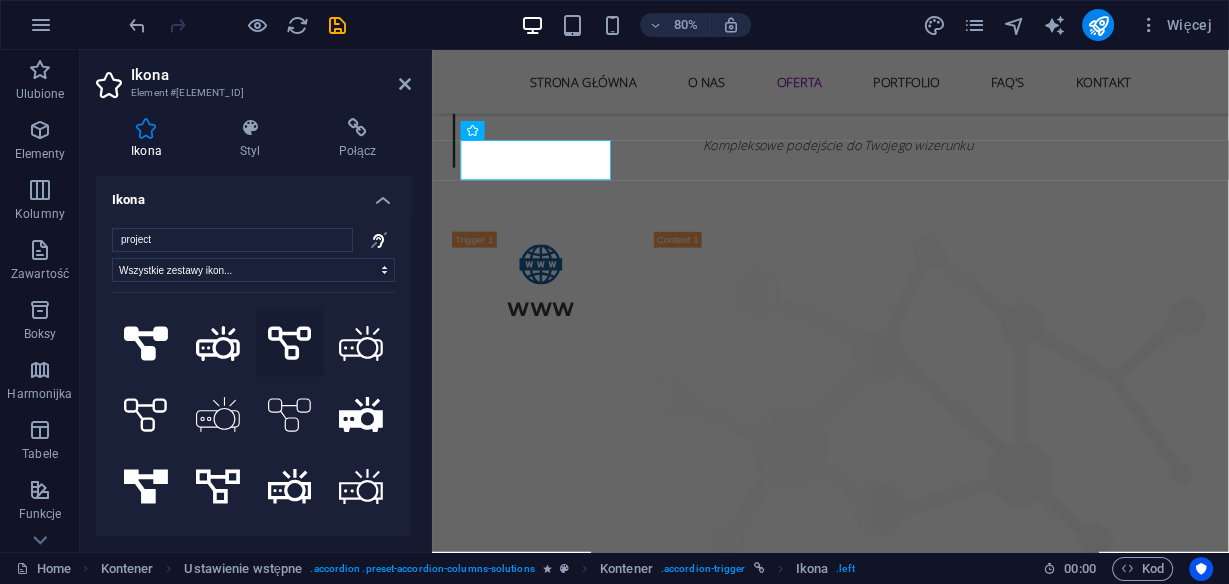 click 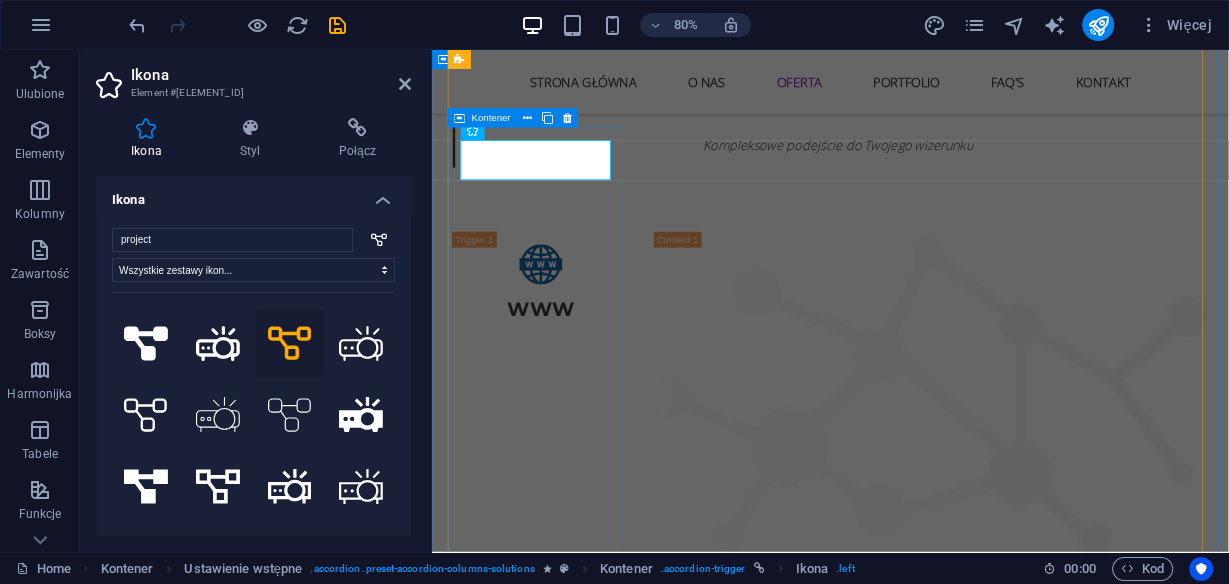 click on "Branding" at bounding box center (568, 2309) 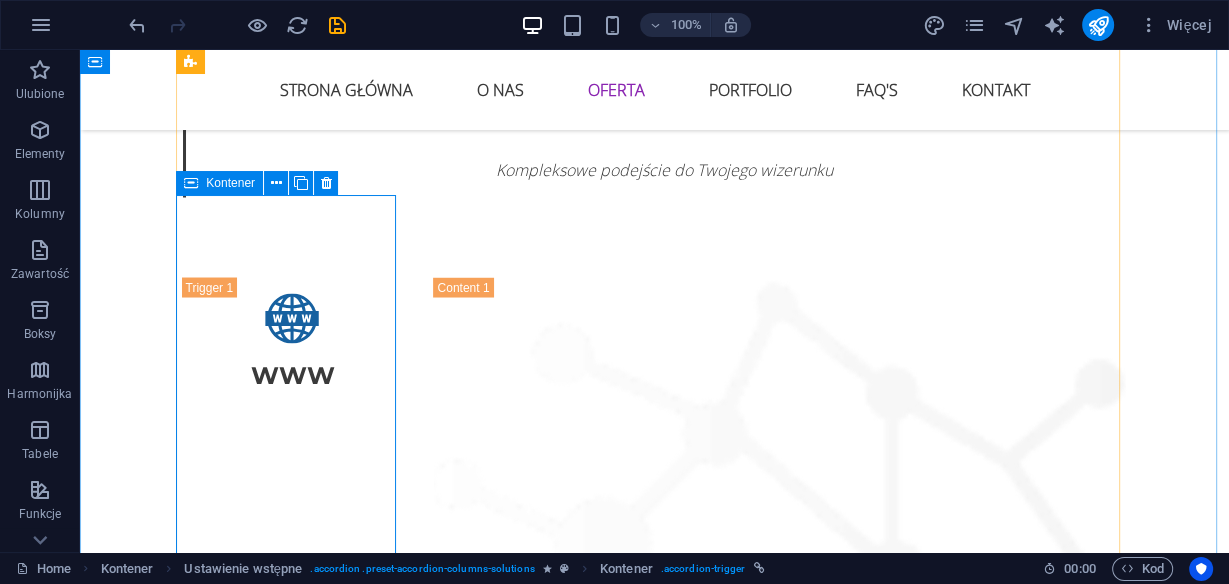 scroll, scrollTop: 2887, scrollLeft: 0, axis: vertical 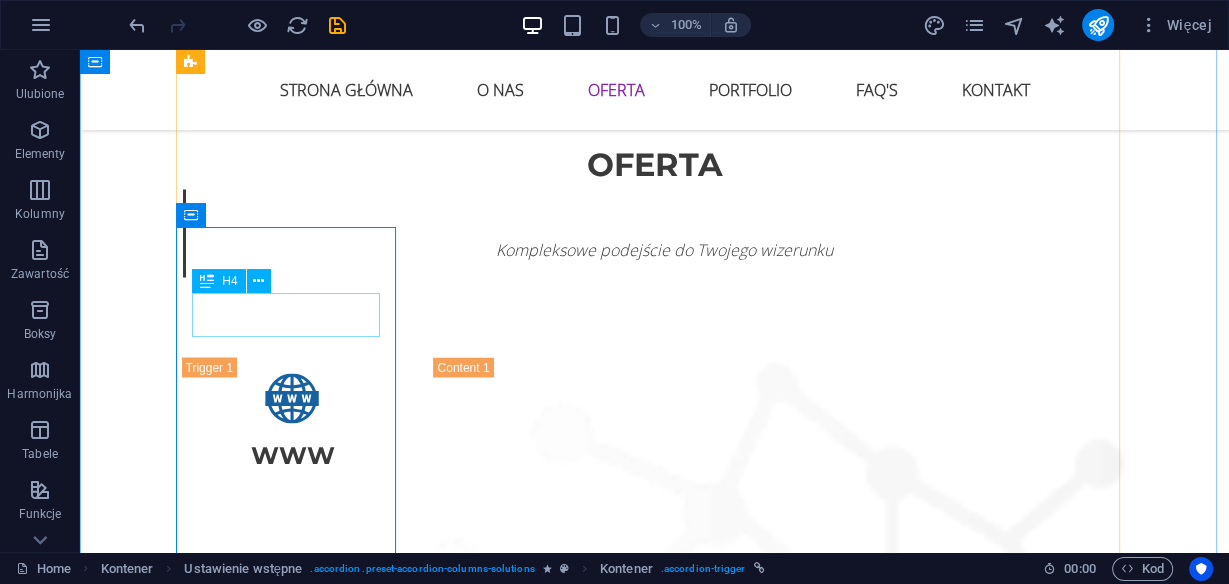 click on "H4" at bounding box center [229, 281] 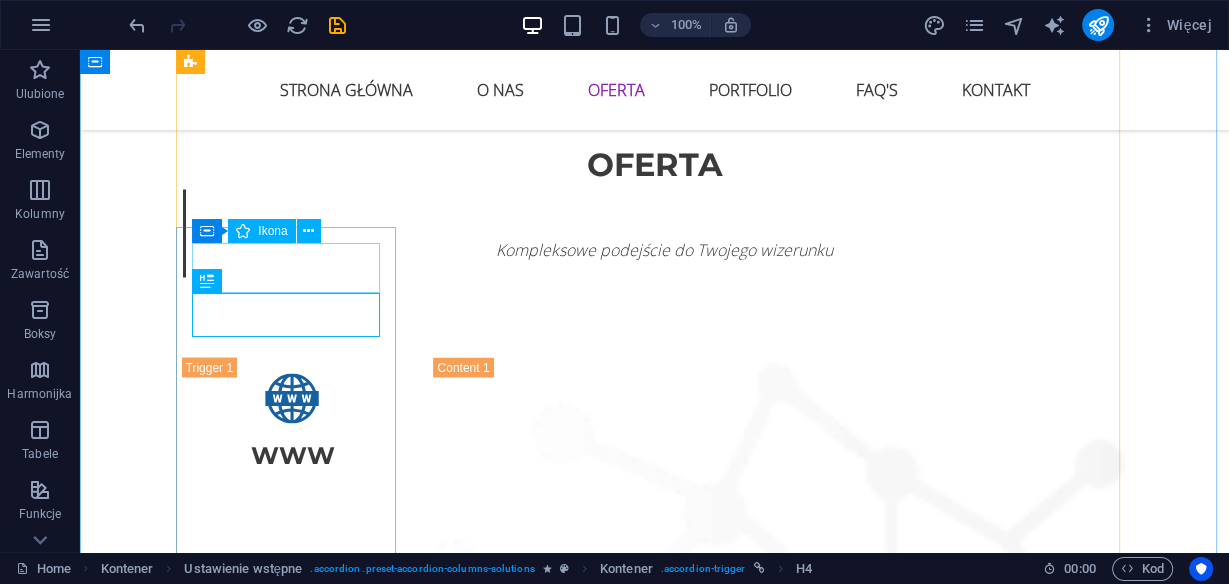 click at bounding box center [293, 1695] 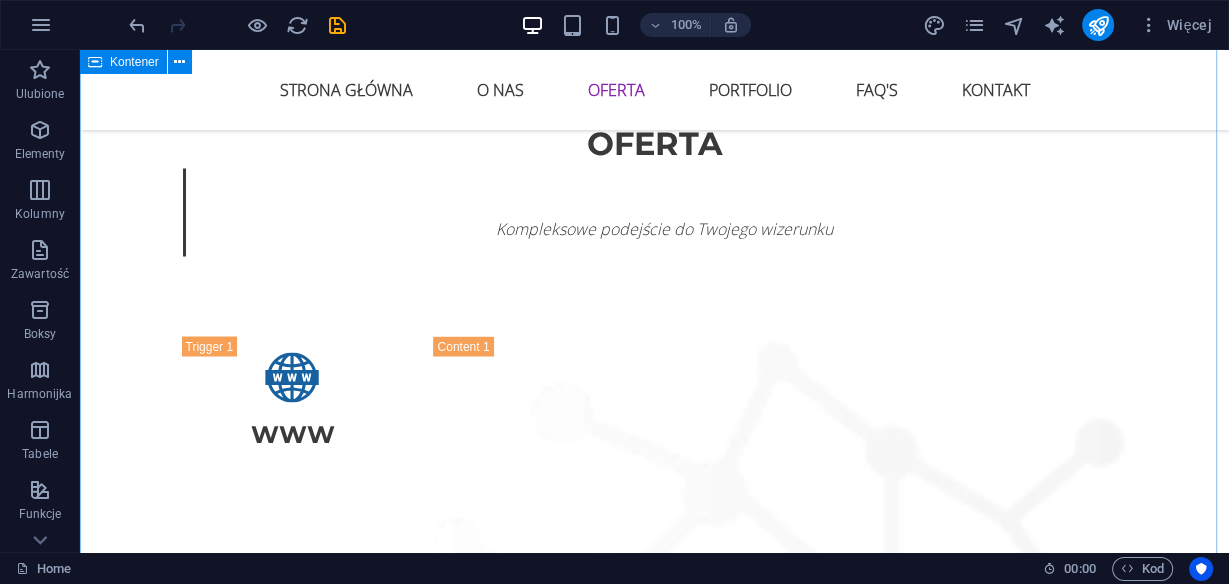scroll, scrollTop: 2887, scrollLeft: 0, axis: vertical 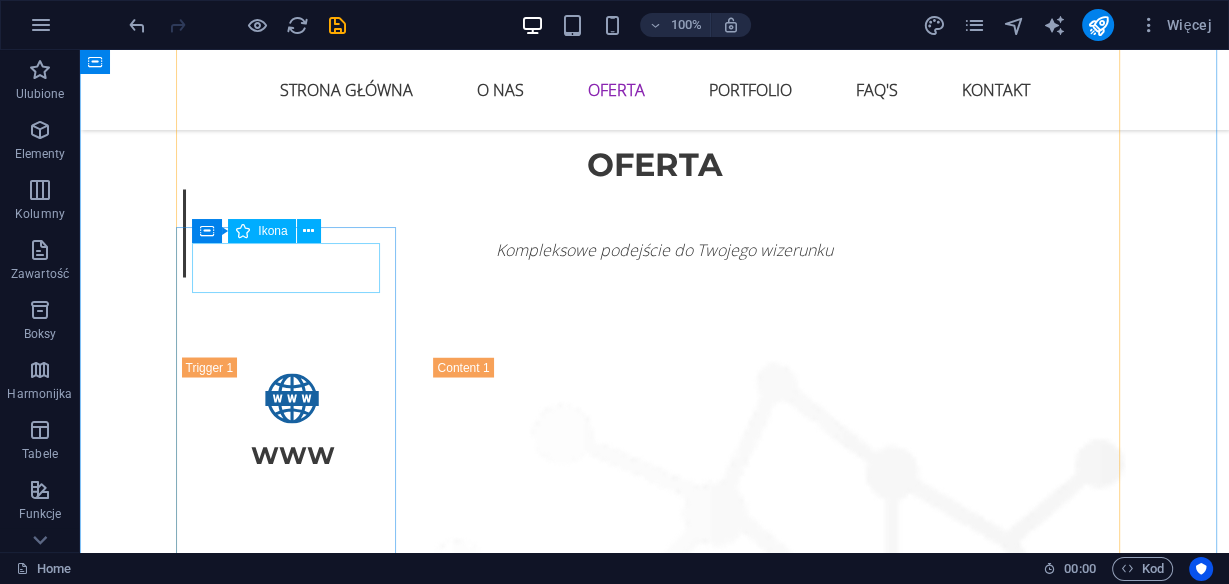 click at bounding box center [293, 1695] 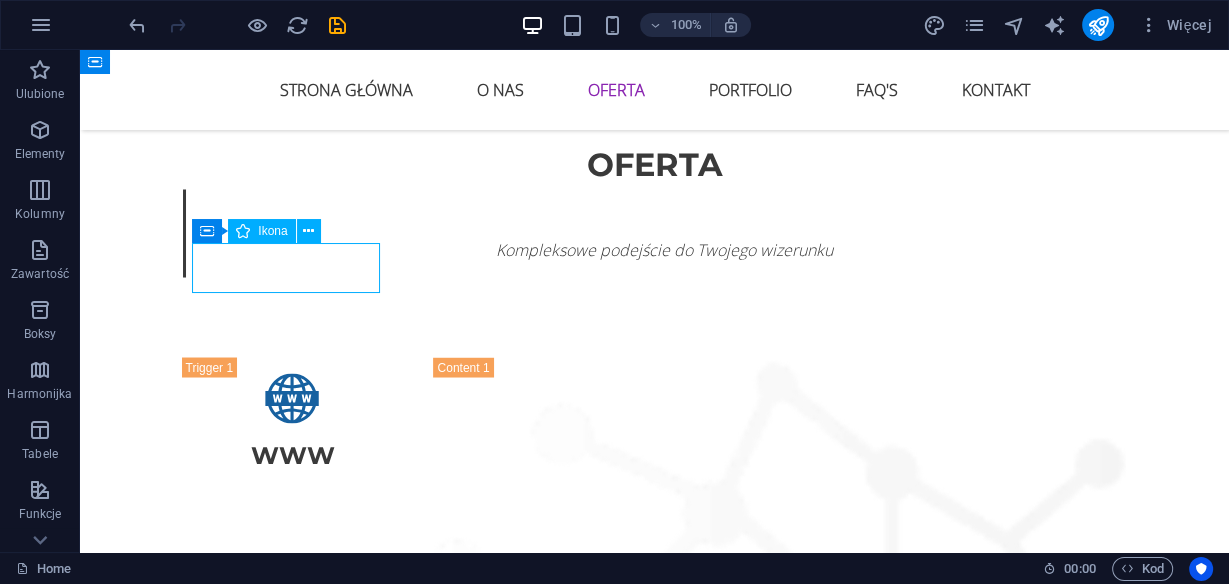click at bounding box center [293, 1695] 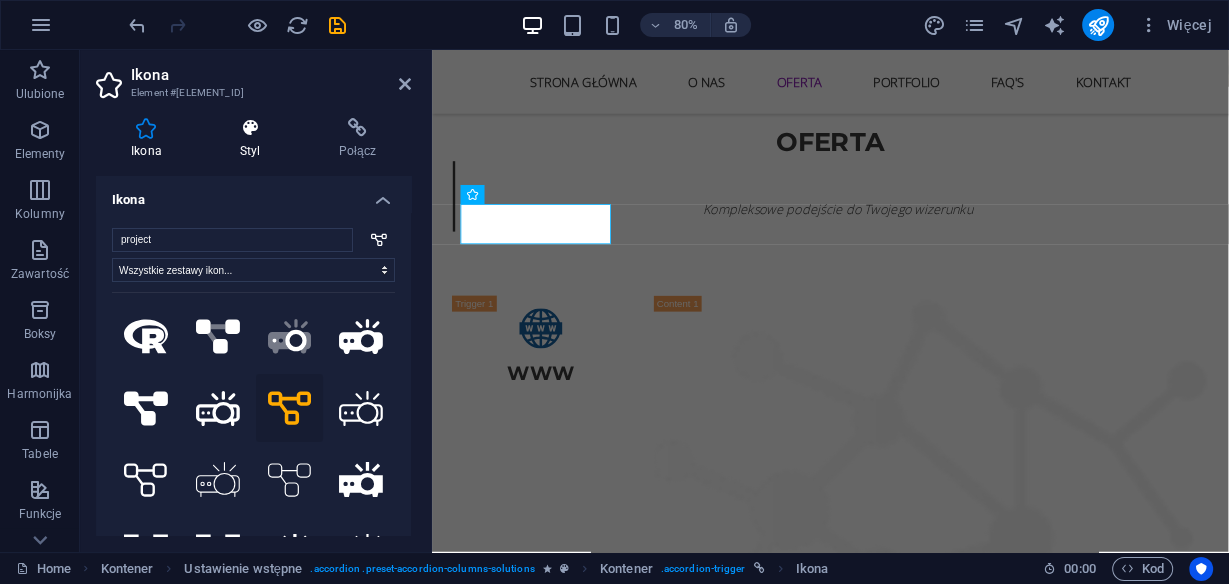 click at bounding box center (250, 128) 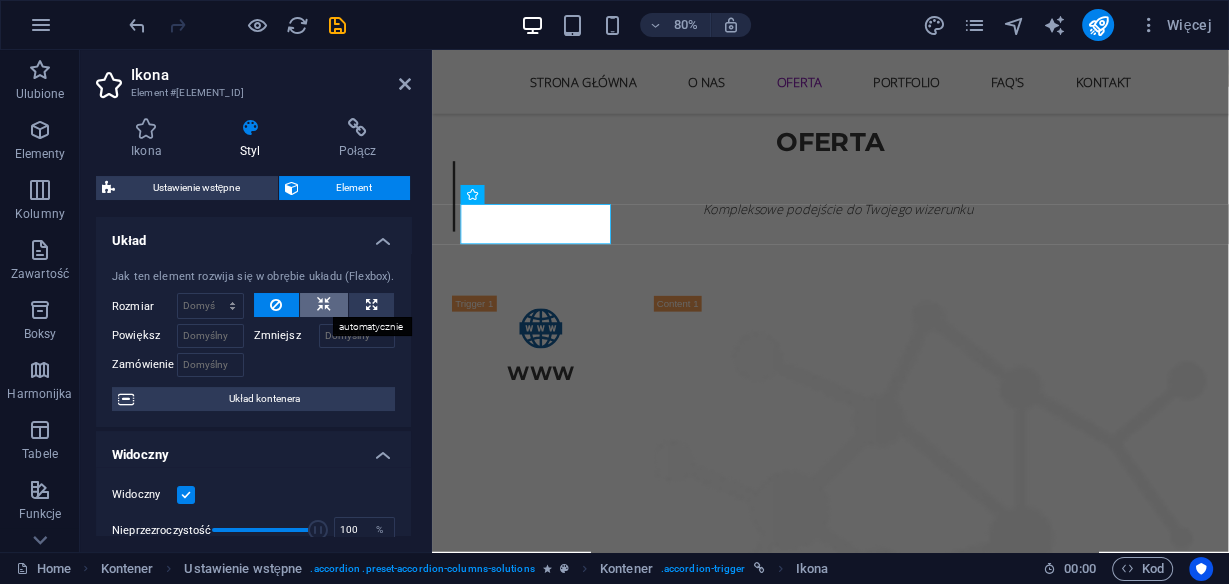click at bounding box center [324, 305] 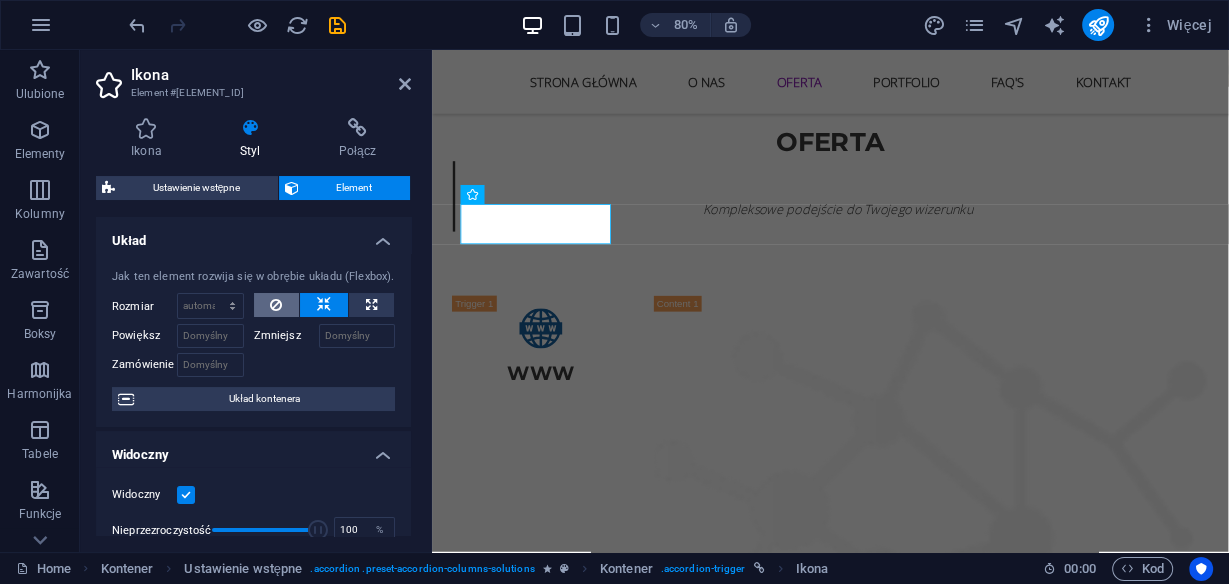 click at bounding box center (276, 305) 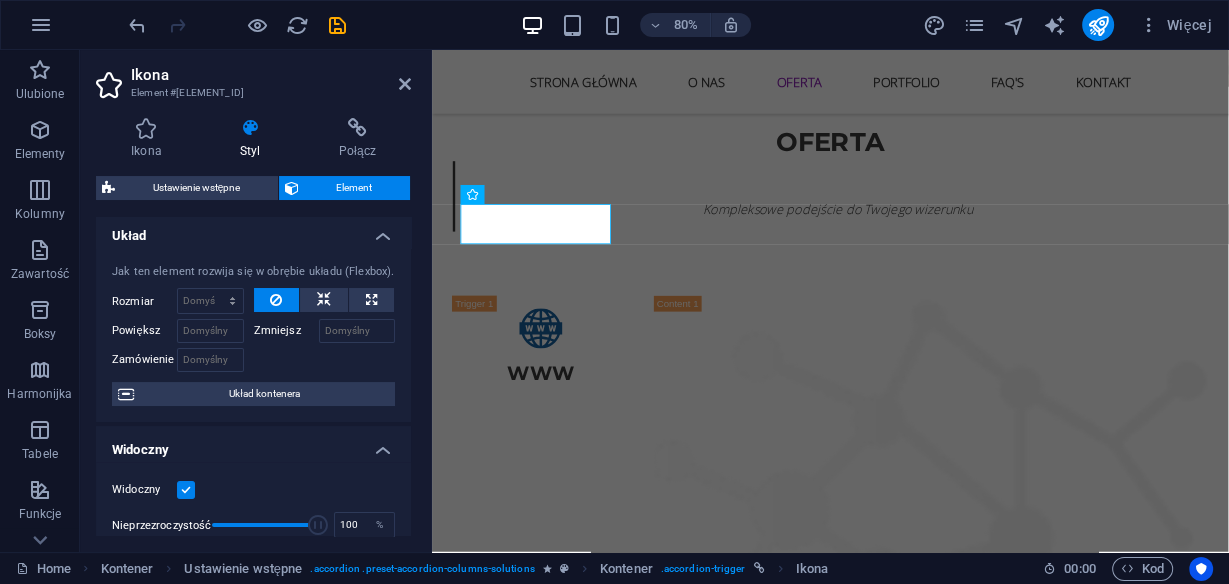scroll, scrollTop: 0, scrollLeft: 0, axis: both 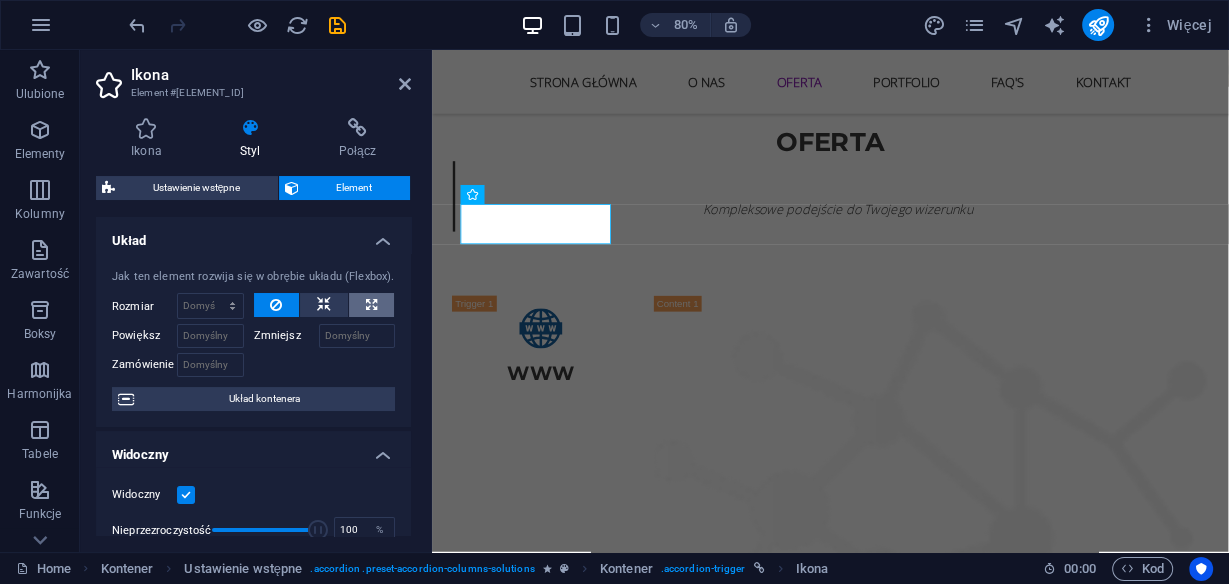 click at bounding box center (371, 305) 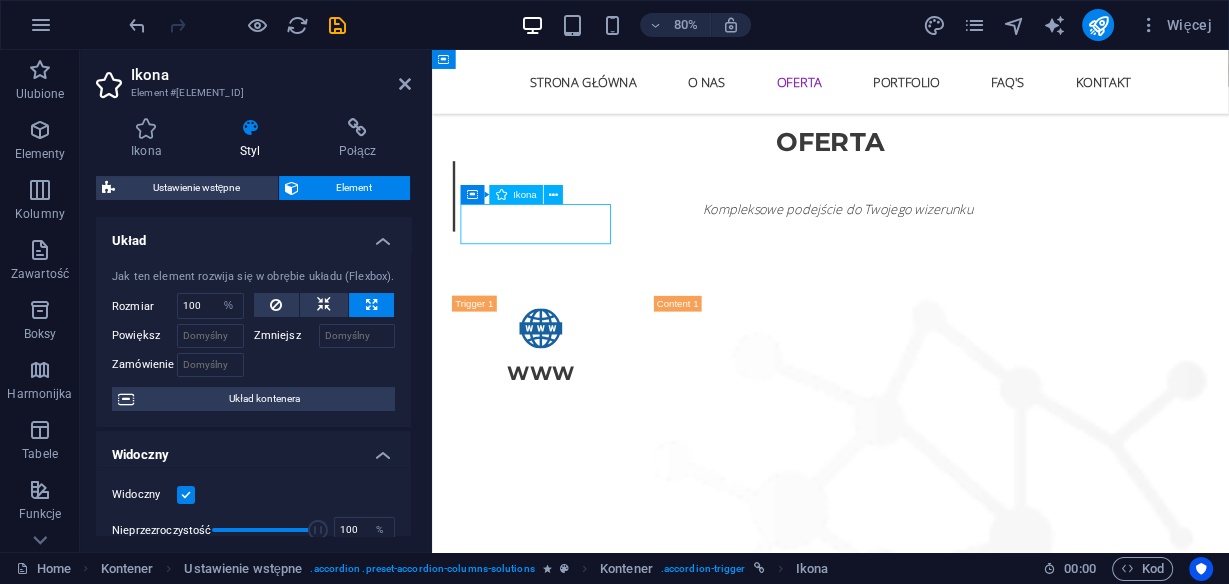 drag, startPoint x: 516, startPoint y: 265, endPoint x: 534, endPoint y: 266, distance: 18.027756 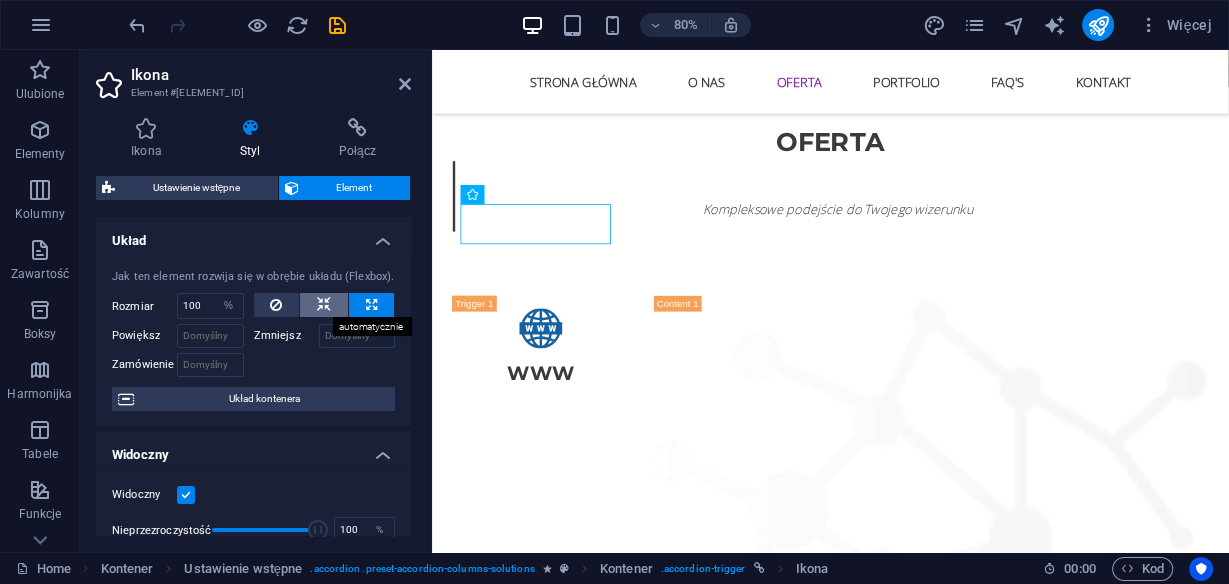 click at bounding box center [324, 305] 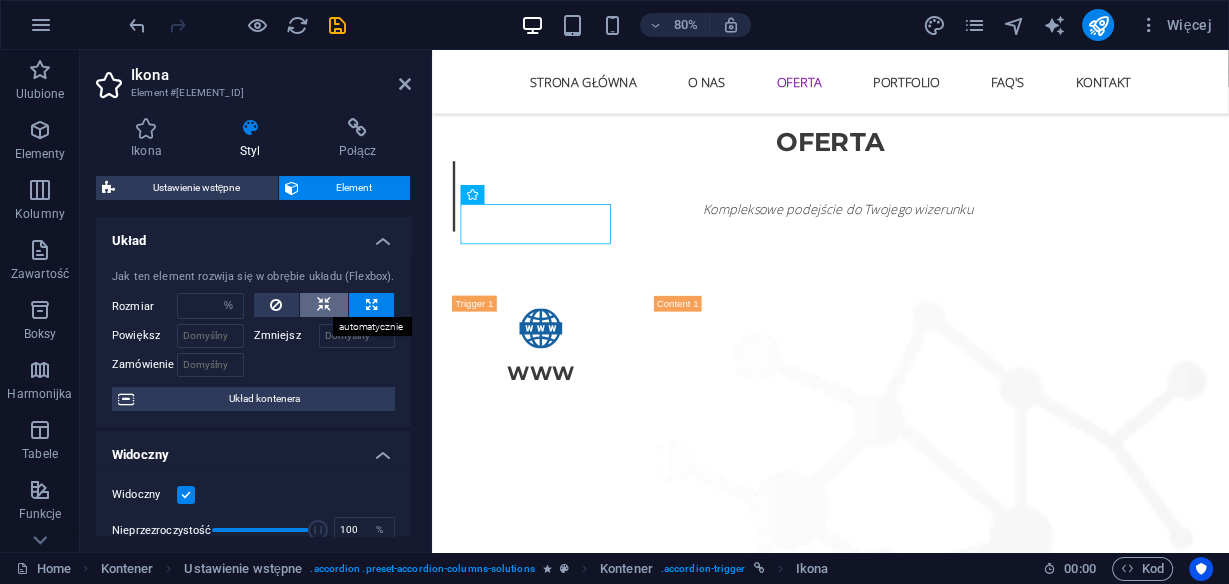 select on "DISABLED_OPTION_VALUE" 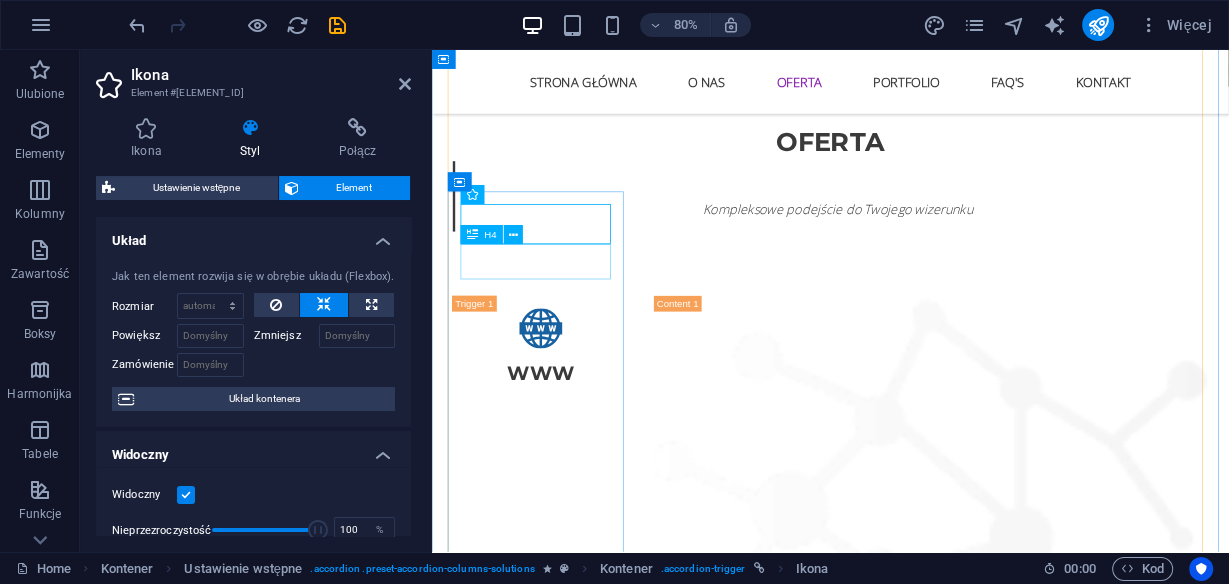 click on "H4" at bounding box center (482, 234) 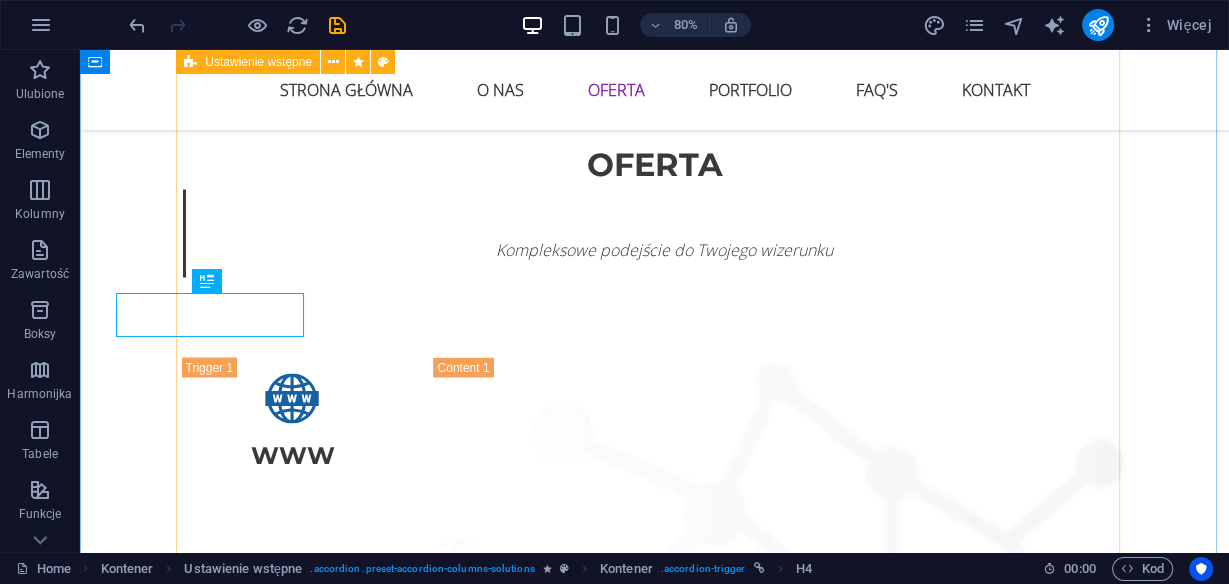 click on "Oferta Kompleksowe podejście do Twojego wizerunku WWW Strony Internetowe Tworzymy strony, które nie tylko świetnie wyglądają, ale przede wszystkim działają na rzecz Twojego biznesu . Nasze projekty są przemyślane strategicznie, zoptymalizowane pod SEO i dostosowane do każdego urządzenia. ✔️ Responsywność ✔️ Szybkość działania ✔️ Integracje ✔️ Certyfikat SSL i podstawowe zabezpieczenia Tworzymy: ✔️Strony typu one-page ✔️ Nowoczesne strony firmowe ✔️ Landing page sprzedażowe – skupionych na konwersji ✔️ Sklepy Internetowe ✔️ Strony pod marki osobiste i ekspertów Strona Internetowa do nie odłączny element twojego biznesu. Skkontaktuj się a Dobierzemy usługę do twoich potrzeb Branding Branding - Logo - Reklama - Social Media Marka to nie tylko logo. To klimat, osobowość, styl. W WINS Agency tworzymy branding, który opowiada historię – Twoją. Pomagamy markom: wyglądać spójnie, być zapamiętywane. Co możemy dla Ciebie zrobić: Zaprojektujemy logo, które działa w każdych warunkach" at bounding box center [655, 2440] 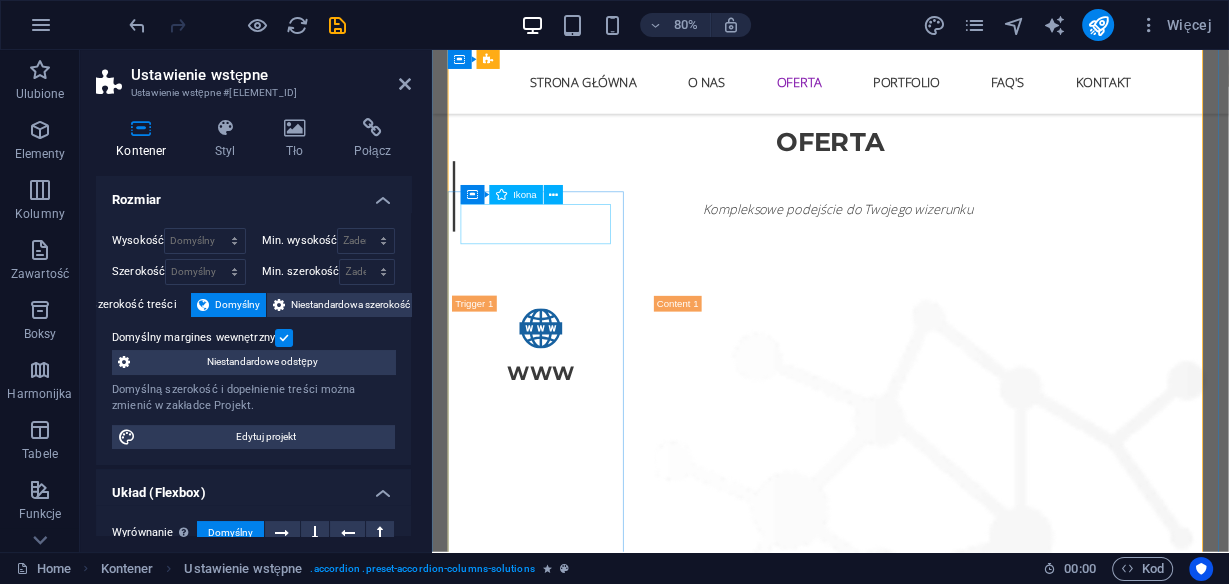 click at bounding box center [568, 1695] 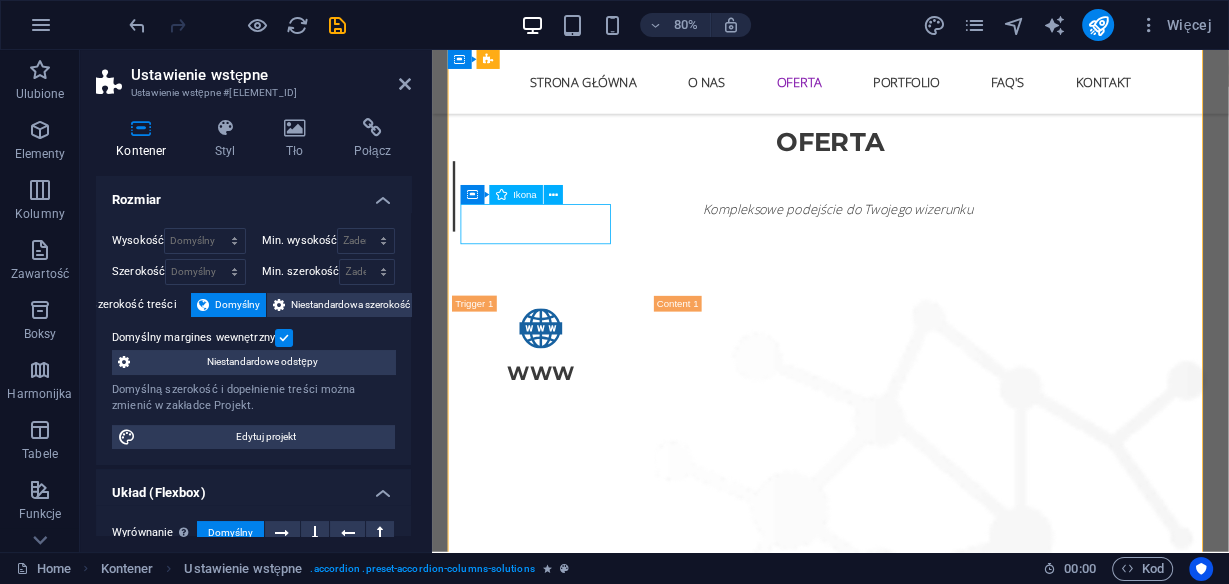 click at bounding box center [568, 1695] 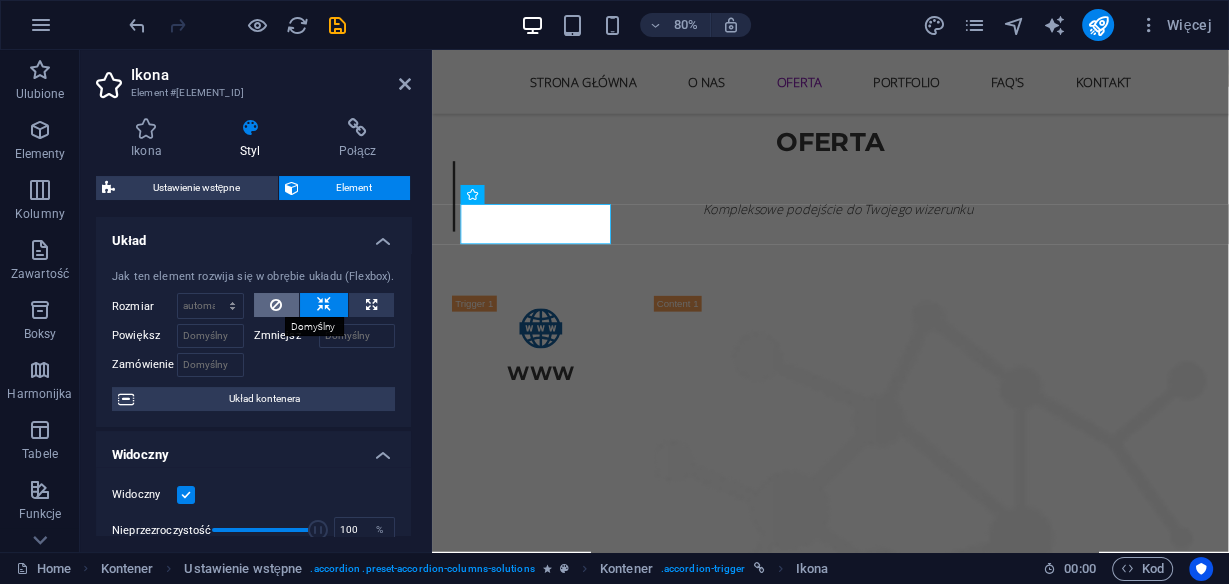 click at bounding box center (276, 305) 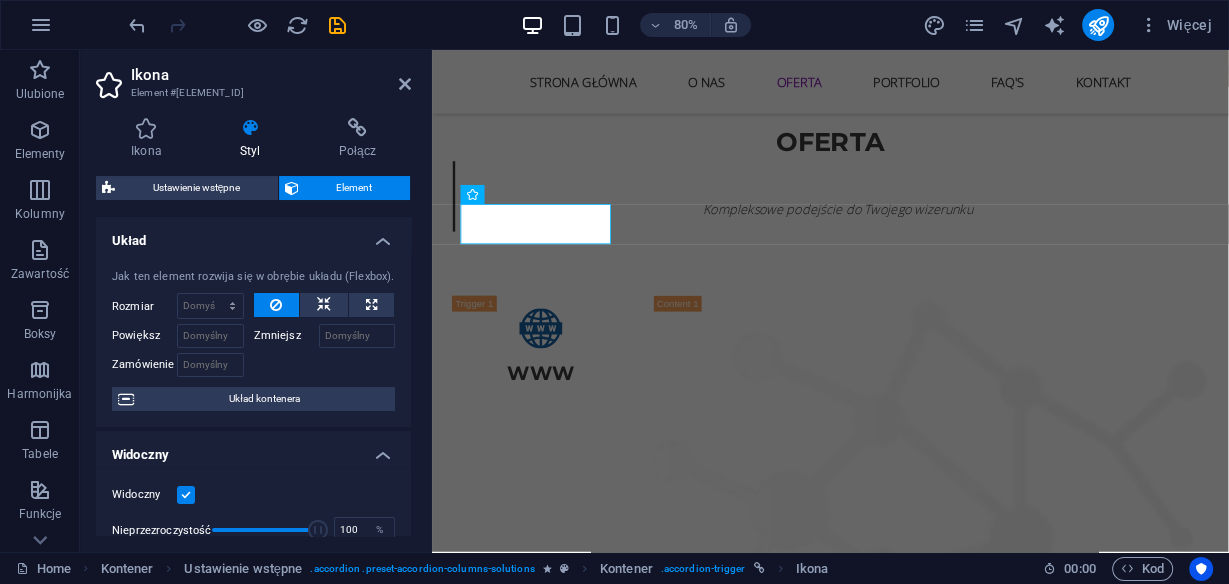 scroll, scrollTop: 80, scrollLeft: 0, axis: vertical 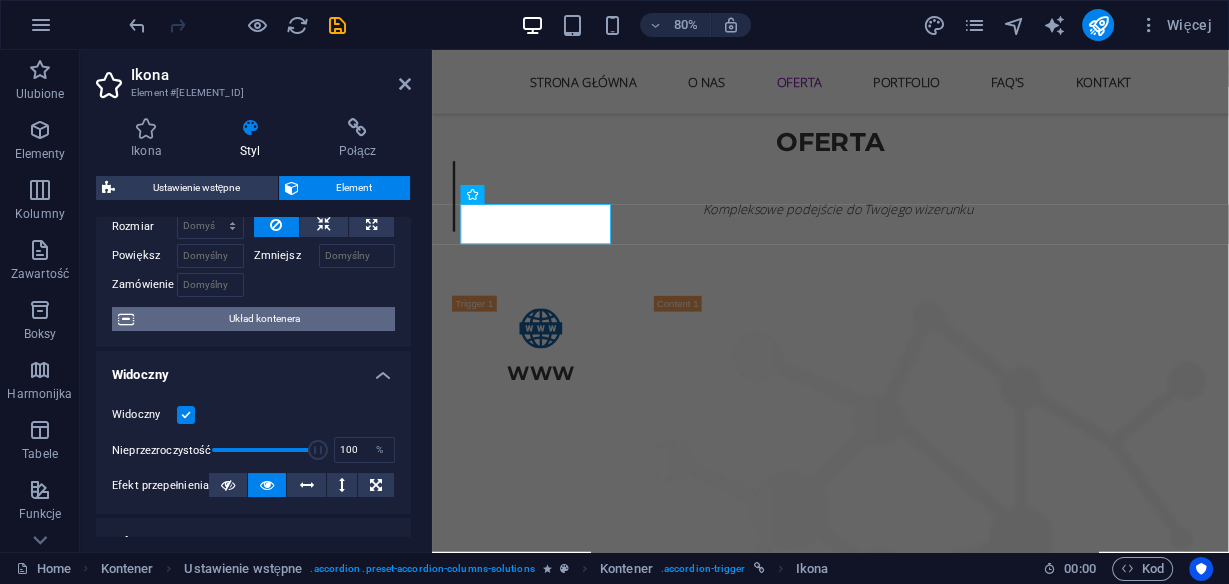 click on "Układ kontenera" at bounding box center [264, 319] 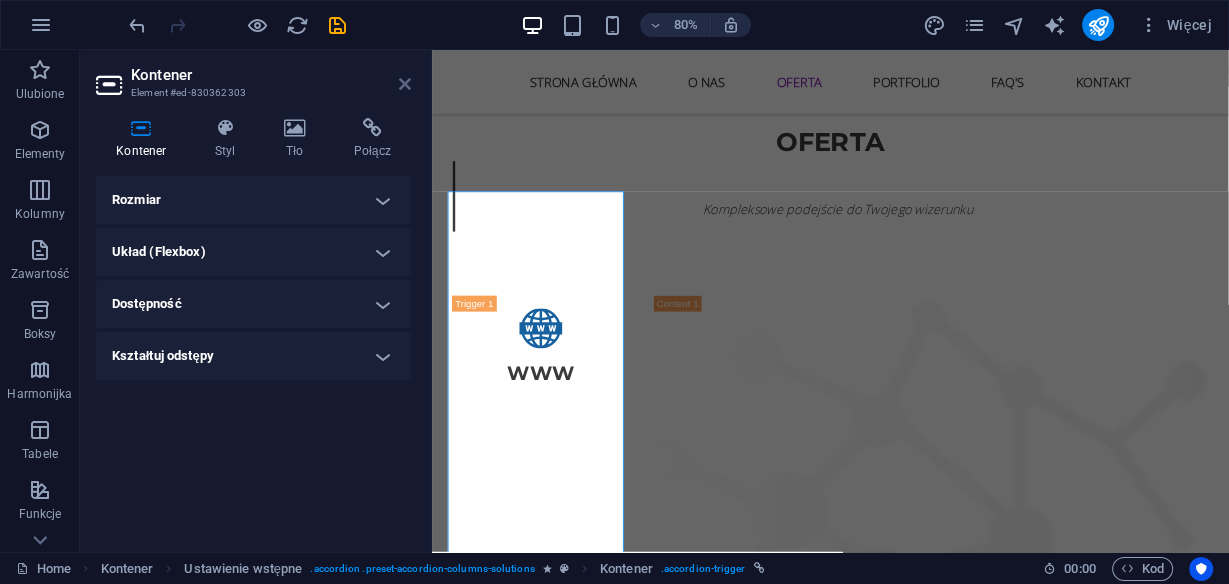 click at bounding box center [405, 84] 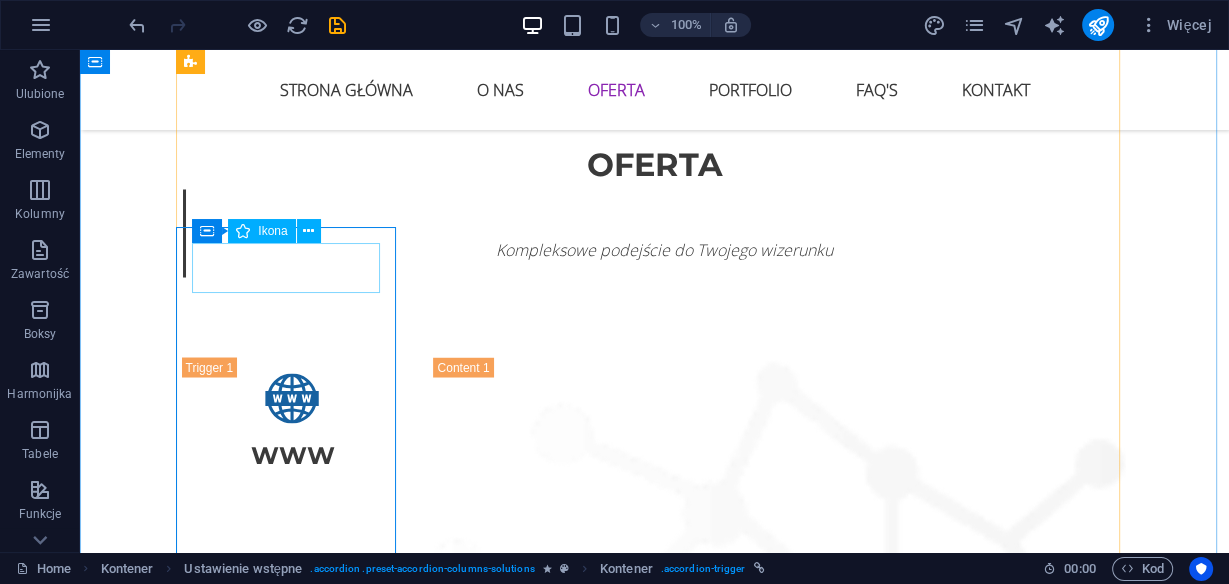 click at bounding box center (293, 1695) 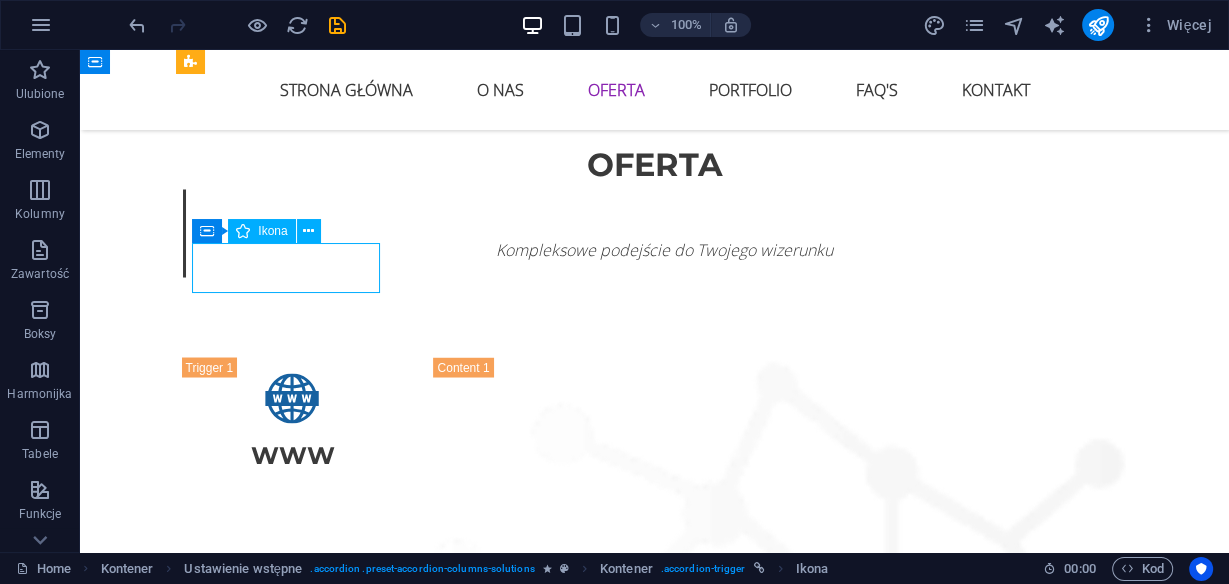 click at bounding box center (293, 1695) 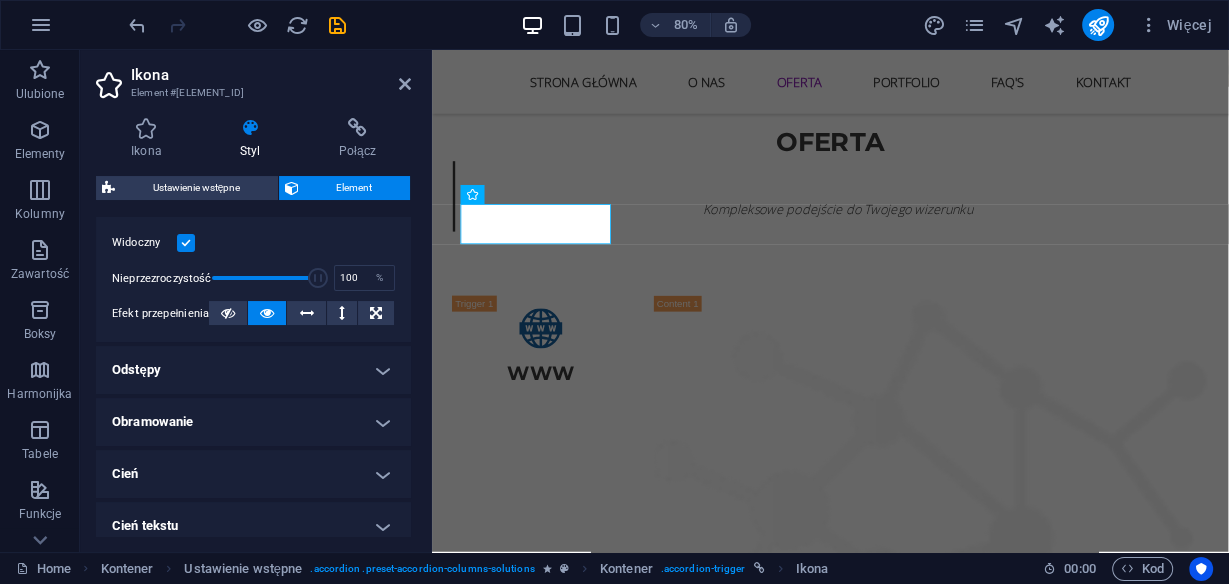 scroll, scrollTop: 320, scrollLeft: 0, axis: vertical 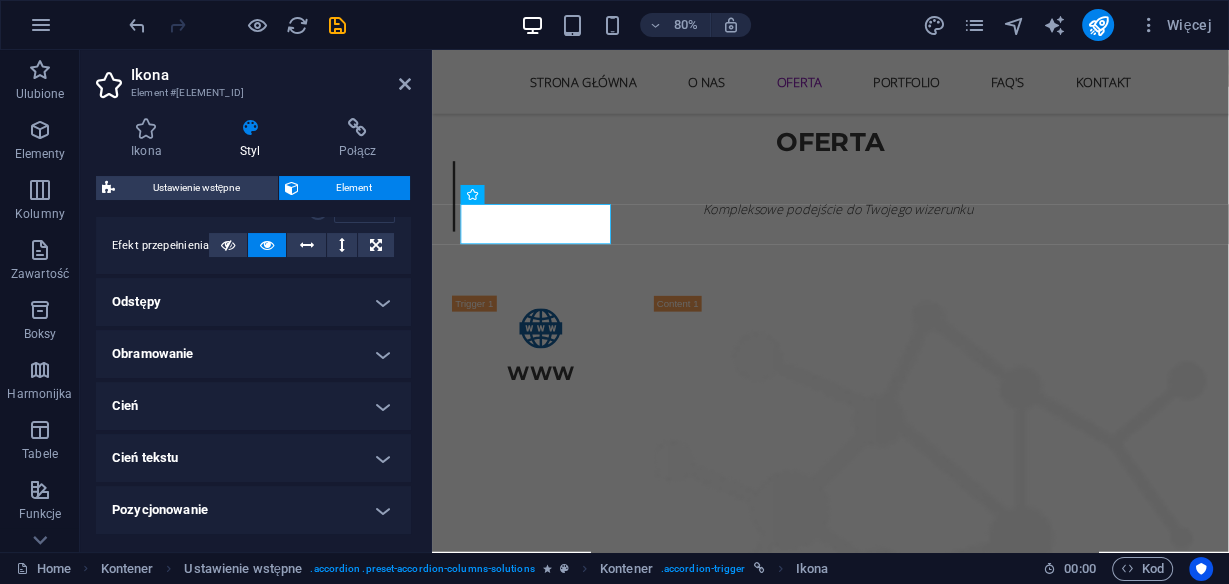 click on "Odstępy" at bounding box center [253, 302] 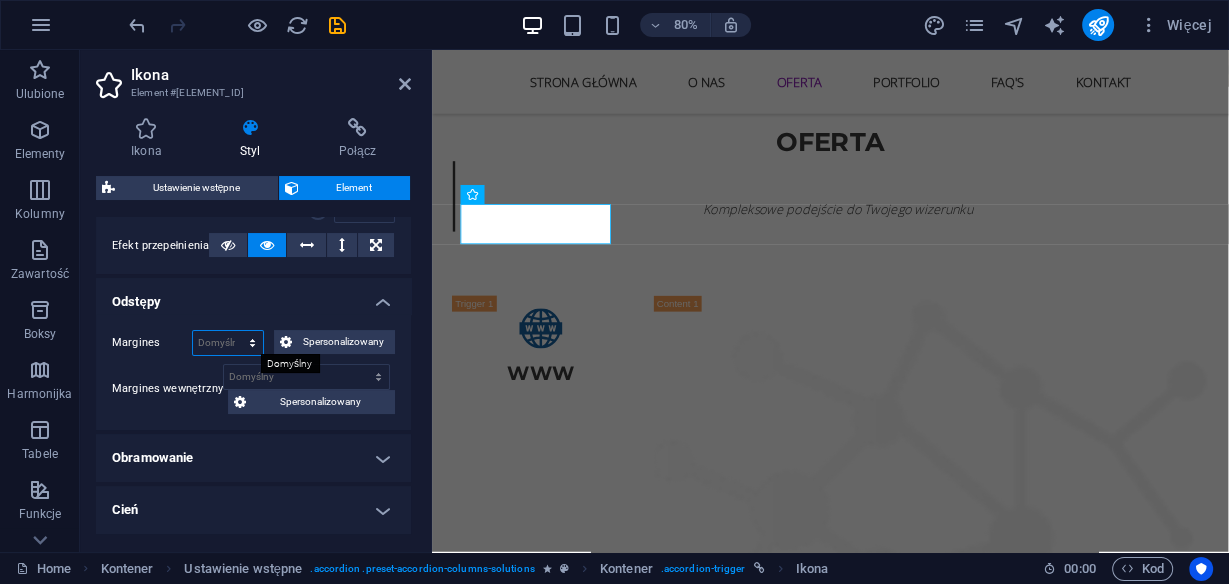 click on "Domyślny automatycznie px % rem vw vh Spersonalizowany" at bounding box center (228, 343) 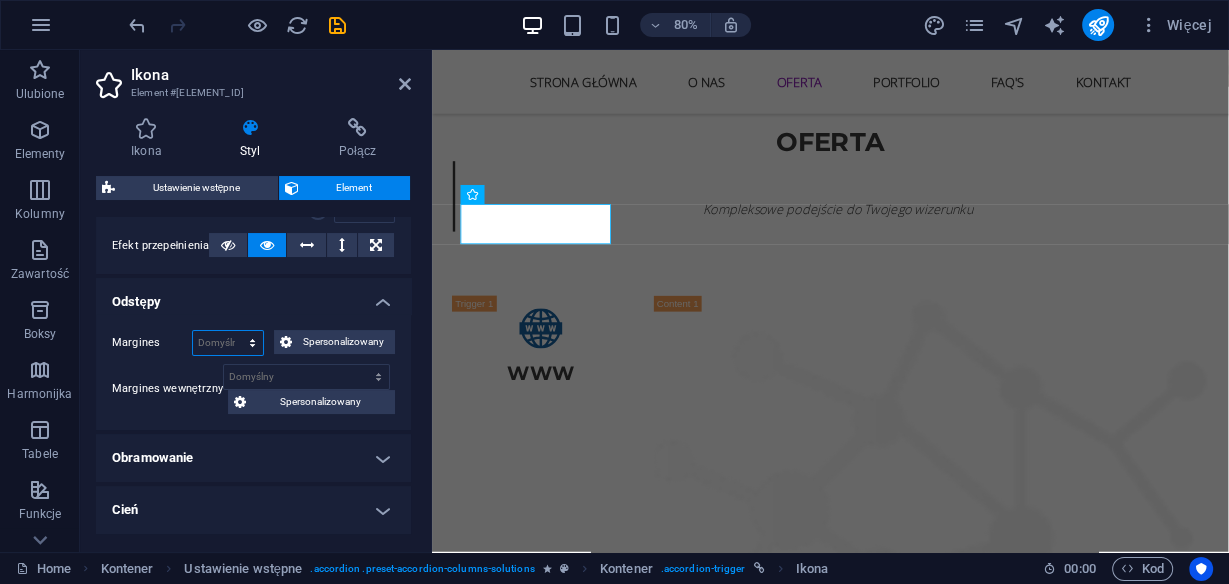 select on "px" 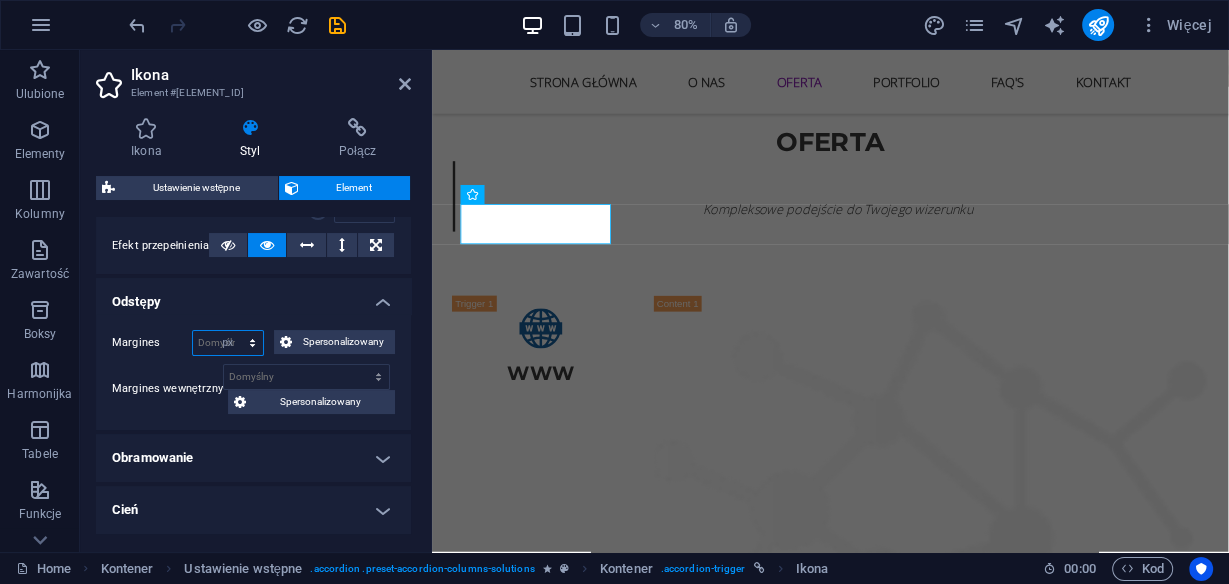 click on "Domyślny automatycznie px % rem vw vh Spersonalizowany" at bounding box center (228, 343) 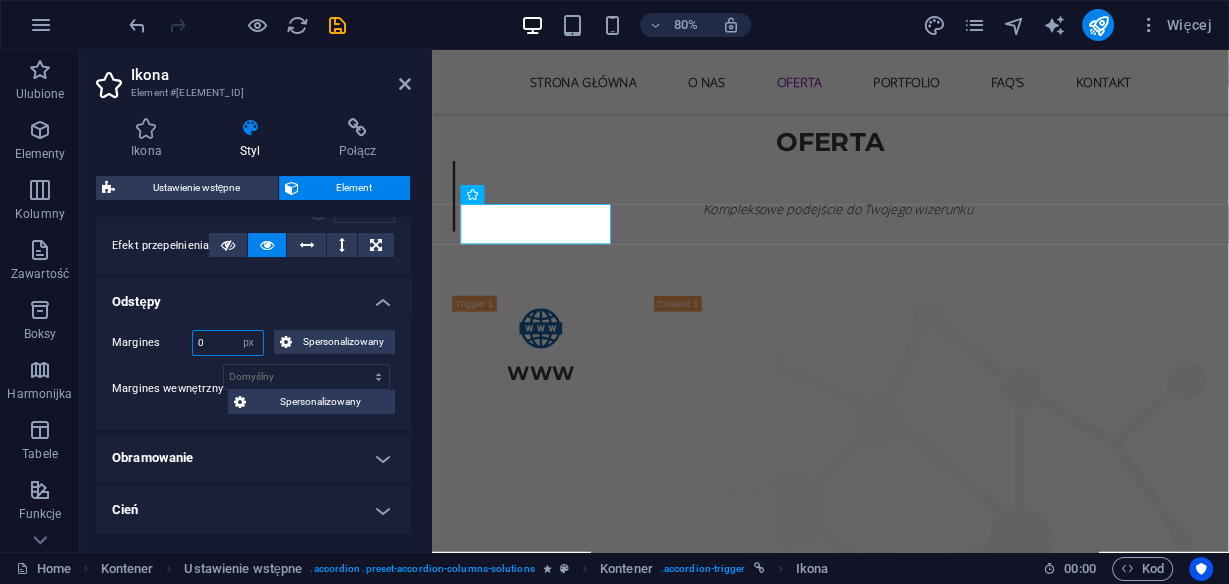 click on "0" at bounding box center (228, 343) 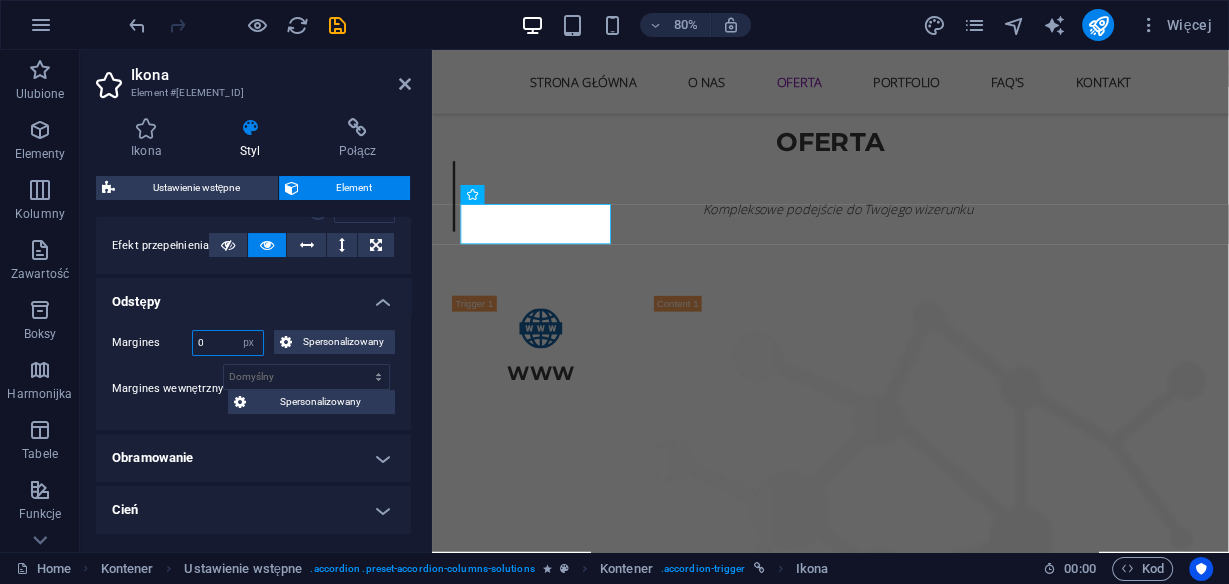 click on "0" at bounding box center [228, 343] 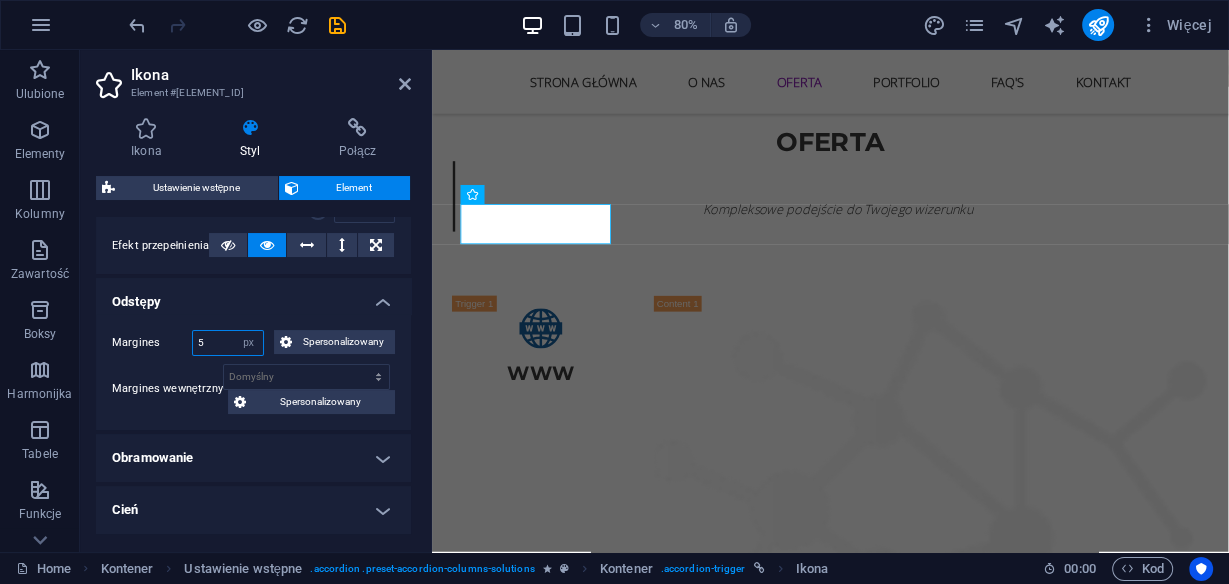type on "5" 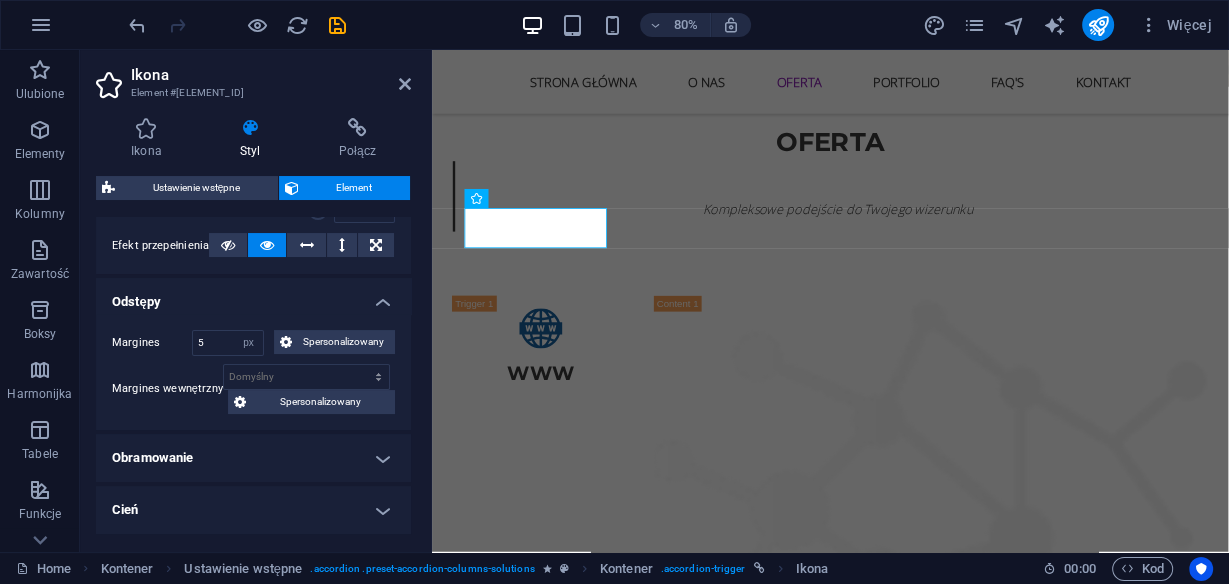 click on "Odstępy" at bounding box center (253, 296) 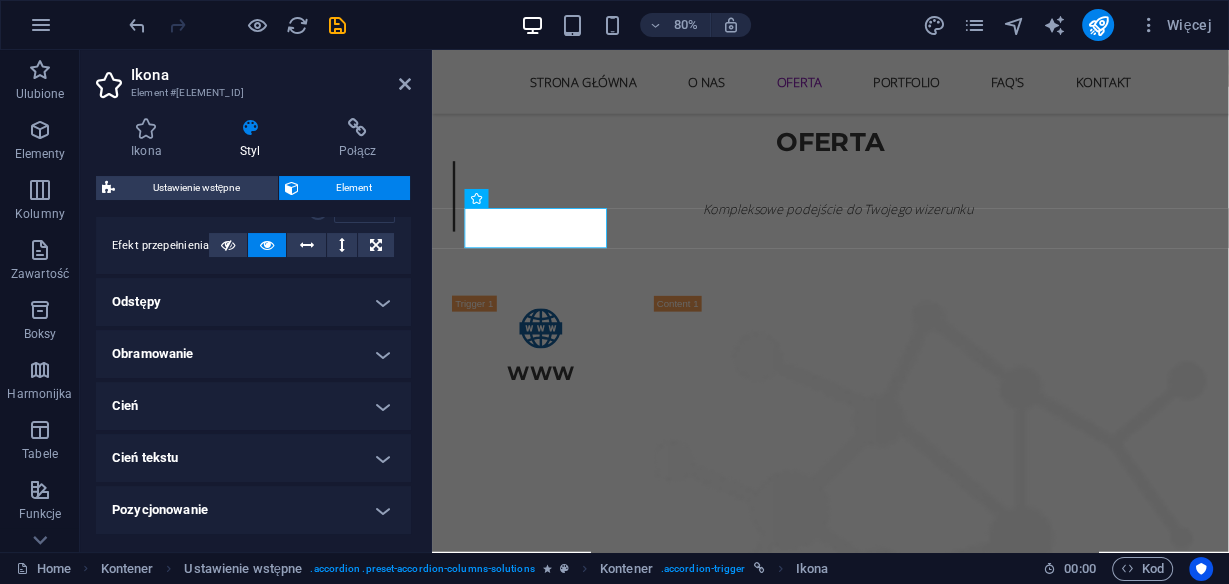 click on "Odstępy" at bounding box center (253, 302) 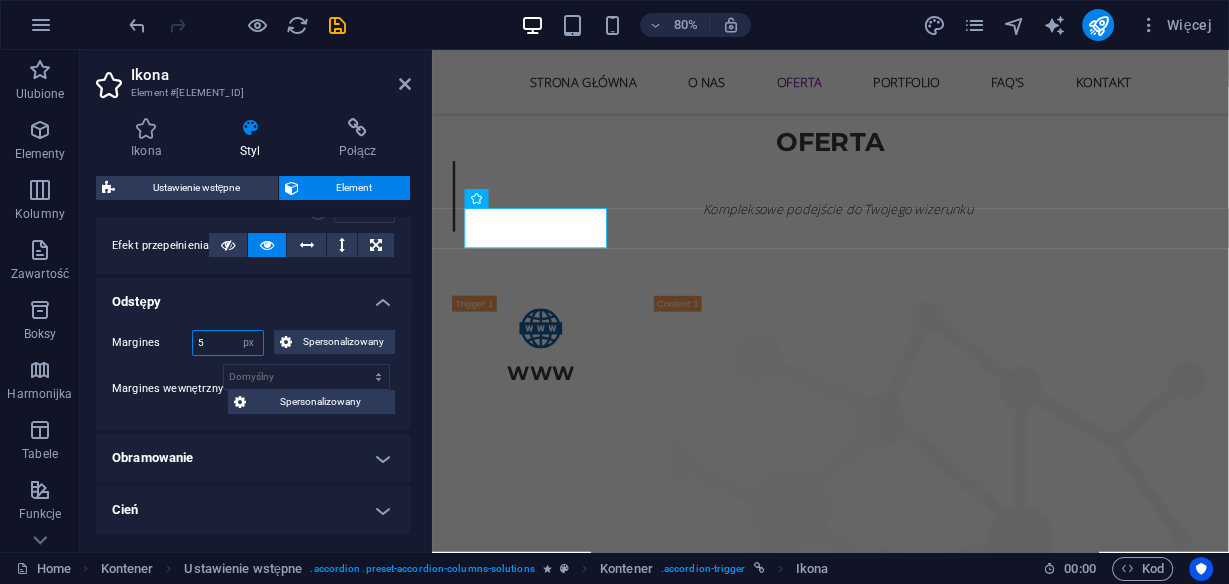 click on "5" at bounding box center [228, 343] 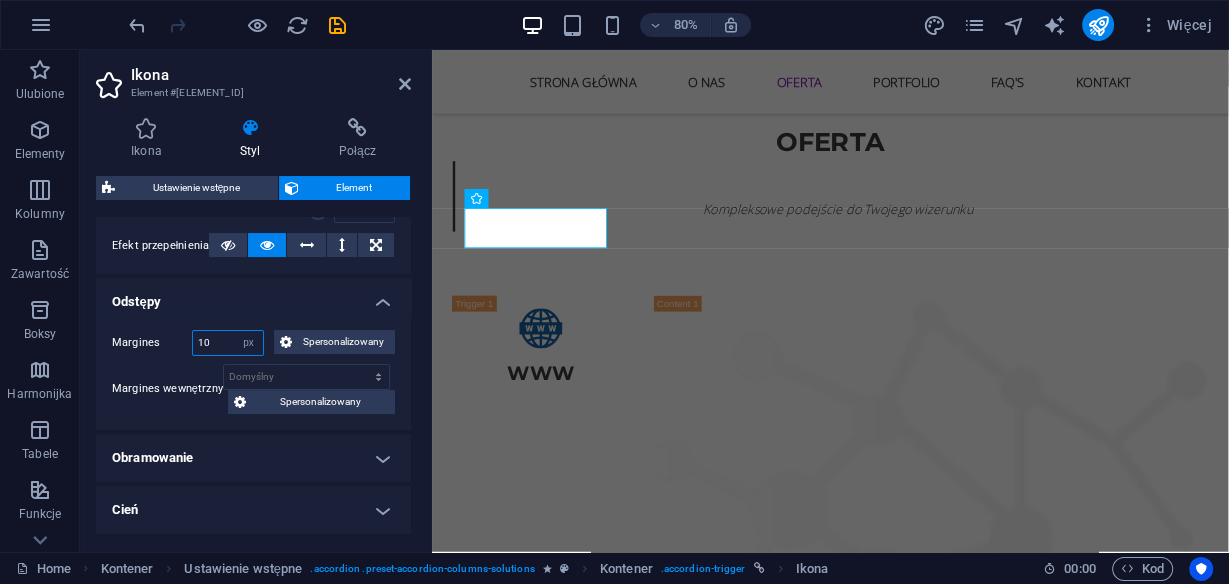 type on "10" 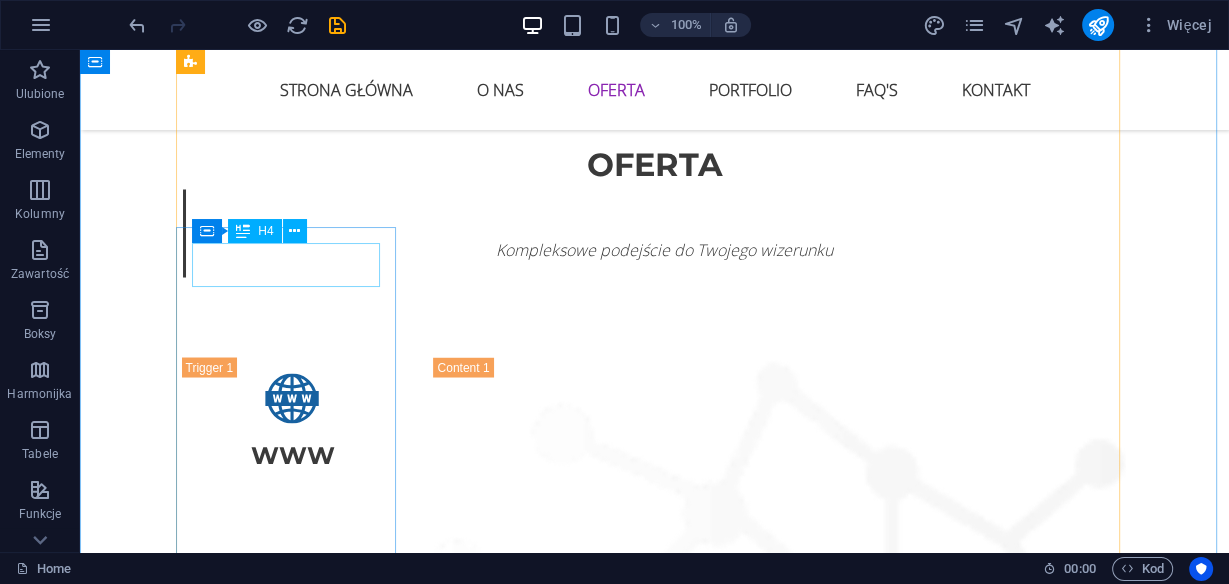 click on "Branding" at bounding box center (293, 2389) 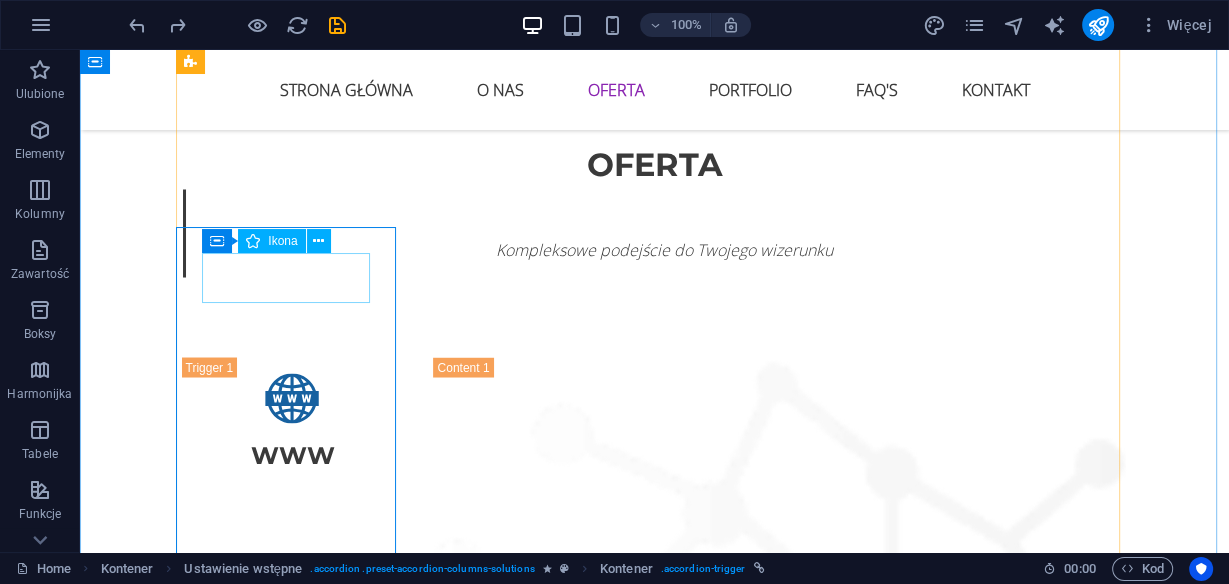 click at bounding box center [293, 1705] 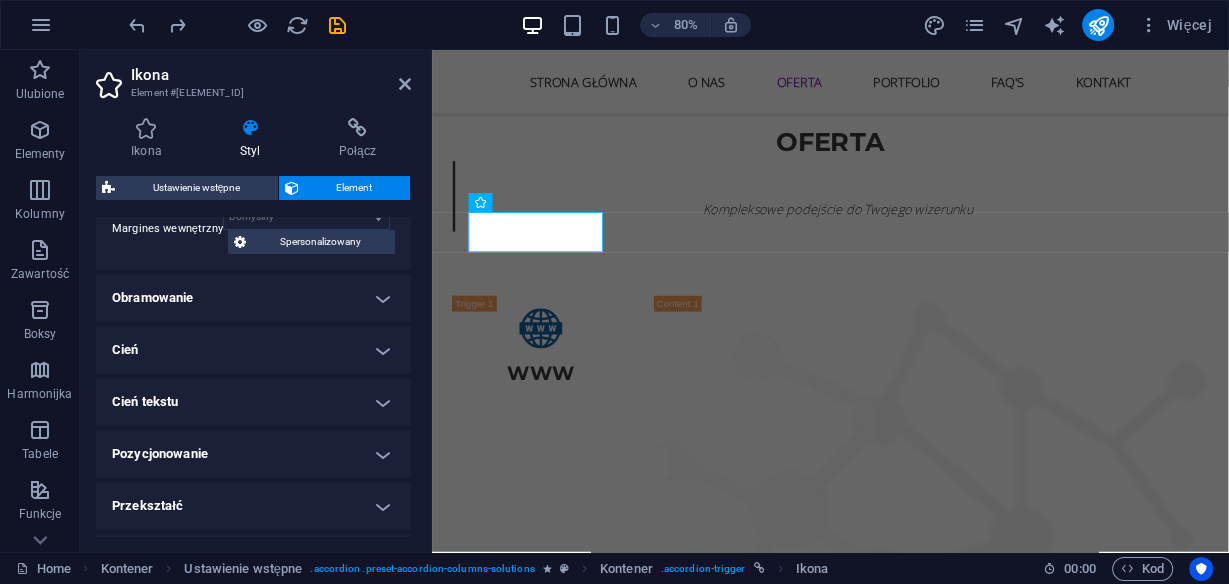 scroll, scrollTop: 240, scrollLeft: 0, axis: vertical 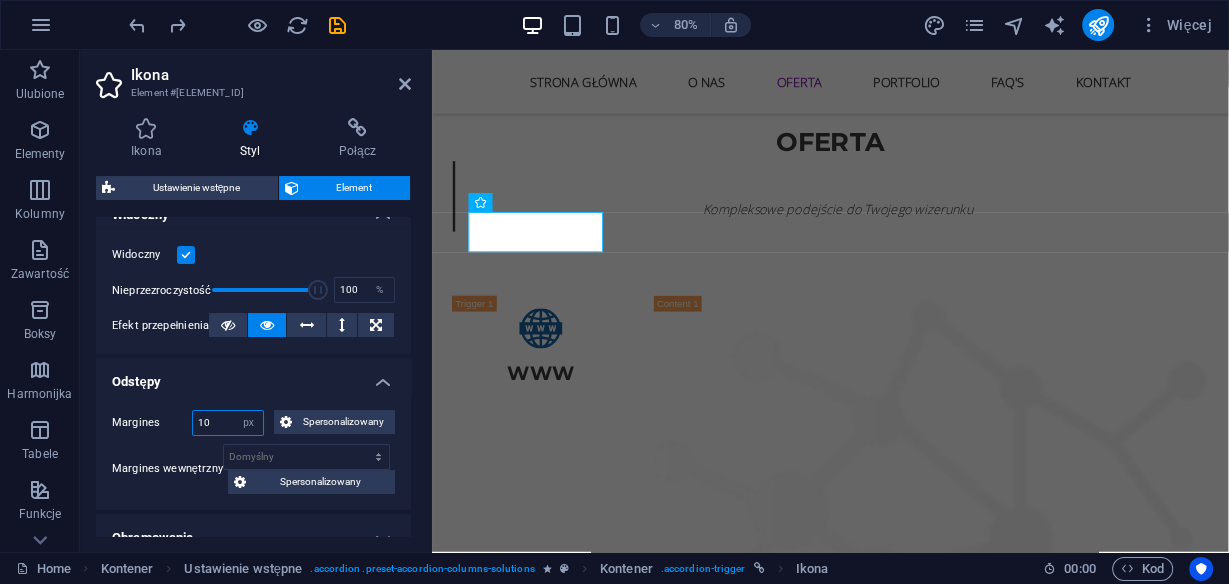 click on "10" at bounding box center [228, 423] 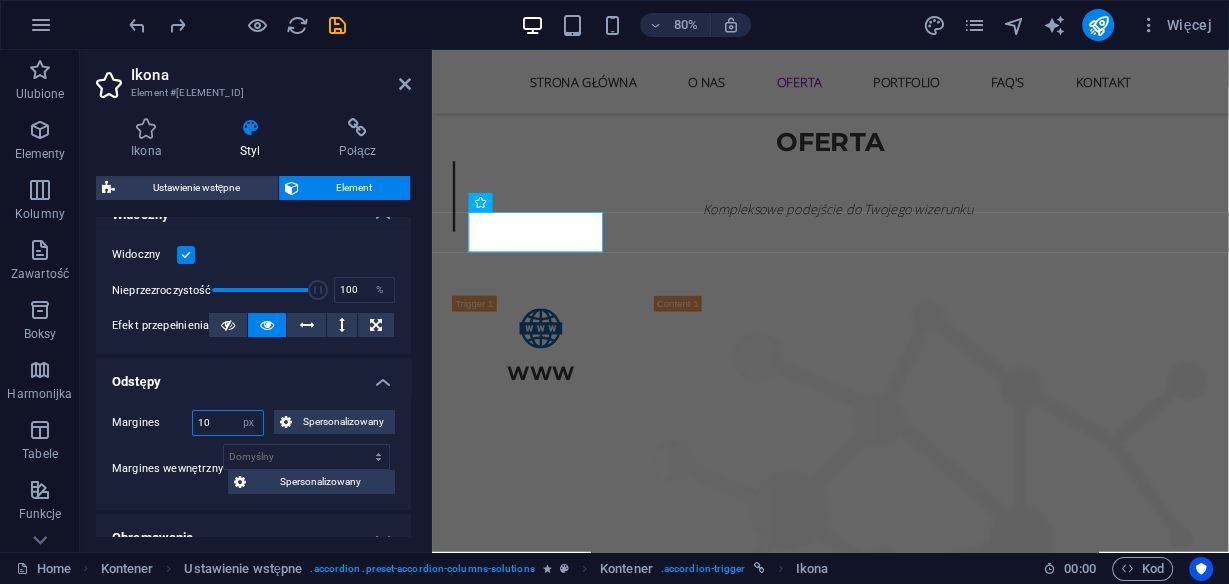 click on "10" at bounding box center [228, 423] 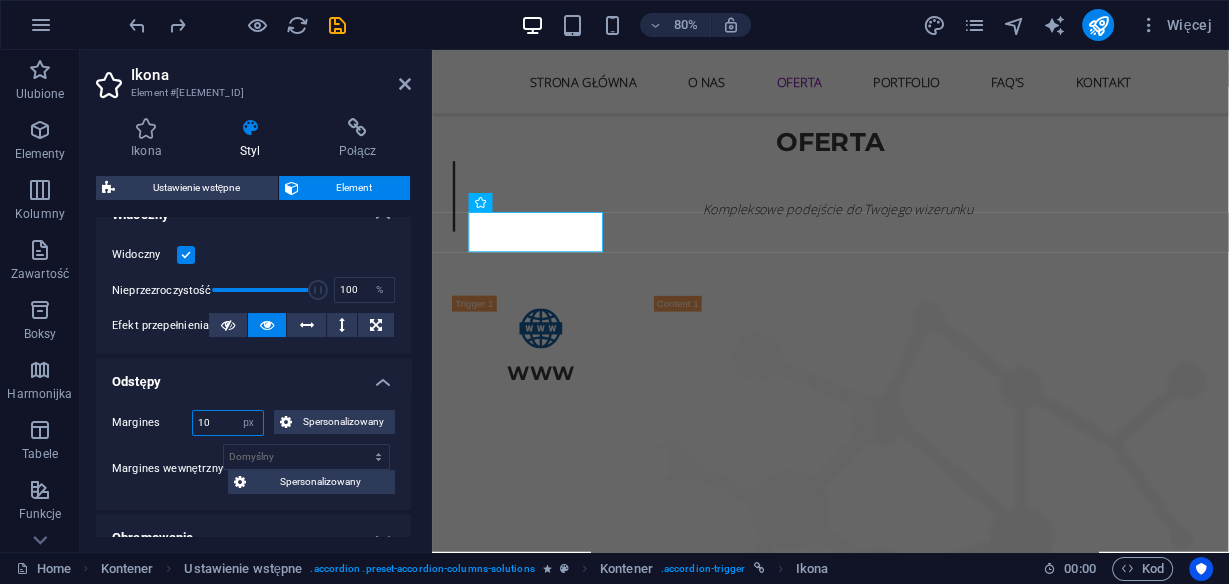click on "10" at bounding box center [228, 423] 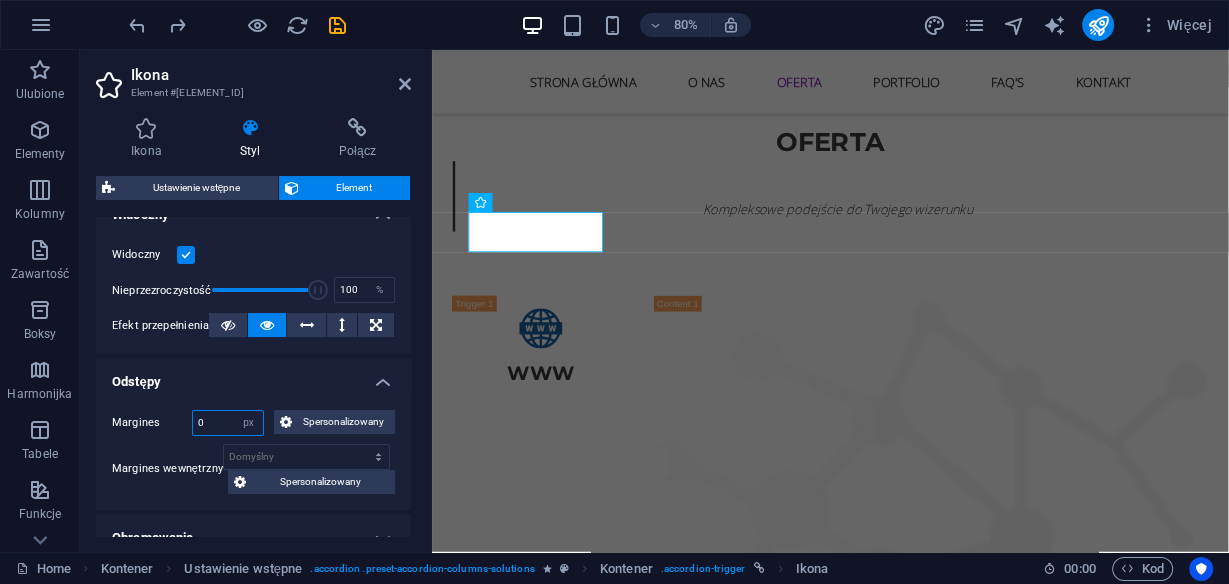 type on "0" 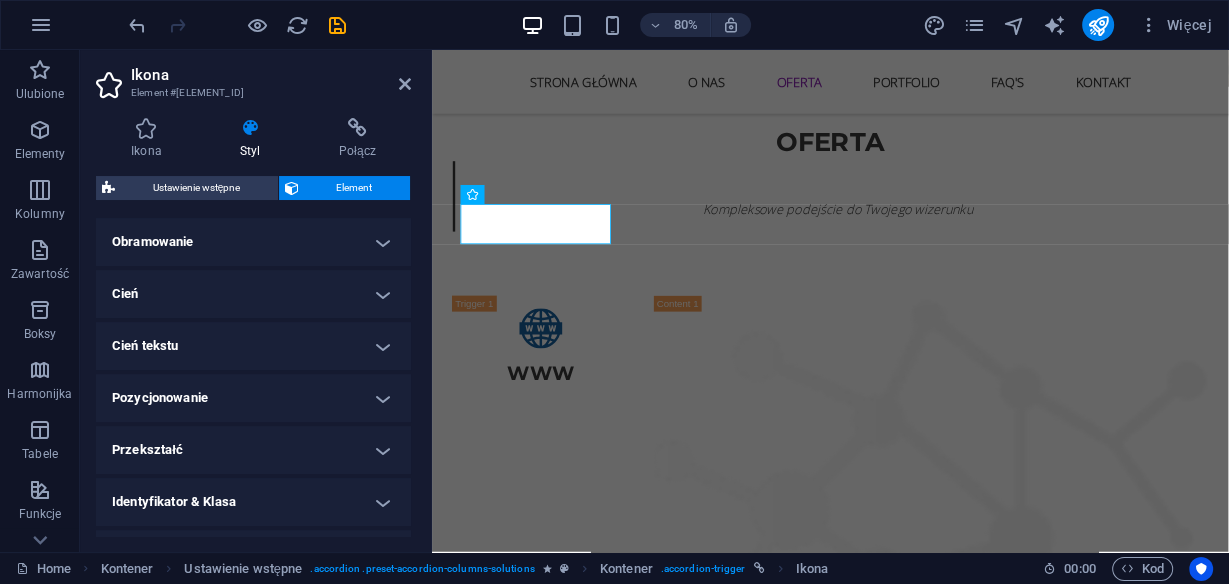 scroll, scrollTop: 560, scrollLeft: 0, axis: vertical 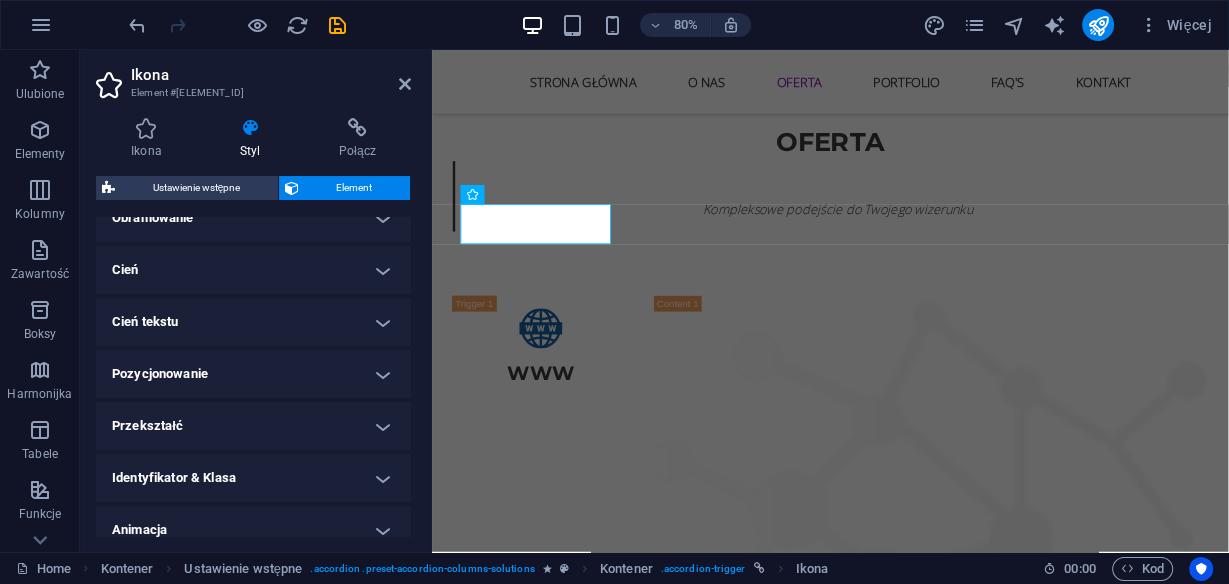 click on "Pozycjonowanie" at bounding box center (253, 374) 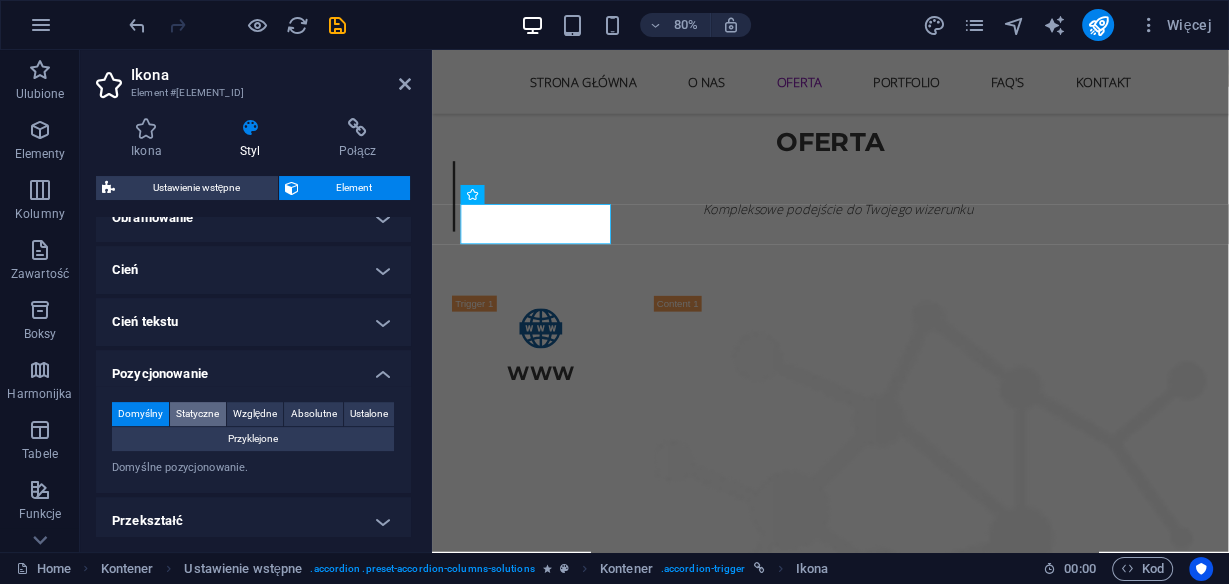 click on "Statyczne" at bounding box center [197, 414] 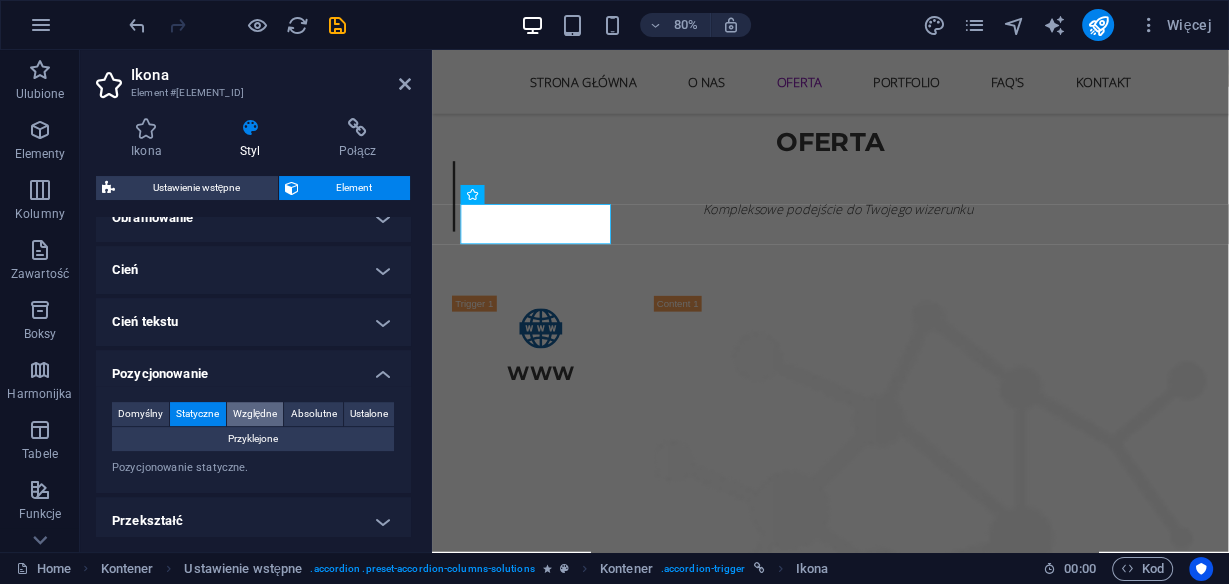 click on "Względne" at bounding box center [255, 414] 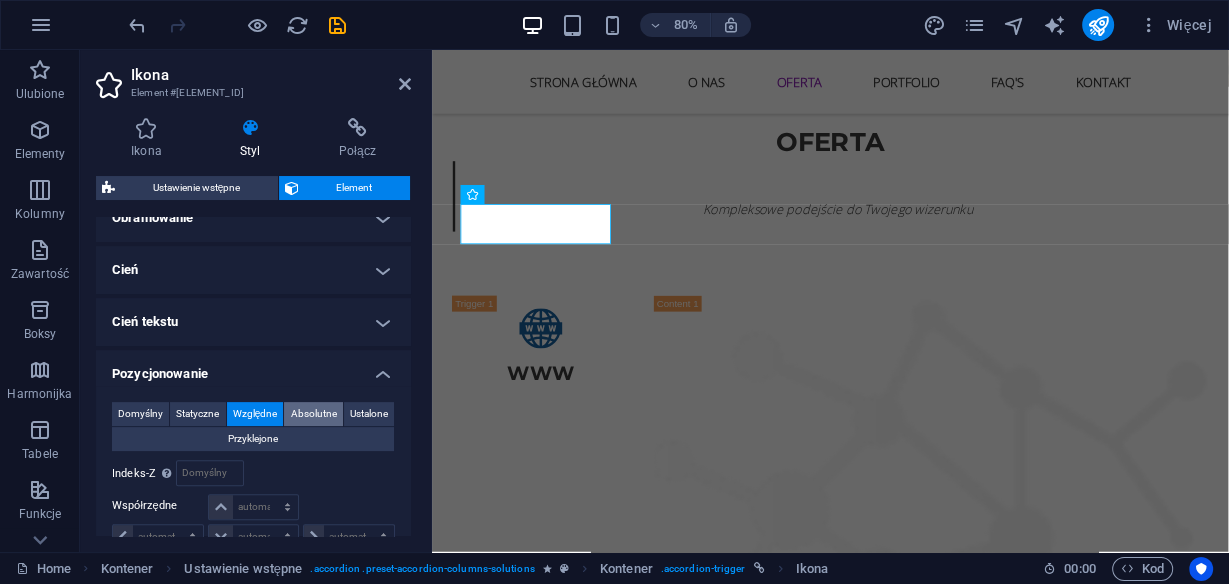 click on "Absolutne" at bounding box center (314, 414) 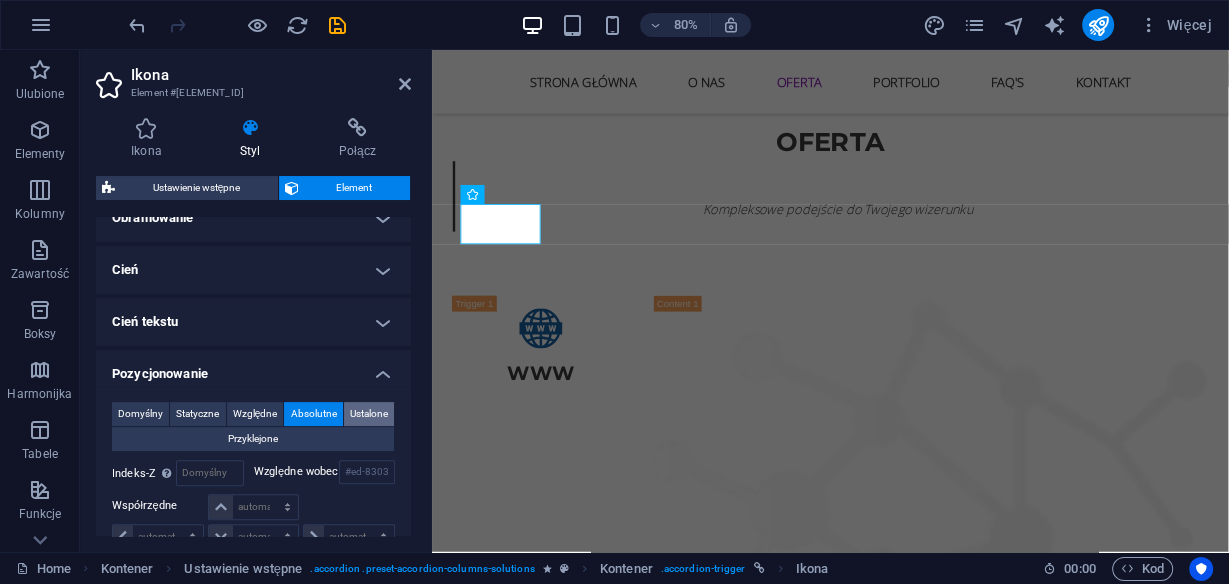 click on "Ustalone" at bounding box center (369, 414) 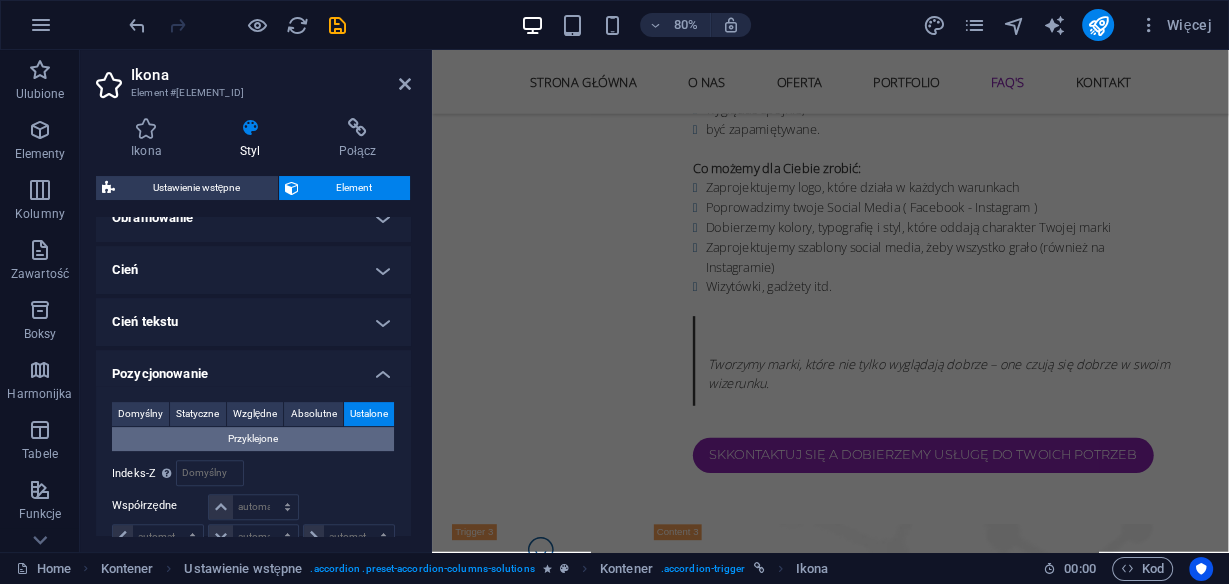 scroll, scrollTop: 7315, scrollLeft: 0, axis: vertical 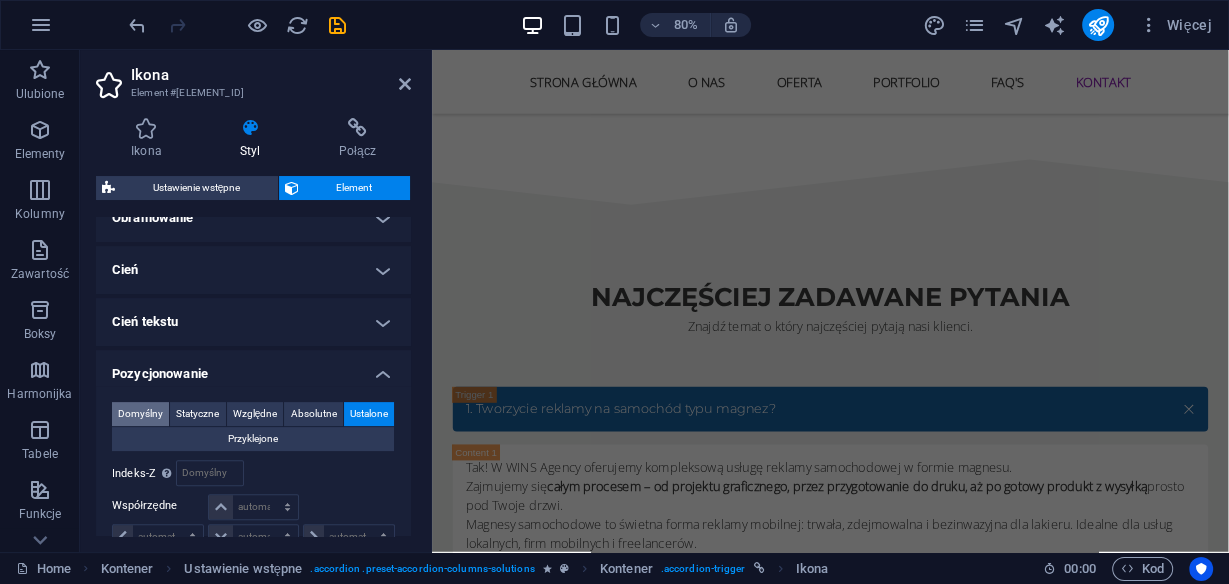 click on "Domyślny" at bounding box center [140, 414] 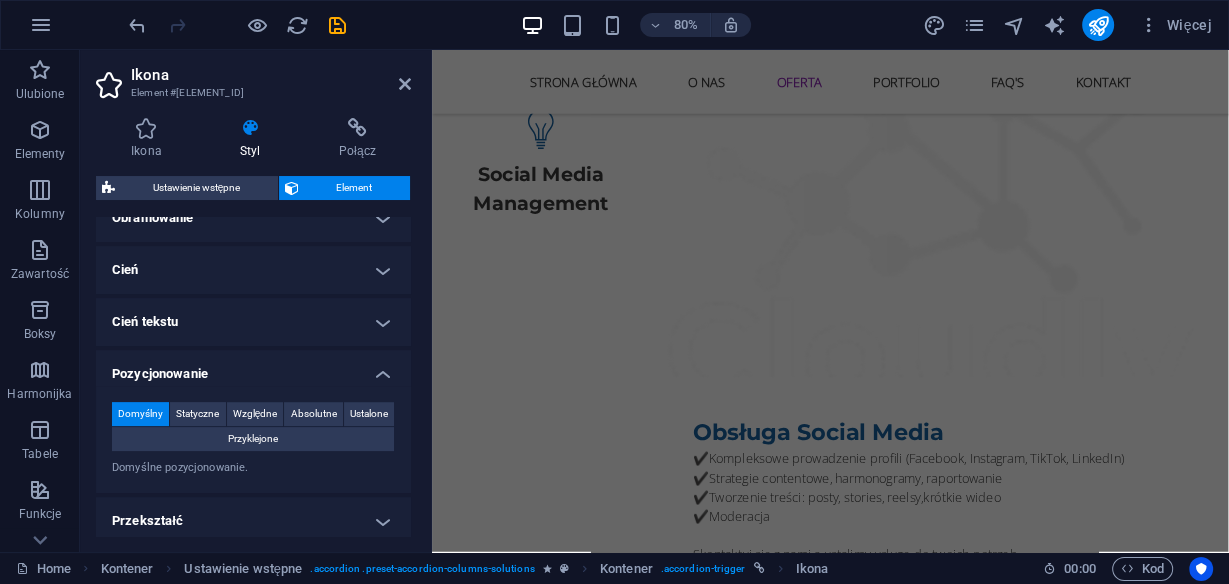 scroll, scrollTop: 2792, scrollLeft: 0, axis: vertical 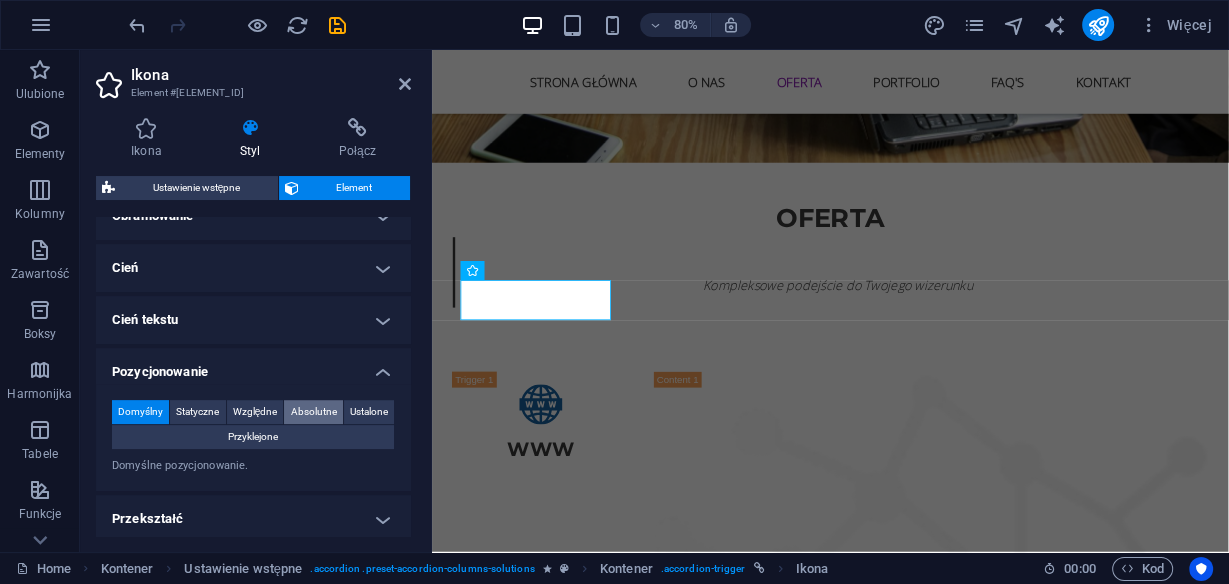 click on "Absolutne" at bounding box center (314, 412) 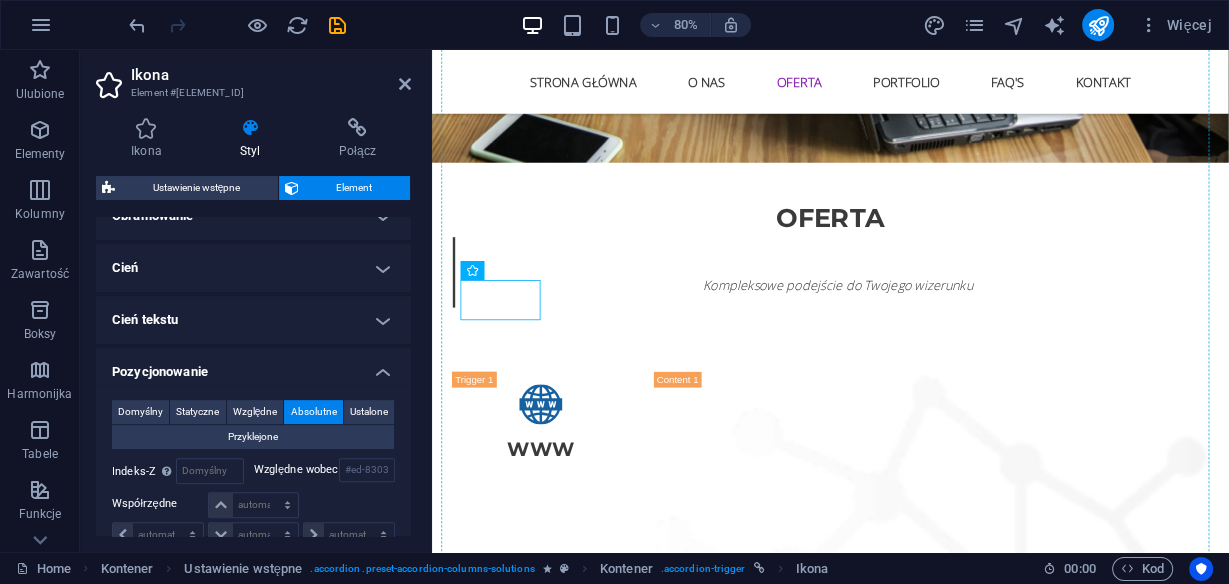 drag, startPoint x: 539, startPoint y: 375, endPoint x: 544, endPoint y: 411, distance: 36.345562 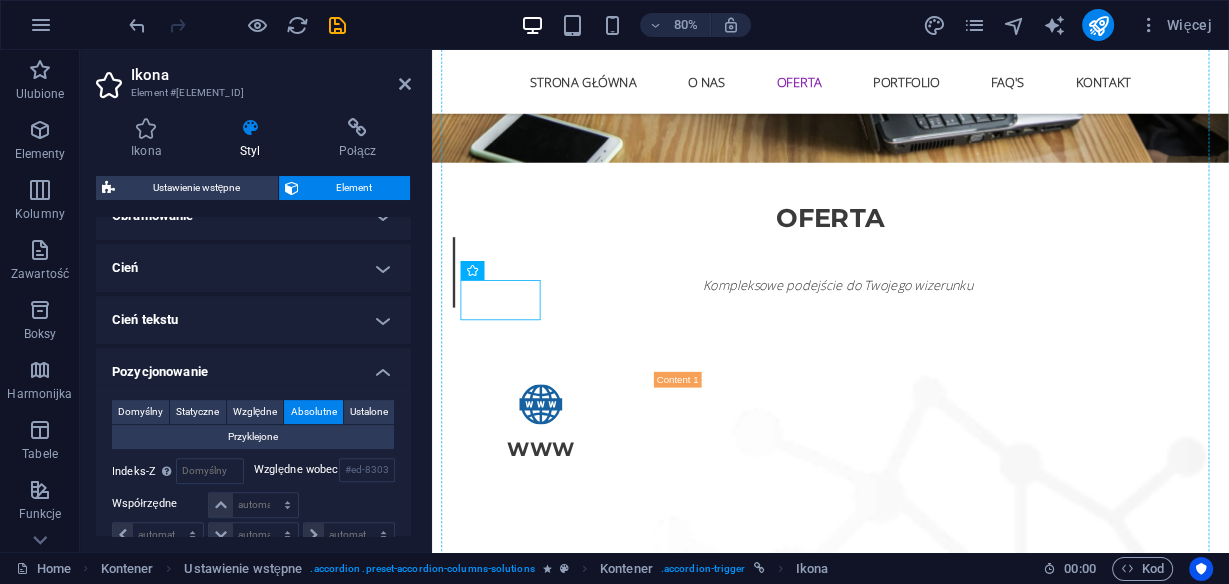 scroll, scrollTop: 2777, scrollLeft: 0, axis: vertical 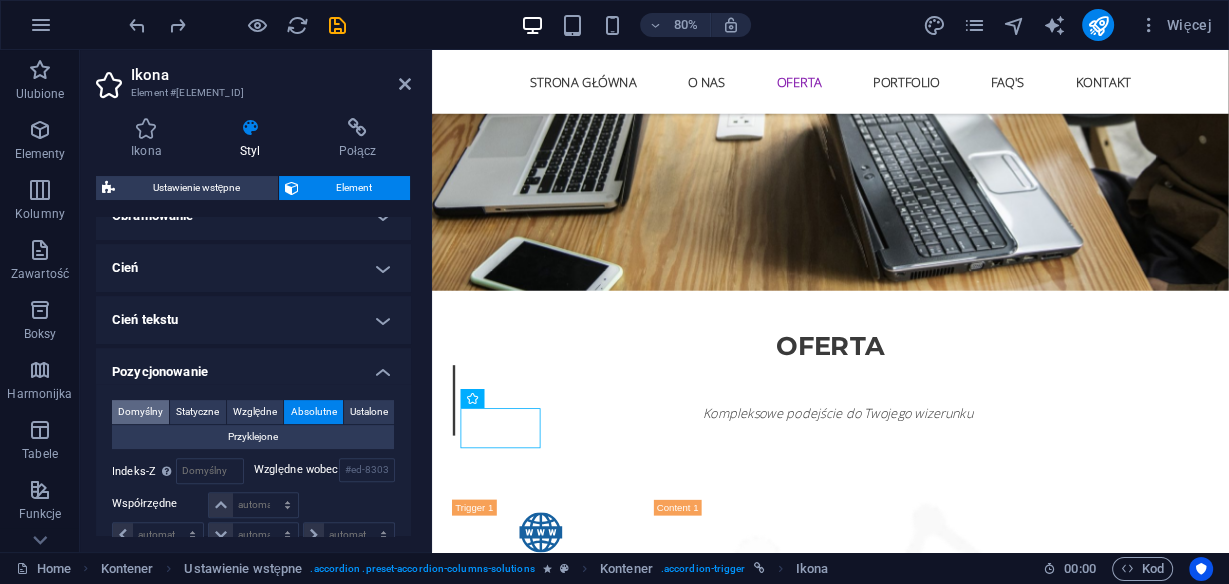 click on "Domyślny" at bounding box center [140, 412] 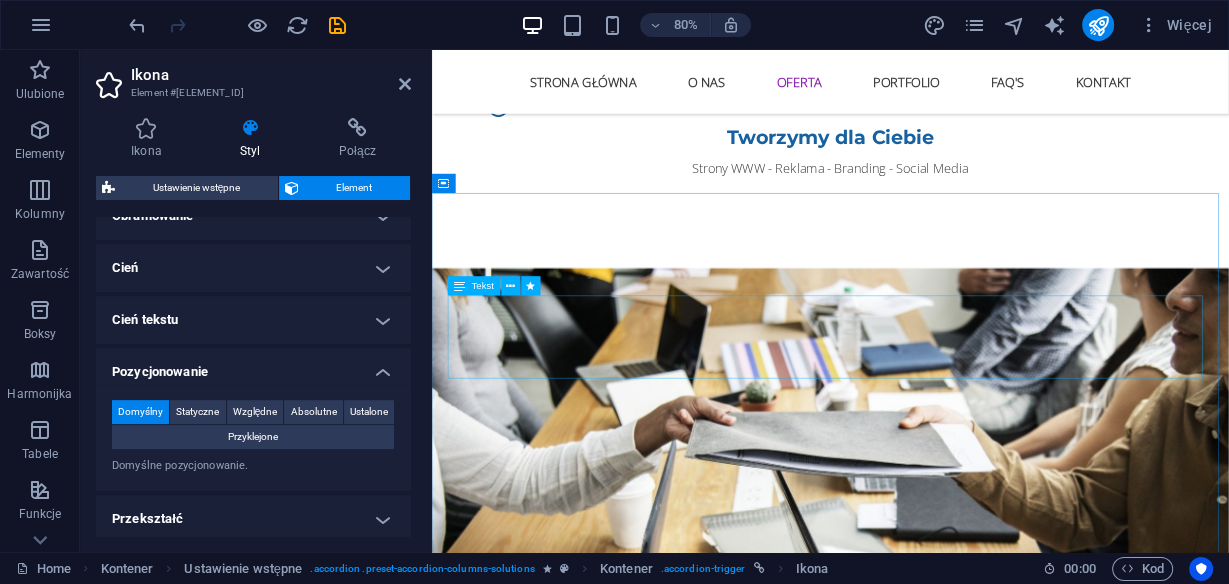 scroll, scrollTop: 2152, scrollLeft: 0, axis: vertical 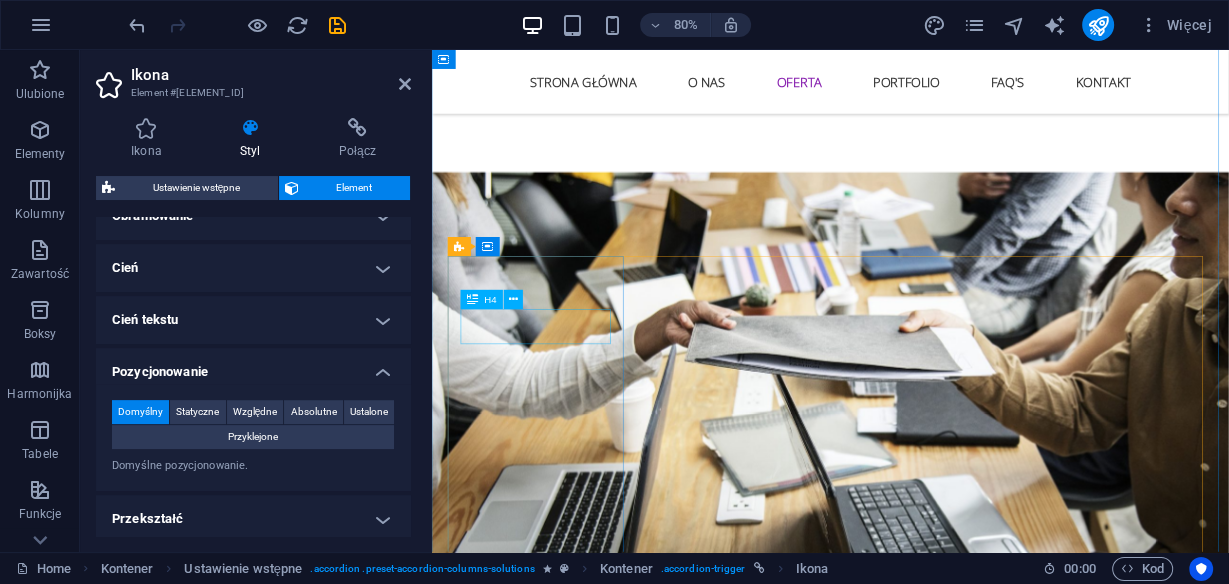 click on "H4" at bounding box center [497, 300] 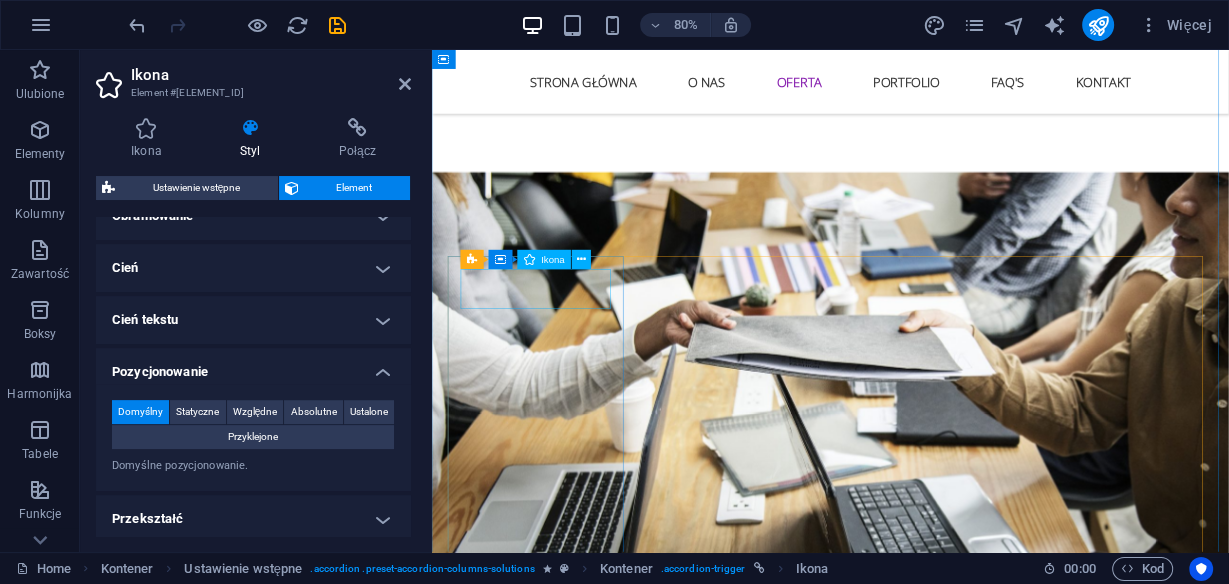 click at bounding box center [568, 1136] 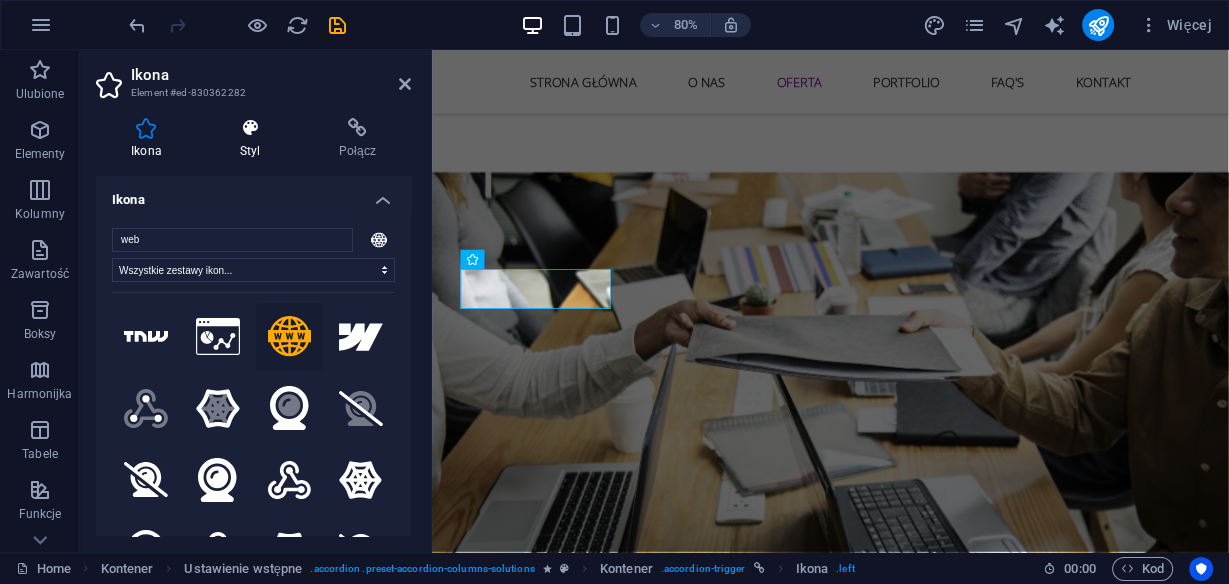 click on "Styl" at bounding box center (254, 139) 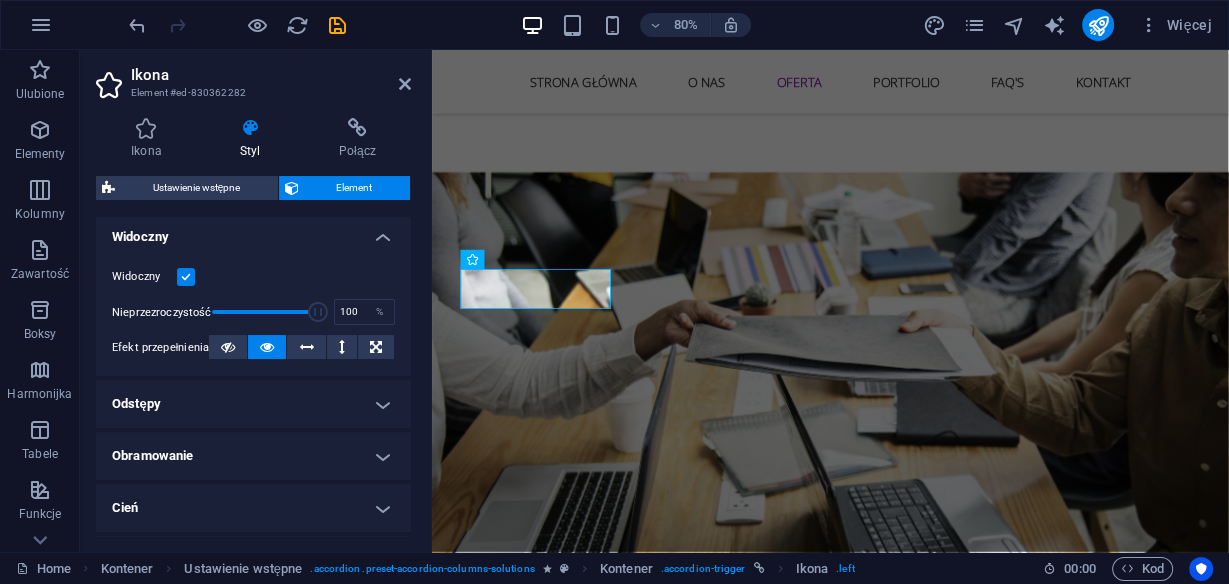 scroll, scrollTop: 320, scrollLeft: 0, axis: vertical 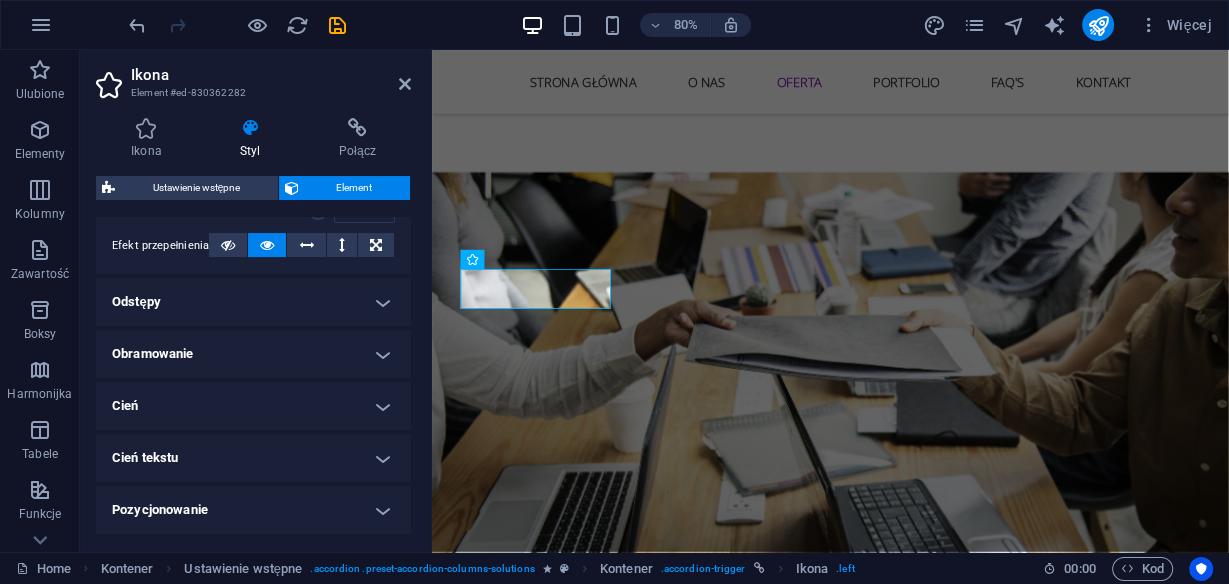 click on "Odstępy" at bounding box center [253, 302] 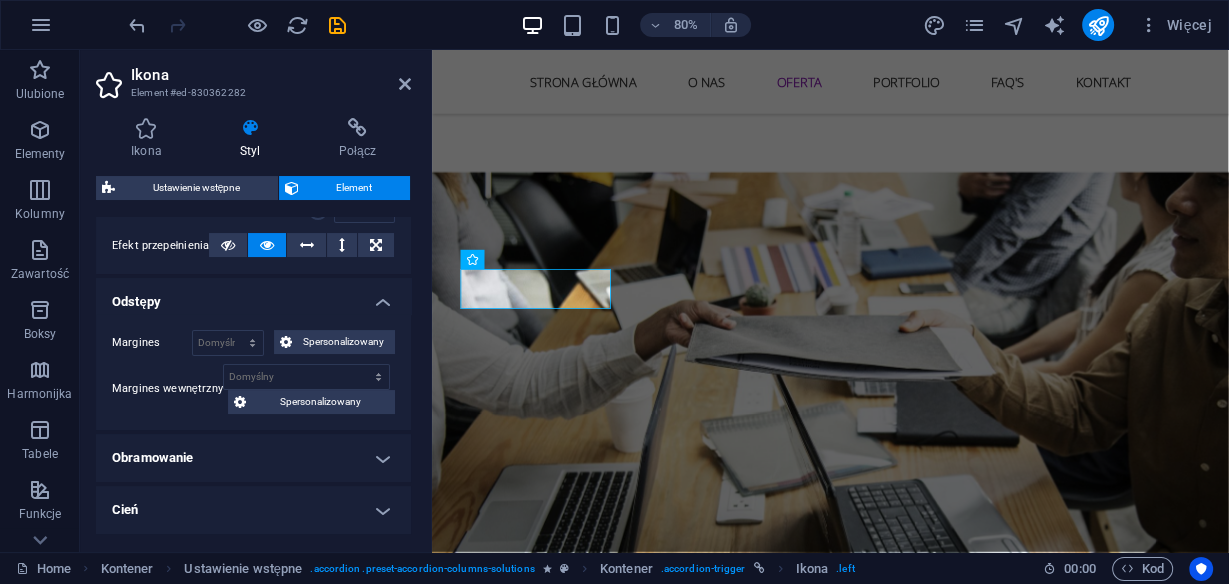 click on "Odstępy" at bounding box center (253, 296) 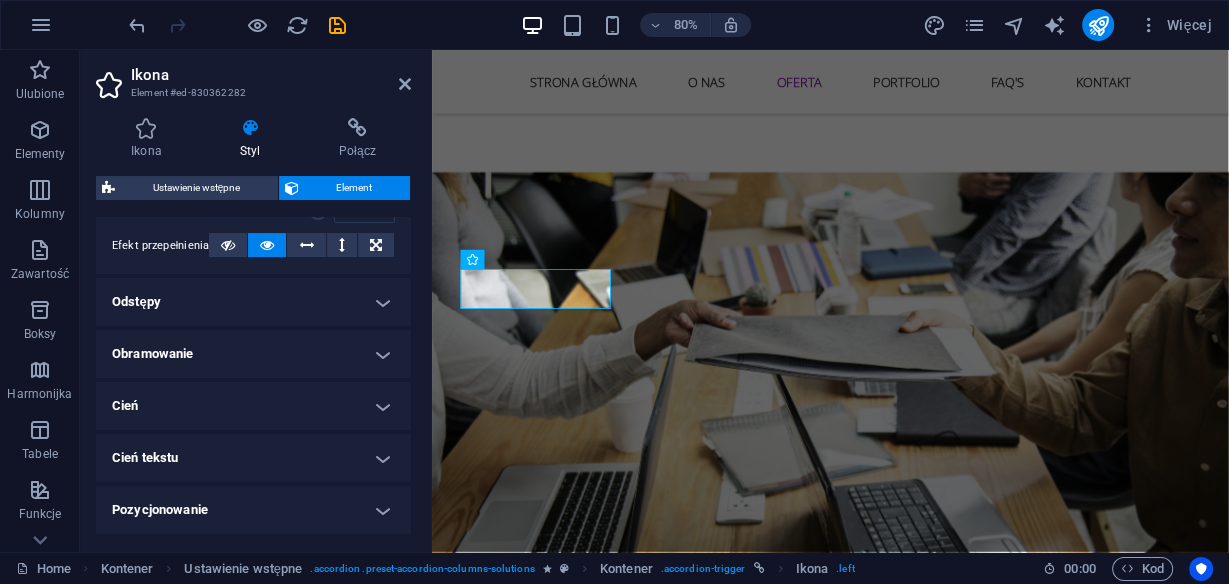 click on "Obramowanie" at bounding box center (253, 354) 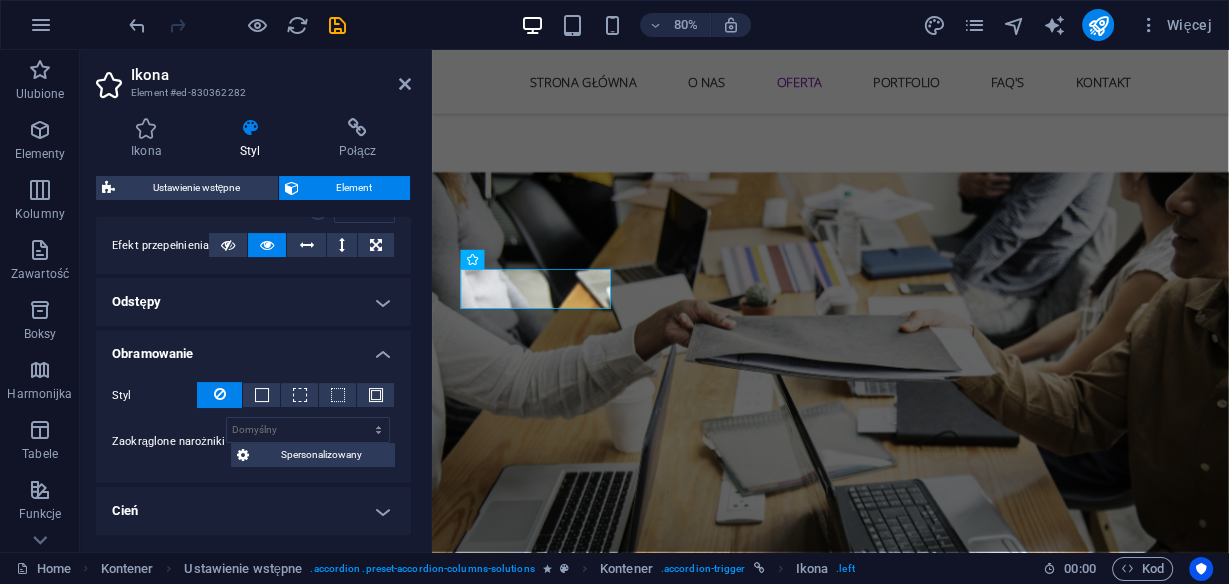 click on "Obramowanie" at bounding box center [253, 348] 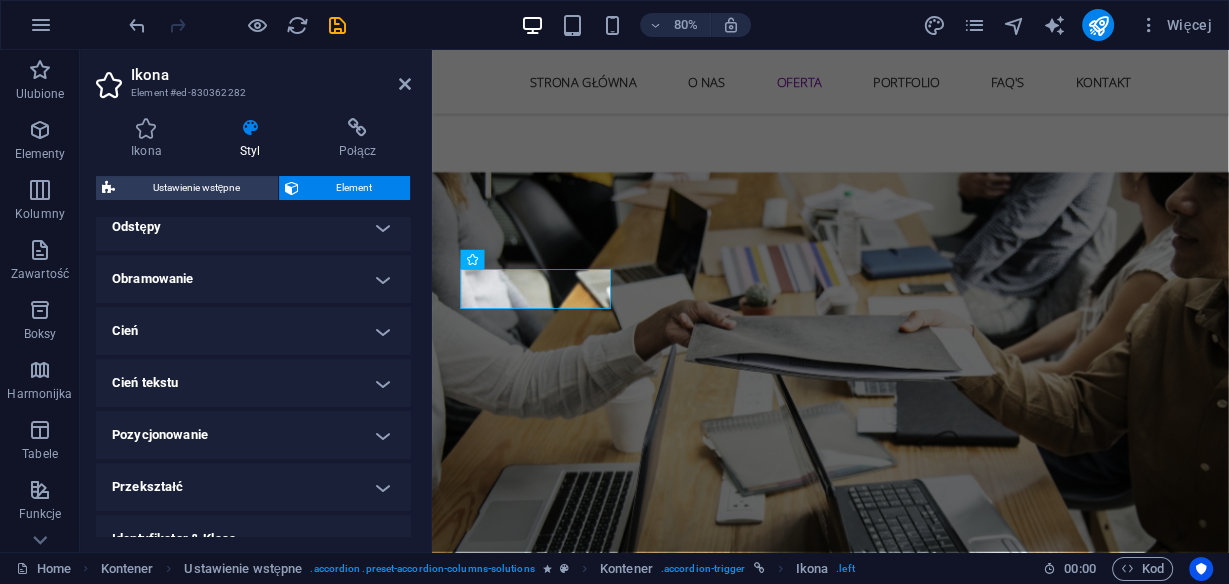 scroll, scrollTop: 480, scrollLeft: 0, axis: vertical 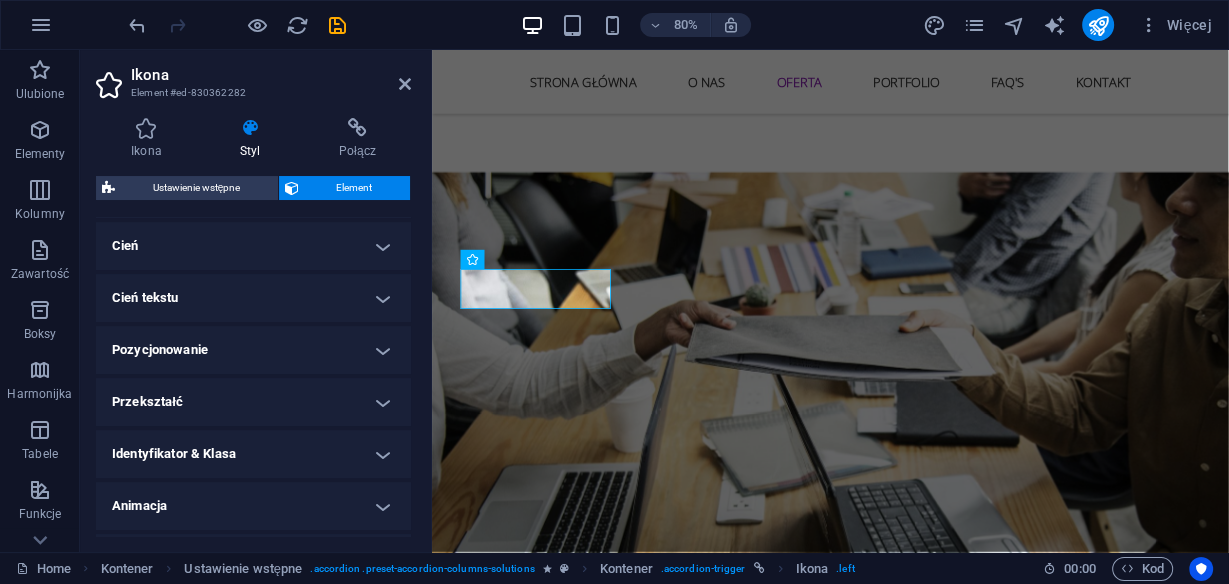 click on "Pozycjonowanie" at bounding box center (253, 350) 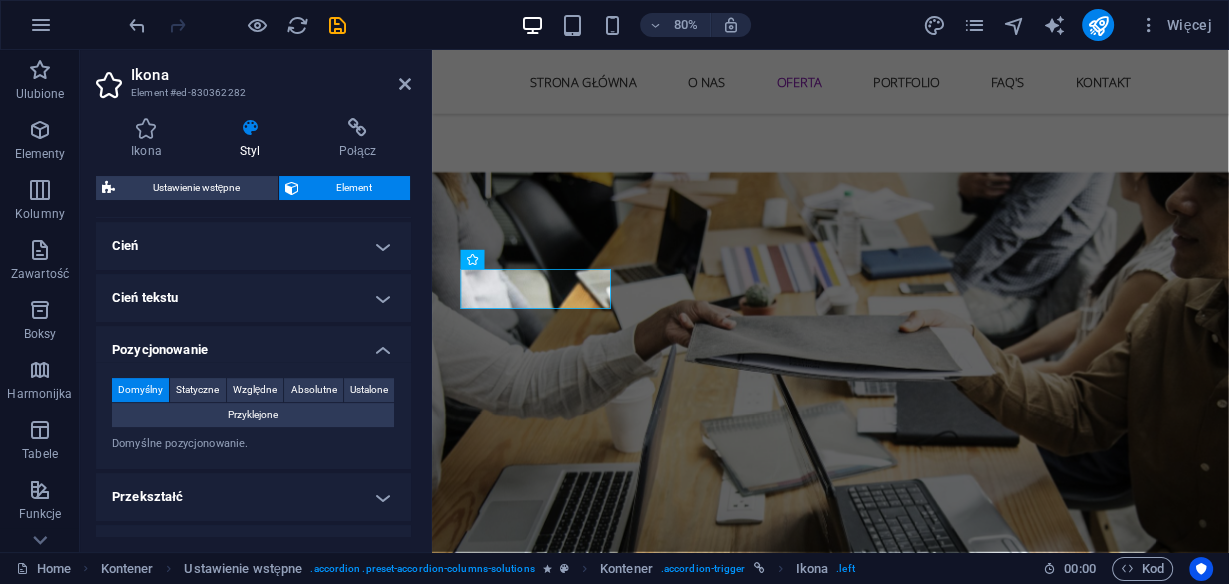click on "Pozycjonowanie" at bounding box center [253, 344] 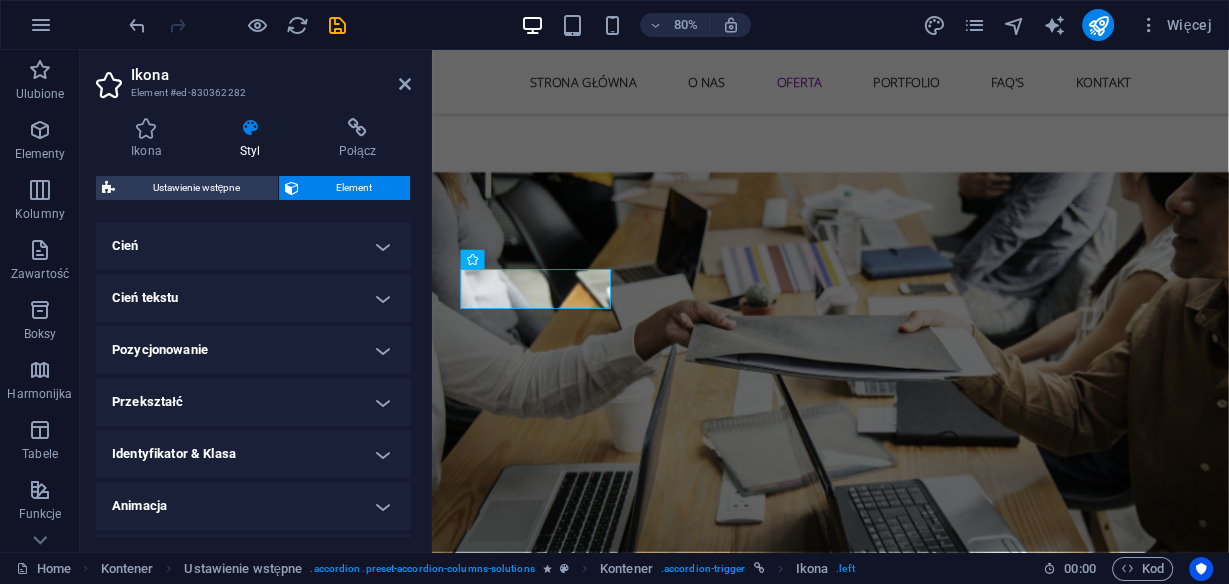click on "Przekształć" at bounding box center (253, 402) 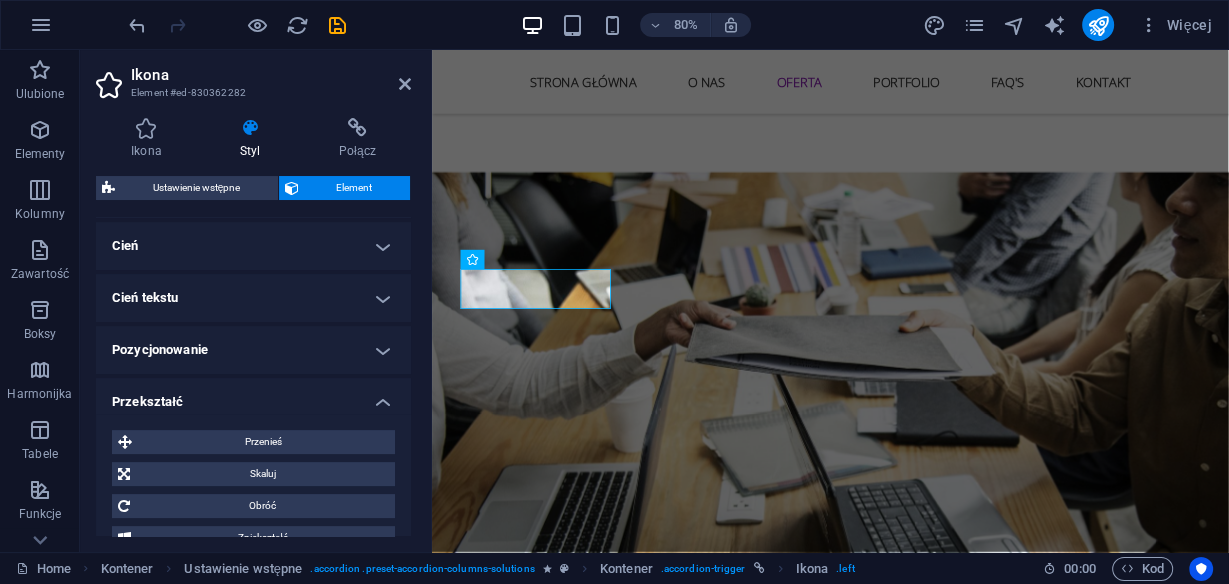 click on "Przenieś Przesunięcie X 0 px rem % em vh vw Przesunięcie Y 0 px rem % em vh vw Skaluj Powiększ 100 % Obróć Obróć 0 ° Zniekształć Przesunięcie X 0 ° Przesunięcie Y 0 °" at bounding box center [253, 490] 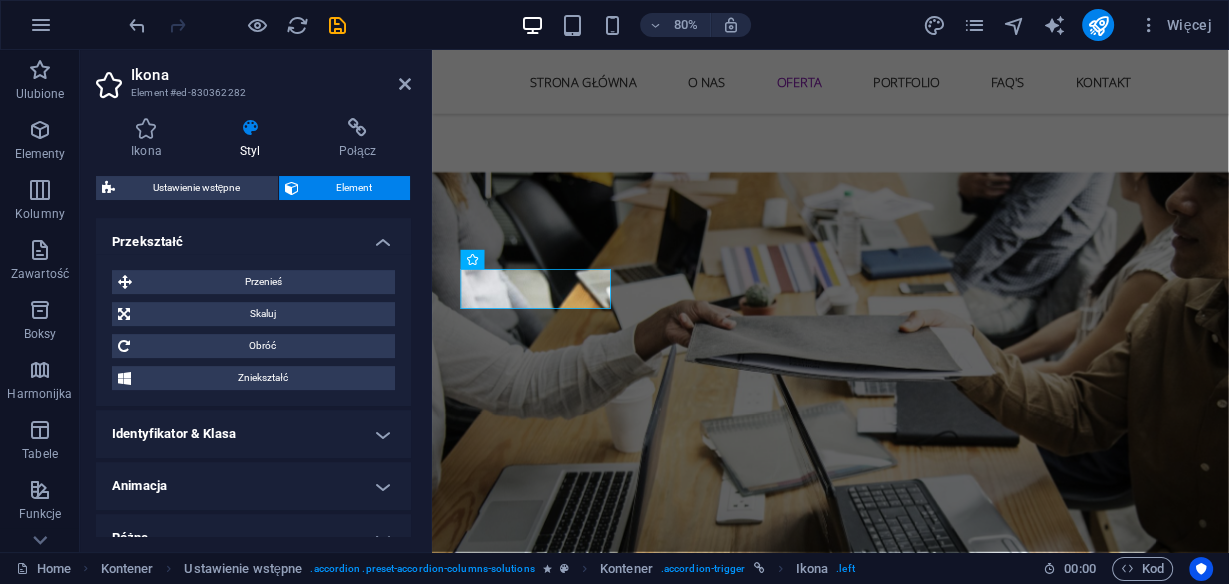 click on "Przekształć" at bounding box center [253, 236] 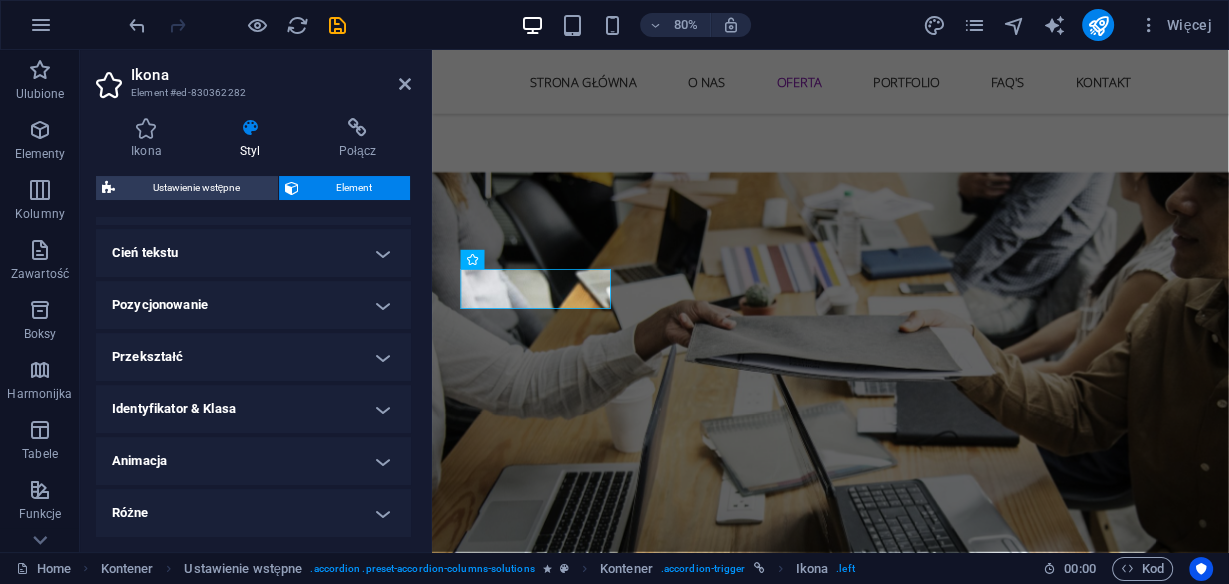 click on "Pozycjonowanie" at bounding box center (253, 305) 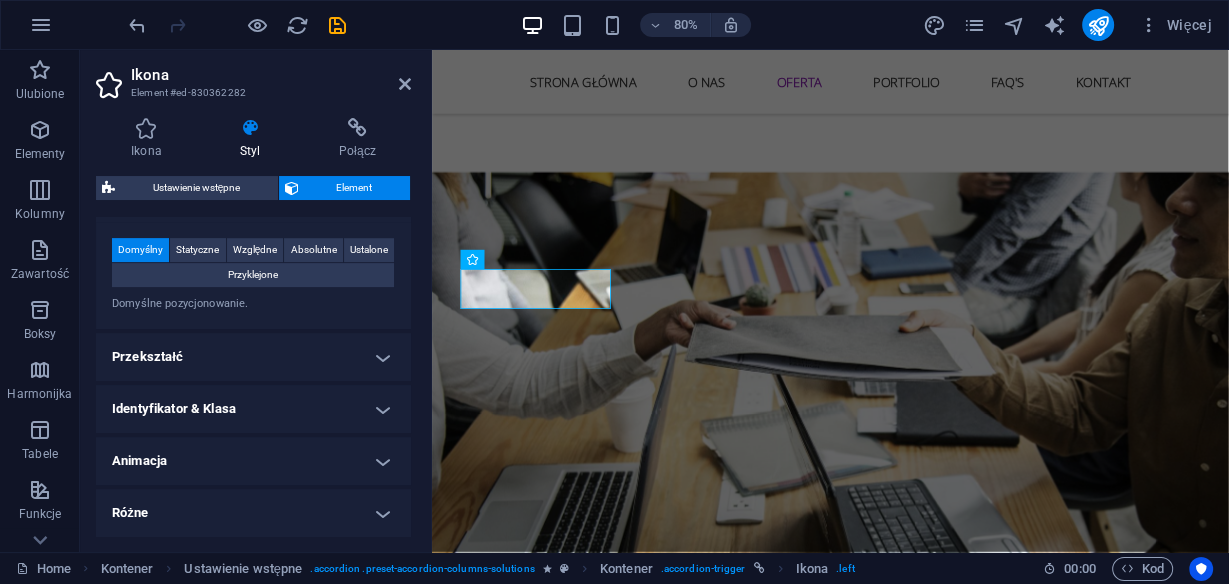 click on "Identyfikator & Klasa" at bounding box center (253, 409) 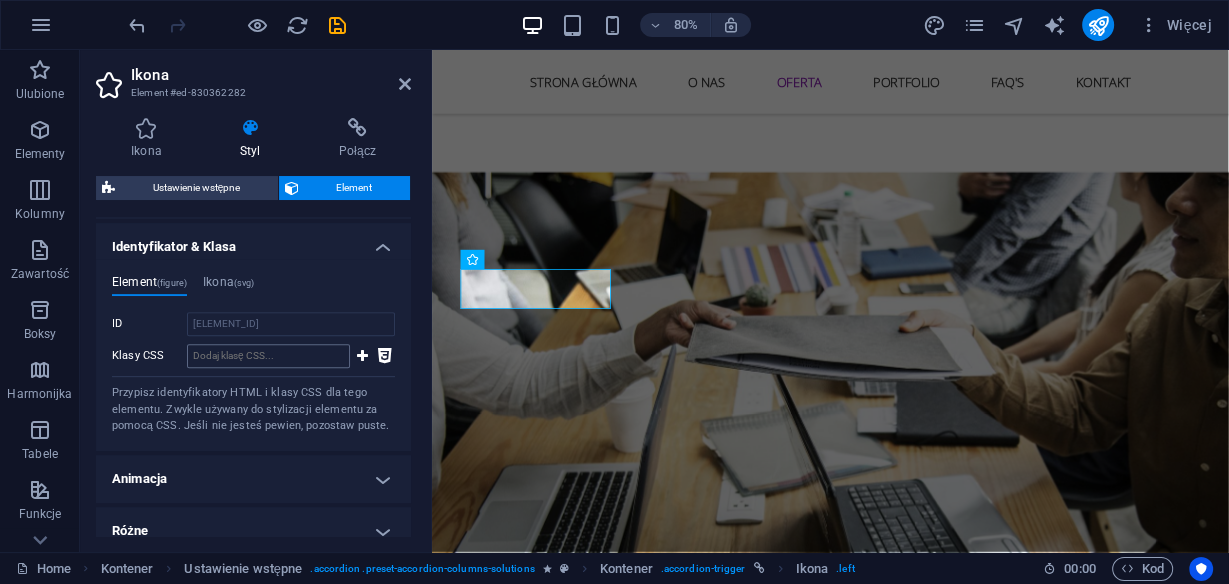 scroll, scrollTop: 799, scrollLeft: 0, axis: vertical 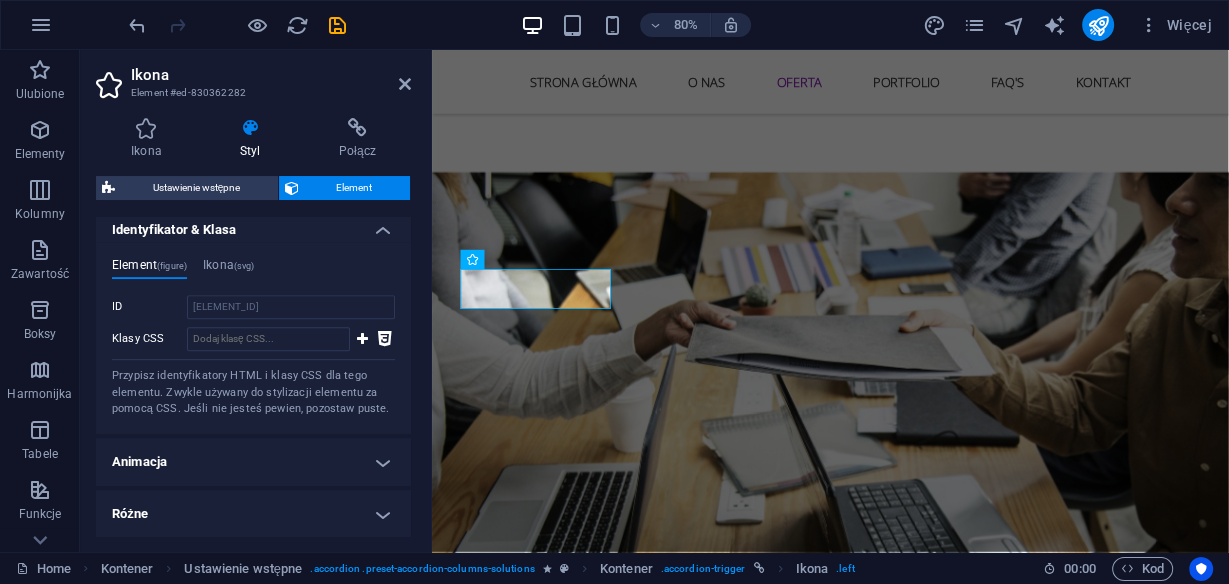 click on "Różne" at bounding box center (253, 514) 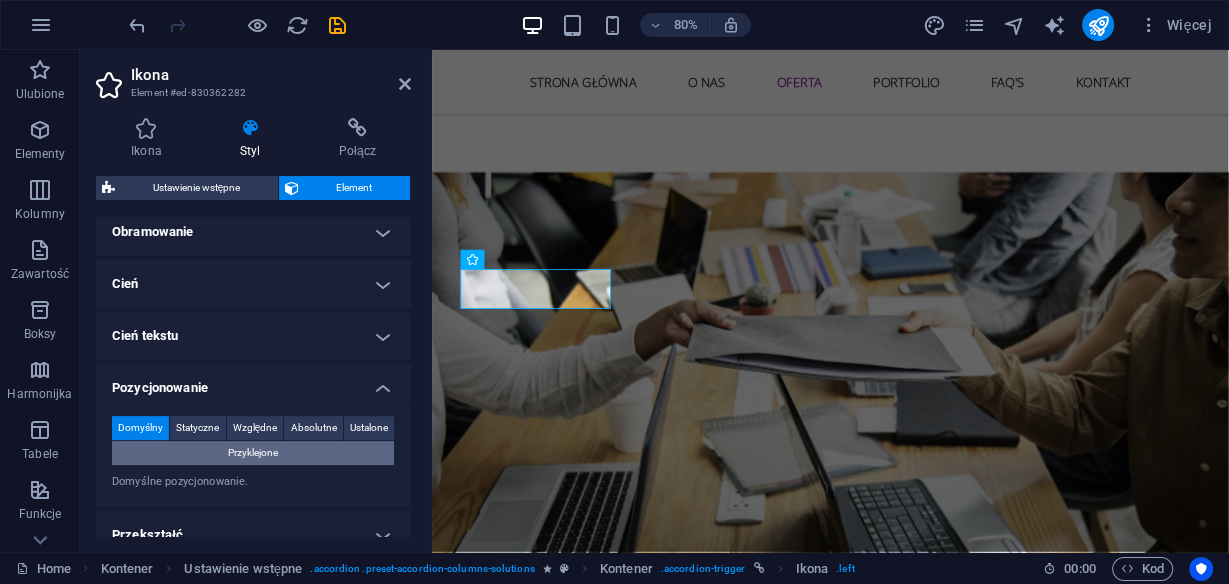 scroll, scrollTop: 0, scrollLeft: 0, axis: both 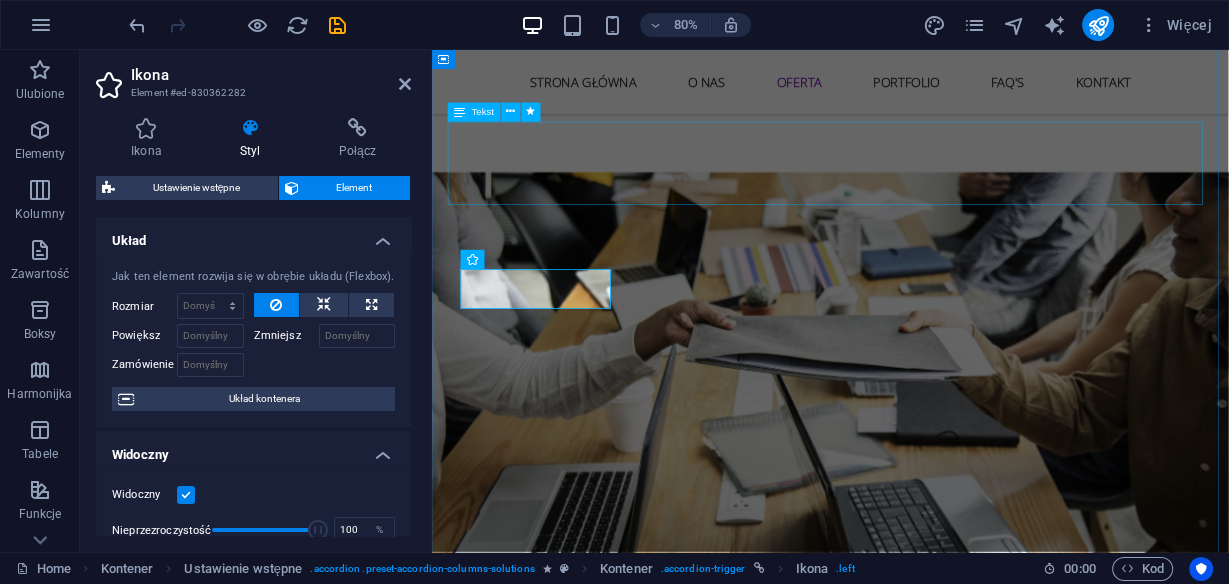 click on "Kompleksowe podejście do Twojego wizerunku" at bounding box center [930, 968] 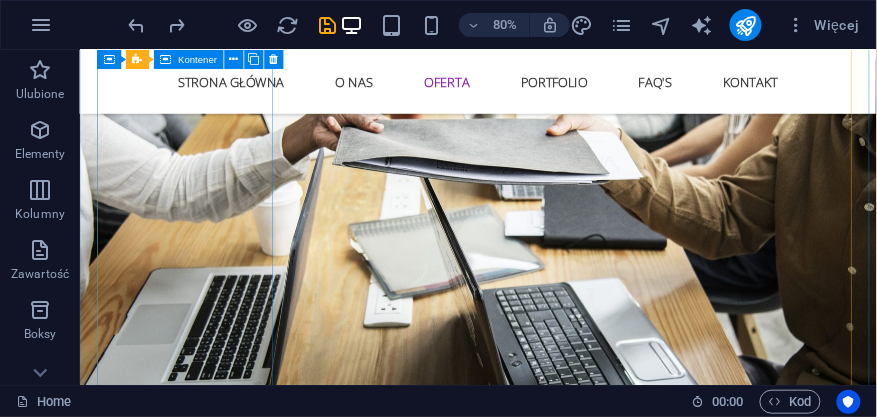 scroll, scrollTop: 2110, scrollLeft: 0, axis: vertical 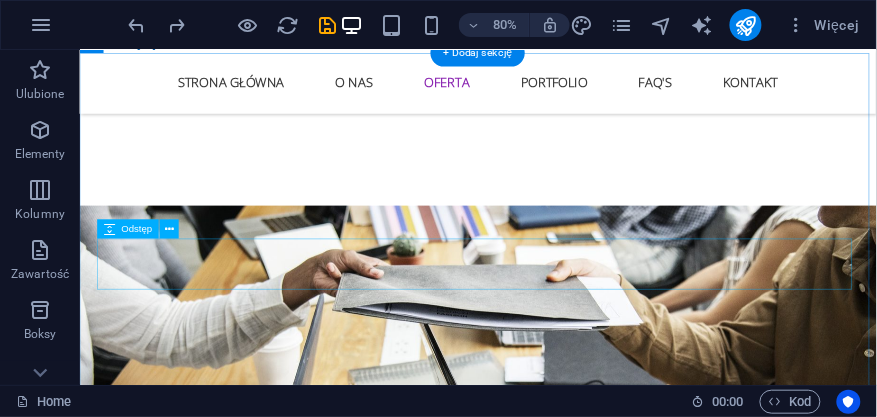 click at bounding box center (577, 1101) 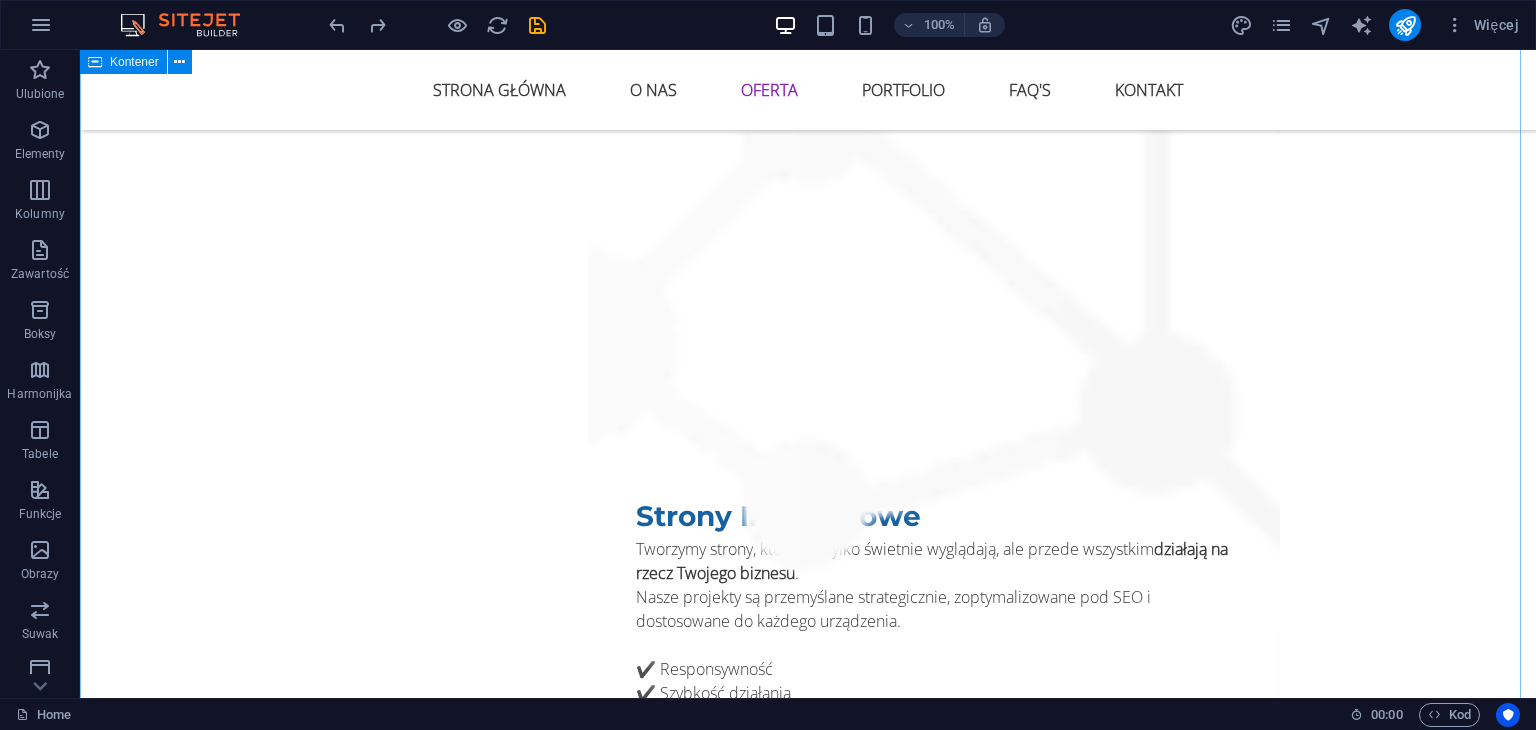 scroll, scrollTop: 3468, scrollLeft: 0, axis: vertical 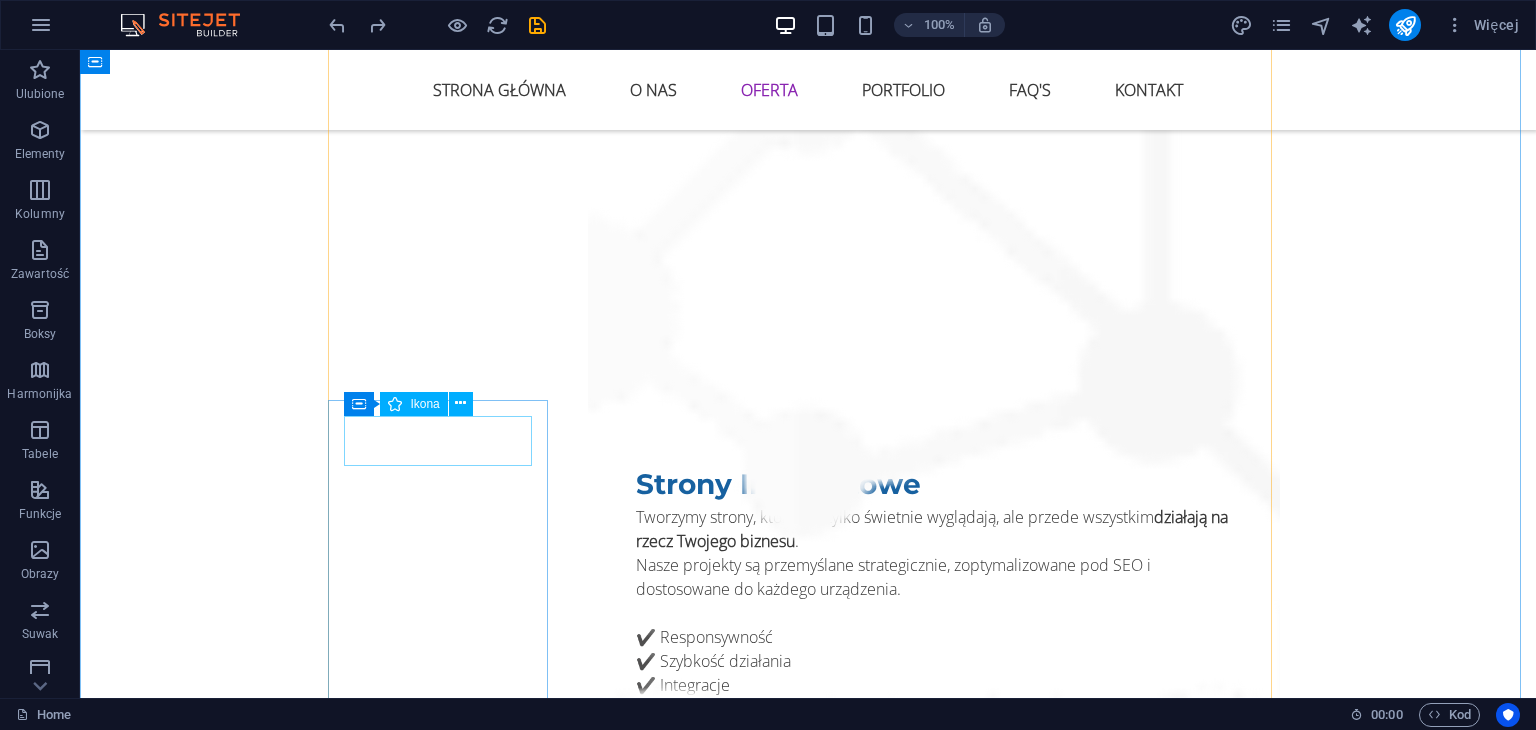 click at bounding box center (446, 2610) 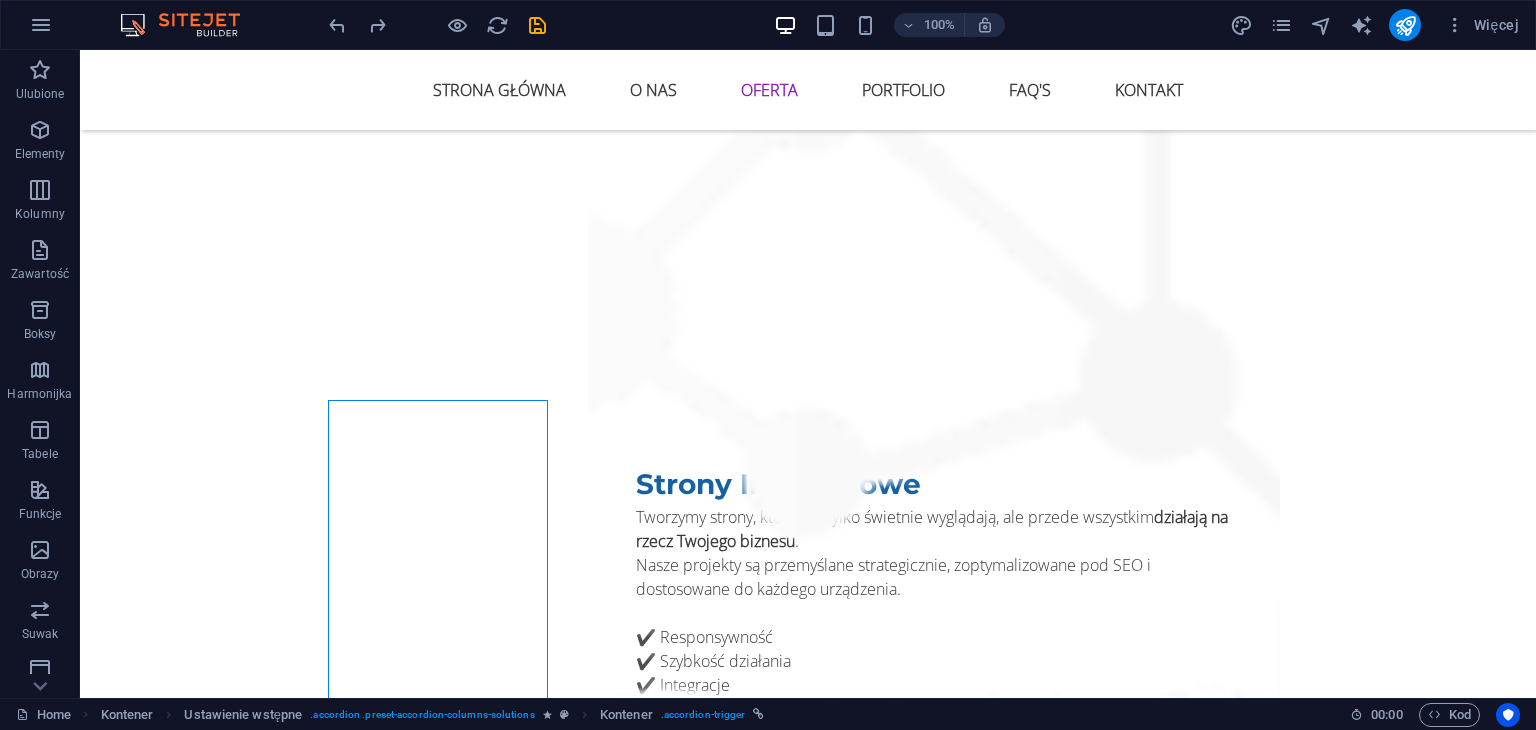 click at bounding box center (446, 2610) 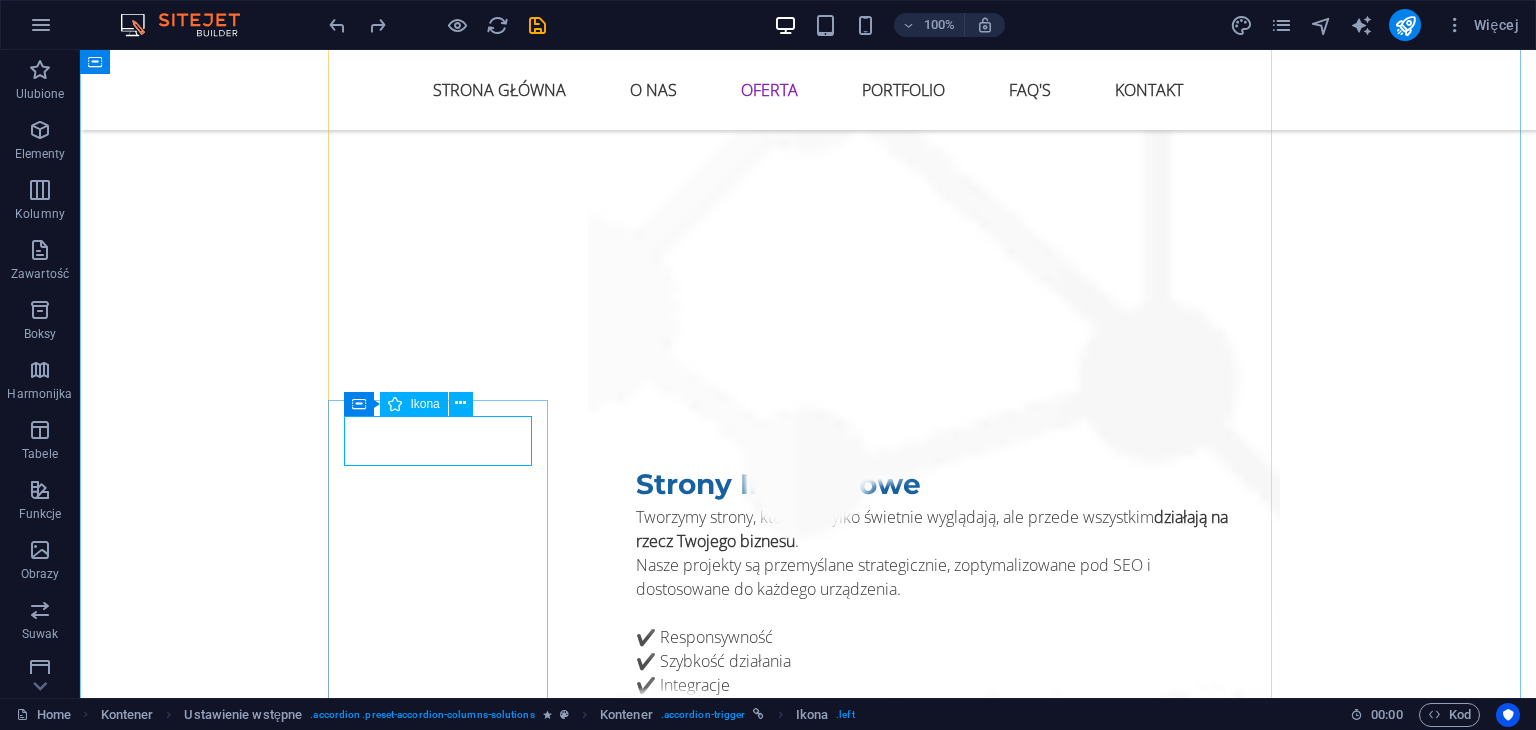 click at bounding box center (446, 2610) 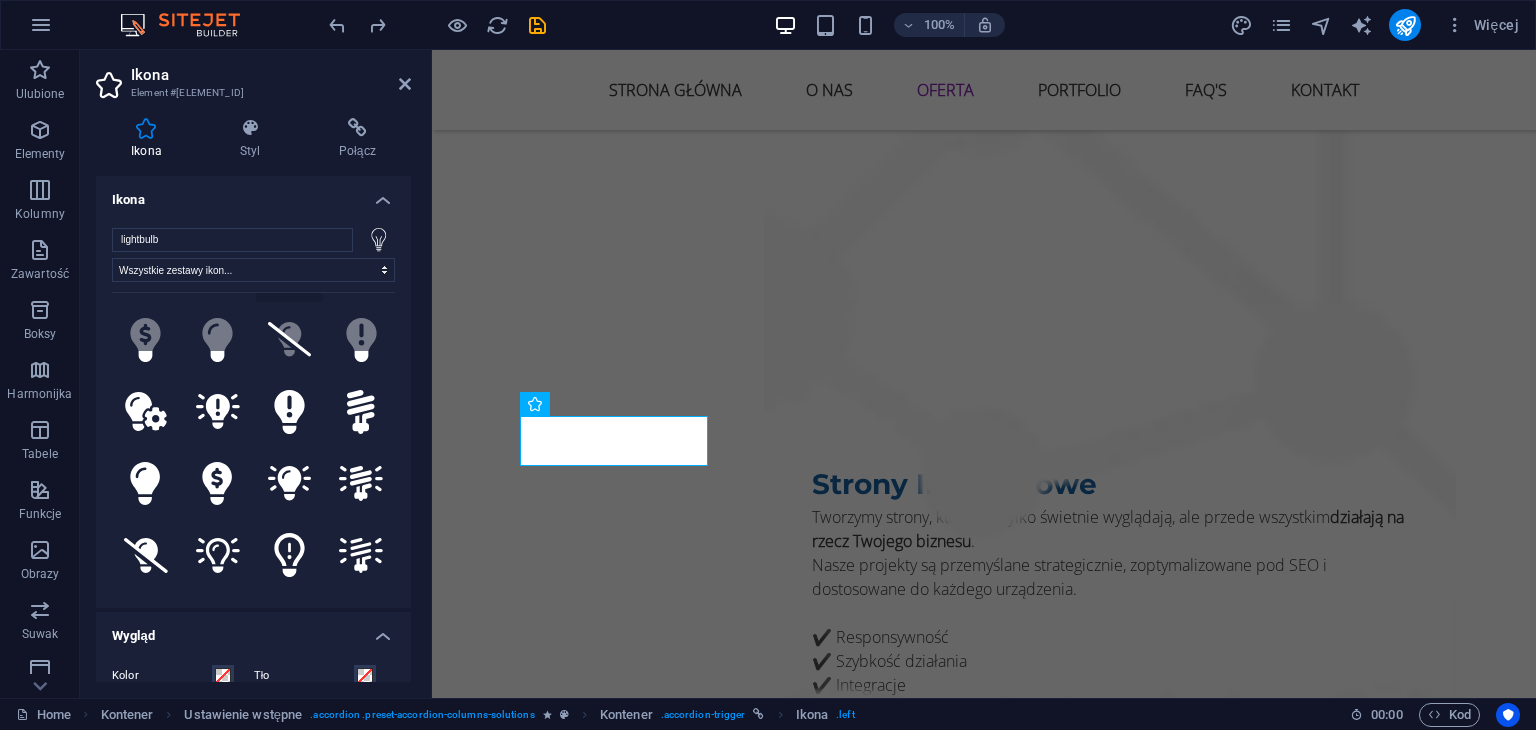 scroll, scrollTop: 200, scrollLeft: 0, axis: vertical 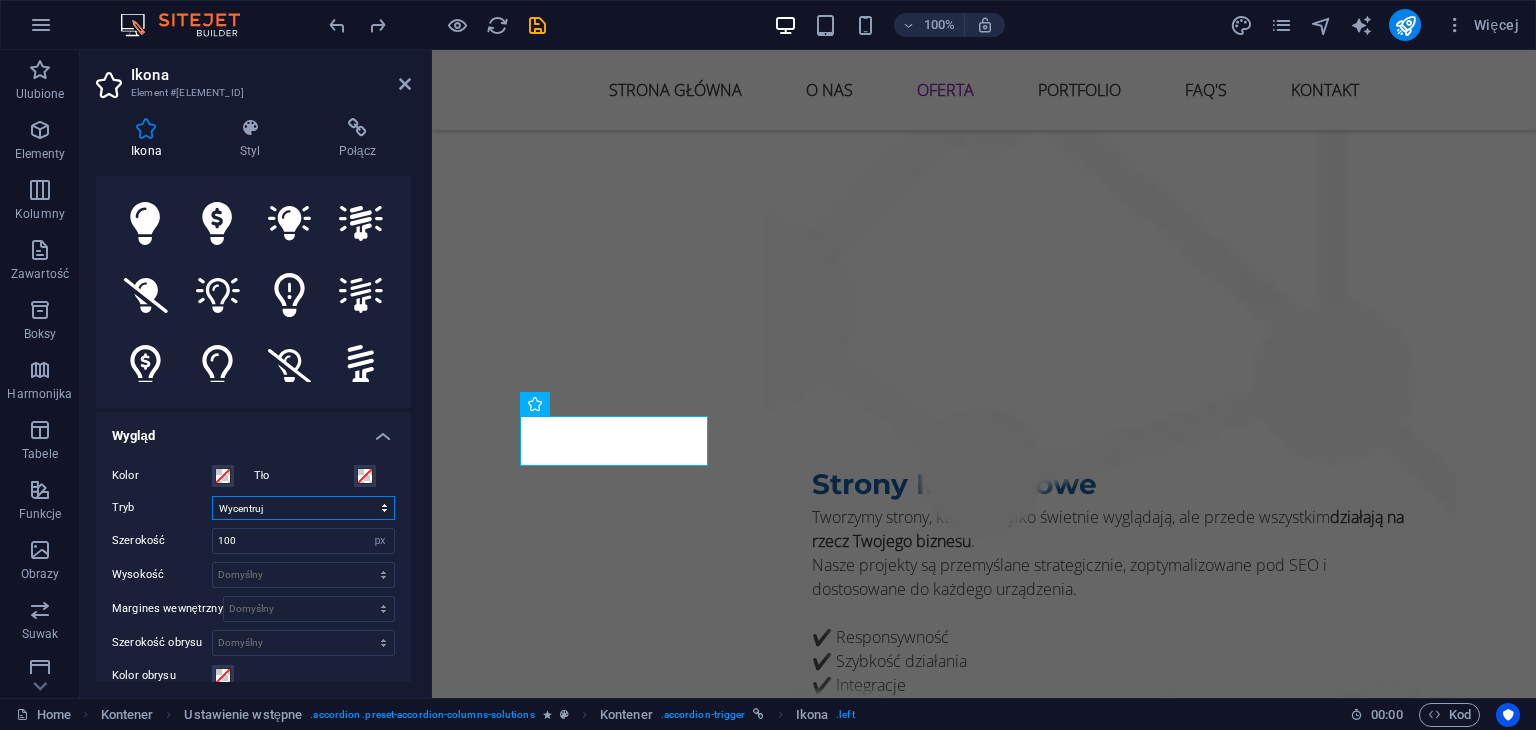 click on "Skaluj Lewy Wycentruj Do prawej" at bounding box center [303, 508] 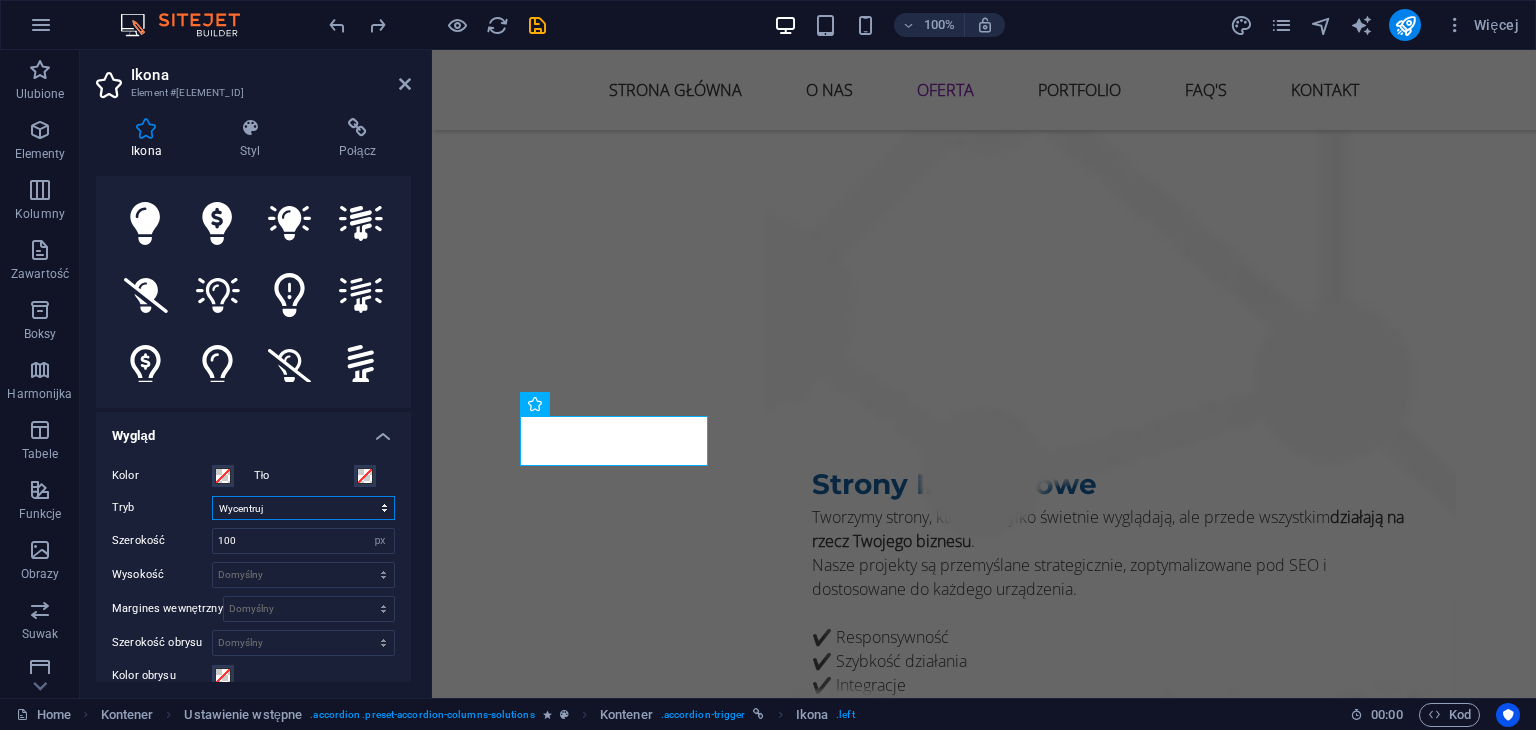 click on "Skaluj Lewy Wycentruj Do prawej" at bounding box center [303, 508] 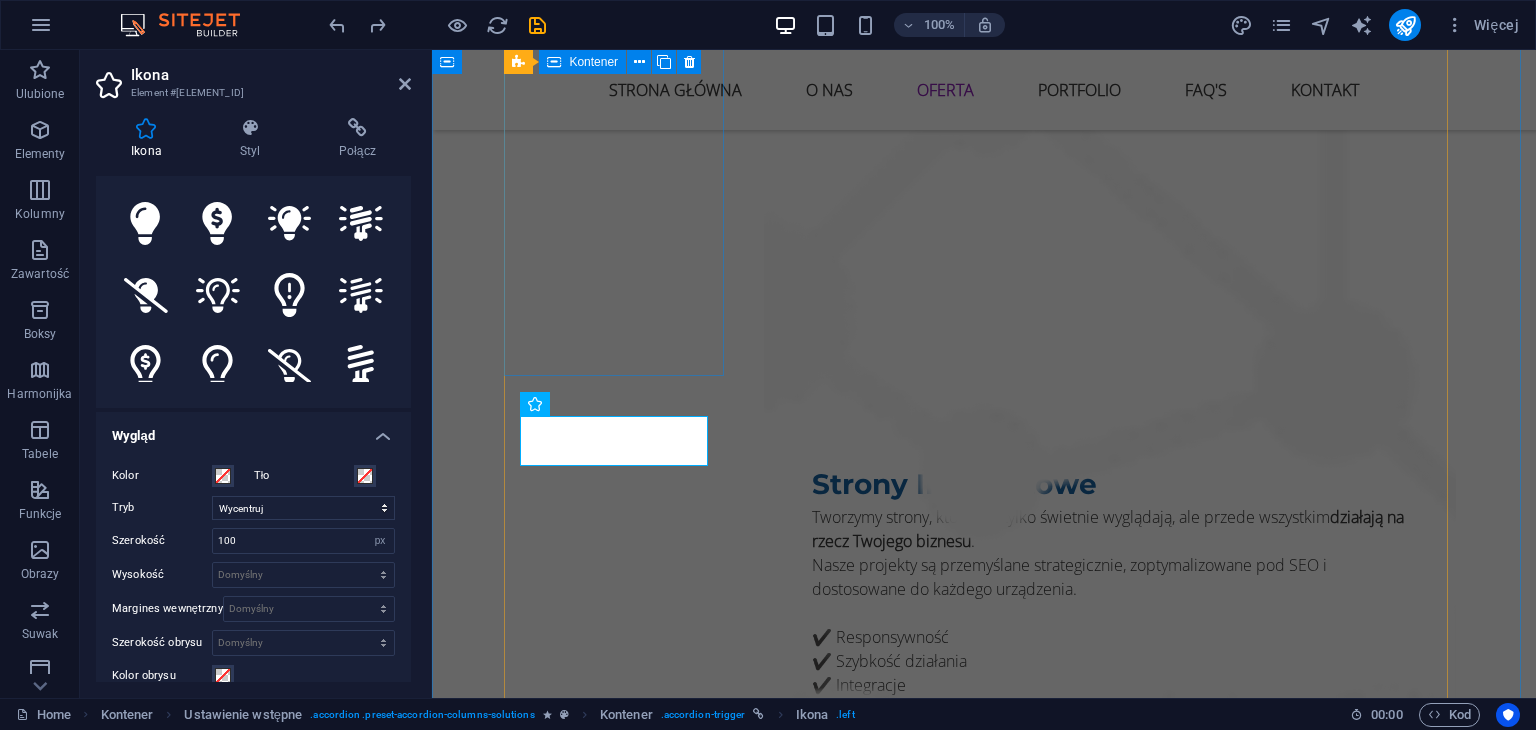 click on "Branding" at bounding box center (622, 1806) 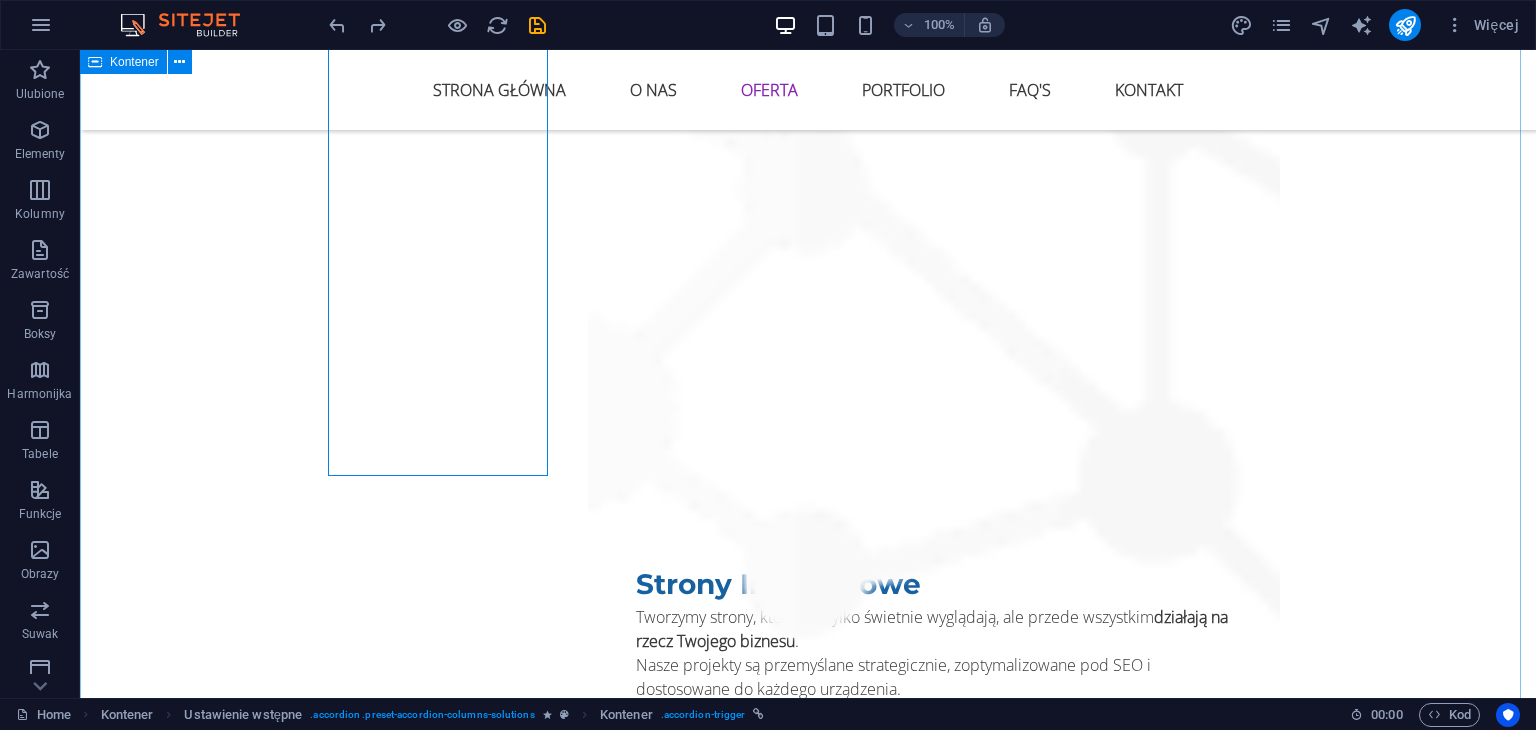 scroll, scrollTop: 3468, scrollLeft: 0, axis: vertical 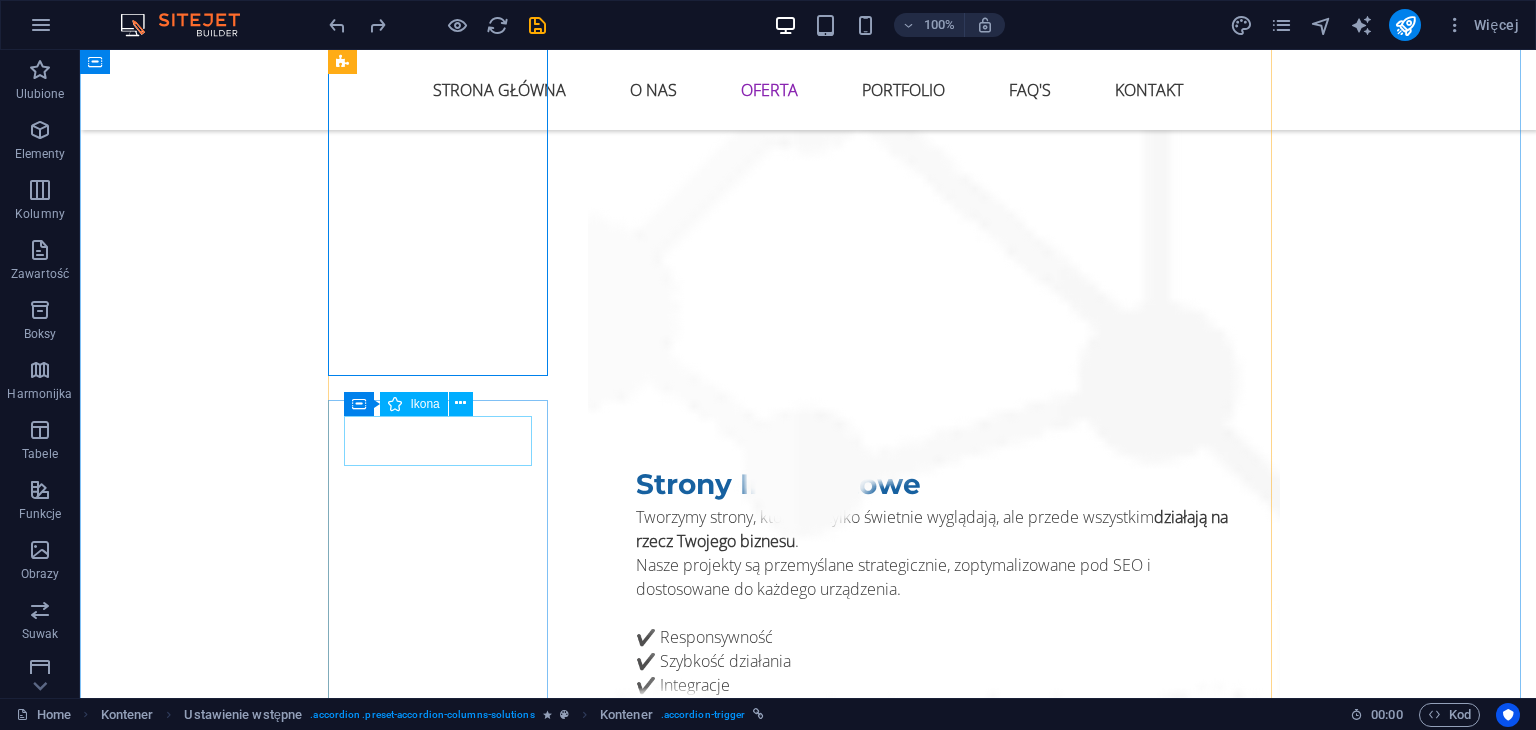 click at bounding box center [446, 2610] 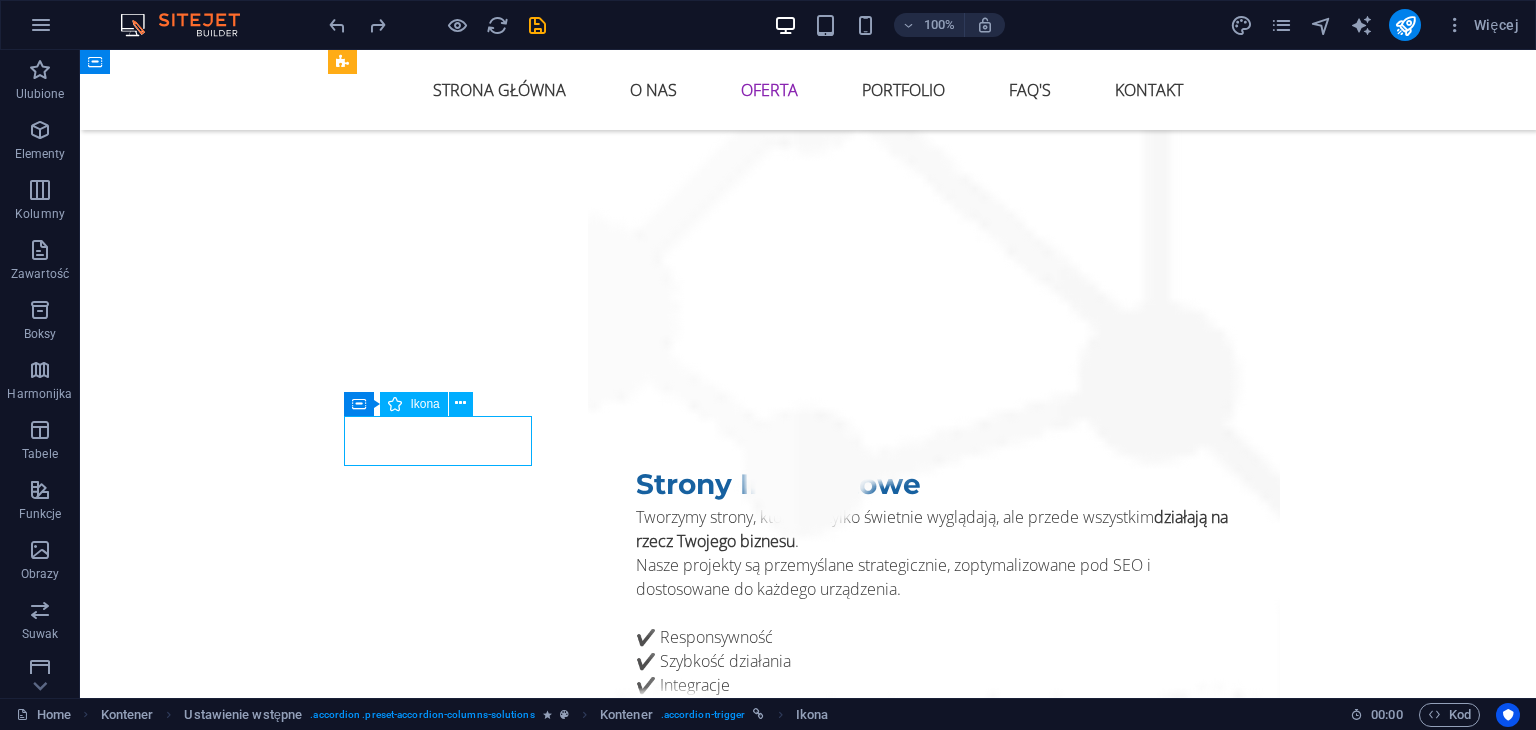 click at bounding box center (446, 2610) 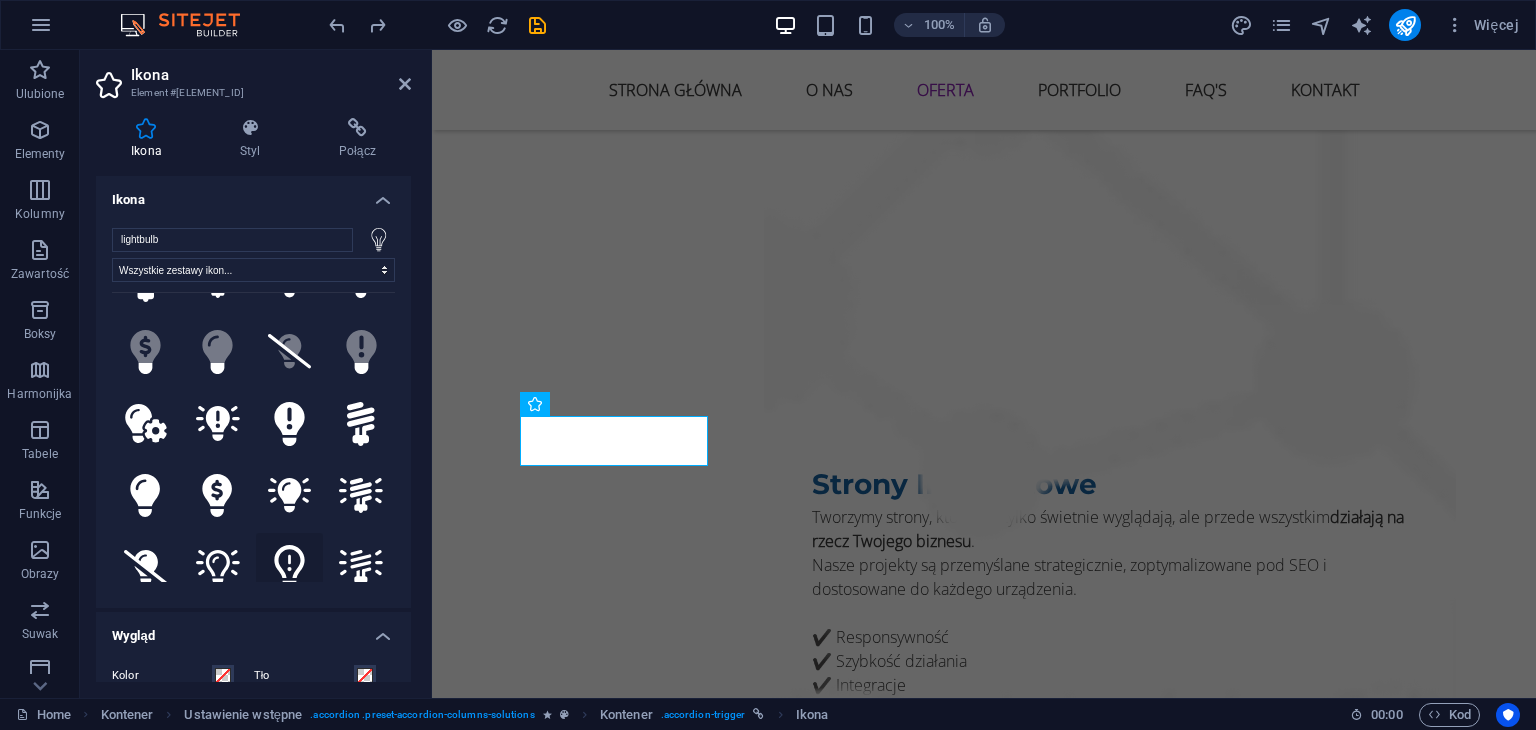 scroll, scrollTop: 200, scrollLeft: 0, axis: vertical 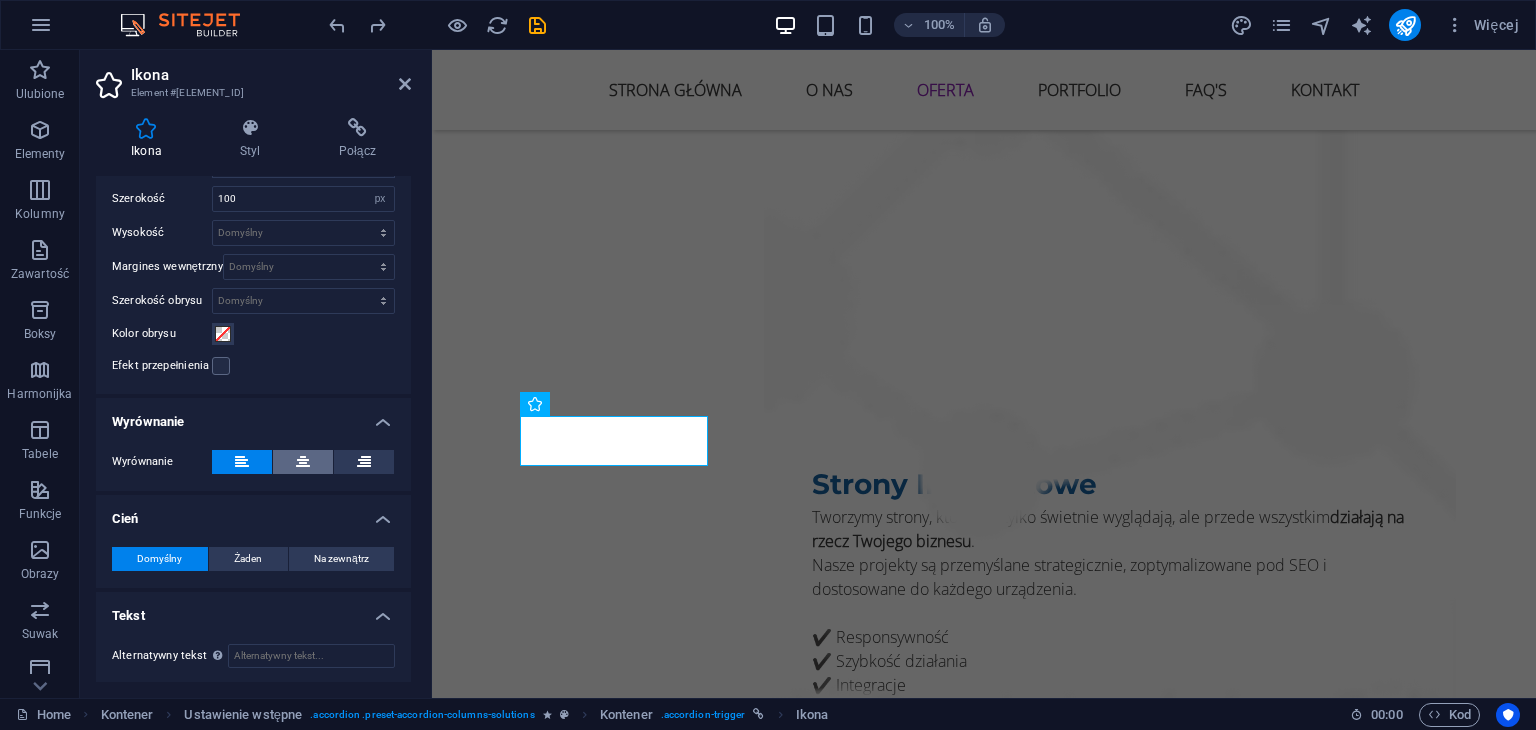click at bounding box center (303, 462) 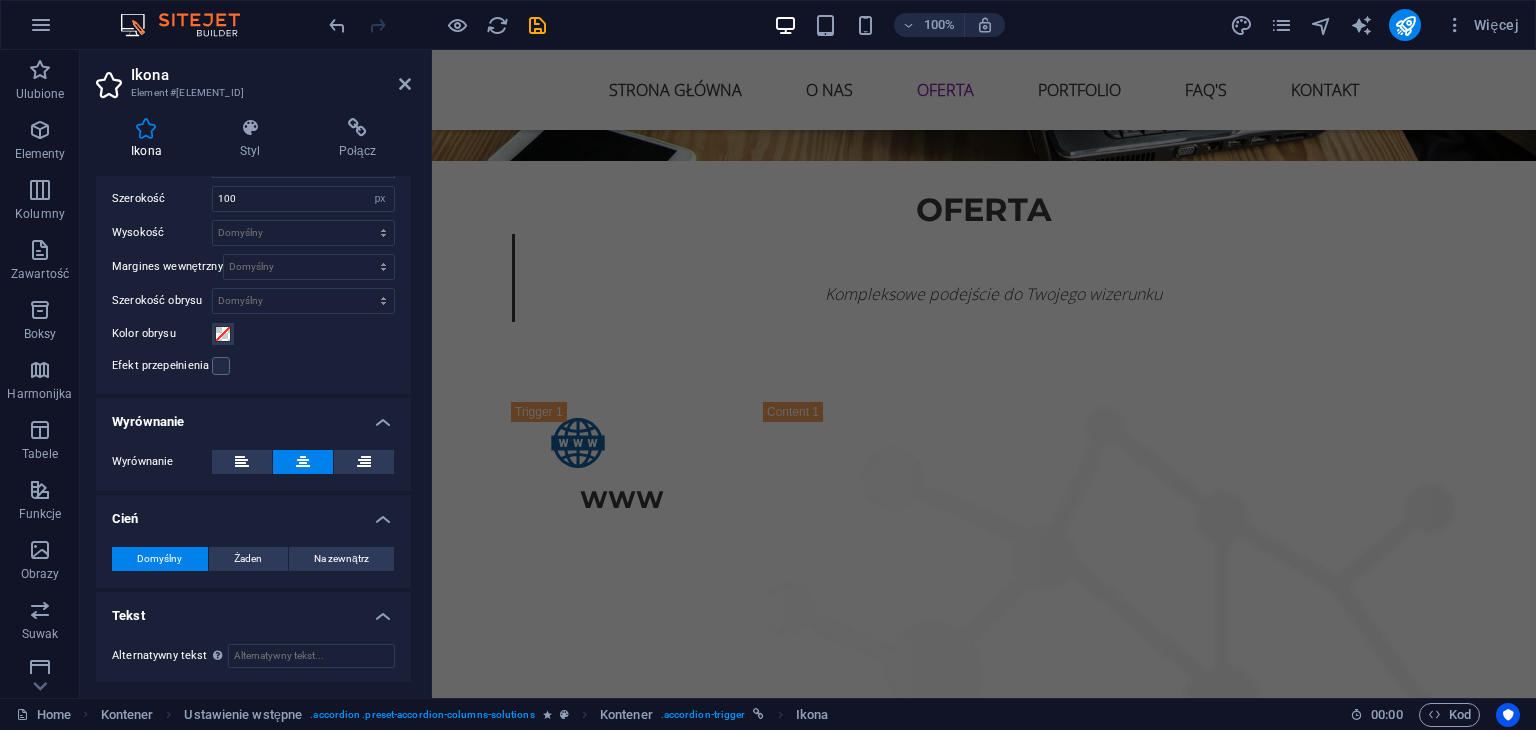 scroll, scrollTop: 2768, scrollLeft: 0, axis: vertical 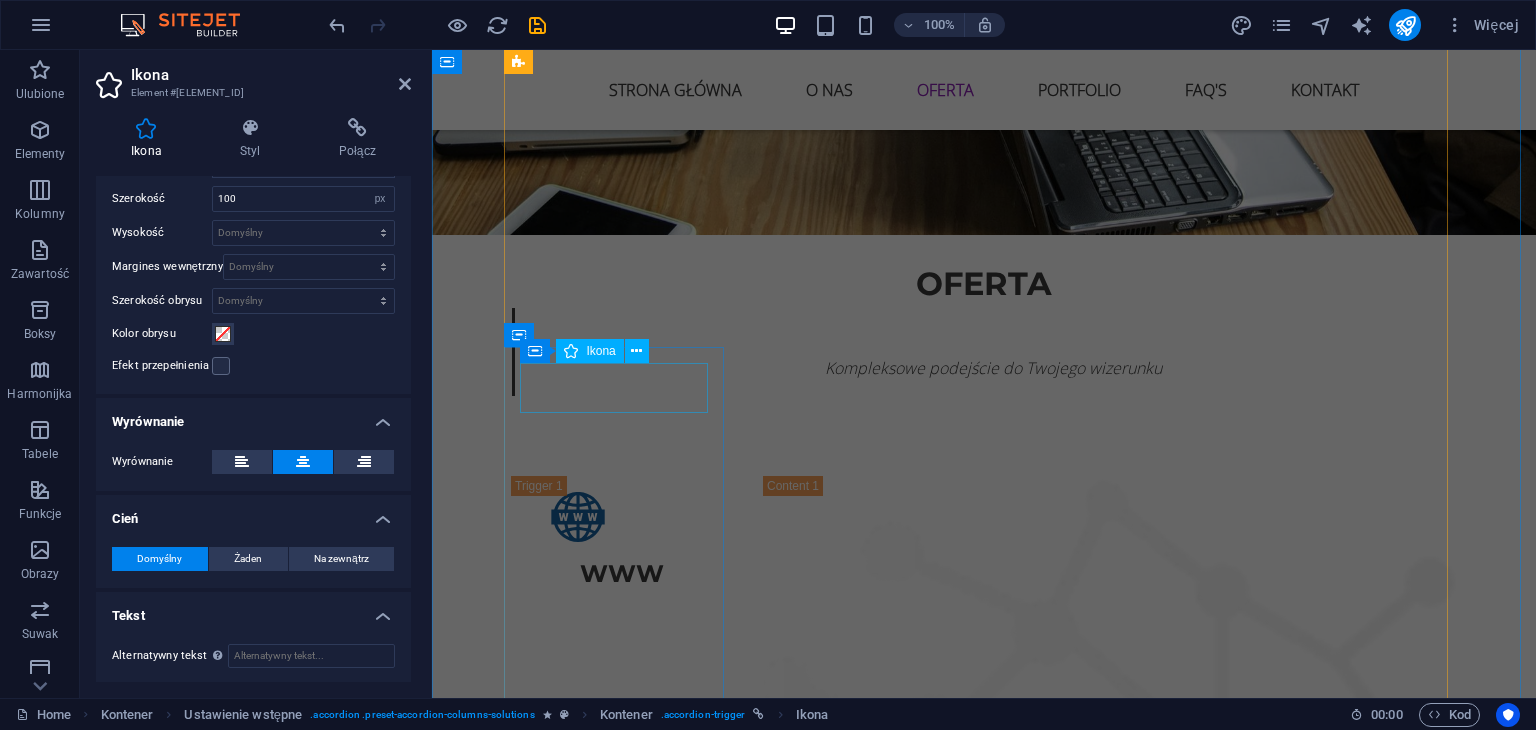 click at bounding box center [622, 1814] 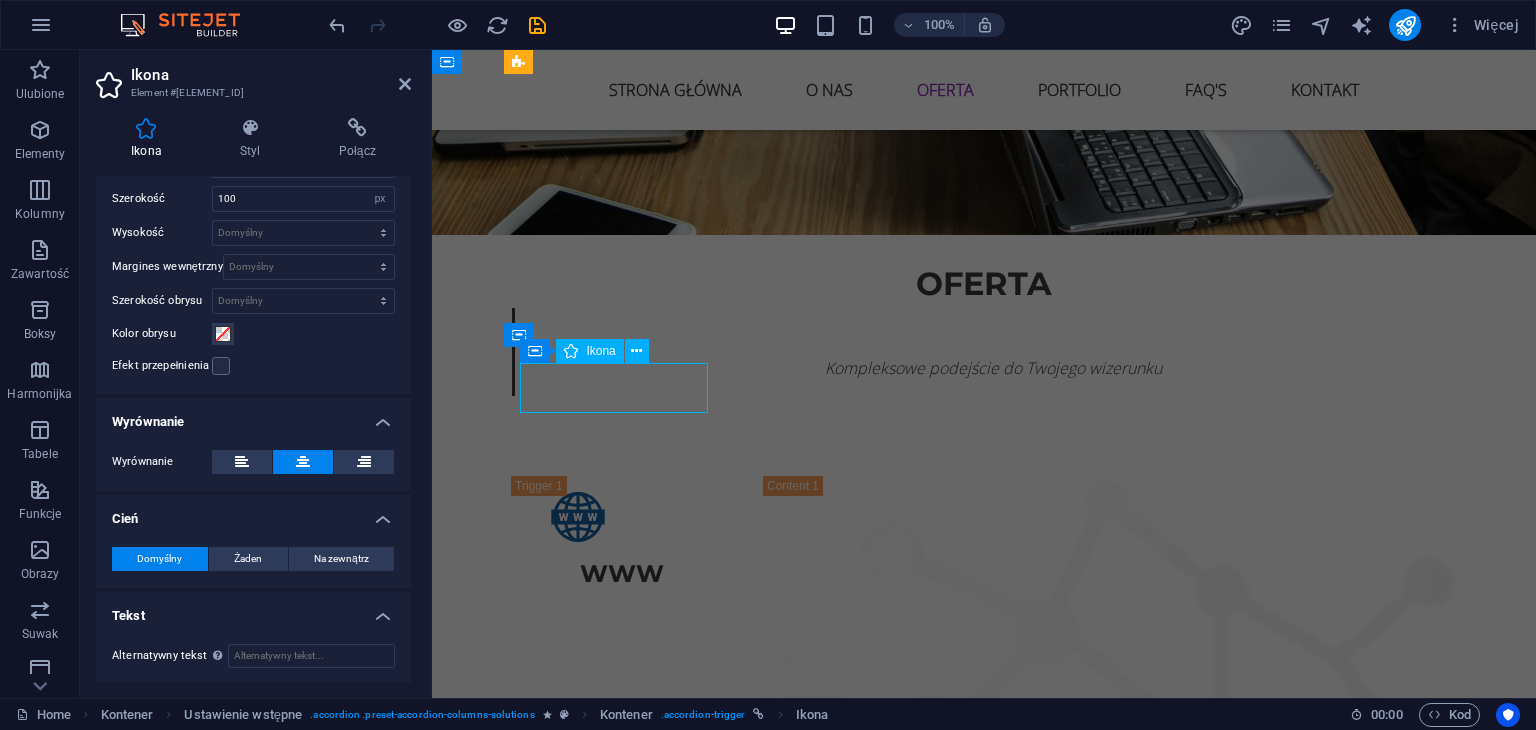 click at bounding box center (622, 1814) 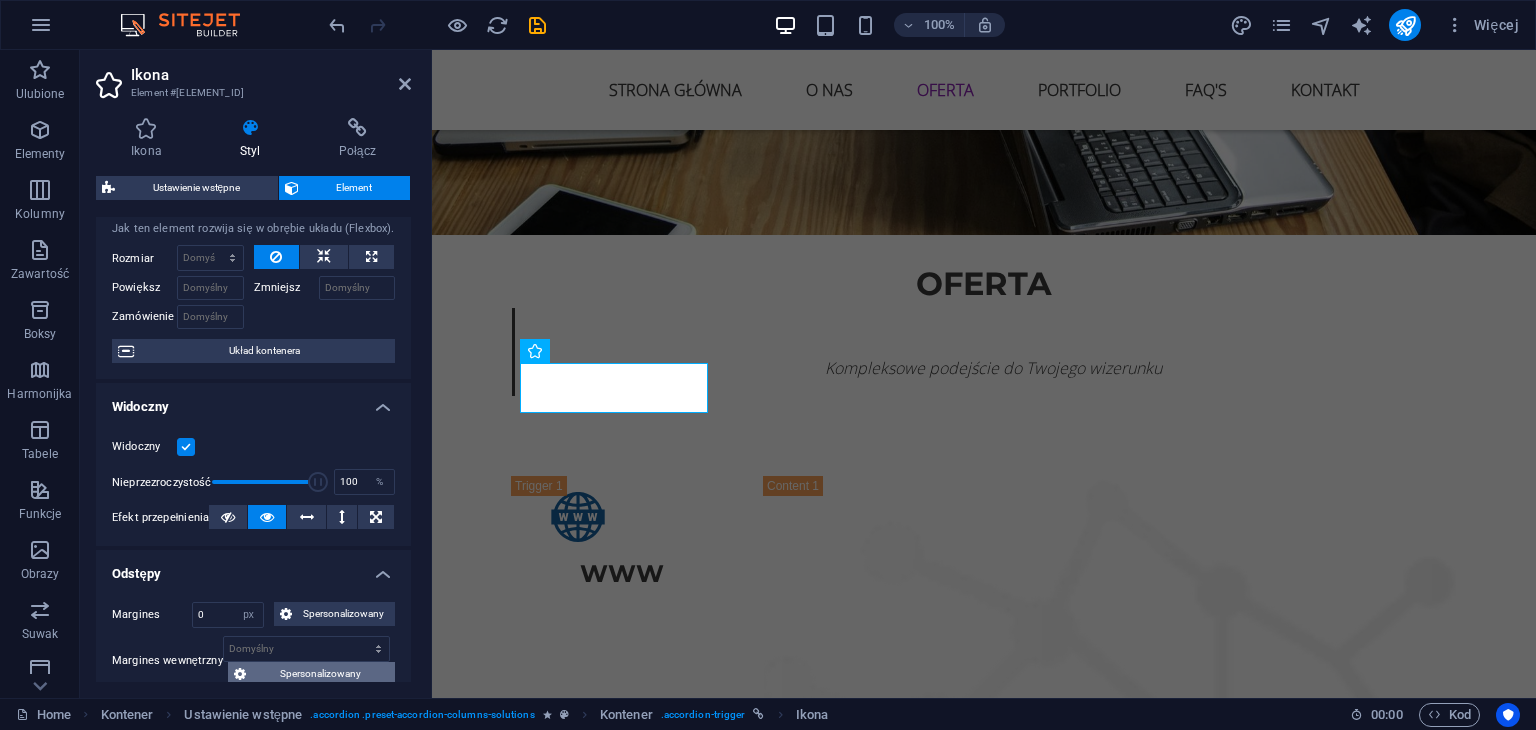 scroll, scrollTop: 0, scrollLeft: 0, axis: both 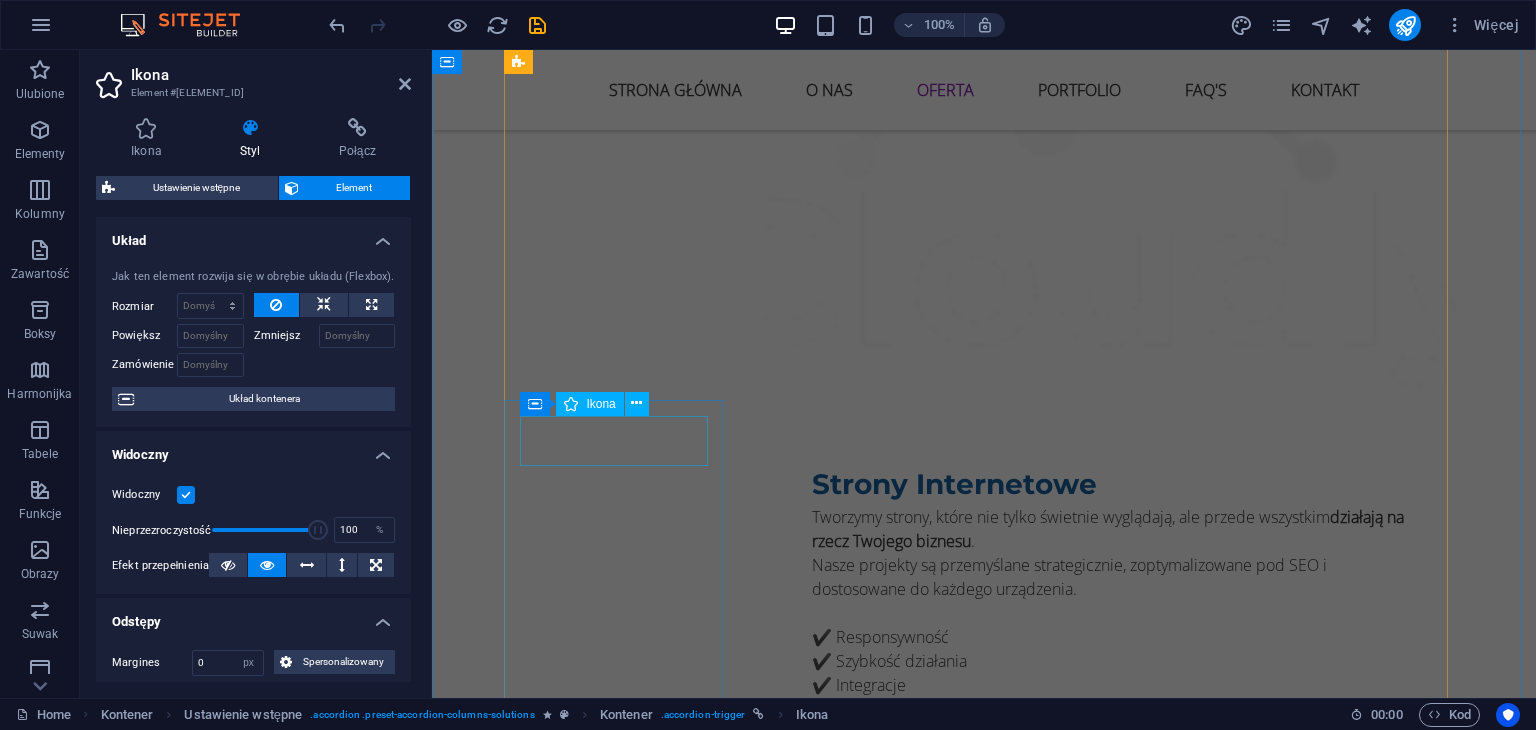 click at bounding box center [622, 2610] 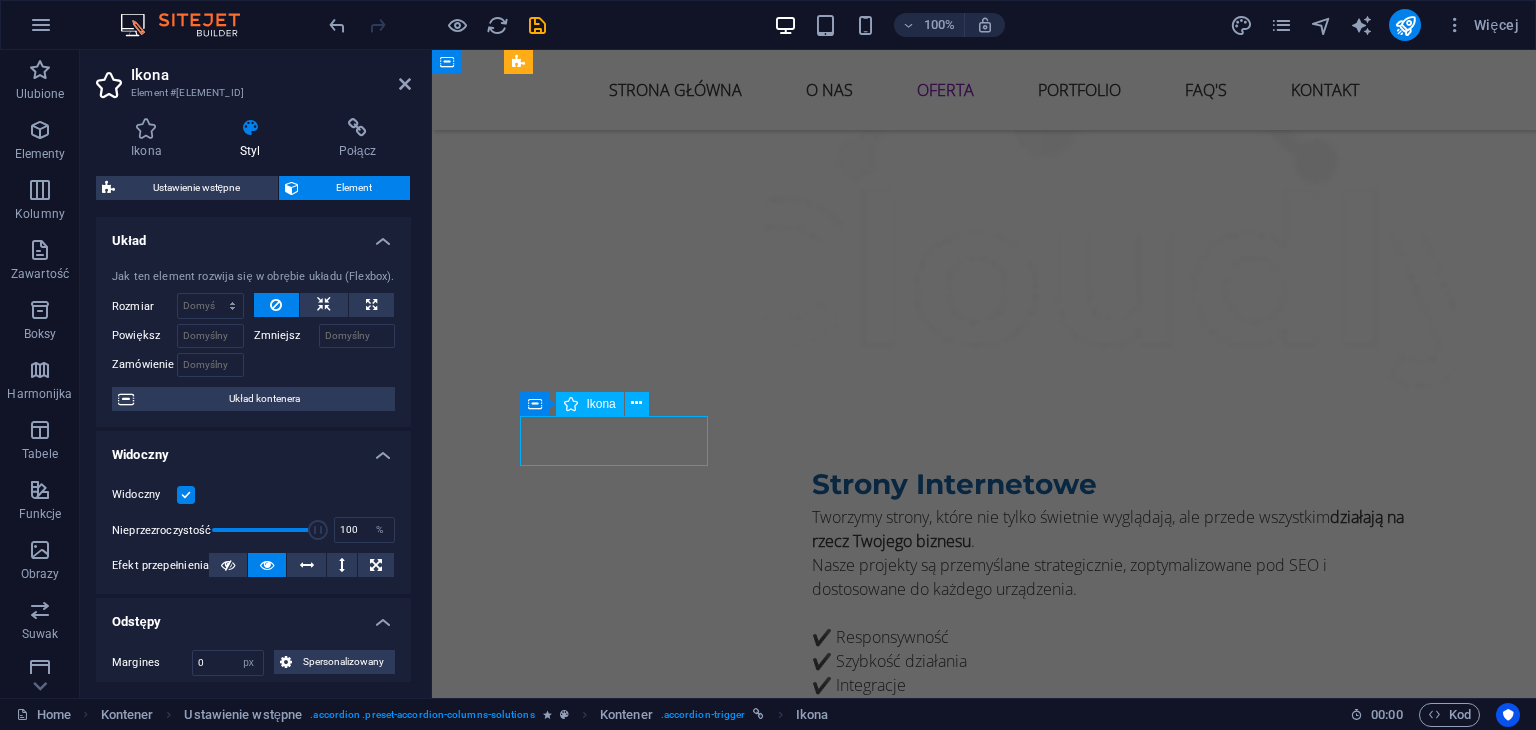 click at bounding box center [622, 2610] 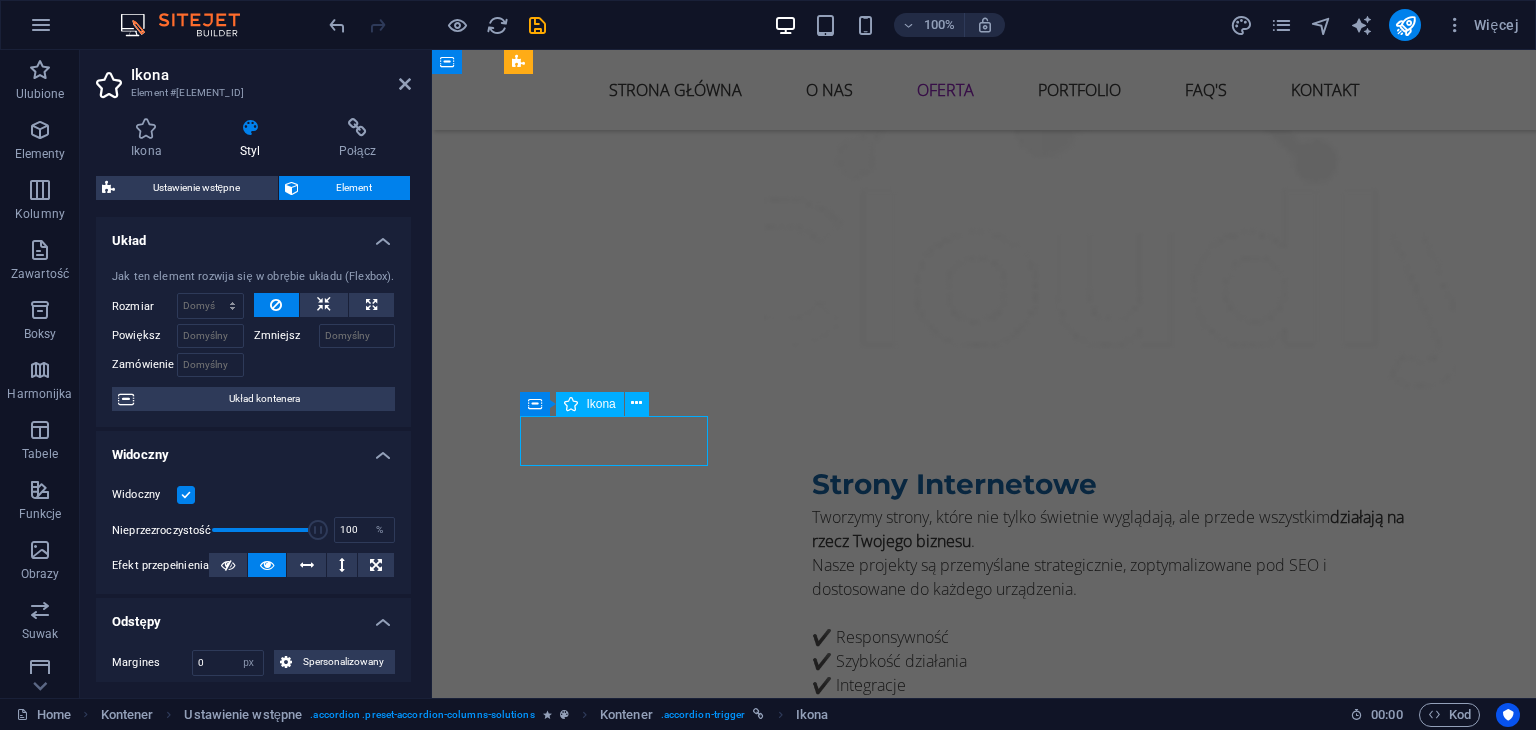 select on "xMidYMid" 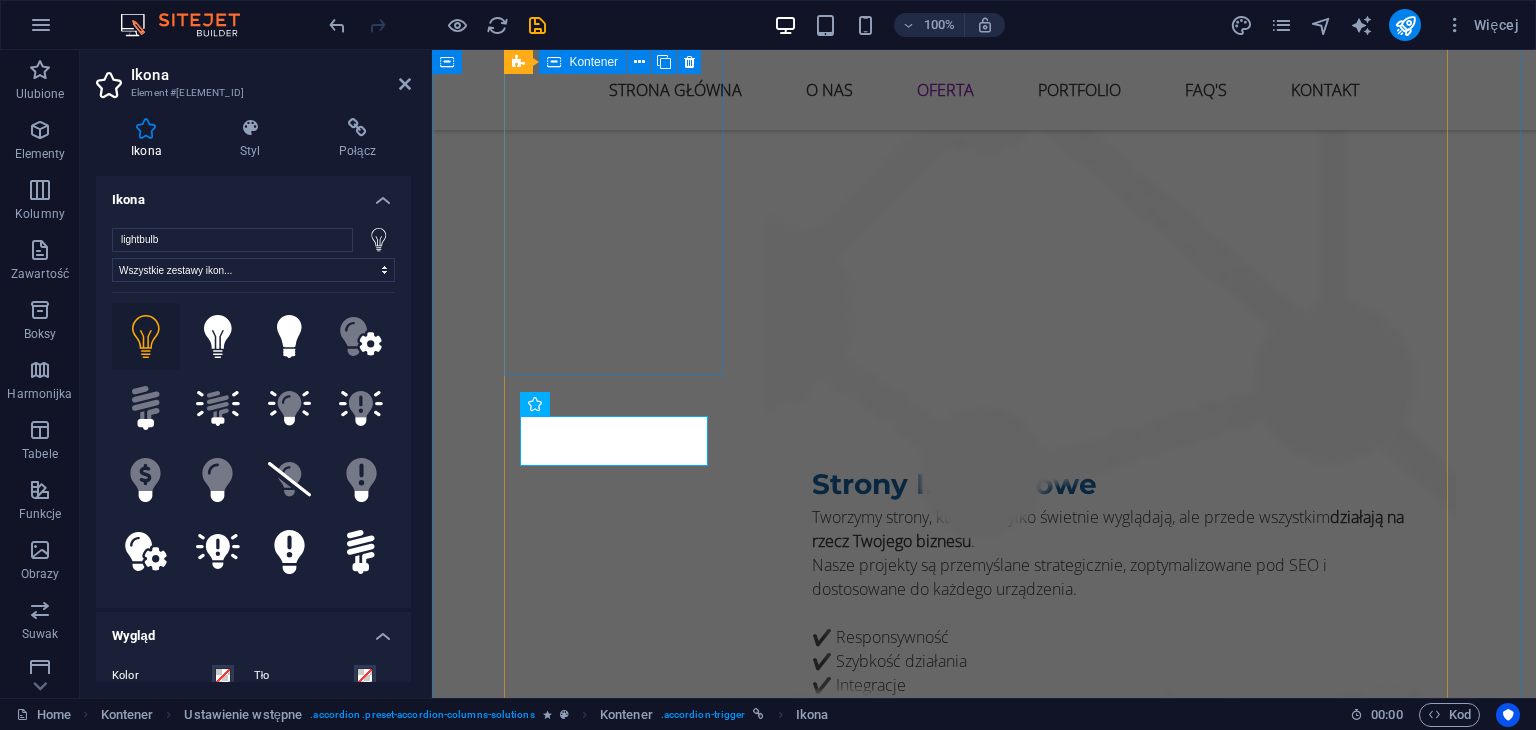 scroll, scrollTop: 2968, scrollLeft: 0, axis: vertical 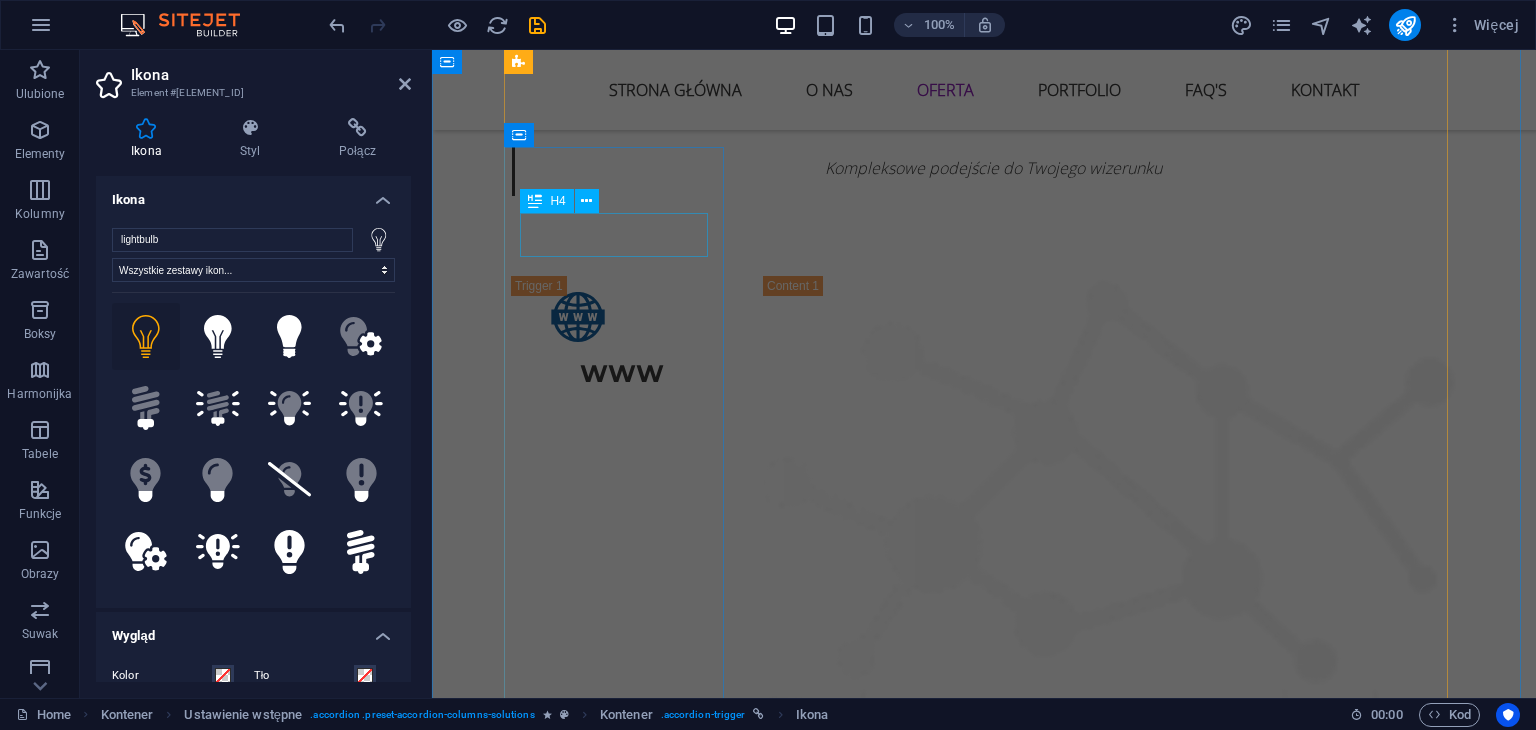 click on "H4" at bounding box center (546, 201) 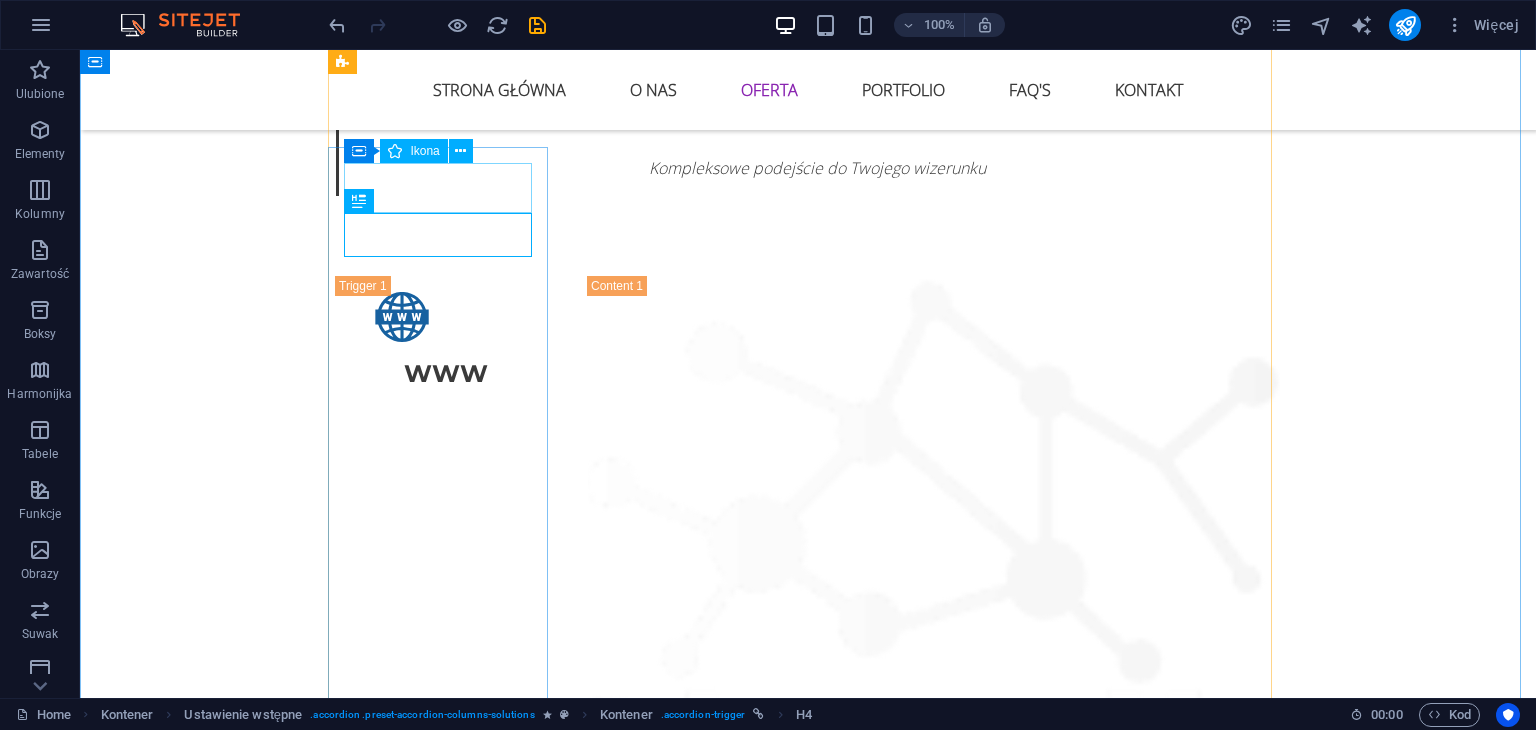 click at bounding box center (446, 1614) 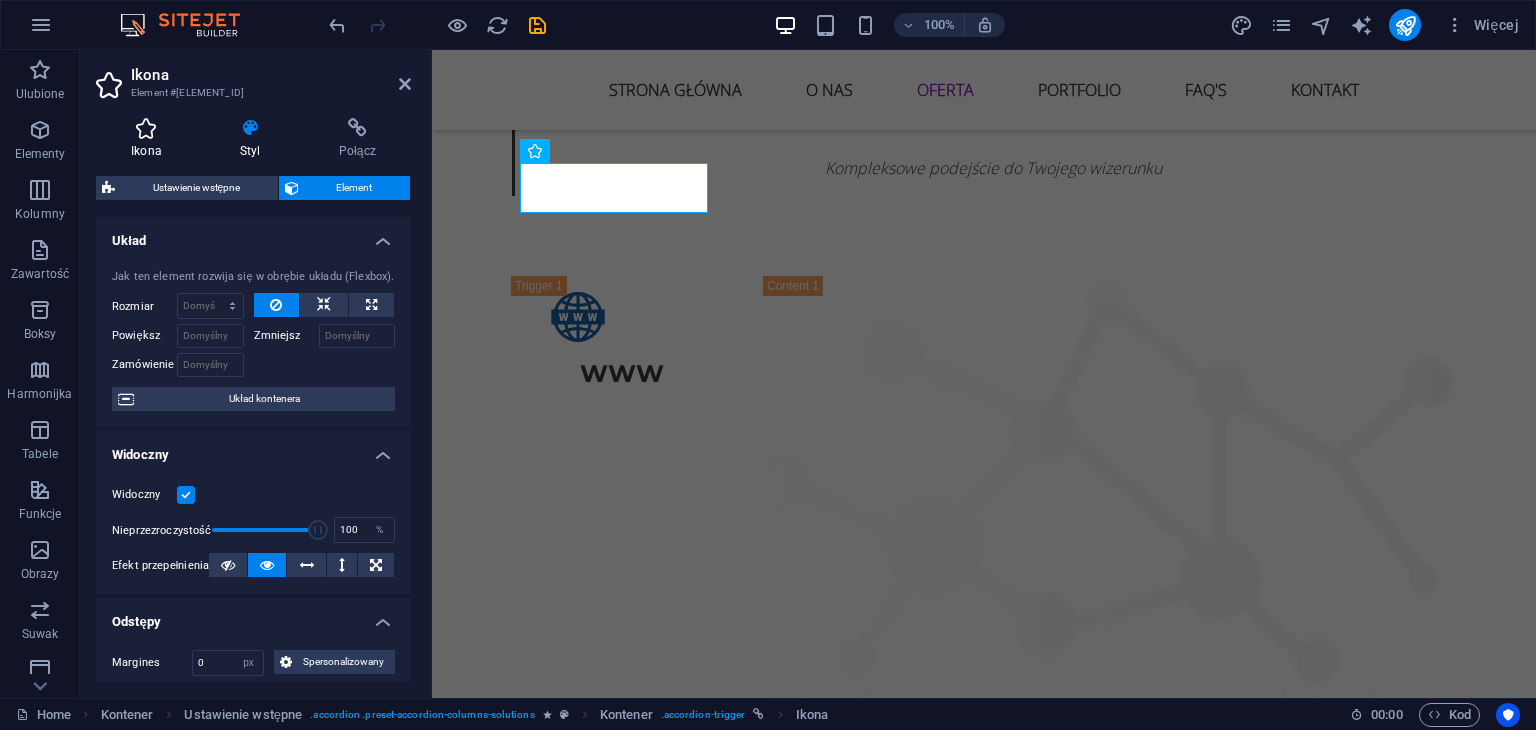 click at bounding box center [146, 128] 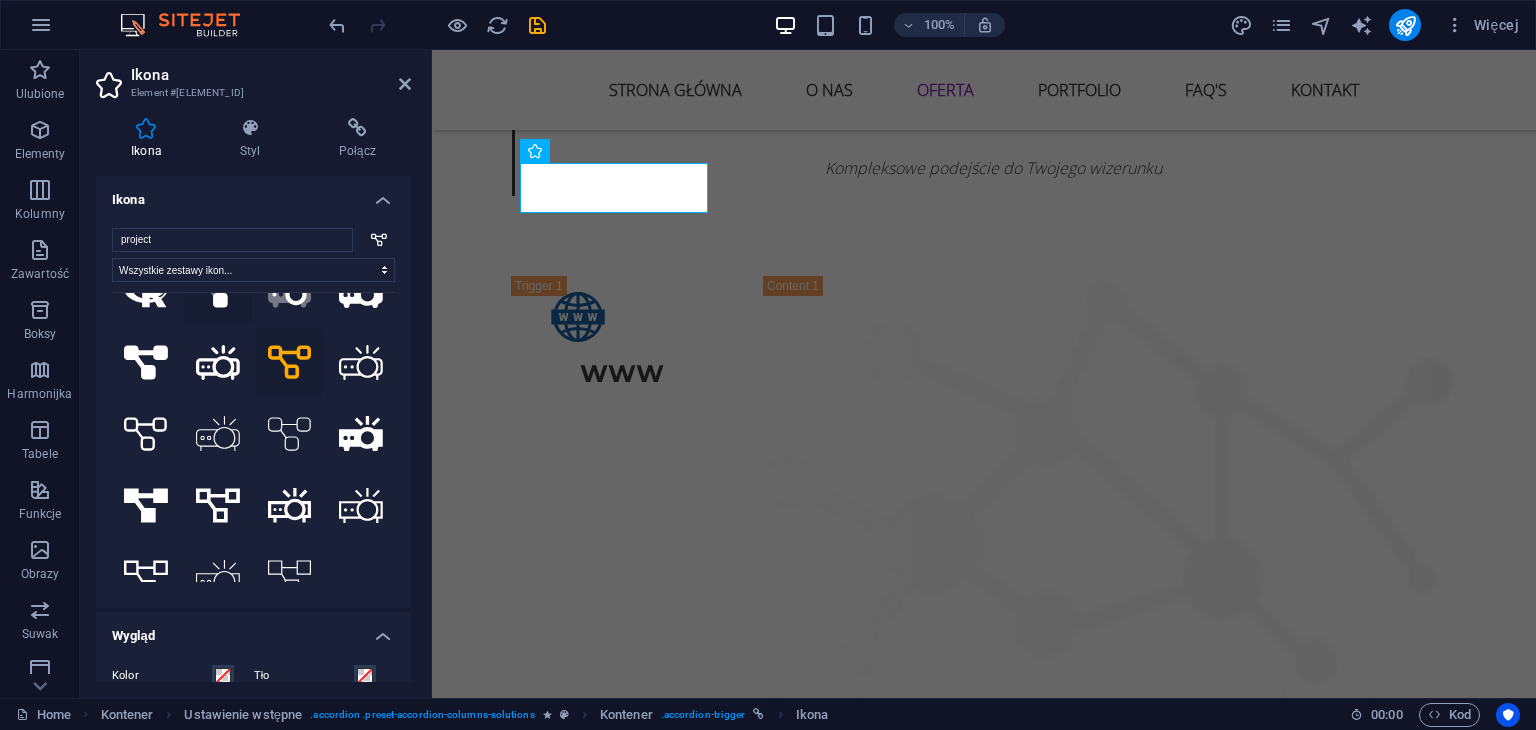 scroll, scrollTop: 65, scrollLeft: 0, axis: vertical 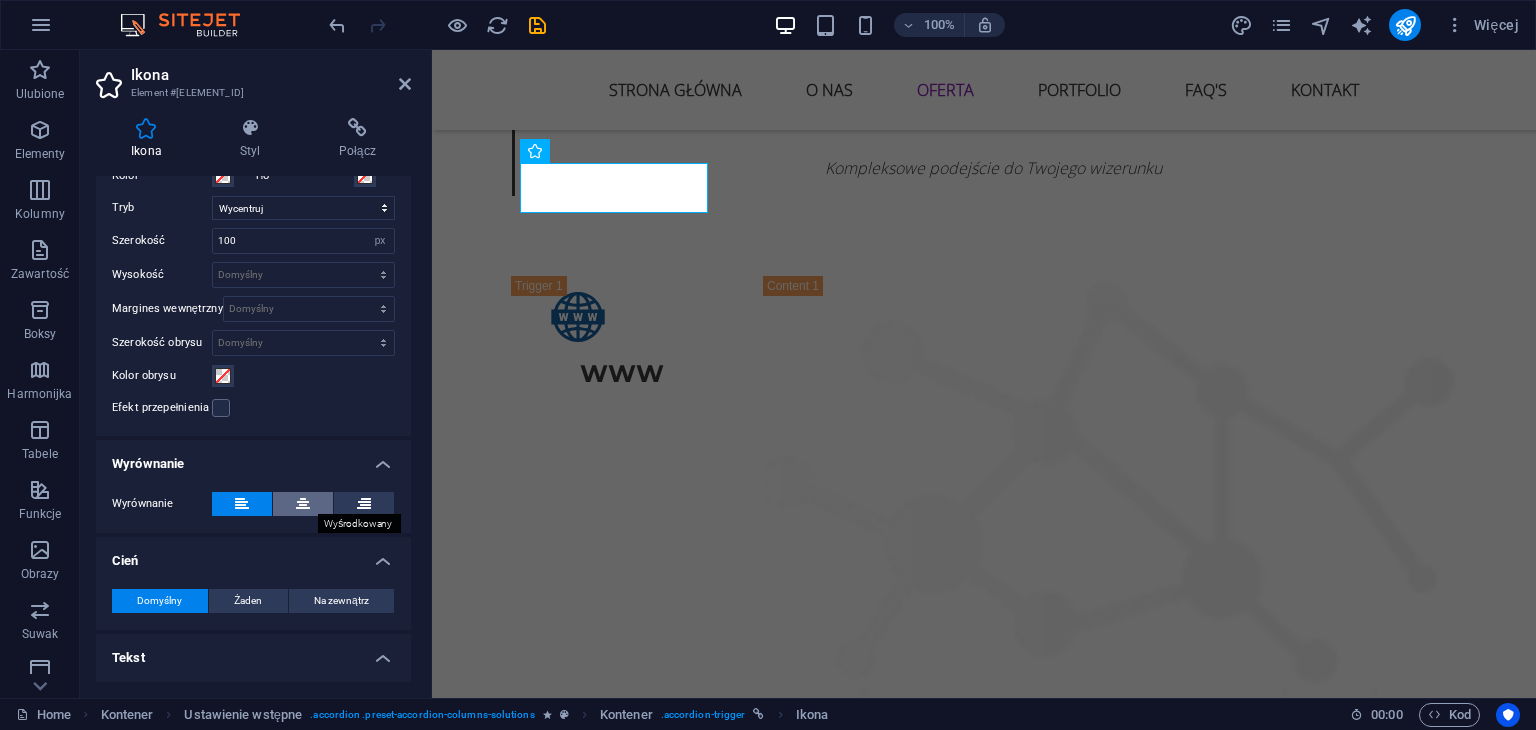 click at bounding box center (303, 504) 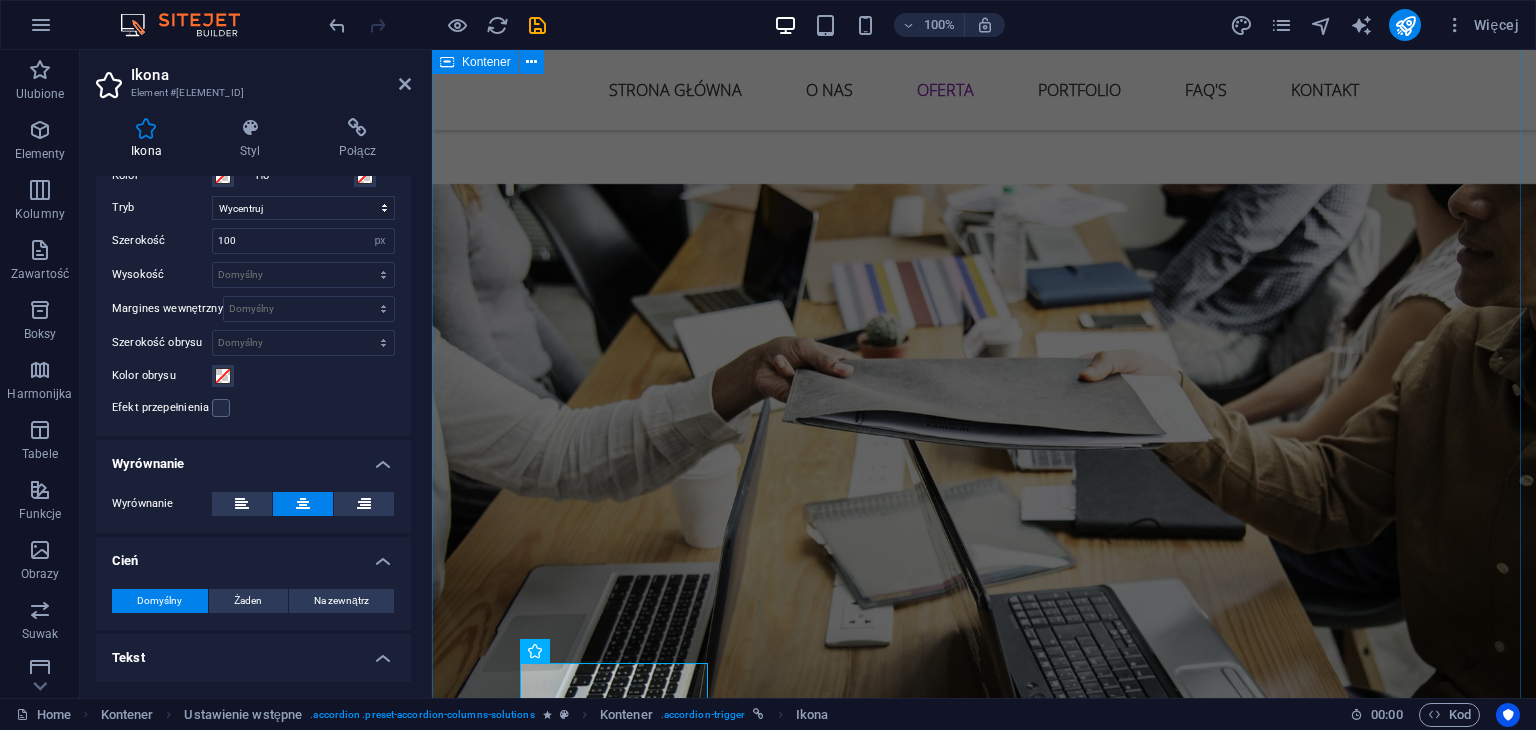 scroll, scrollTop: 1968, scrollLeft: 0, axis: vertical 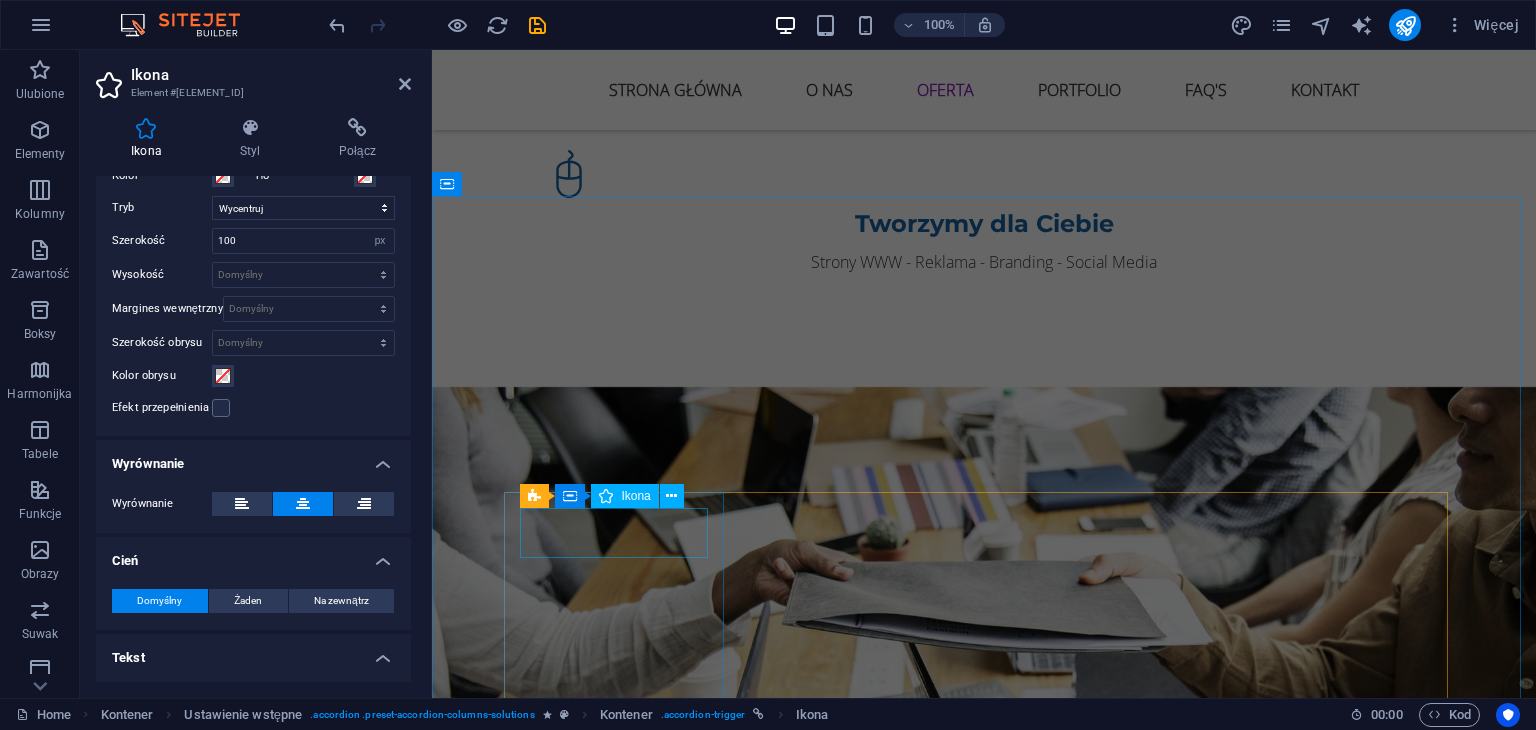 click at bounding box center (622, 1320) 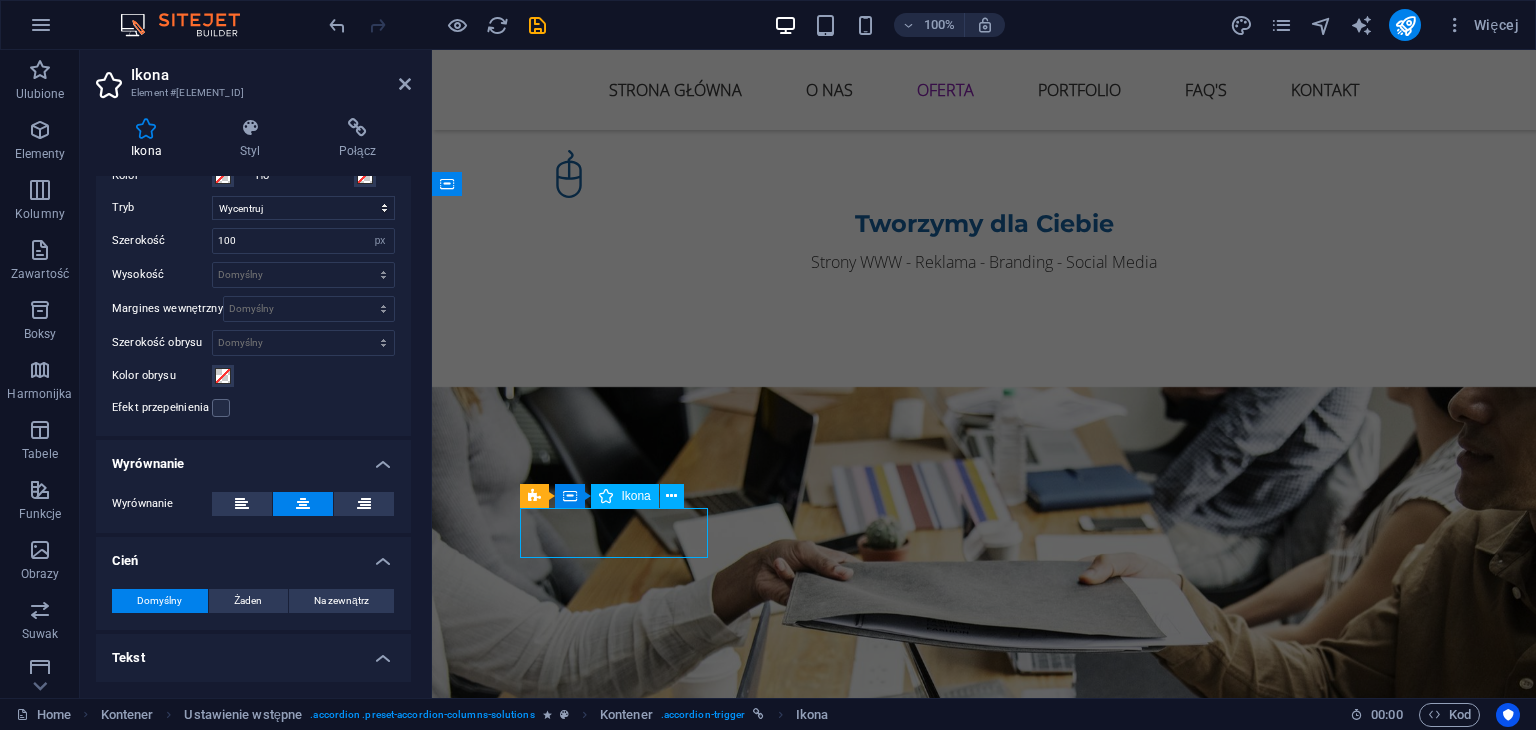 click at bounding box center (622, 1320) 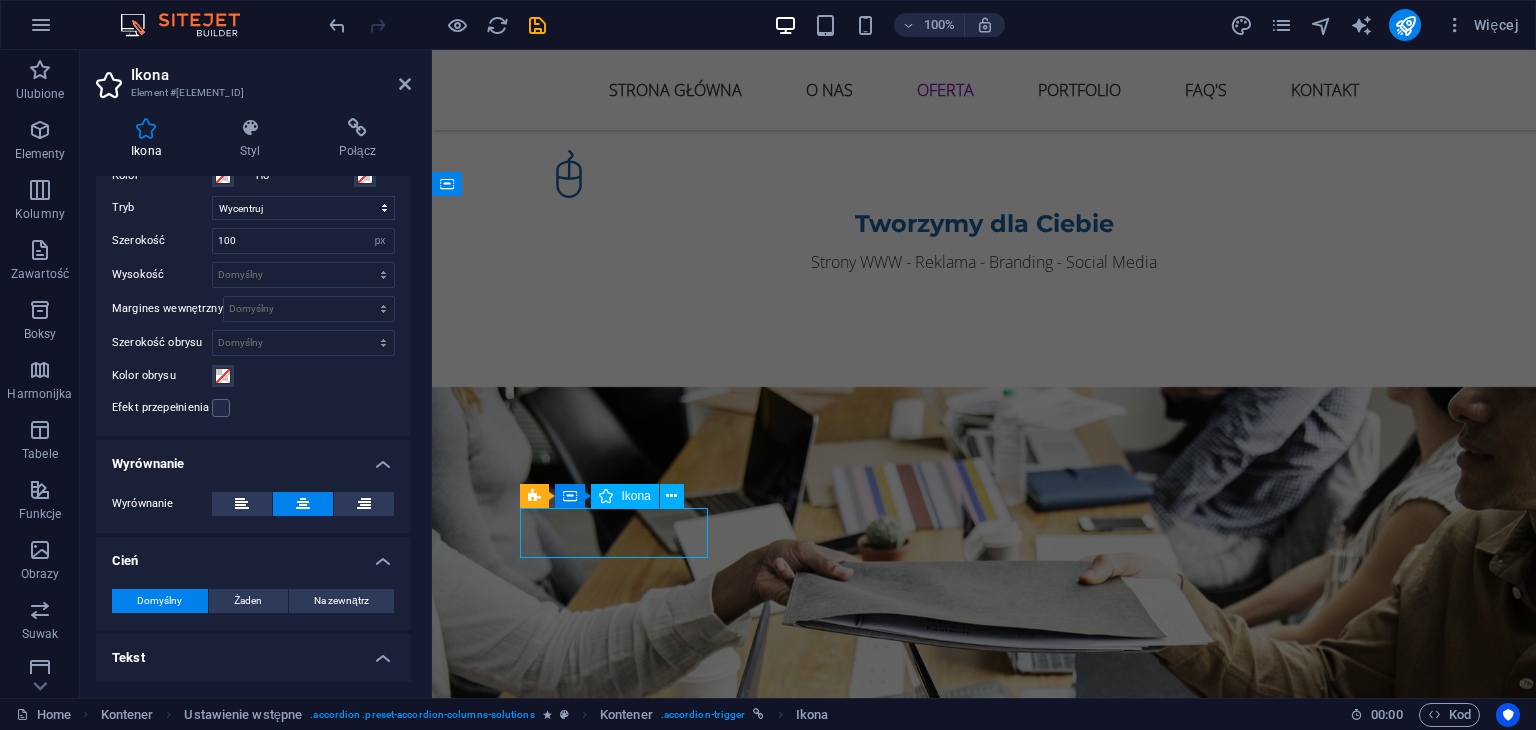 select on "xMidYMid" 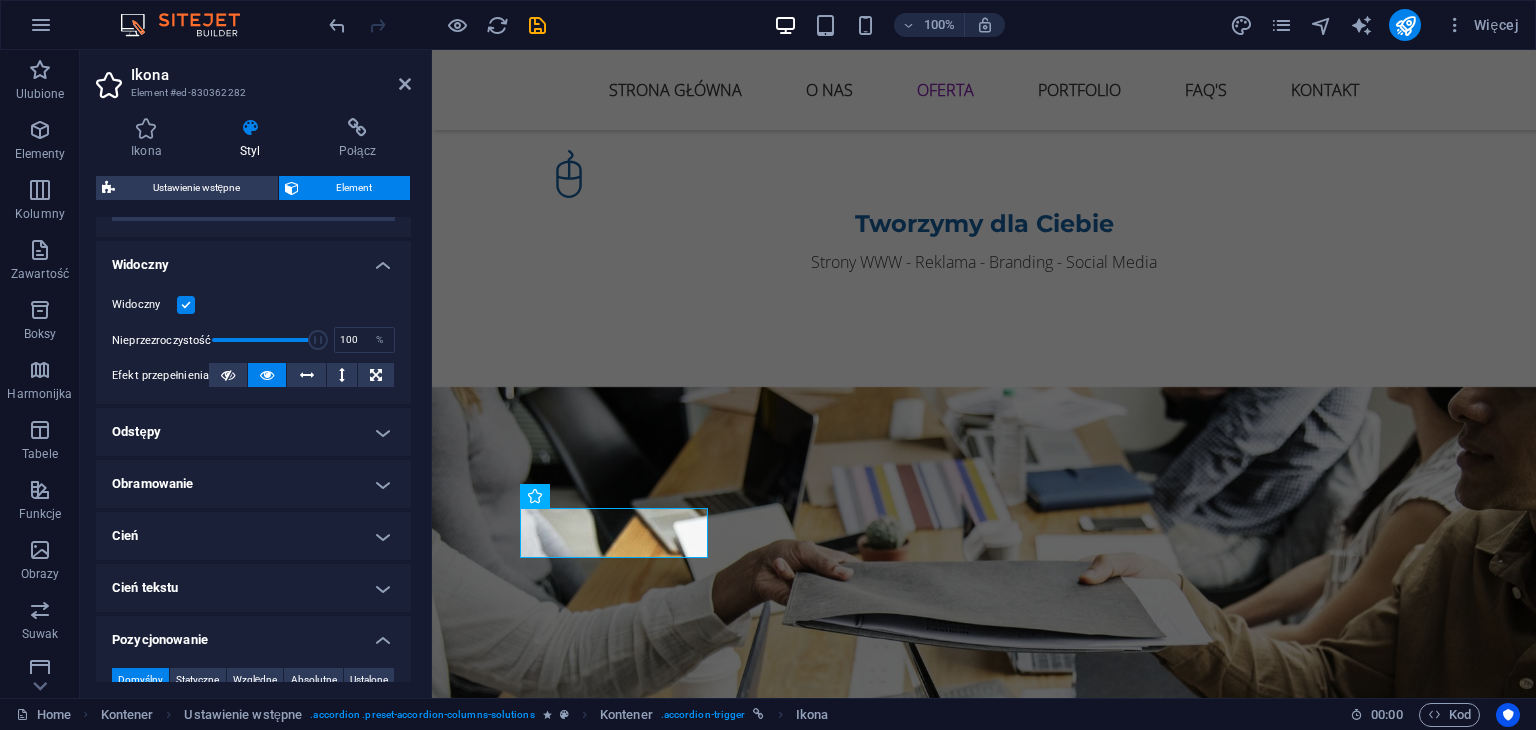 scroll, scrollTop: 200, scrollLeft: 0, axis: vertical 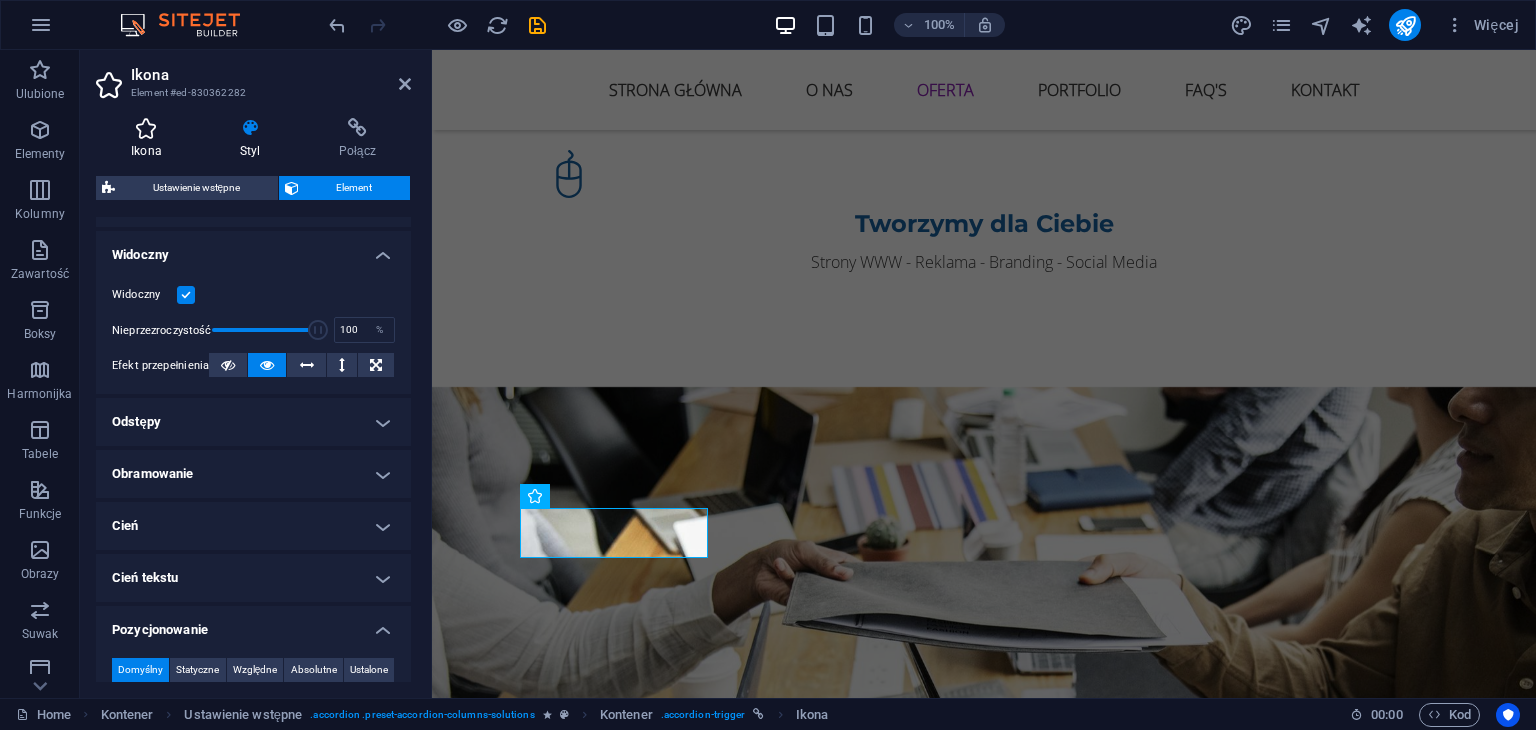 click at bounding box center [146, 128] 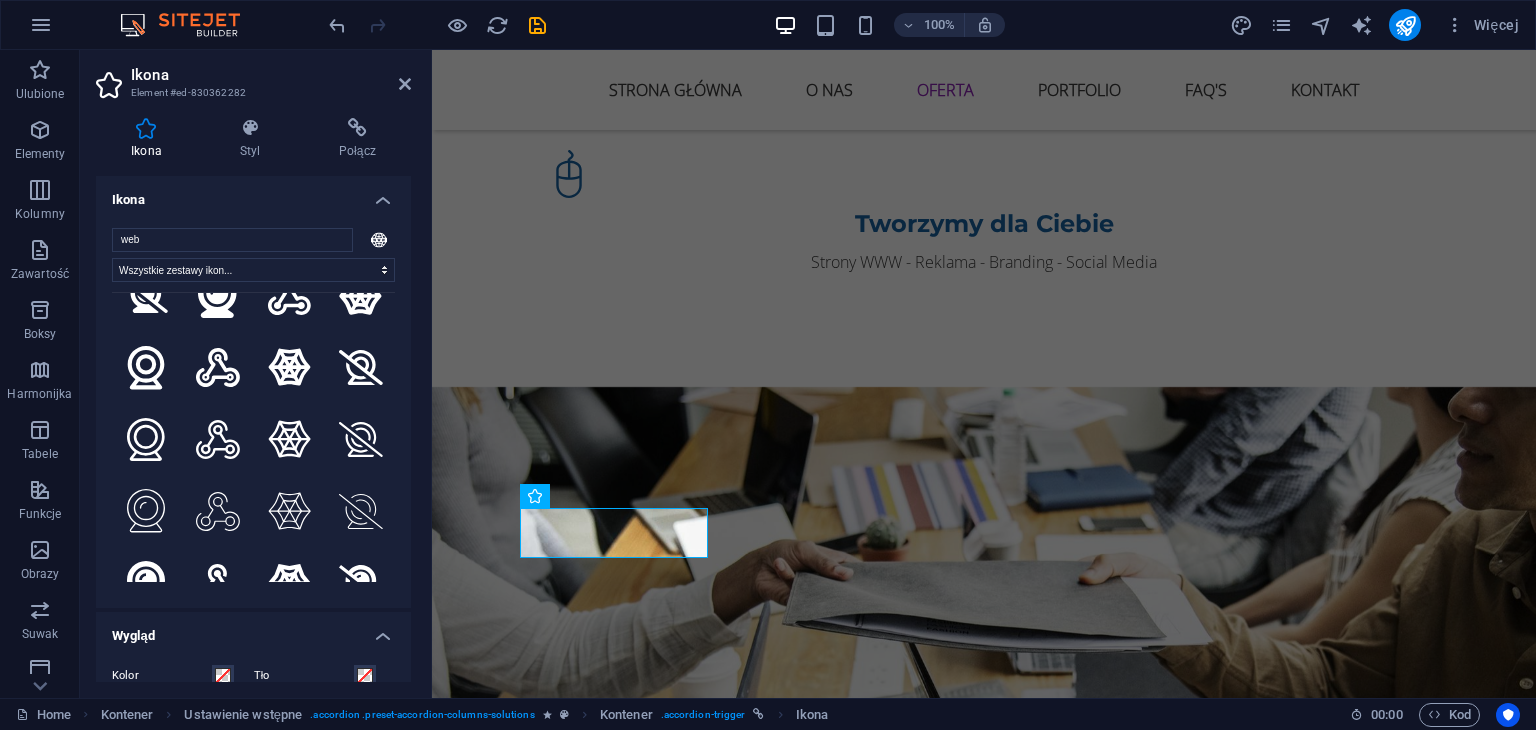 scroll, scrollTop: 400, scrollLeft: 0, axis: vertical 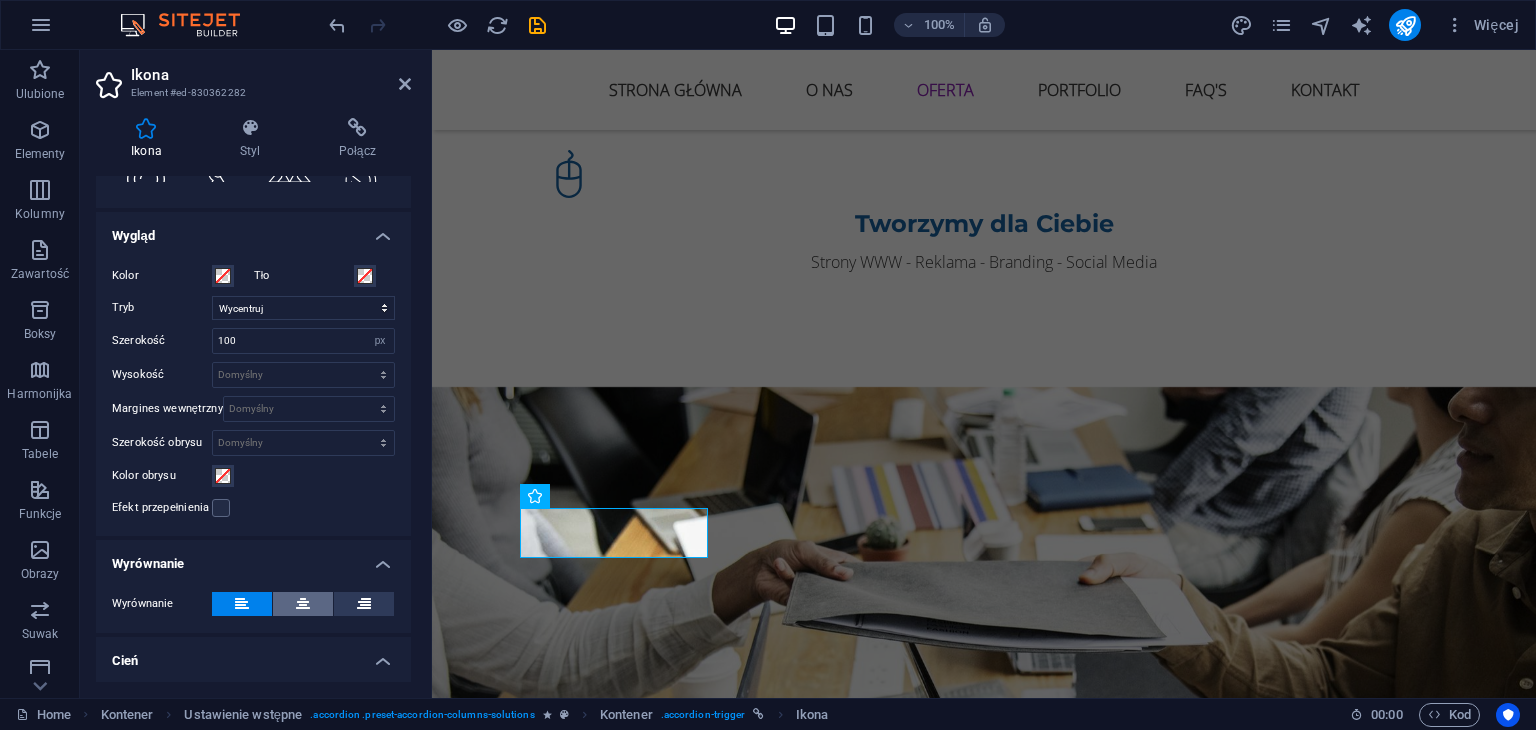 click at bounding box center (303, 604) 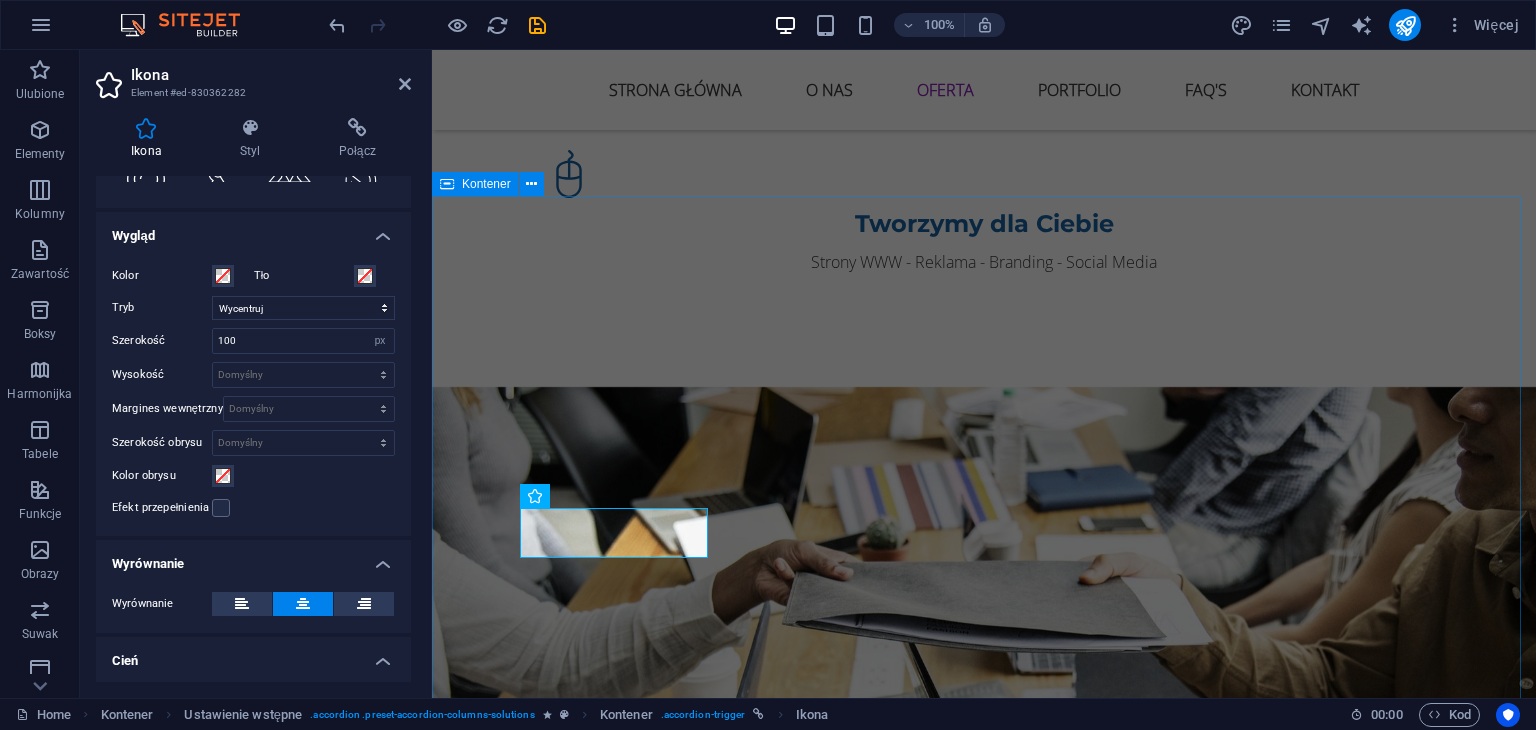 click on "Oferta Kompleksowe podejście do Twojego wizerunku WWW Strony Internetowe Tworzymy strony, które nie tylko świetnie wyglądają, ale przede wszystkim działają na rzecz Twojego biznesu . Nasze projekty są przemyślane strategicznie, zoptymalizowane pod SEO i dostosowane do każdego urządzenia. ✔️ Responsywność ✔️ Szybkość działania ✔️ Integracje ✔️ Certyfikat SSL i podstawowe zabezpieczenia Tworzymy: ✔️Strony typu one-page ✔️ Nowoczesne strony firmowe ✔️ Landing page sprzedażowe – skupionych na konwersji ✔️ Sklepy Internetowe ✔️ Strony pod marki osobiste i ekspertów Strona Internetowa do nie odłączny element twojego biznesu. Skkontaktuj się a Dobierzemy usługę do twoich potrzeb Branding Branding - Logo - Reklama - Social Media Marka to nie tylko logo. To klimat, osobowość, styl. W WINS Agency tworzymy branding, który opowiada historię – Twoją. Pomagamy markom: wyglądać spójnie, być zapamiętywane. Co możemy dla Ciebie zrobić:" at bounding box center [984, 3249] 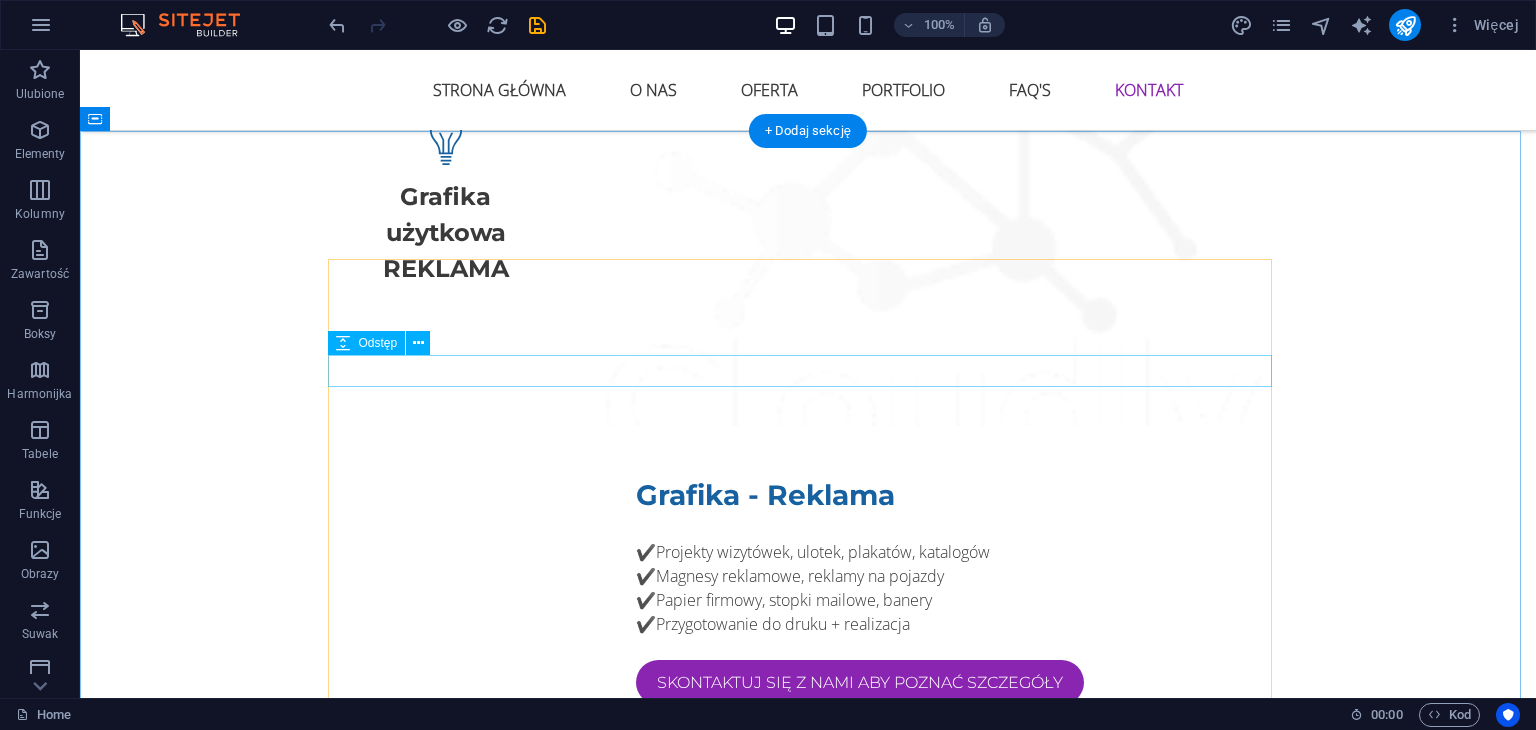 scroll, scrollTop: 6668, scrollLeft: 0, axis: vertical 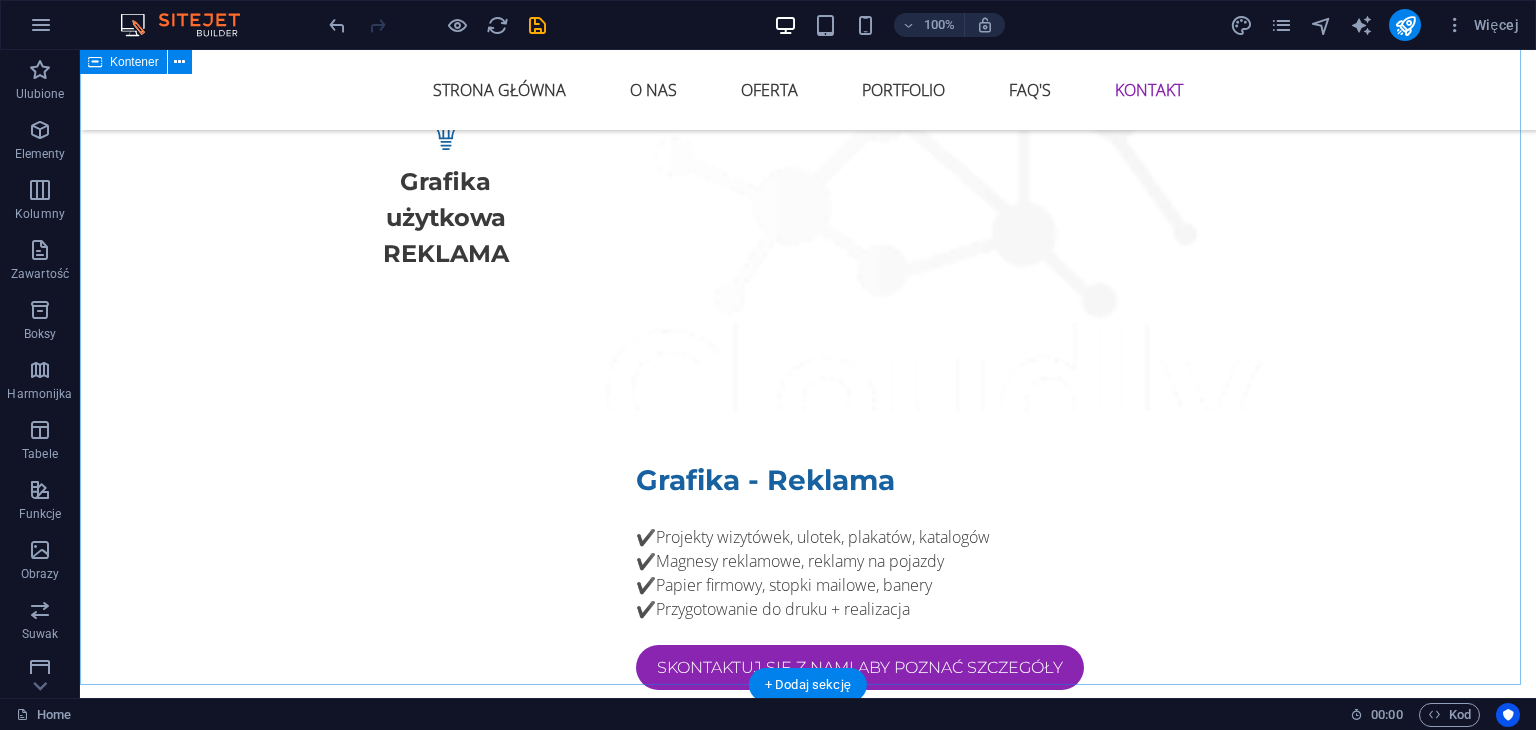 click on "NAPISZ DO NAS Zrób pierwszy krok do lepszego wizerunku. Masz pytanie? Potrzebujesz oferty? A może chcesz zbudować markę od podstaw? Napisz do nas – odpowiemy w ciągu 24 godzin. Nieczytelny? Załaduj nowy WYŚLIJ" at bounding box center [808, 3119] 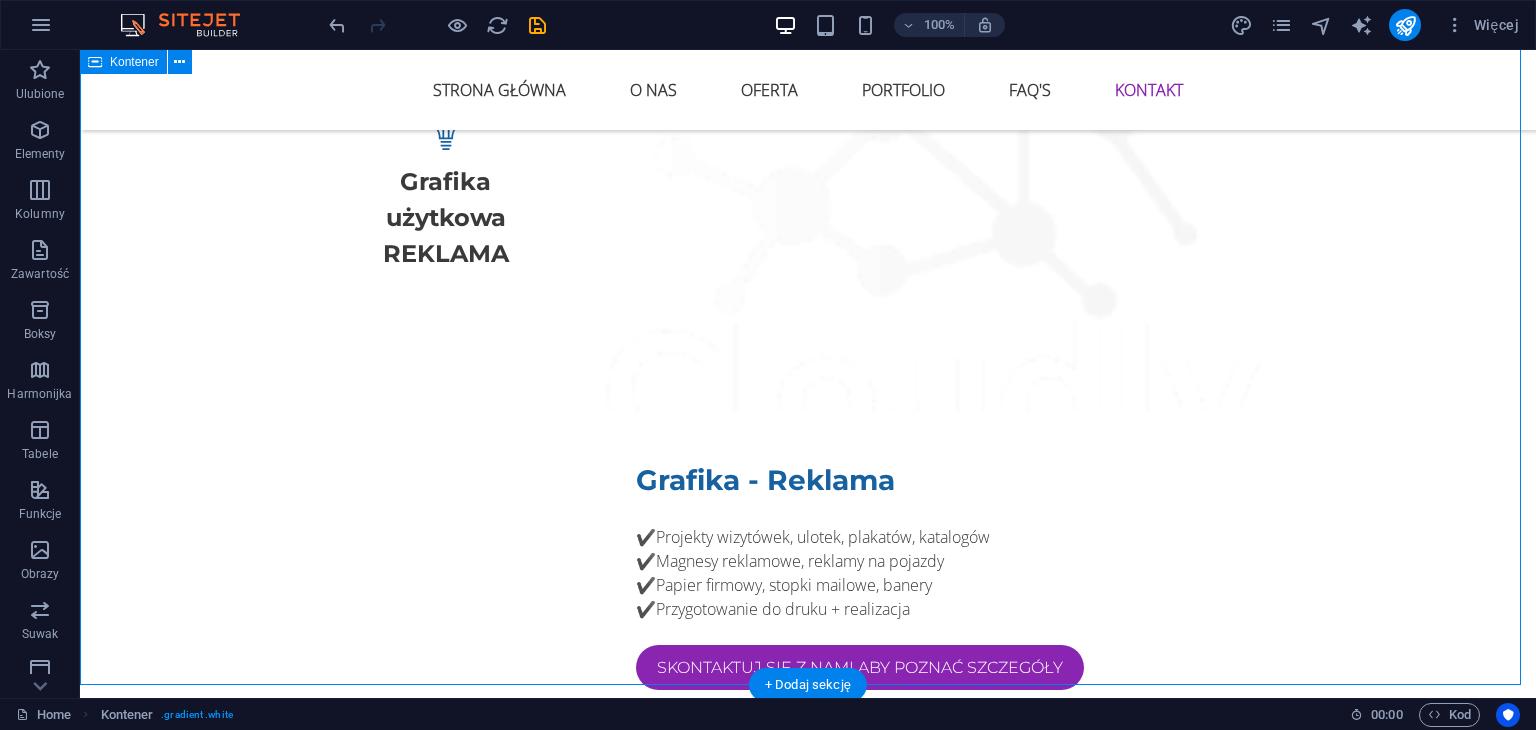 click on "NAPISZ DO NAS Zrób pierwszy krok do lepszego wizerunku. Masz pytanie? Potrzebujesz oferty? A może chcesz zbudować markę od podstaw? Napisz do nas – odpowiemy w ciągu 24 godzin. Nieczytelny? Załaduj nowy WYŚLIJ" at bounding box center [808, 3119] 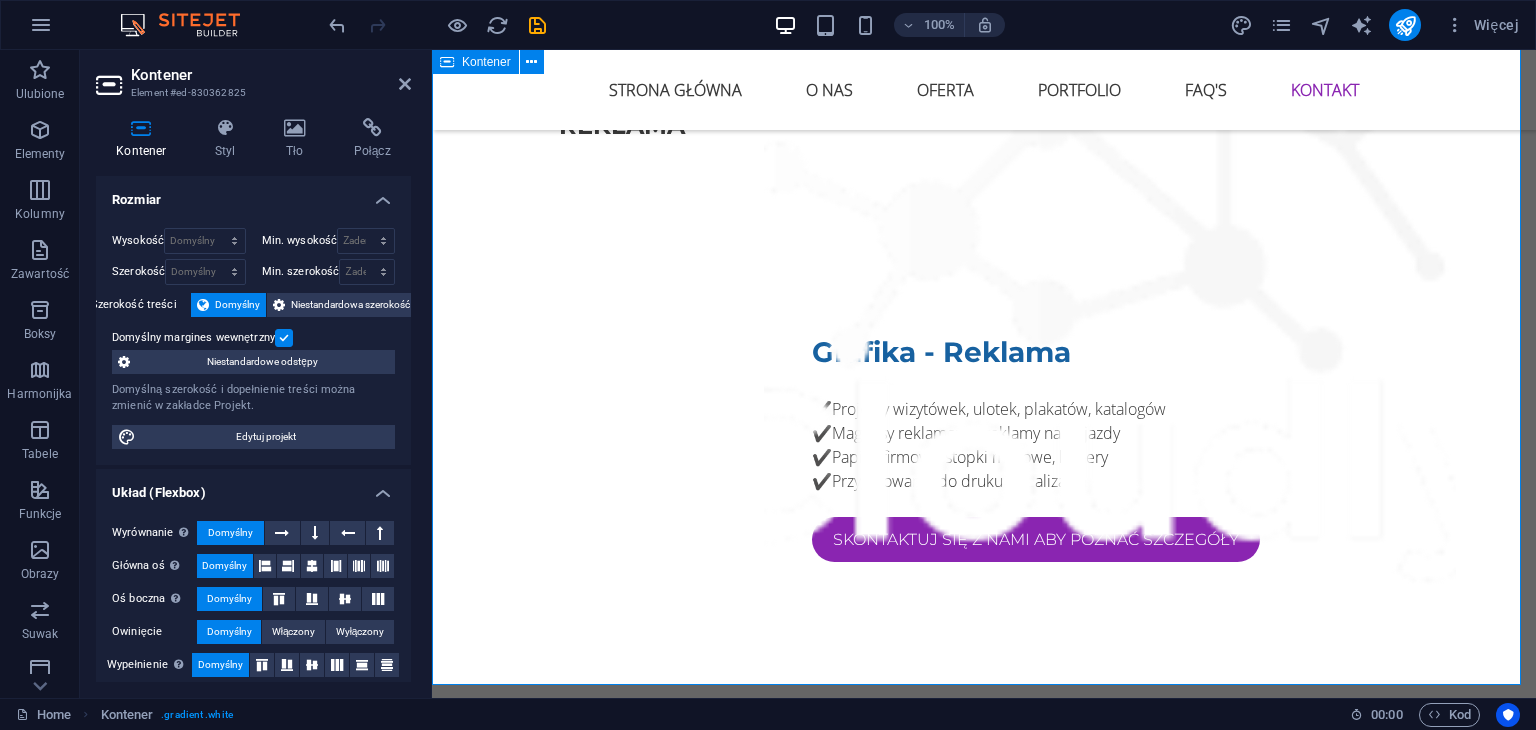 scroll, scrollTop: 6868, scrollLeft: 0, axis: vertical 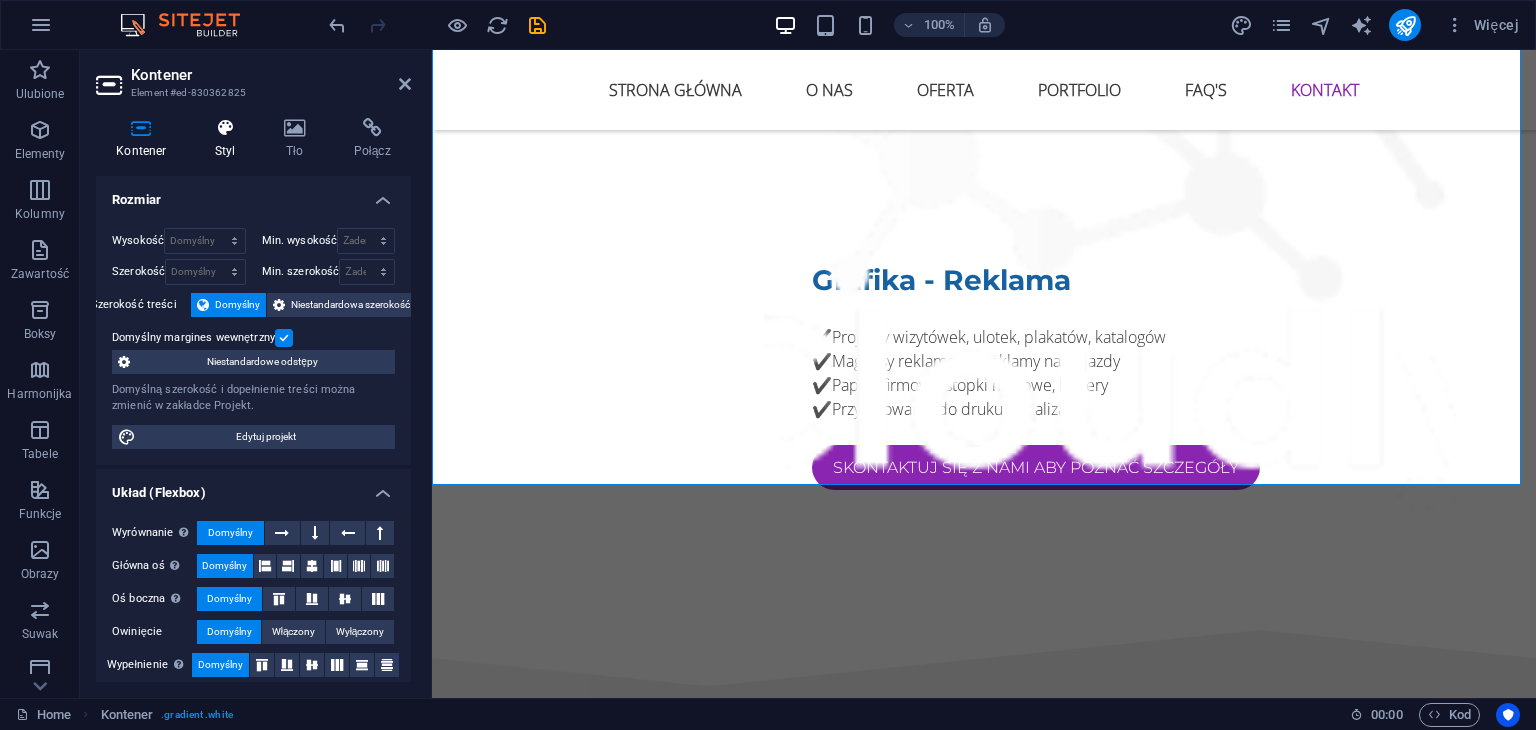 click on "Styl" at bounding box center [229, 139] 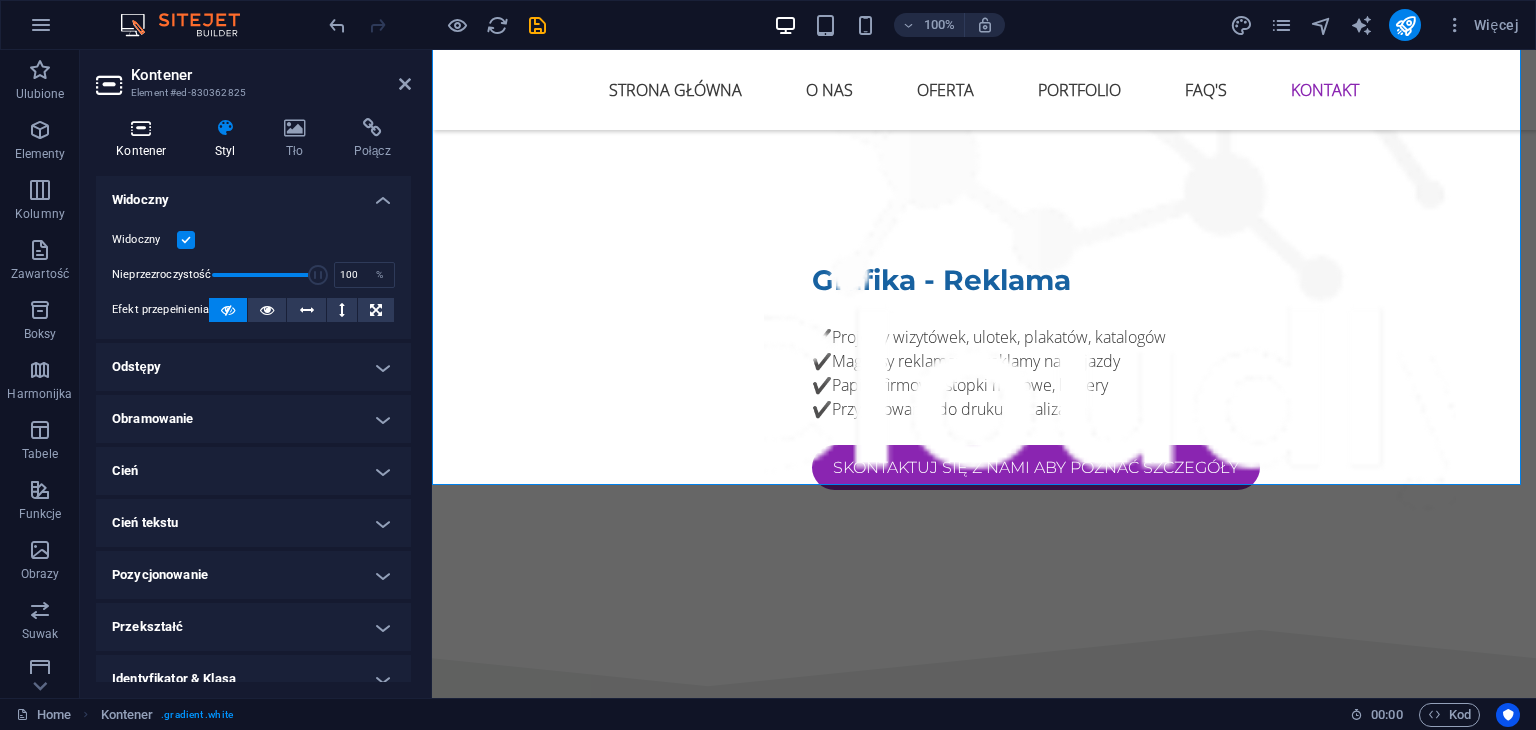 click at bounding box center (141, 128) 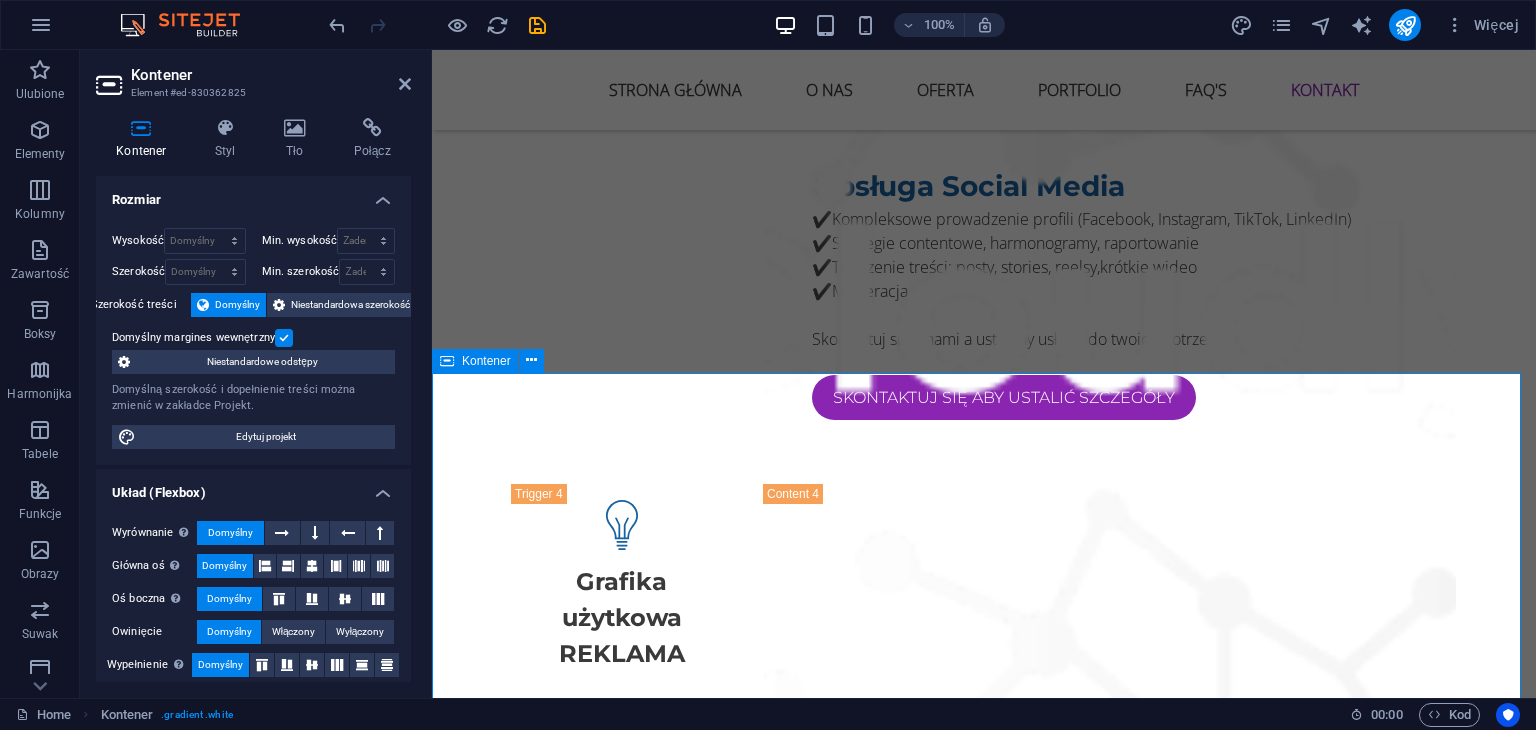 scroll, scrollTop: 6968, scrollLeft: 0, axis: vertical 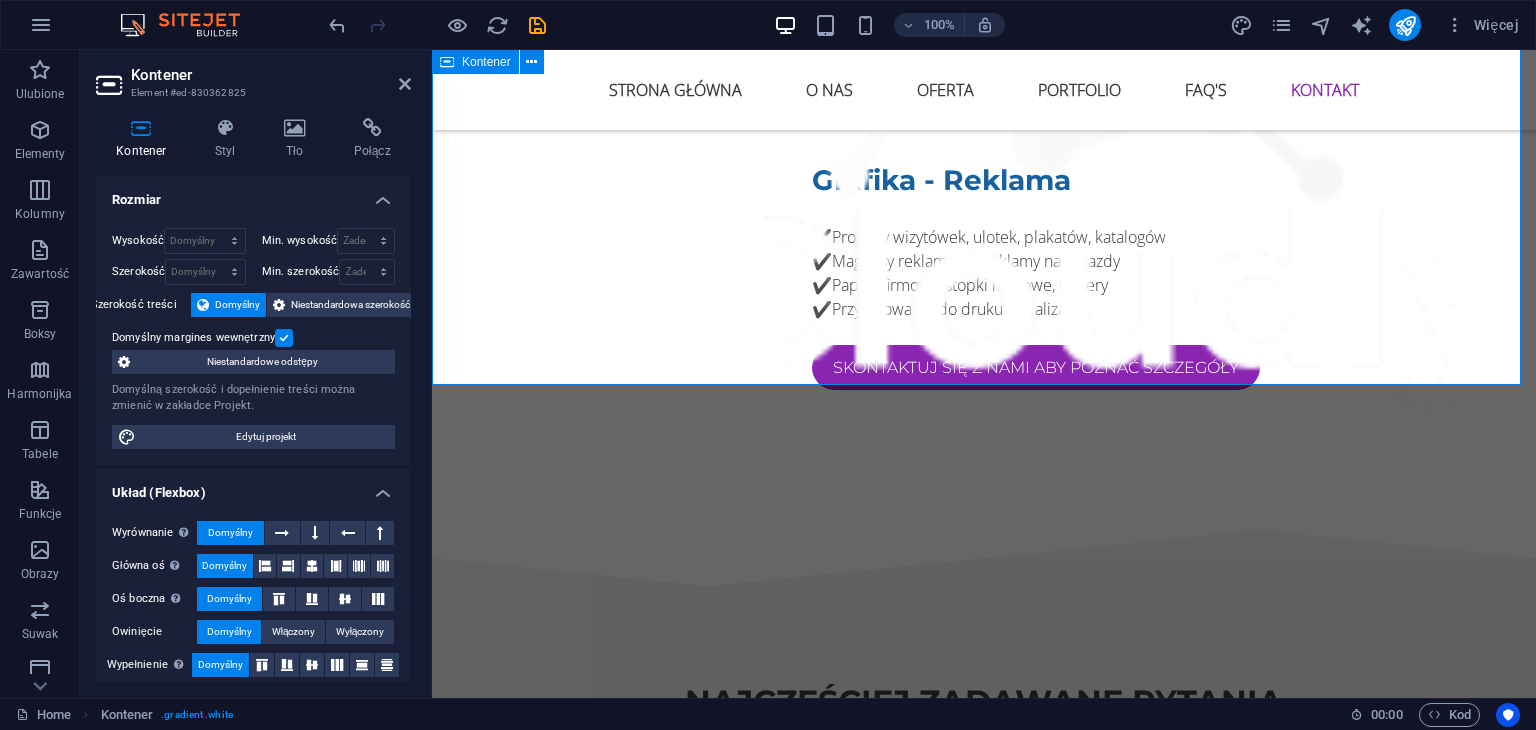click on "NAPISZ DO NAS Zrób pierwszy krok do lepszego wizerunku. Masz pytanie? Potrzebujesz oferty? A może chcesz zbudować markę od podstaw? Napisz do nas – odpowiemy w ciągu 24 godzin. Nieczytelny? Załaduj nowy WYŚLIJ" at bounding box center (984, 2819) 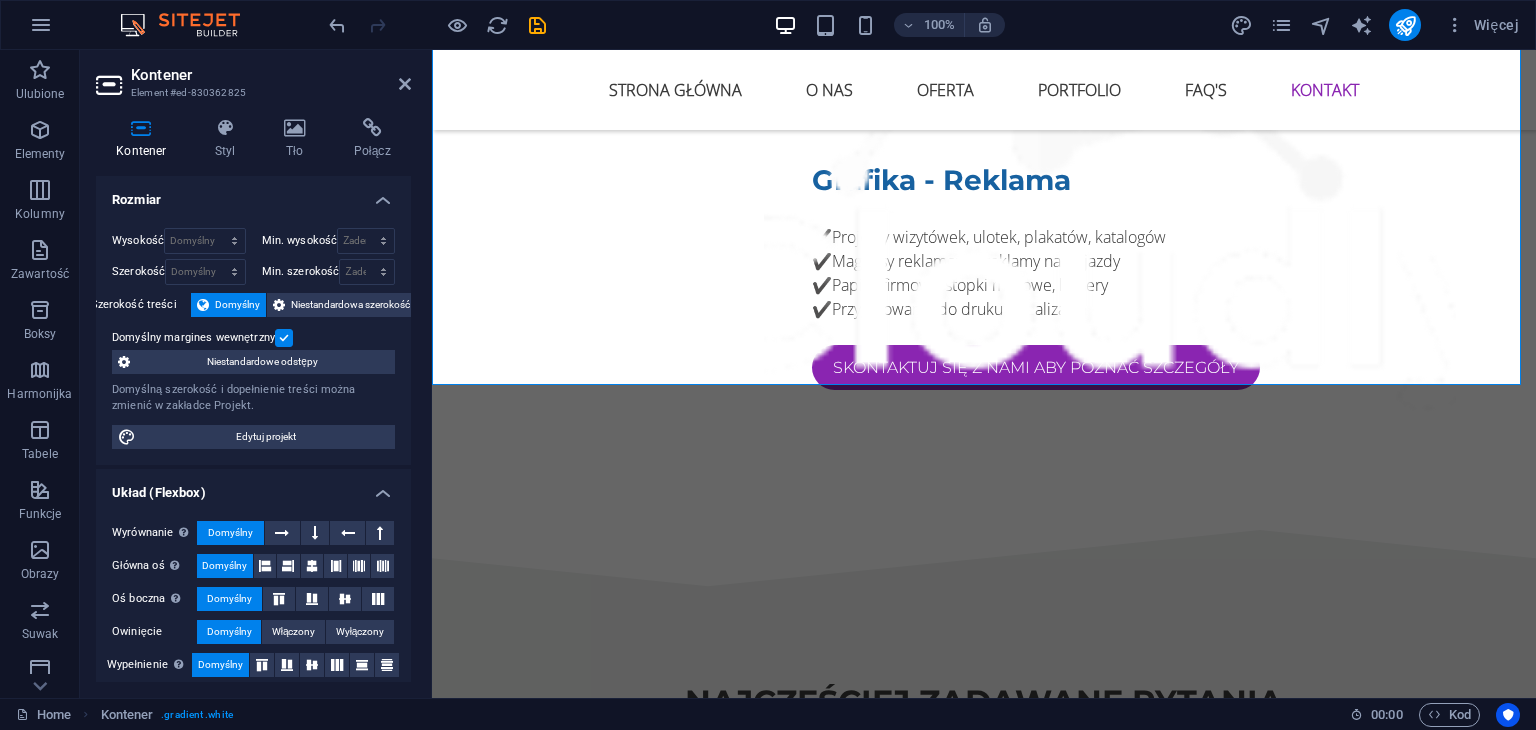 click on "Kontak: WINS Agency   [EMAIL] [PHONE]  www.winsagency.pl NIP: [SSN]." at bounding box center (984, 3606) 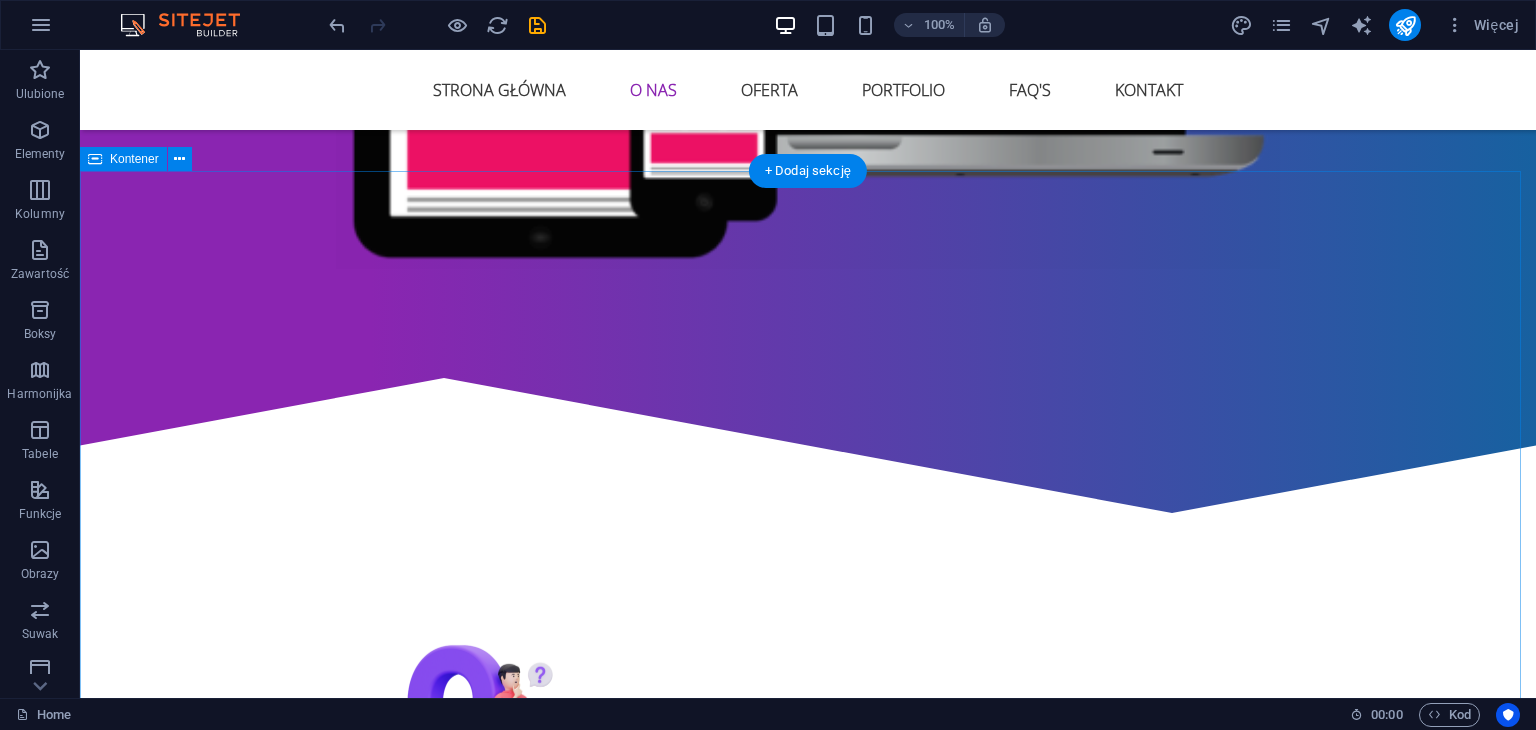scroll, scrollTop: 1100, scrollLeft: 0, axis: vertical 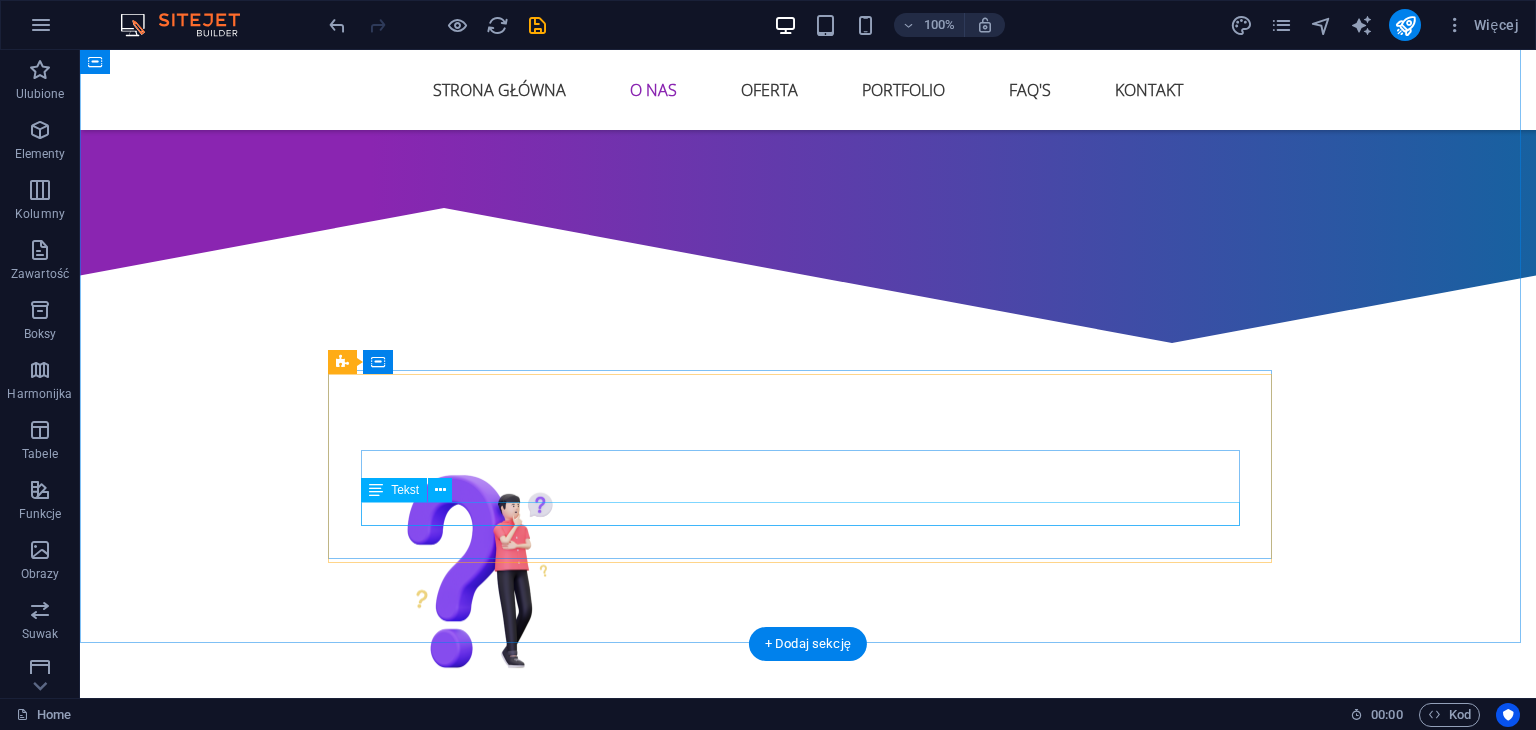 click on "Strony WWW - Reklama - Branding - Social Media" at bounding box center [808, 1125] 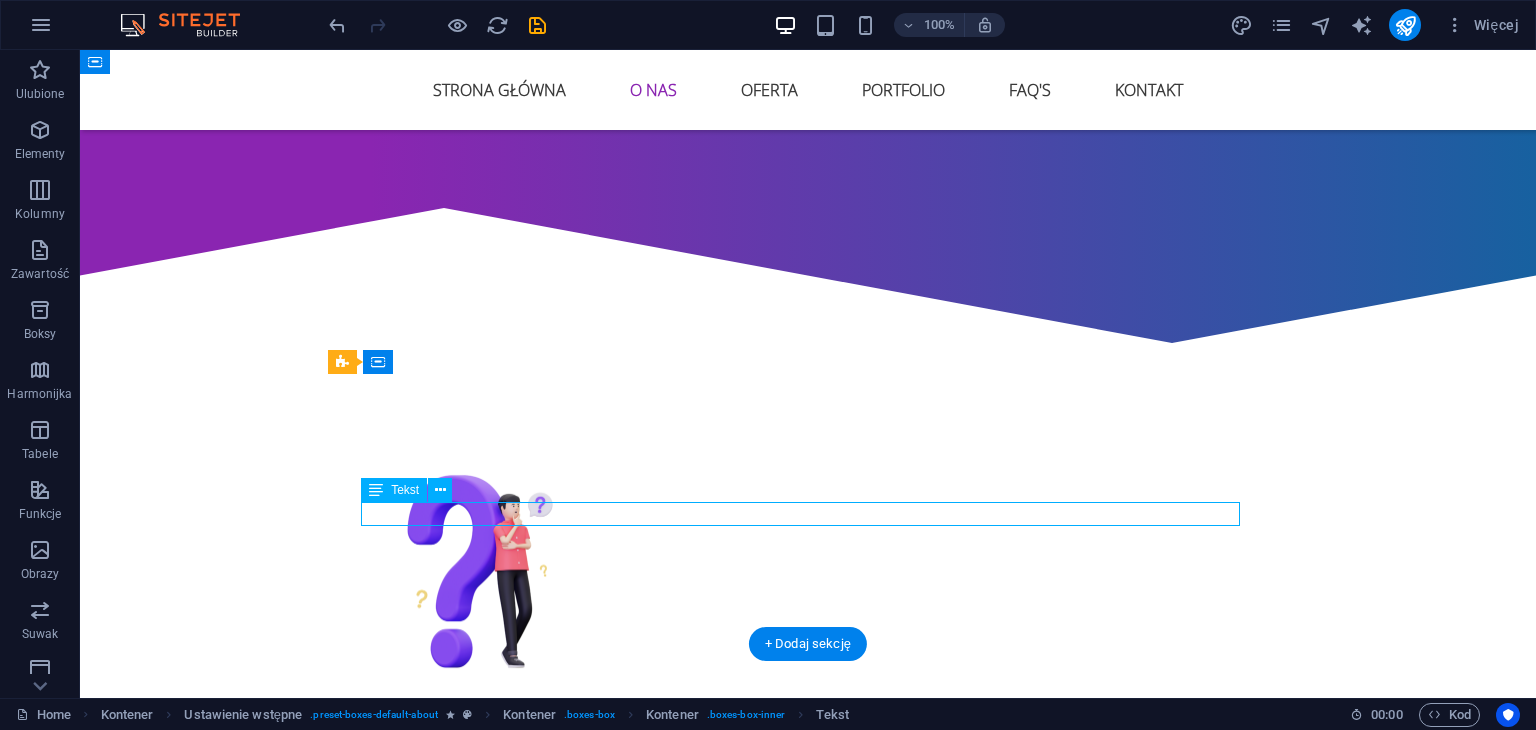 click on "Strony WWW - Reklama - Branding - Social Media" at bounding box center (808, 1125) 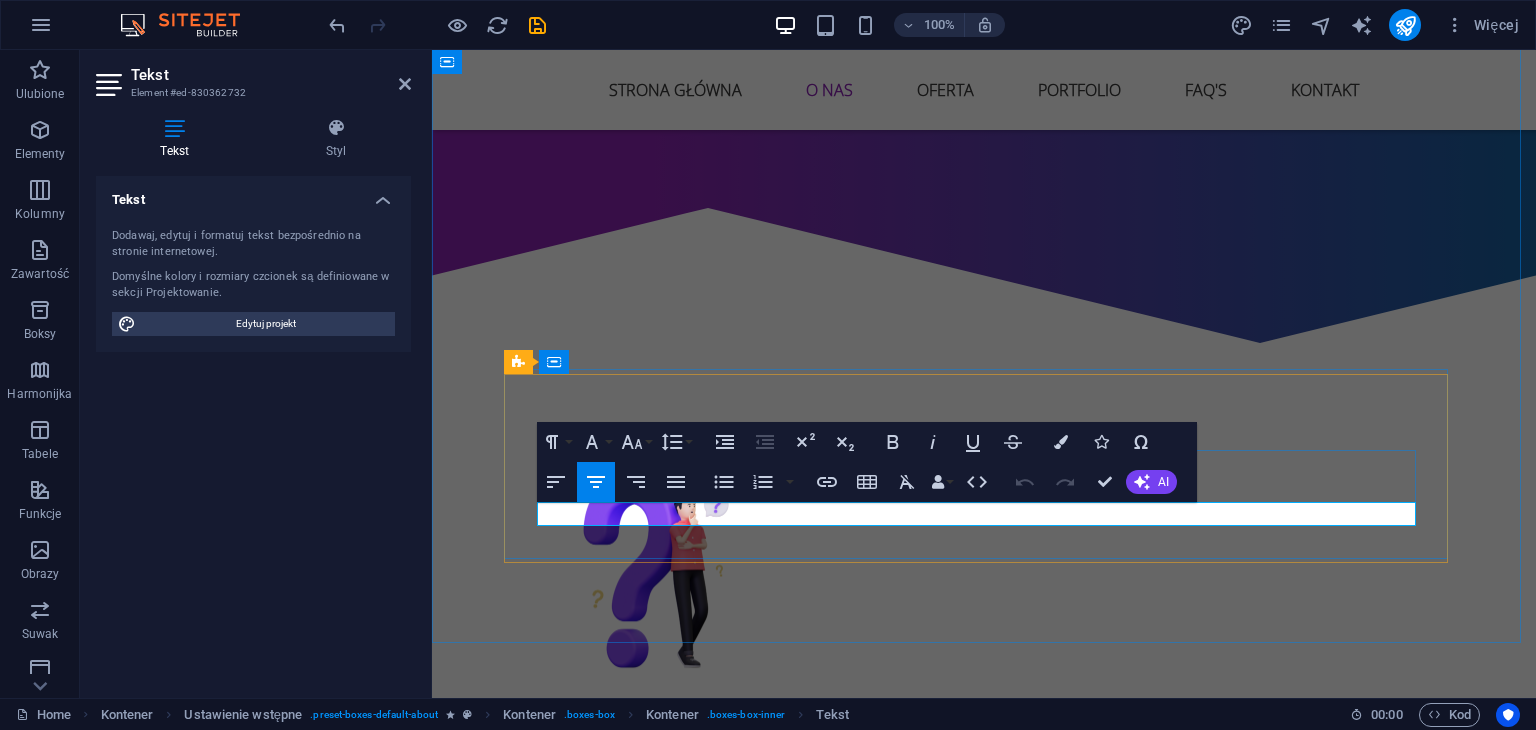 click on "Strony WWW - Reklama - Branding - Social Media" at bounding box center [984, 1125] 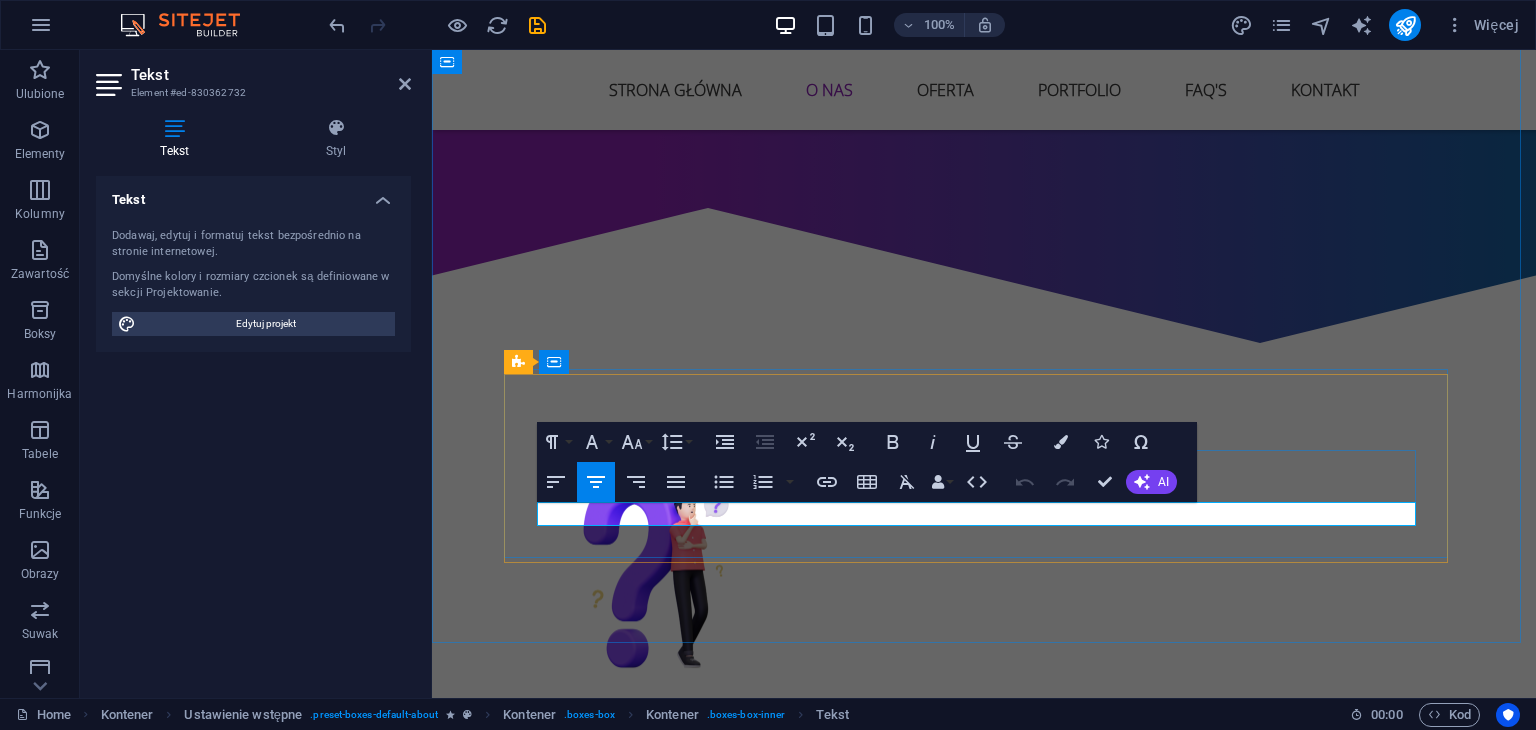 click on "Strony WWW - Reklama - Branding - Social Media" at bounding box center [984, 1125] 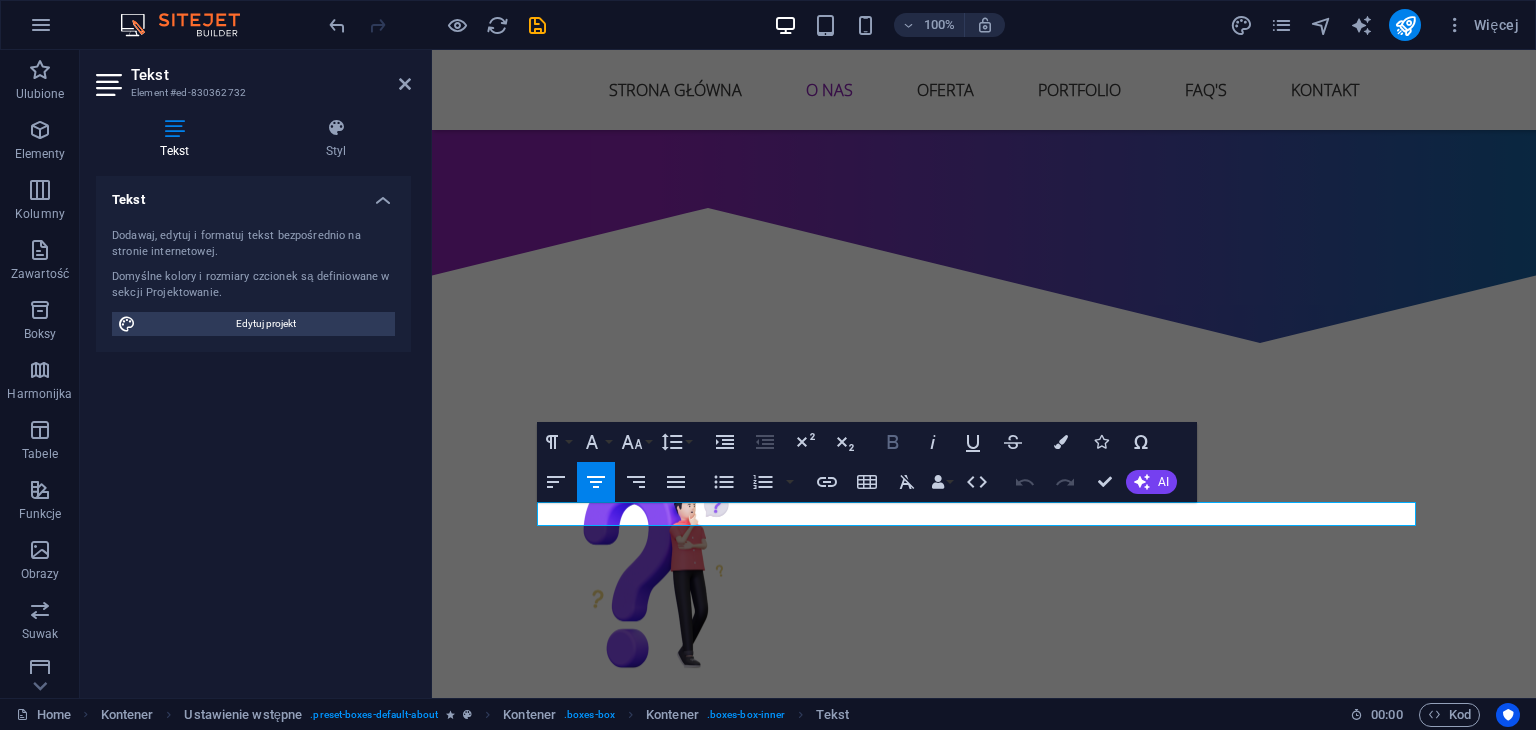 click 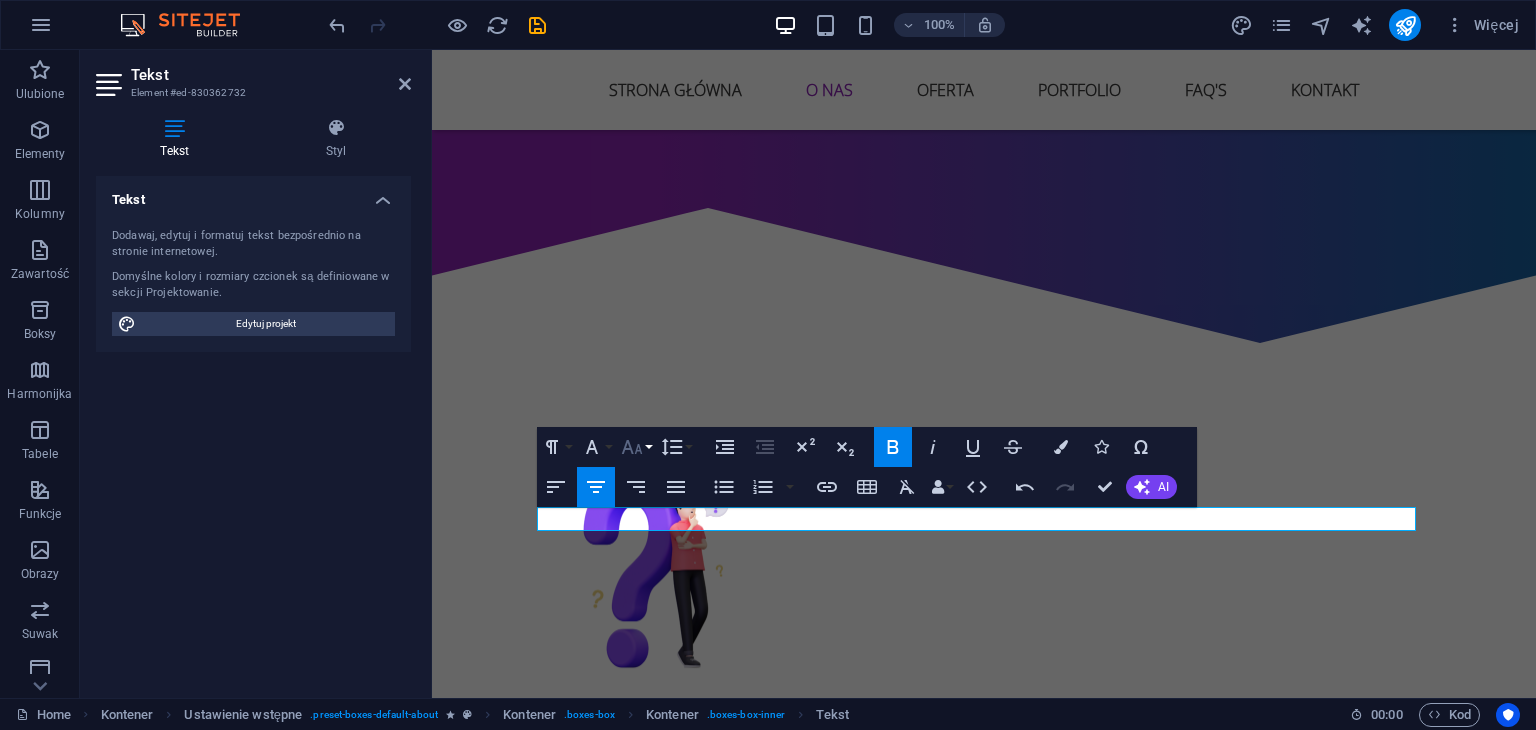 click on "Font Size" at bounding box center (636, 447) 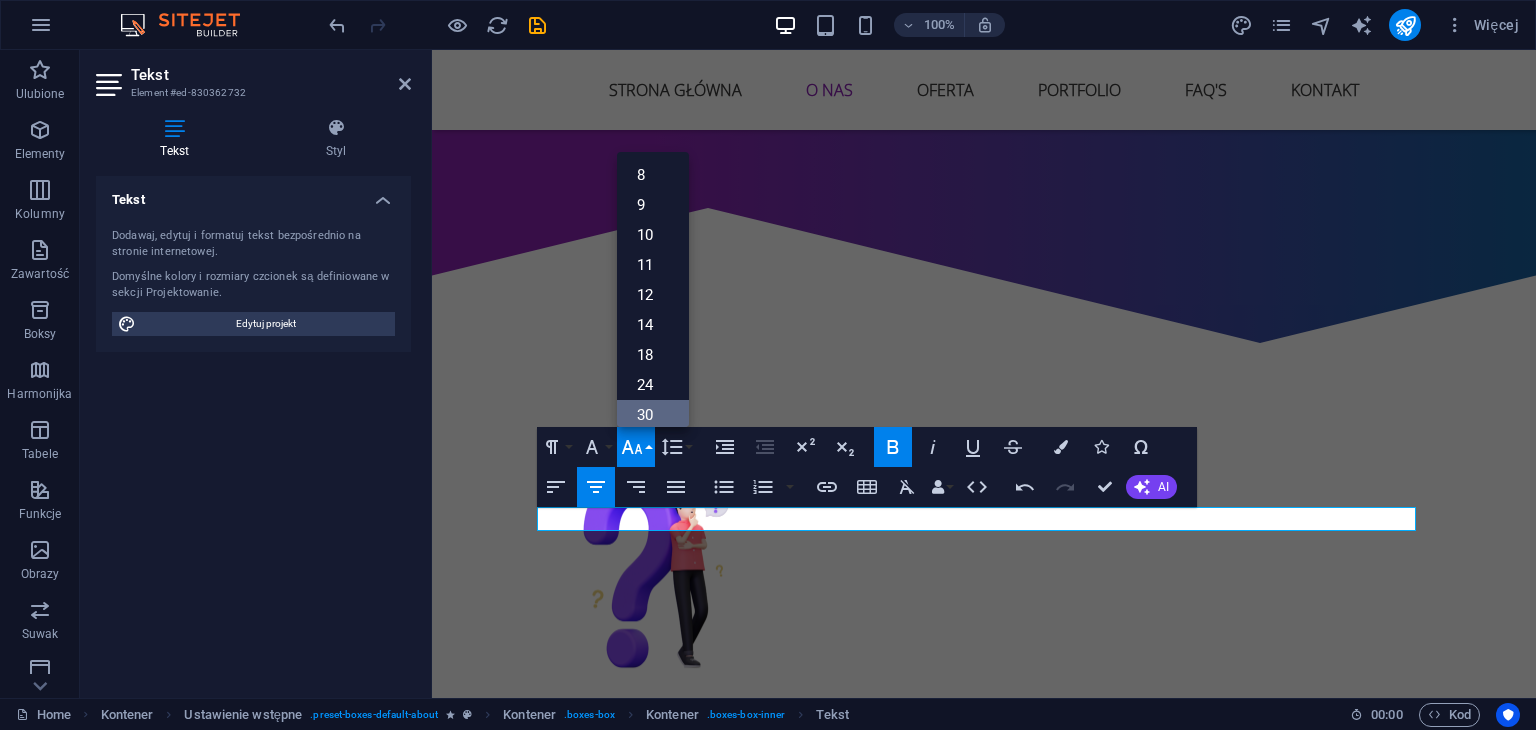 click on "30" at bounding box center (653, 415) 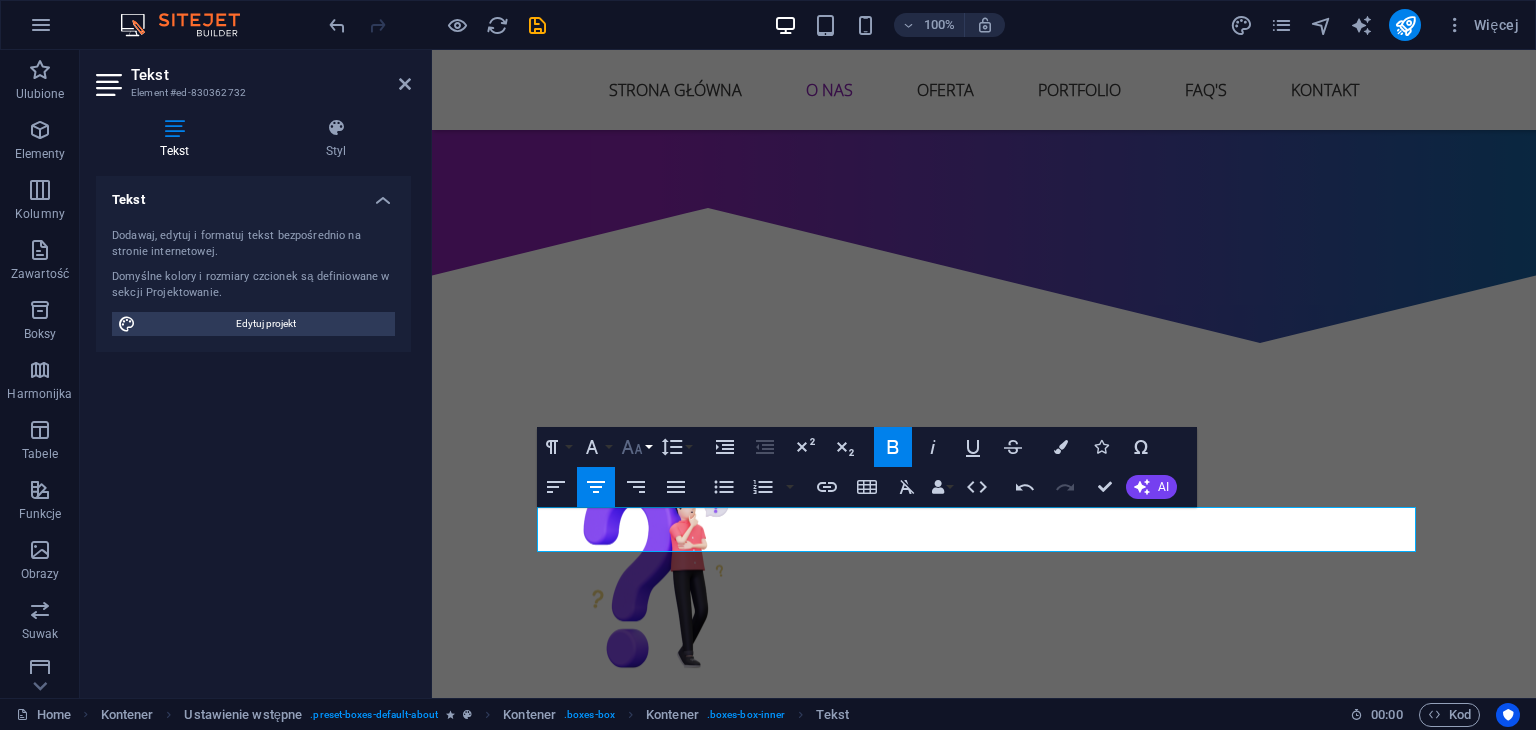 click 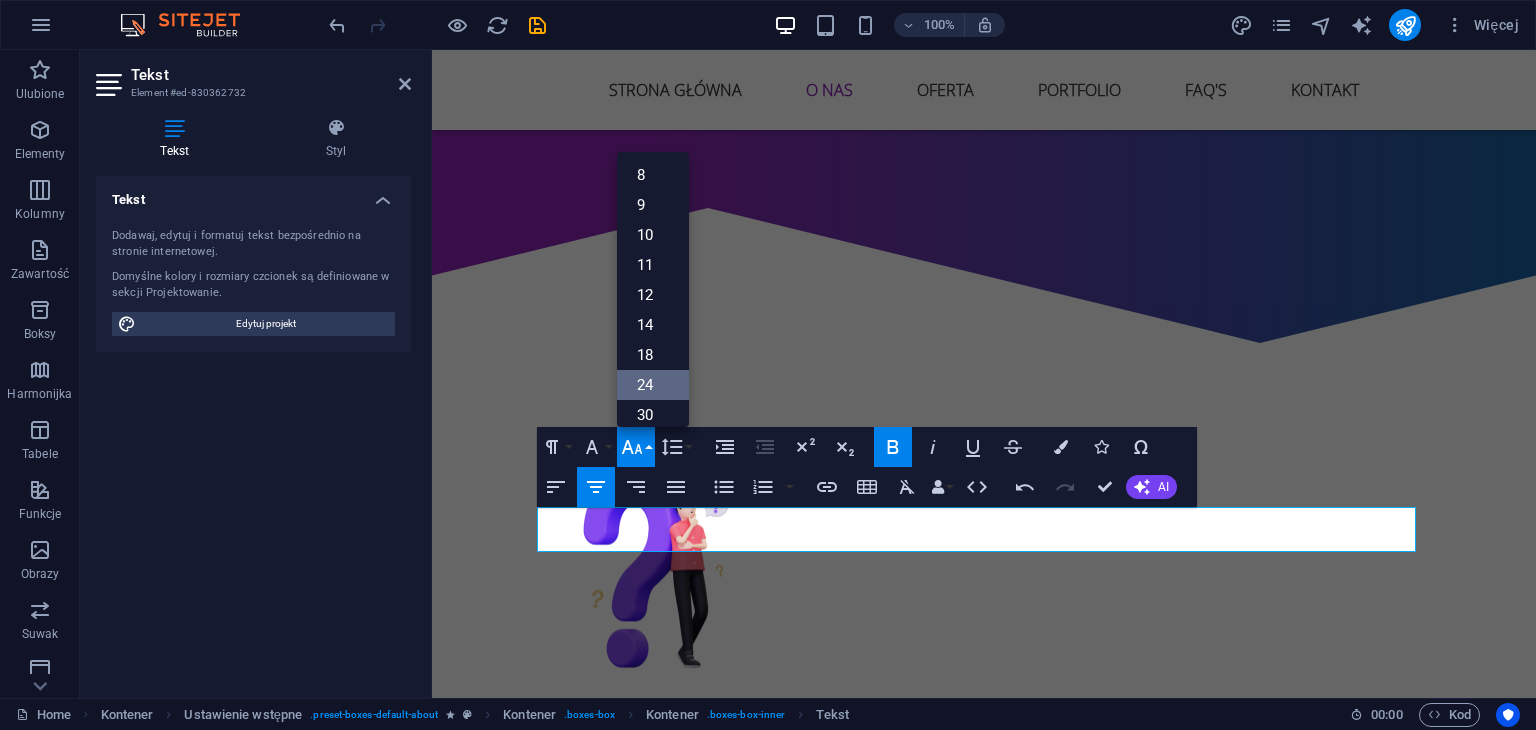 click on "24" at bounding box center (653, 385) 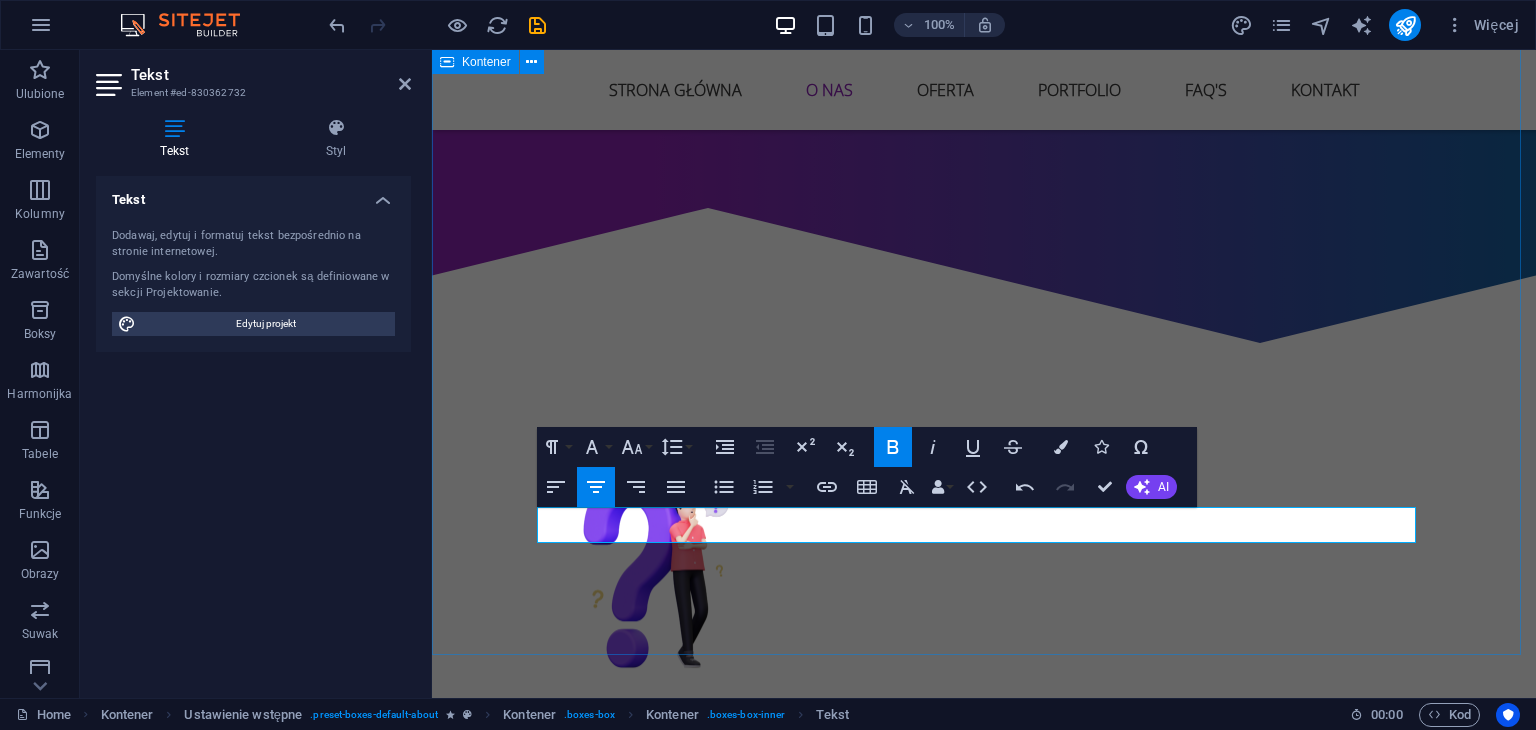 click on "kIM JESTEŚMY ? WINS Agency to niezależna agencja brandingowo-marketingowa specjalizująca się w budowaniu marek od podstaw oraz zarządzaniu komunikacją w kanałach online. Łączymy strategię, estetykę i nowoczesne narzędzia, aby tworzyć marki gotowe na dynamiczny rynek. Nasz zespół to osoby, którzy stawiają na jakość, zrozumienie klienta i długoterminową wartość. Nie działamy przypadkowo – każda decyzja opiera się na przemyślanej koncepcji i analizie. Oferta Tworzymy dla Ciebie Strony WWW - Reklama - Branding - Social Media" at bounding box center [984, 819] 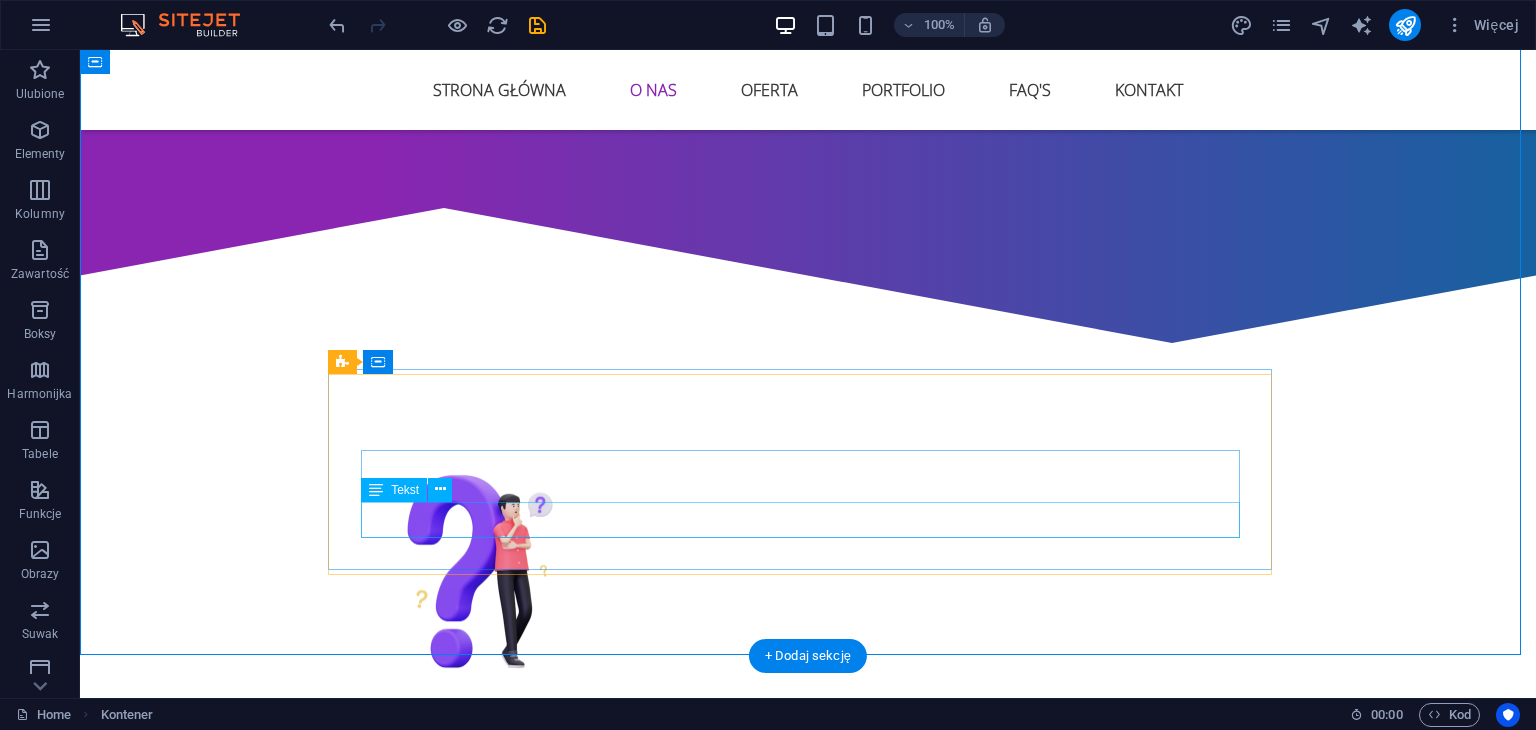 click on "Strony WWW - Reklama - Branding - Social Media" at bounding box center [808, 1131] 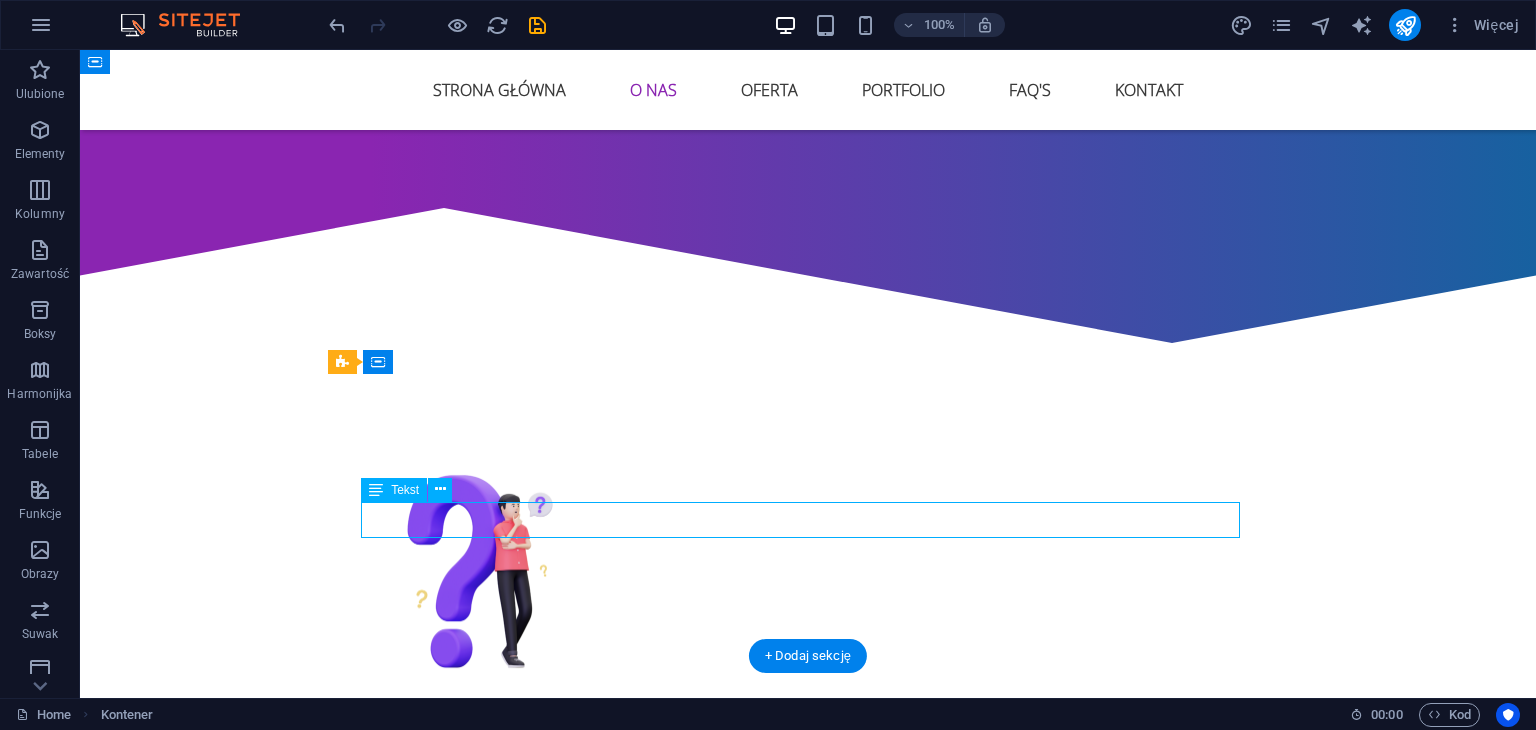 click on "Strony WWW - Reklama - Branding - Social Media" at bounding box center (808, 1131) 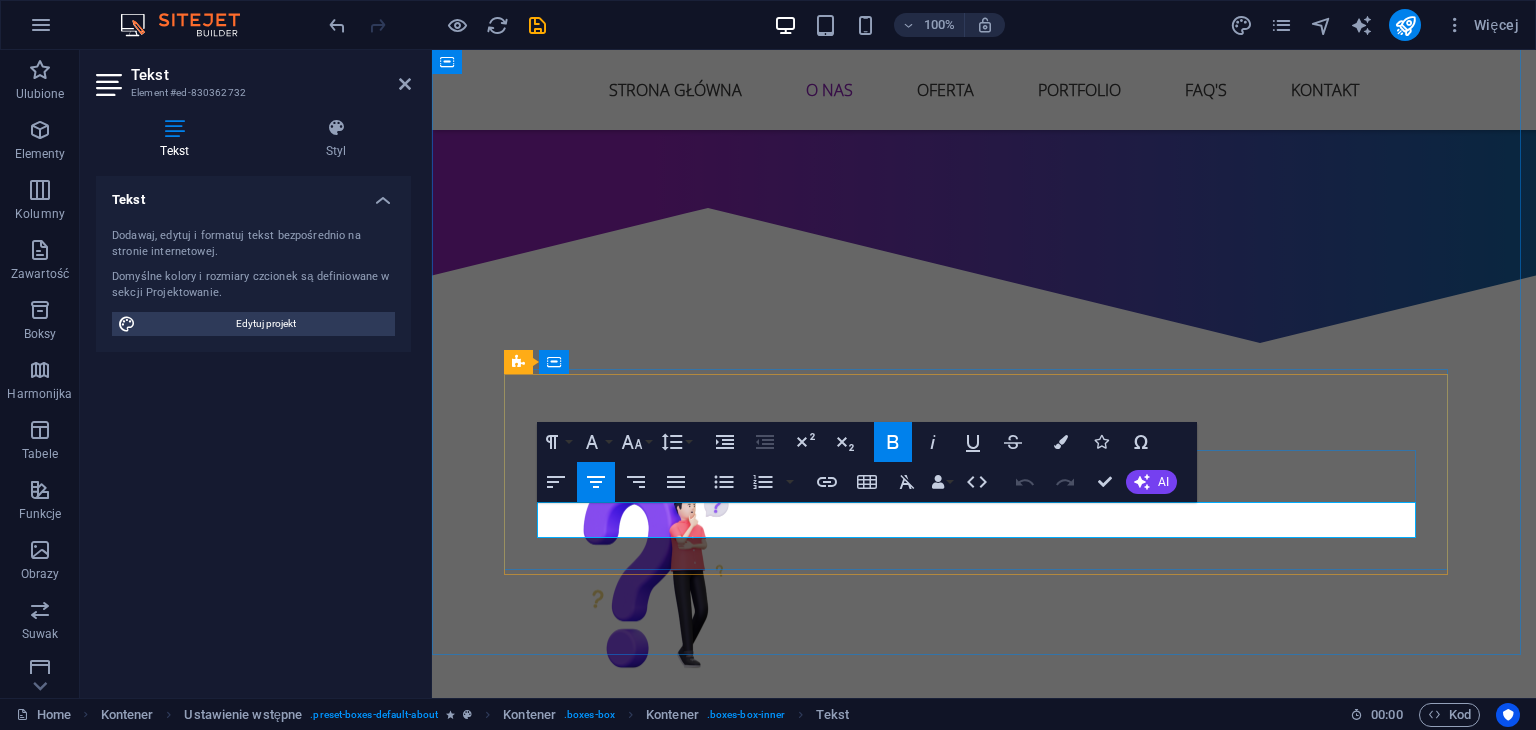 click on "Strony WWW - Reklama - Branding - Social Media" at bounding box center [984, 1130] 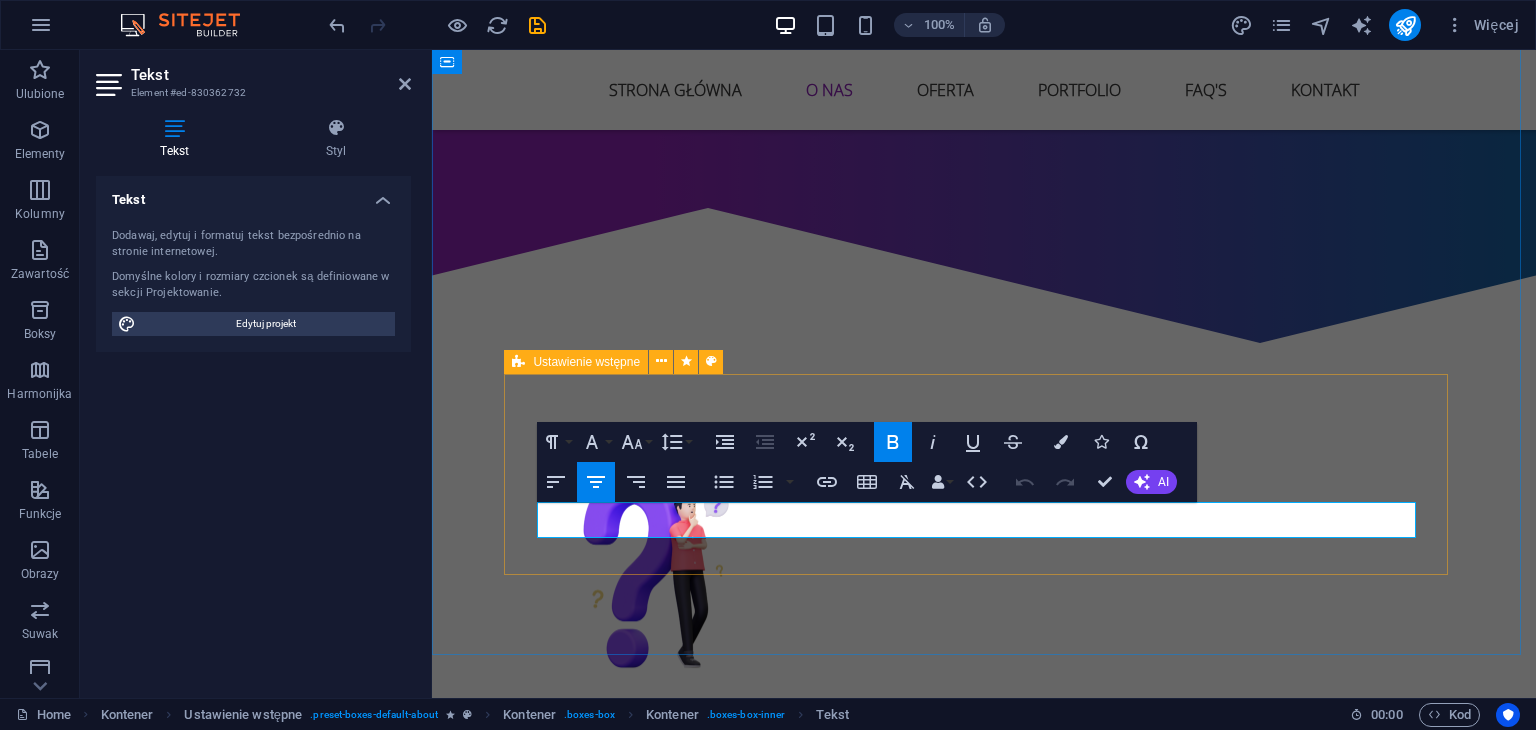 click on "kIM JESTEŚMY ? WINS Agency to niezależna agencja brandingowo-marketingowa specjalizująca się w budowaniu marek od podstaw oraz zarządzaniu komunikacją w kanałach online. Łączymy strategię, estetykę i nowoczesne narzędzia, aby tworzyć marki gotowe na dynamiczny rynek. Nasz zespół to osoby, którzy stawiają na jakość, zrozumienie klienta i długoterminową wartość. Nie działamy przypadkowo – każda decyzja opiera się na przemyślanej koncepcji i analizie. Oferta Tworzymy dla Ciebie Strony WWW - Reklama - Branding - Social Media" at bounding box center (984, 819) 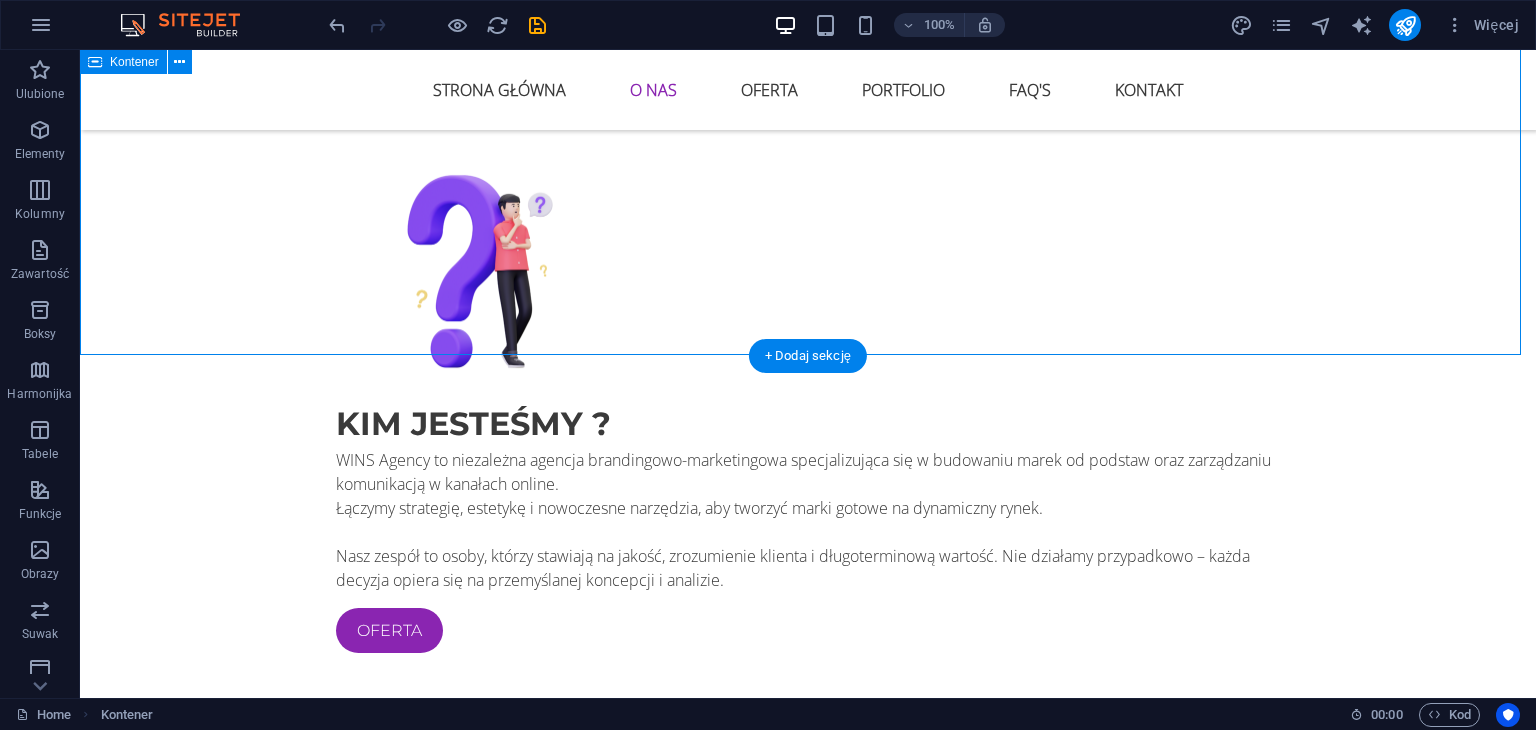 scroll, scrollTop: 1500, scrollLeft: 0, axis: vertical 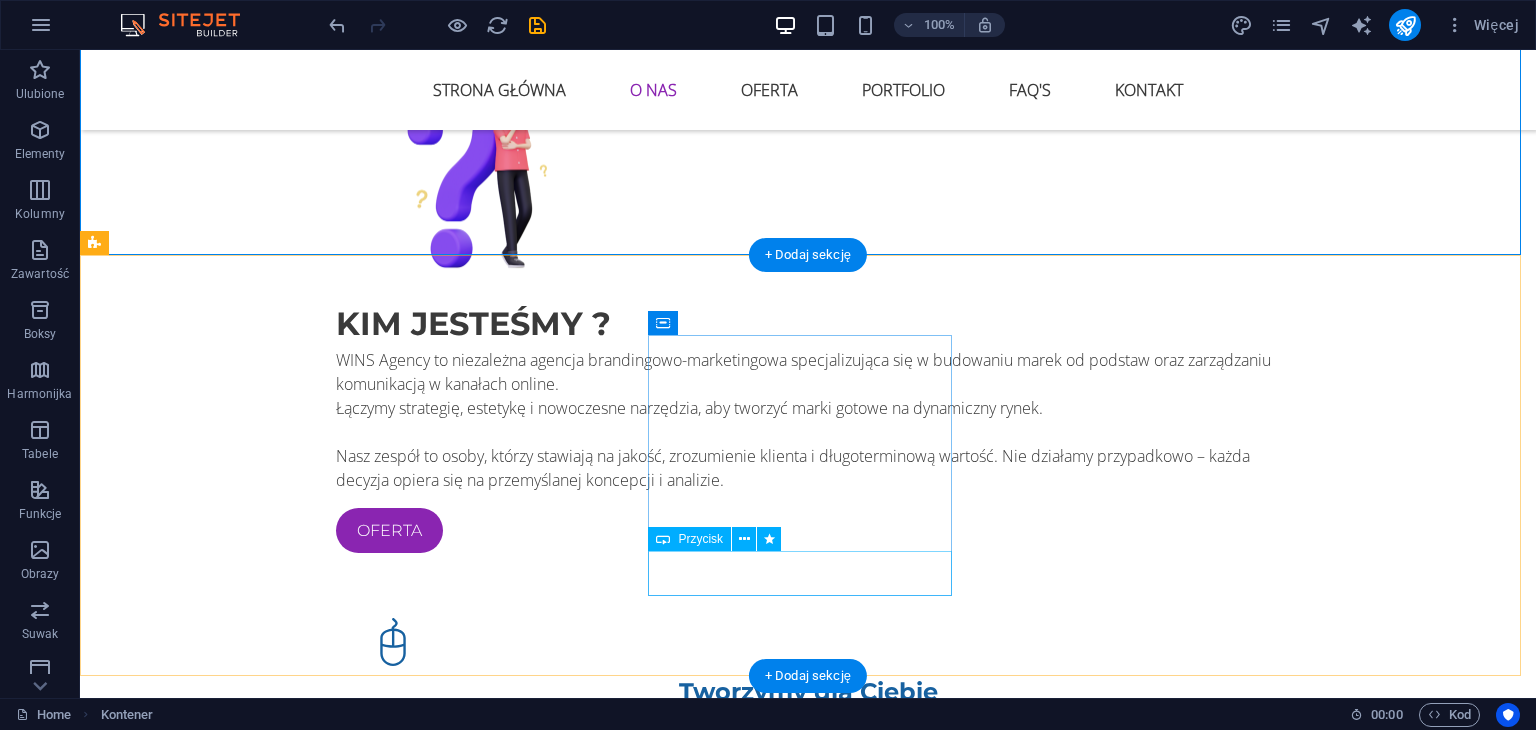click on "kontakt" at bounding box center [568, 1271] 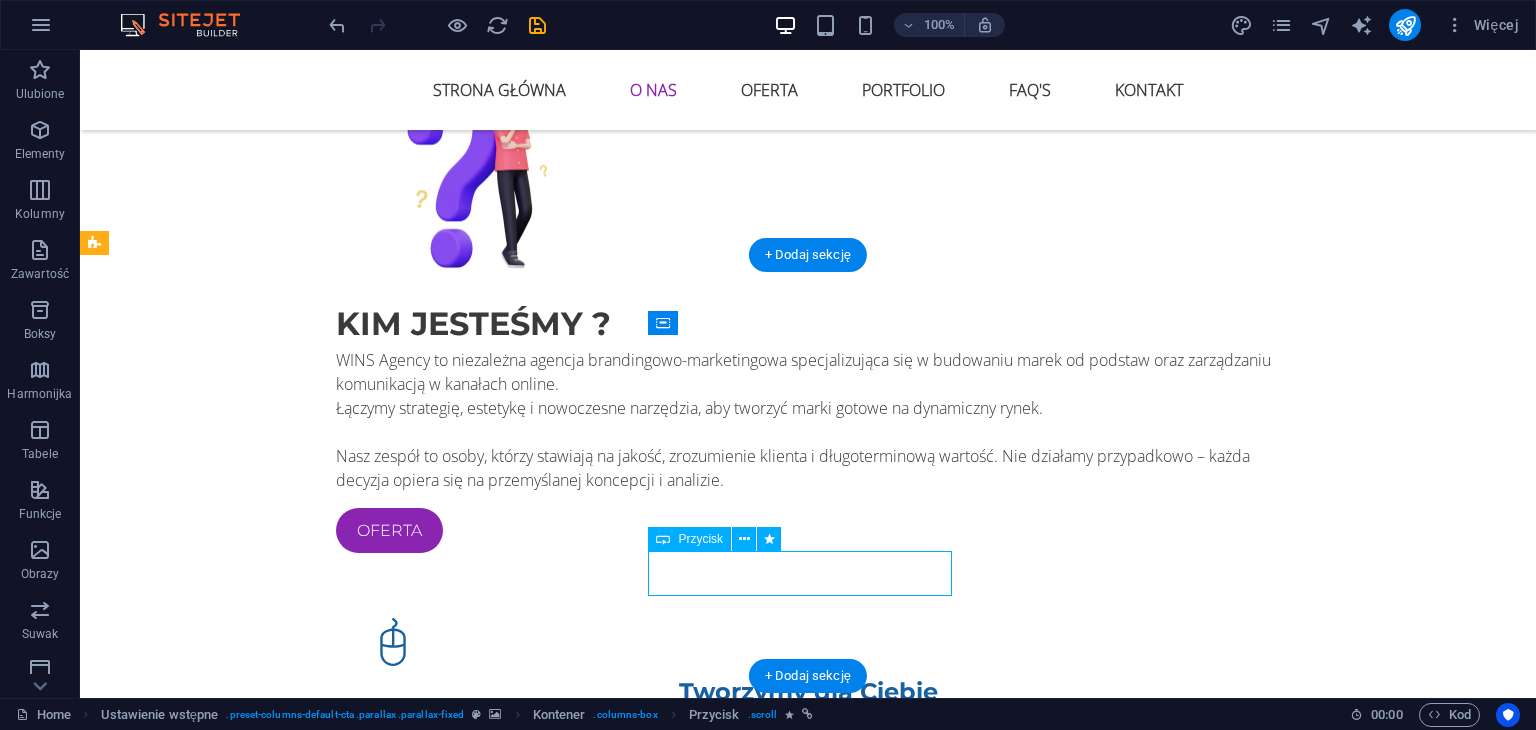 click on "kontakt" at bounding box center [568, 1271] 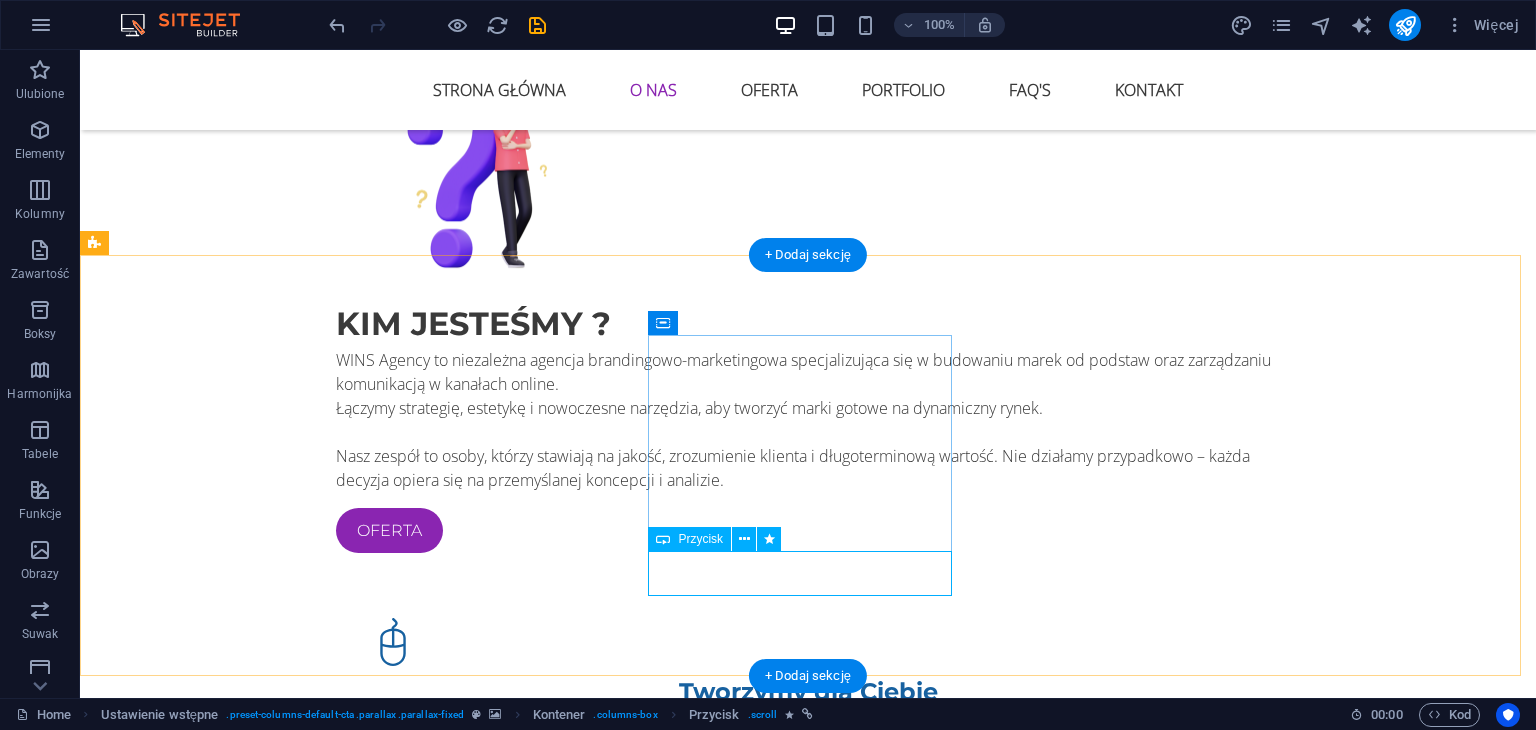 click on "kontakt" at bounding box center [568, 1271] 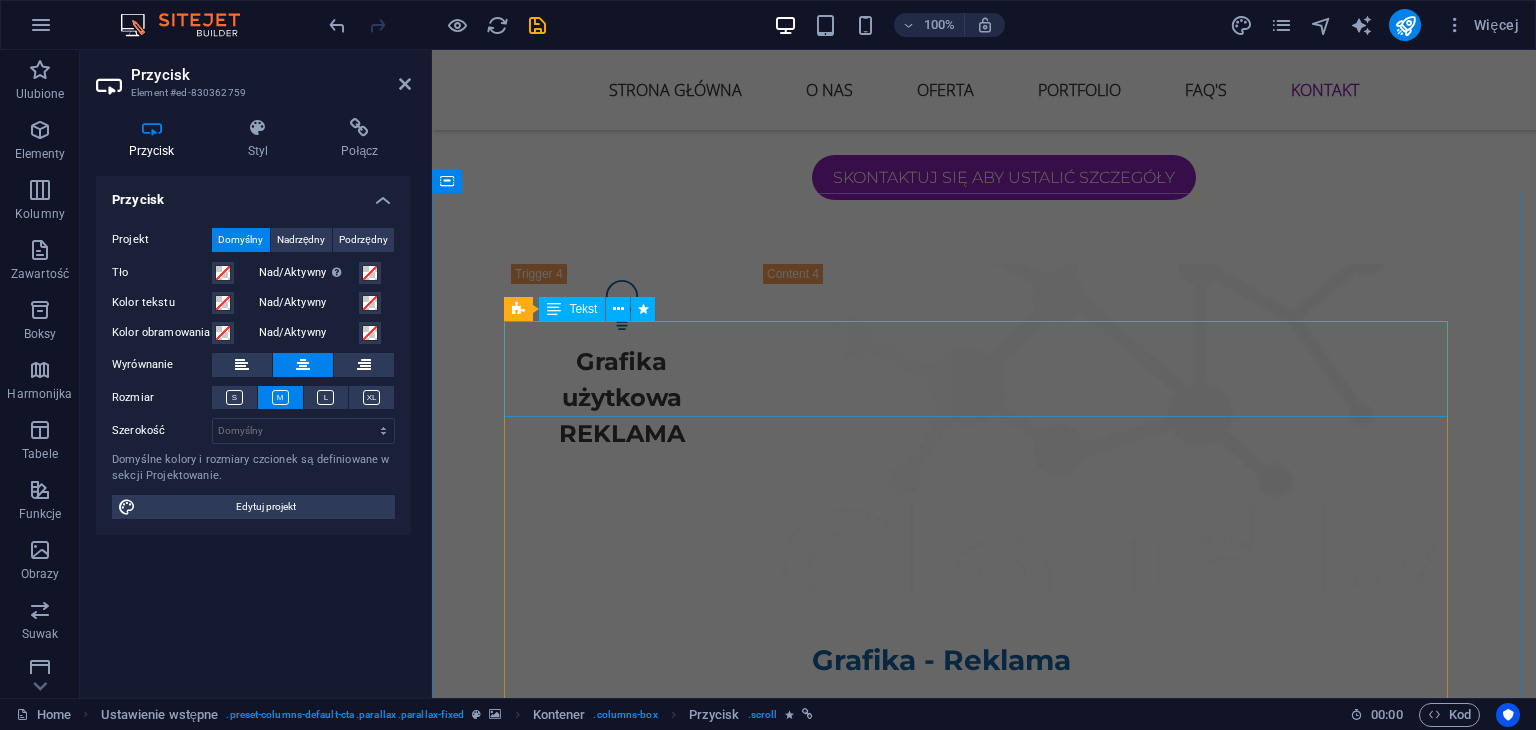 scroll, scrollTop: 6400, scrollLeft: 0, axis: vertical 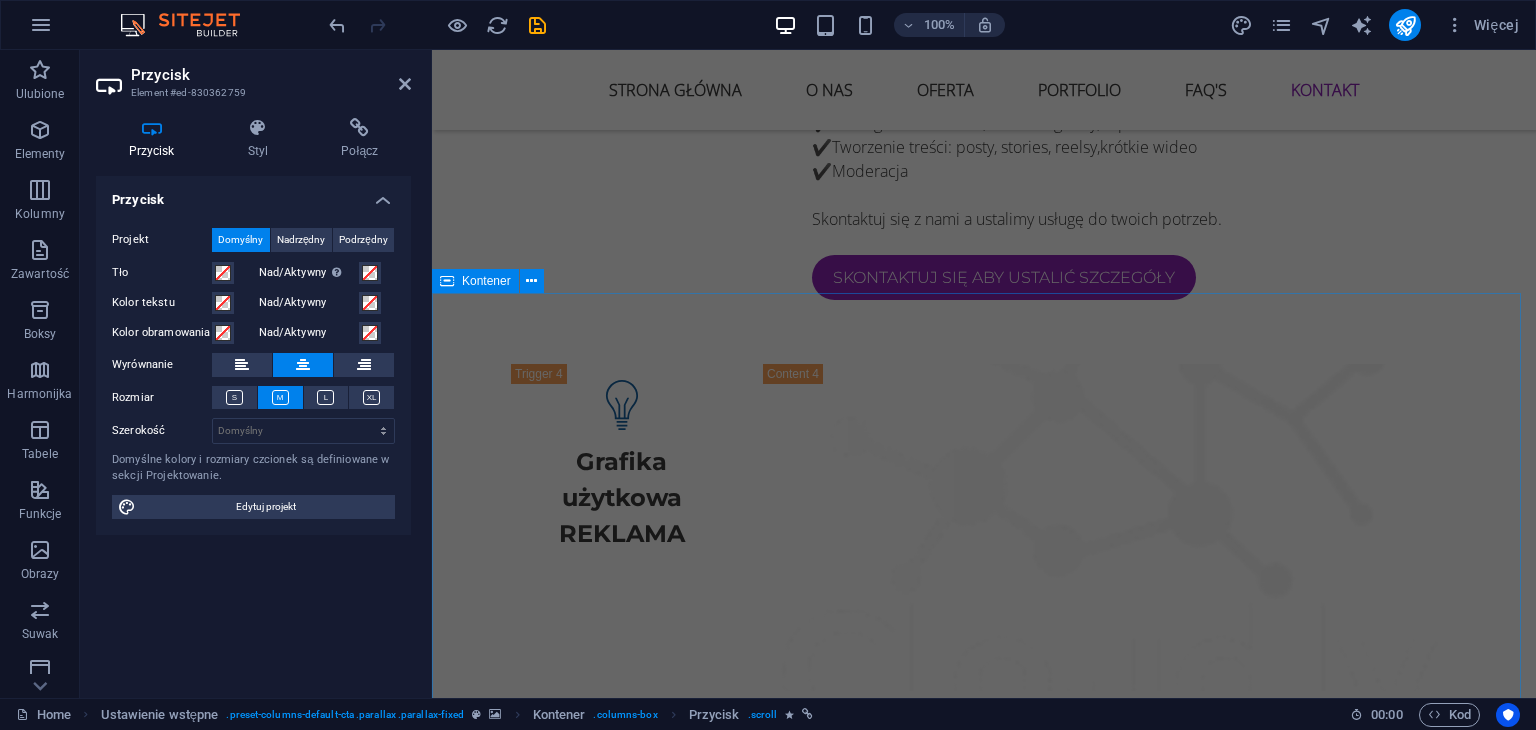 click on "Kontener" at bounding box center [486, 281] 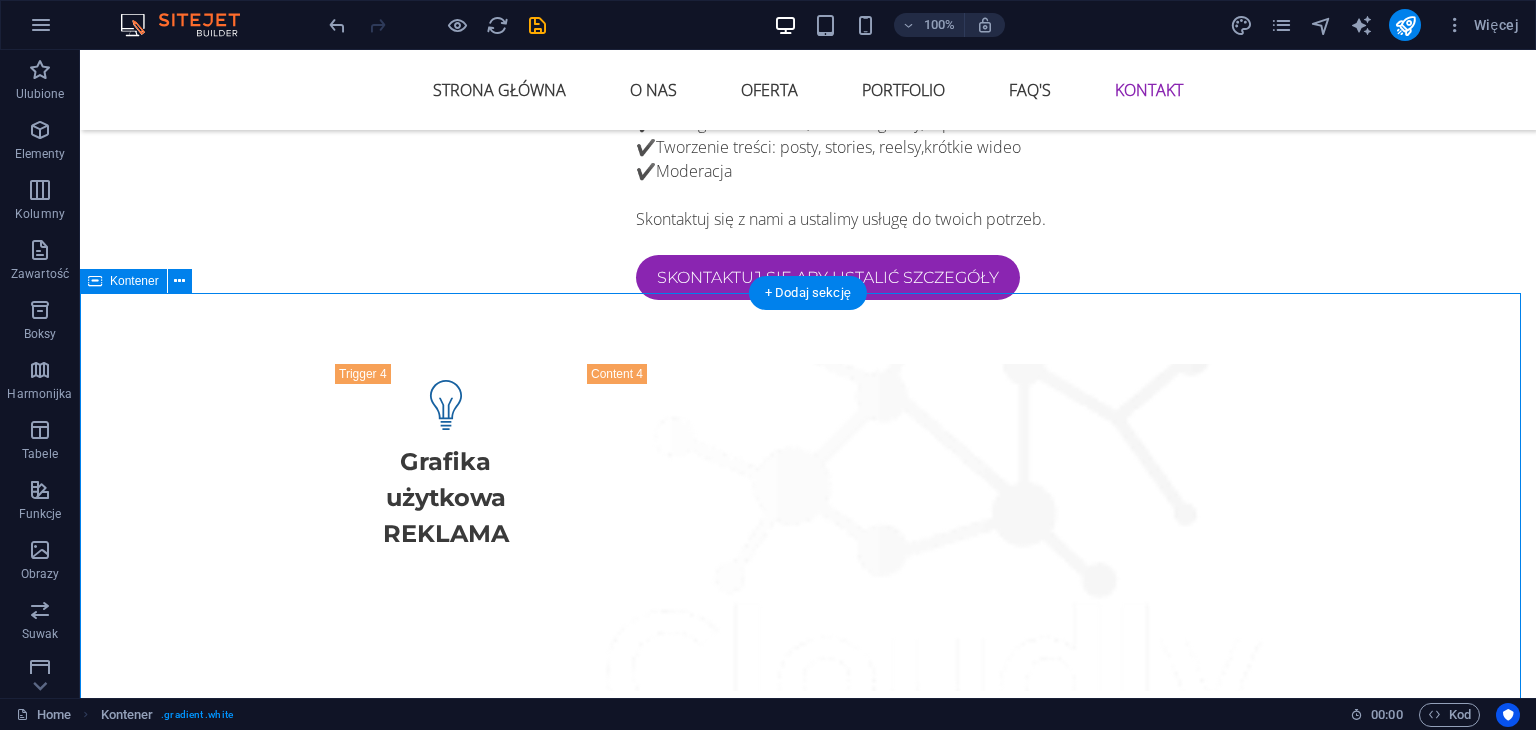 click on "NAPISZ DO NAS Zrób pierwszy krok do lepszego wizerunku. Masz pytanie? Potrzebujesz oferty? A może chcesz zbudować markę od podstaw? Napisz do nas – odpowiemy w ciągu 24 godzin. Nieczytelny? Załaduj nowy WYŚLIJ" at bounding box center [808, 3399] 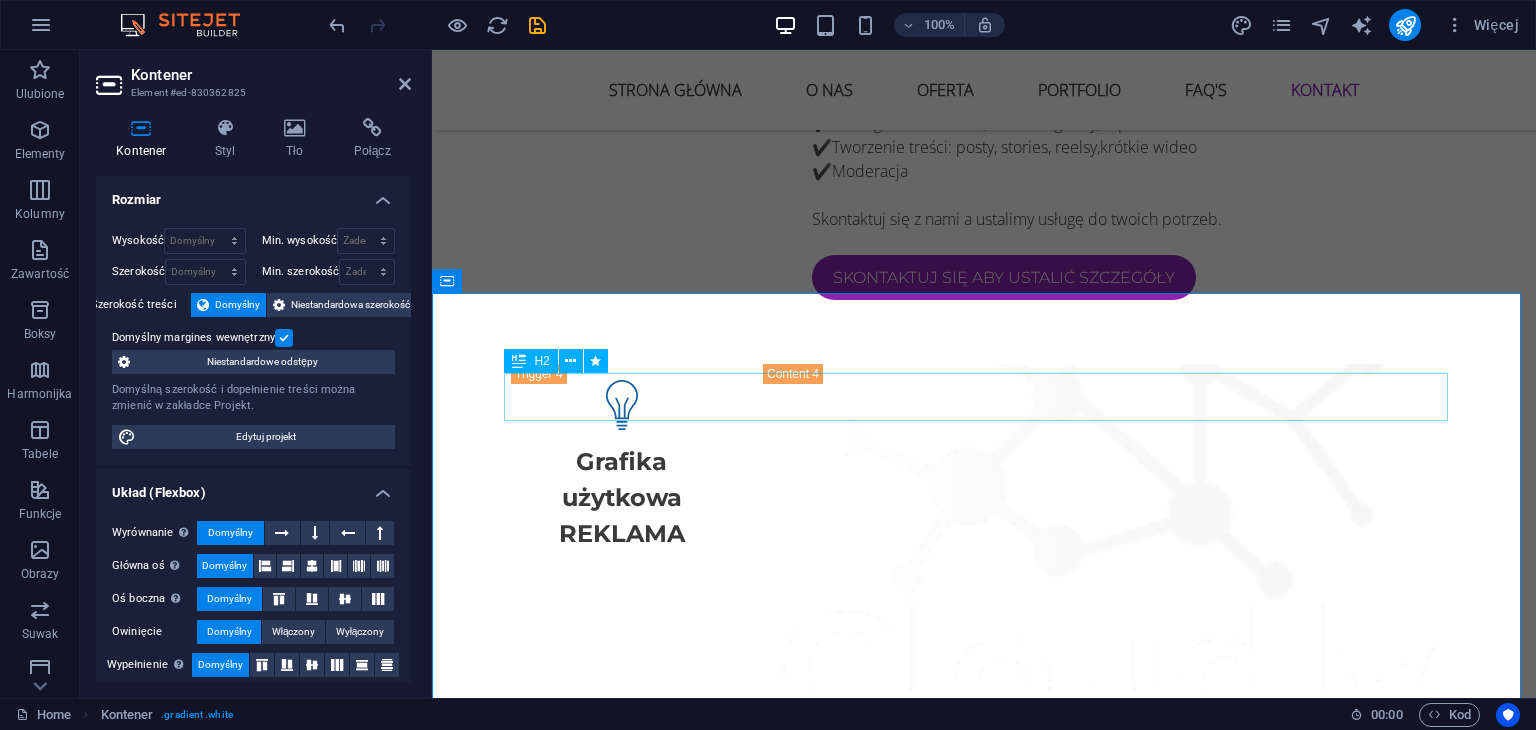 click on "NAPISZ DO NAS" at bounding box center (984, 3164) 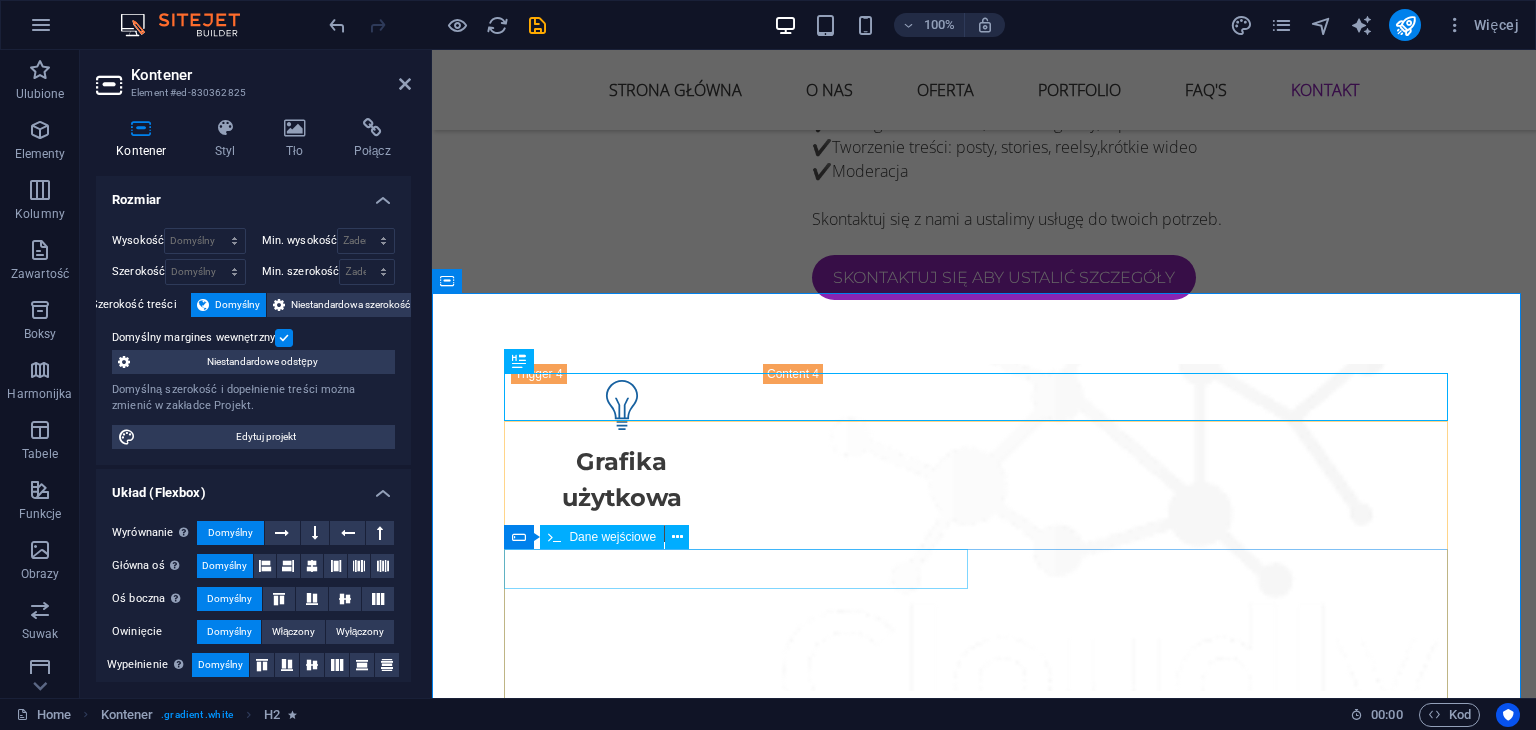 click 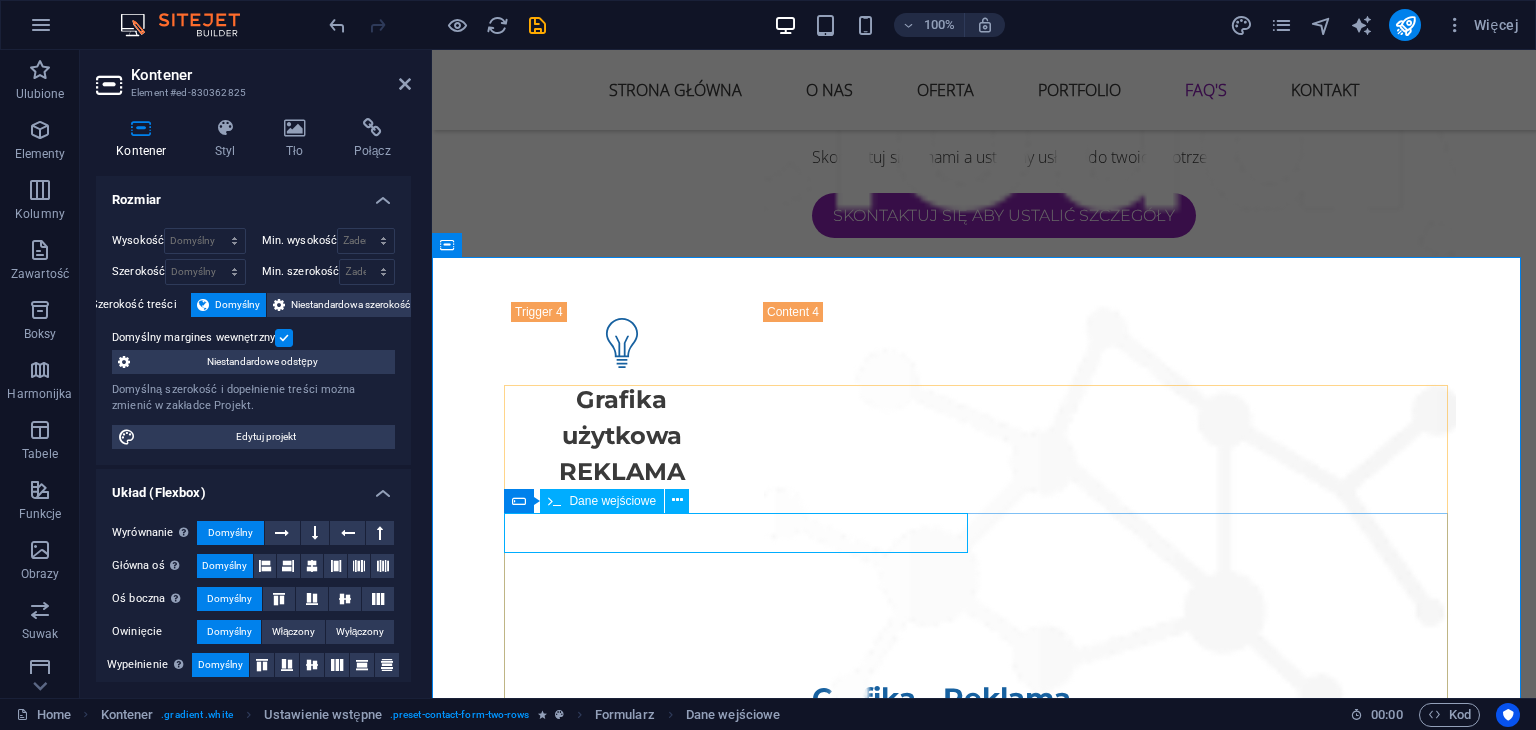 scroll, scrollTop: 6600, scrollLeft: 0, axis: vertical 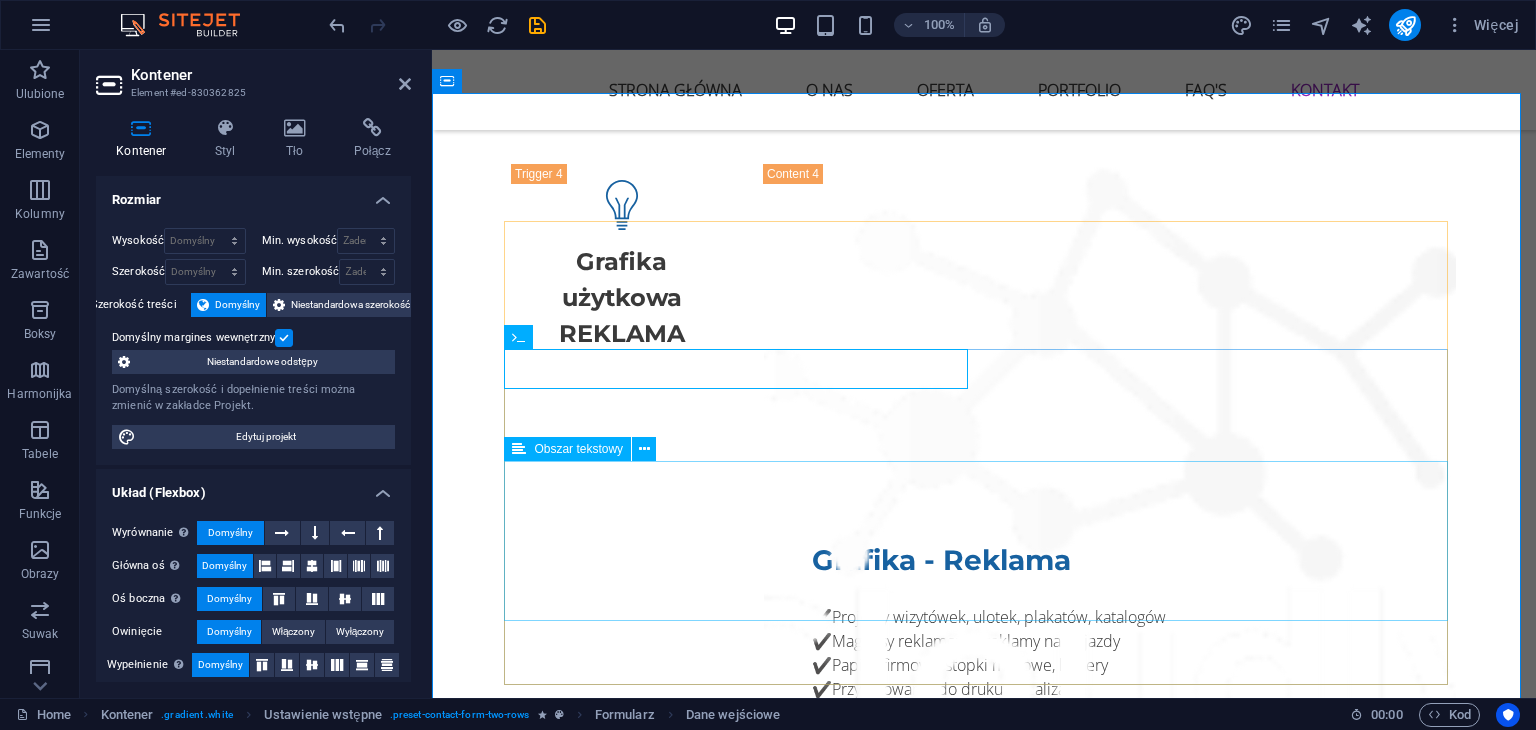click 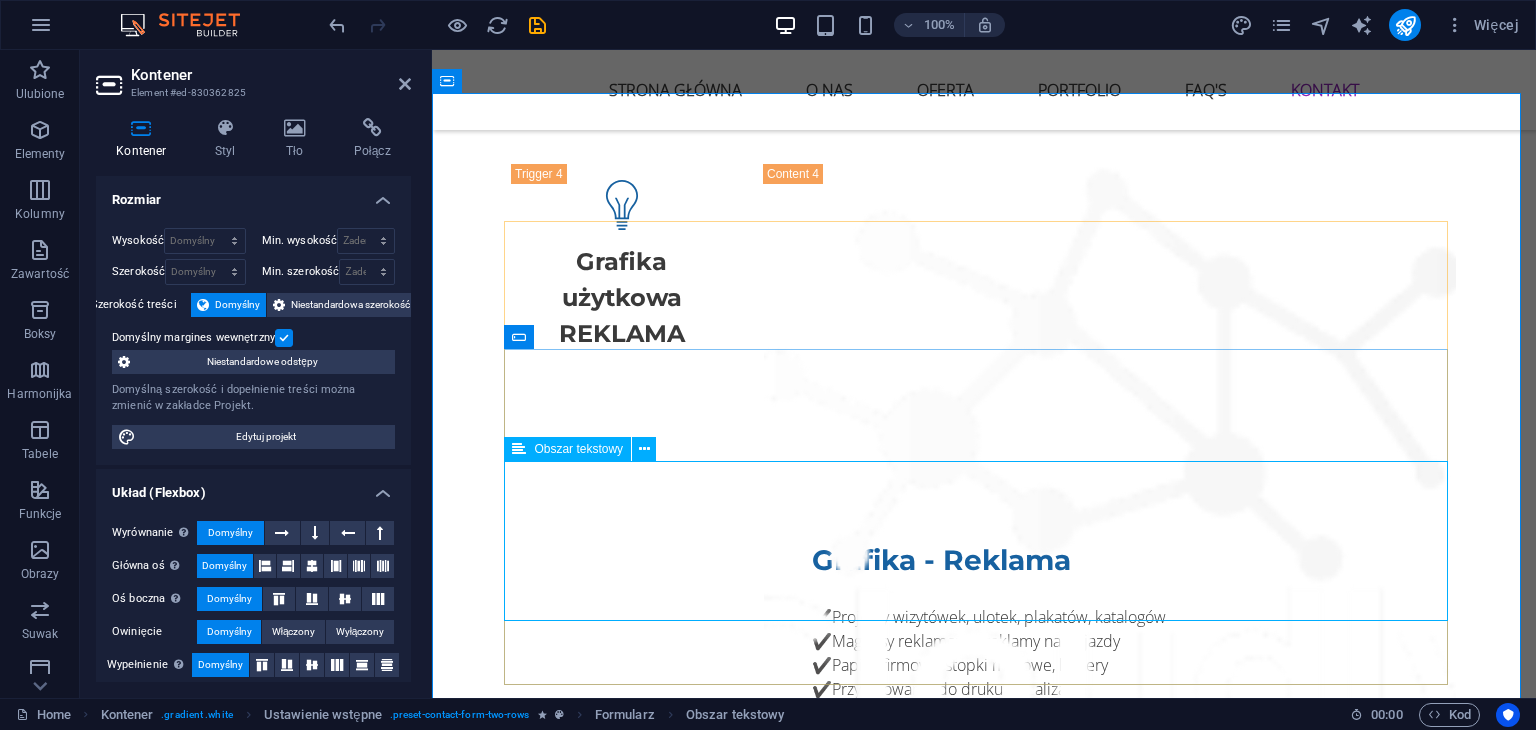 click 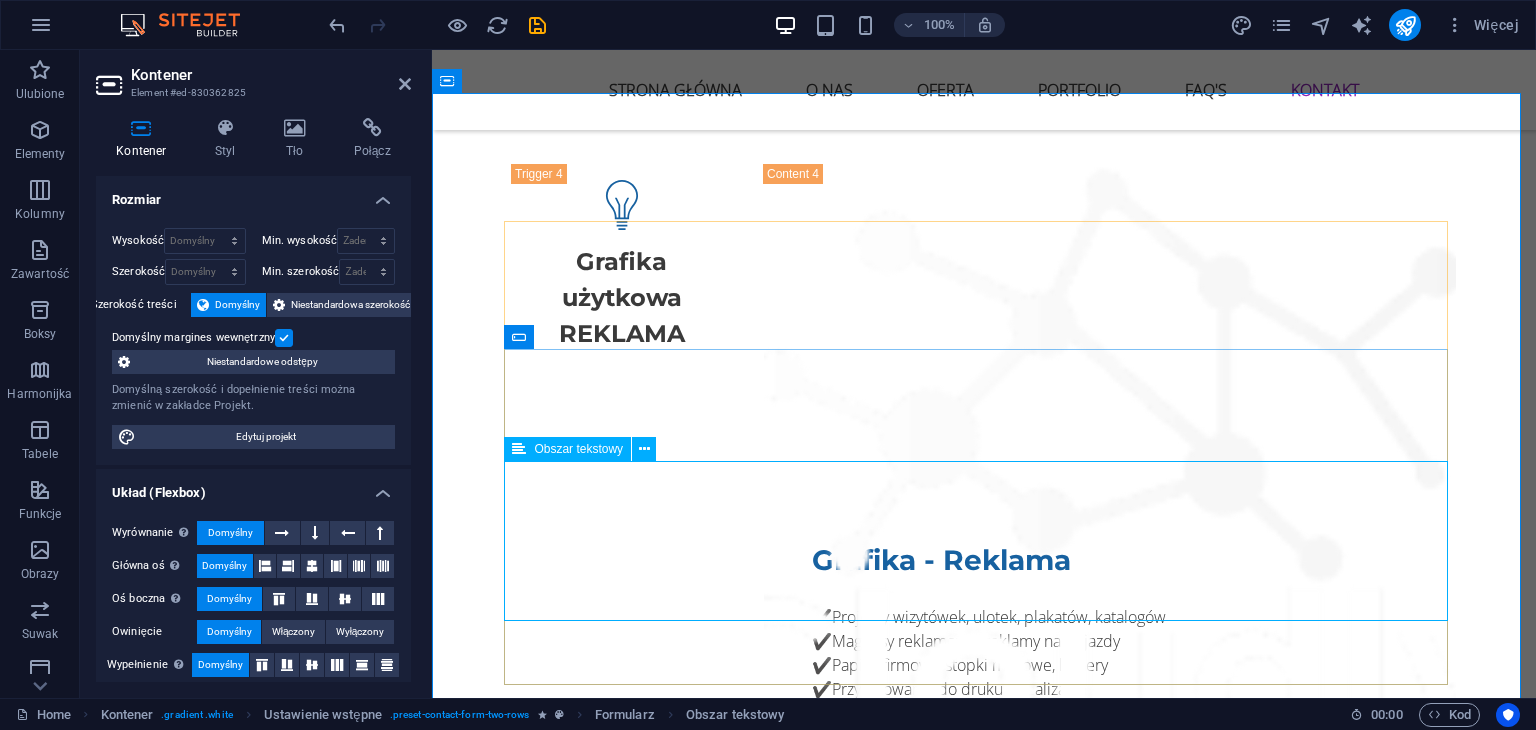 click 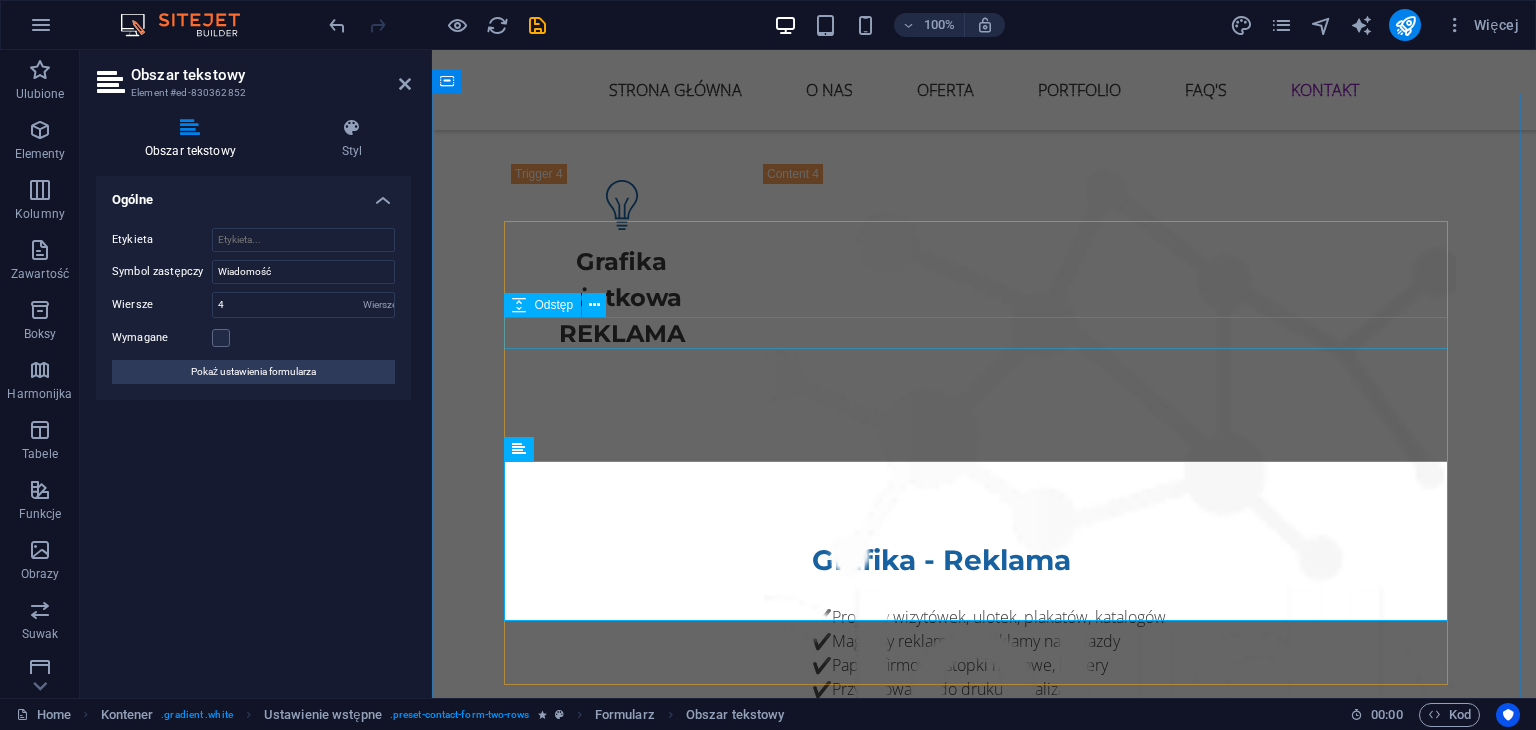 click at bounding box center (984, 3100) 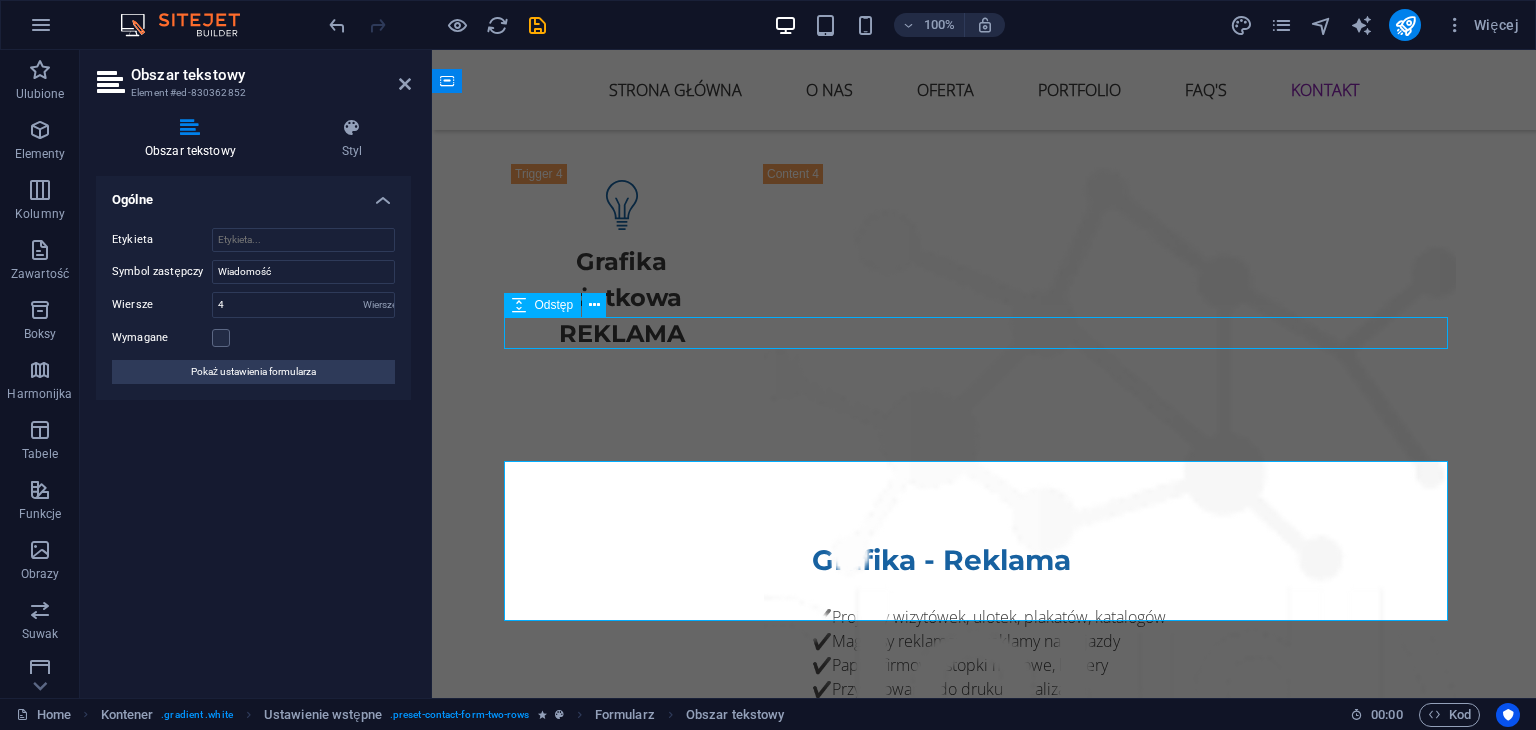 click at bounding box center (984, 3100) 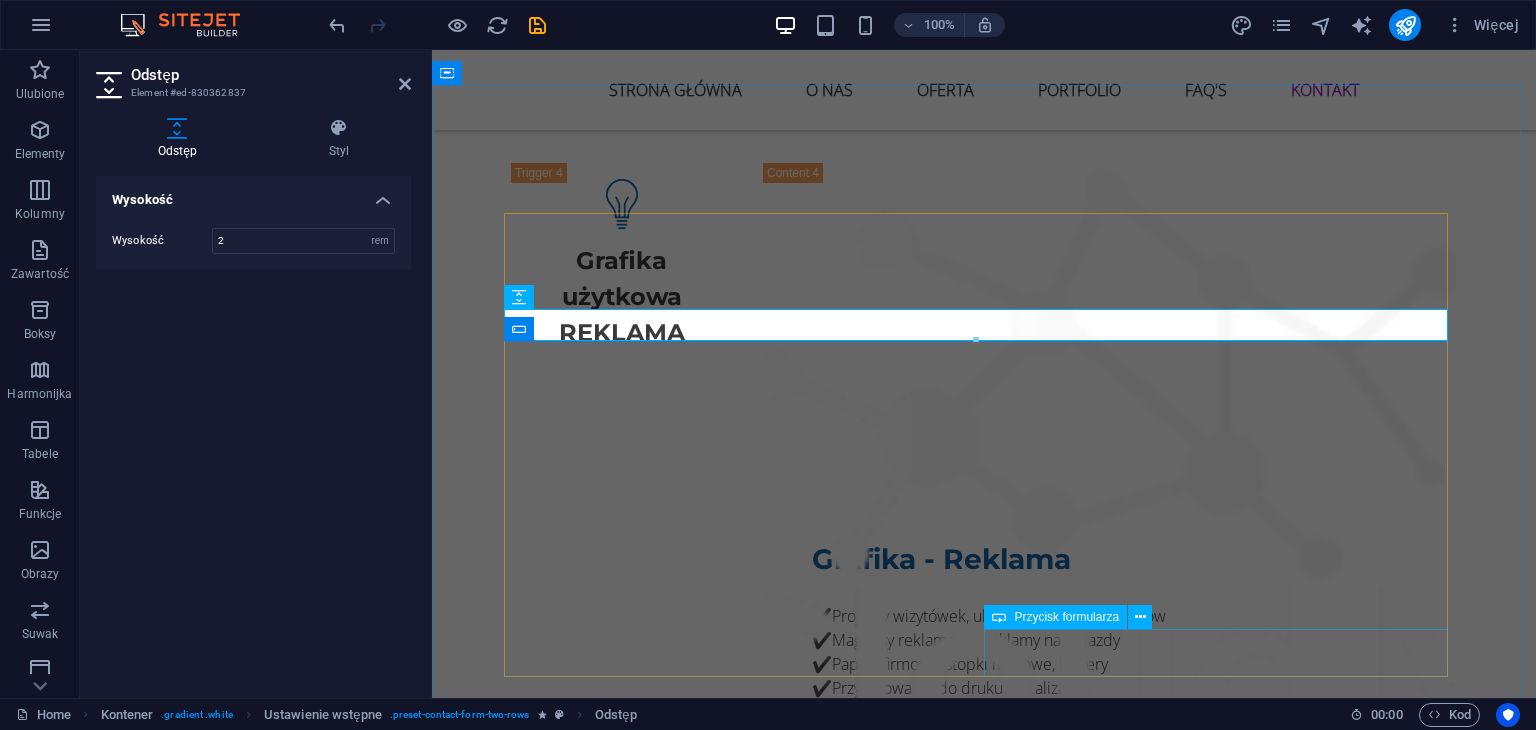 scroll, scrollTop: 6800, scrollLeft: 0, axis: vertical 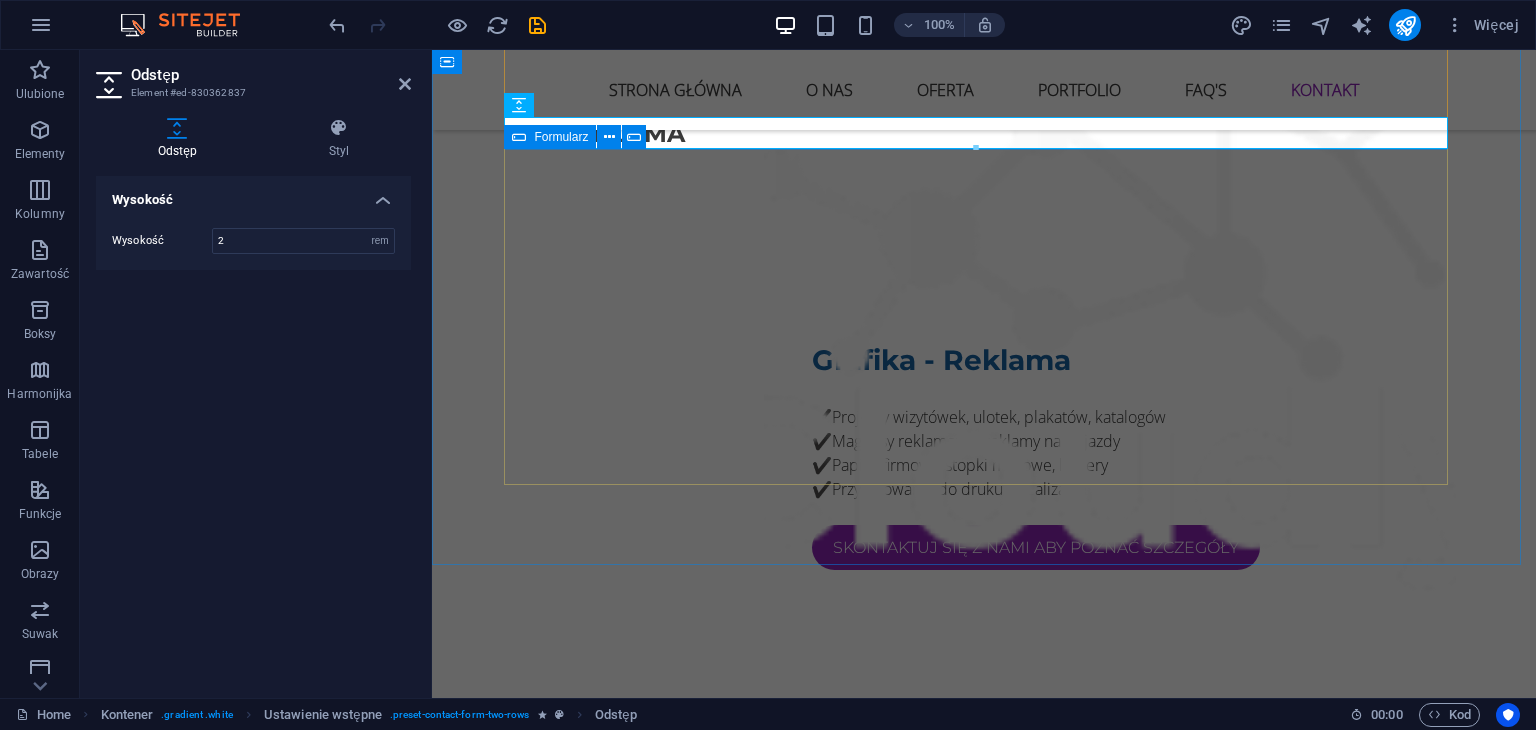 click on "Nieczytelny? Załaduj nowy WYŚLIJ" 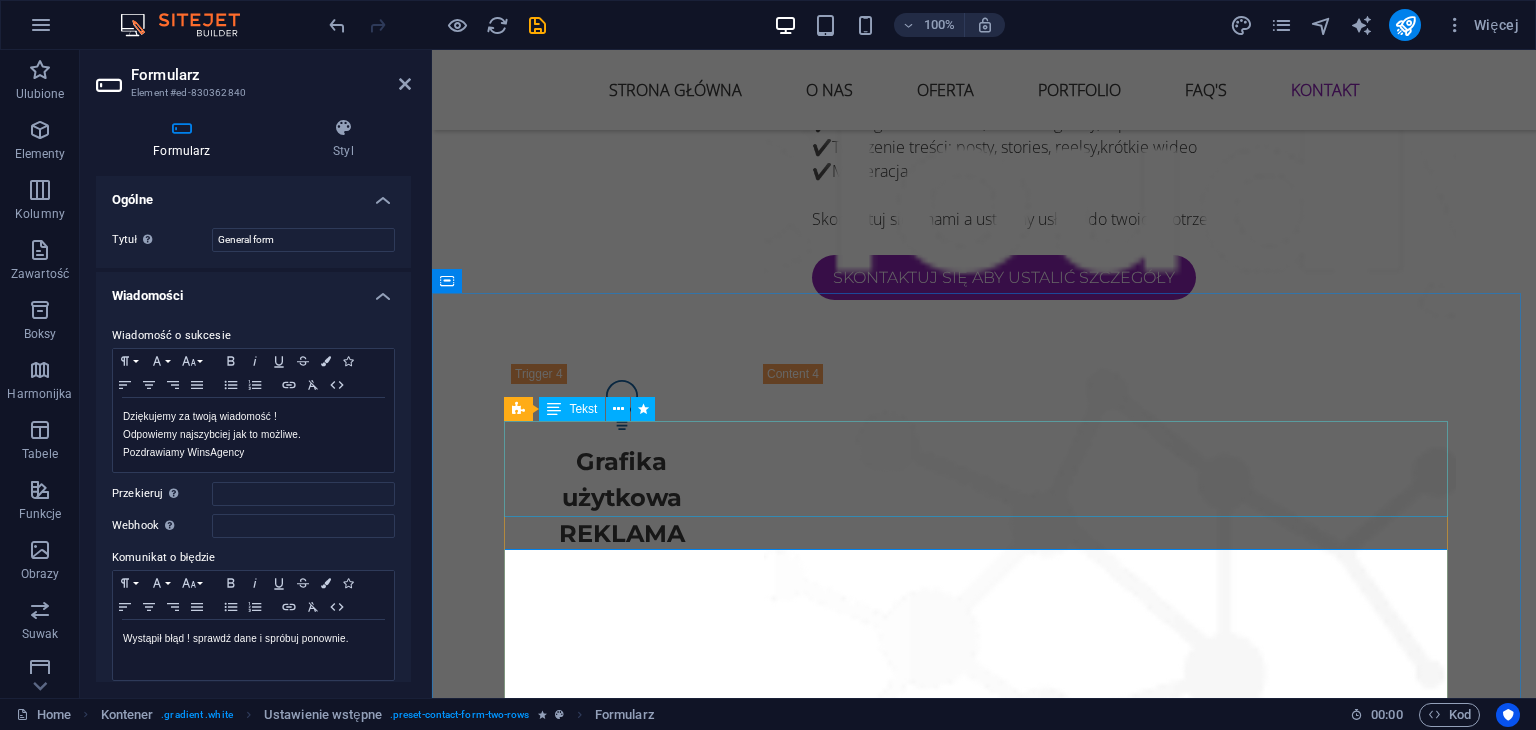 scroll, scrollTop: 6500, scrollLeft: 0, axis: vertical 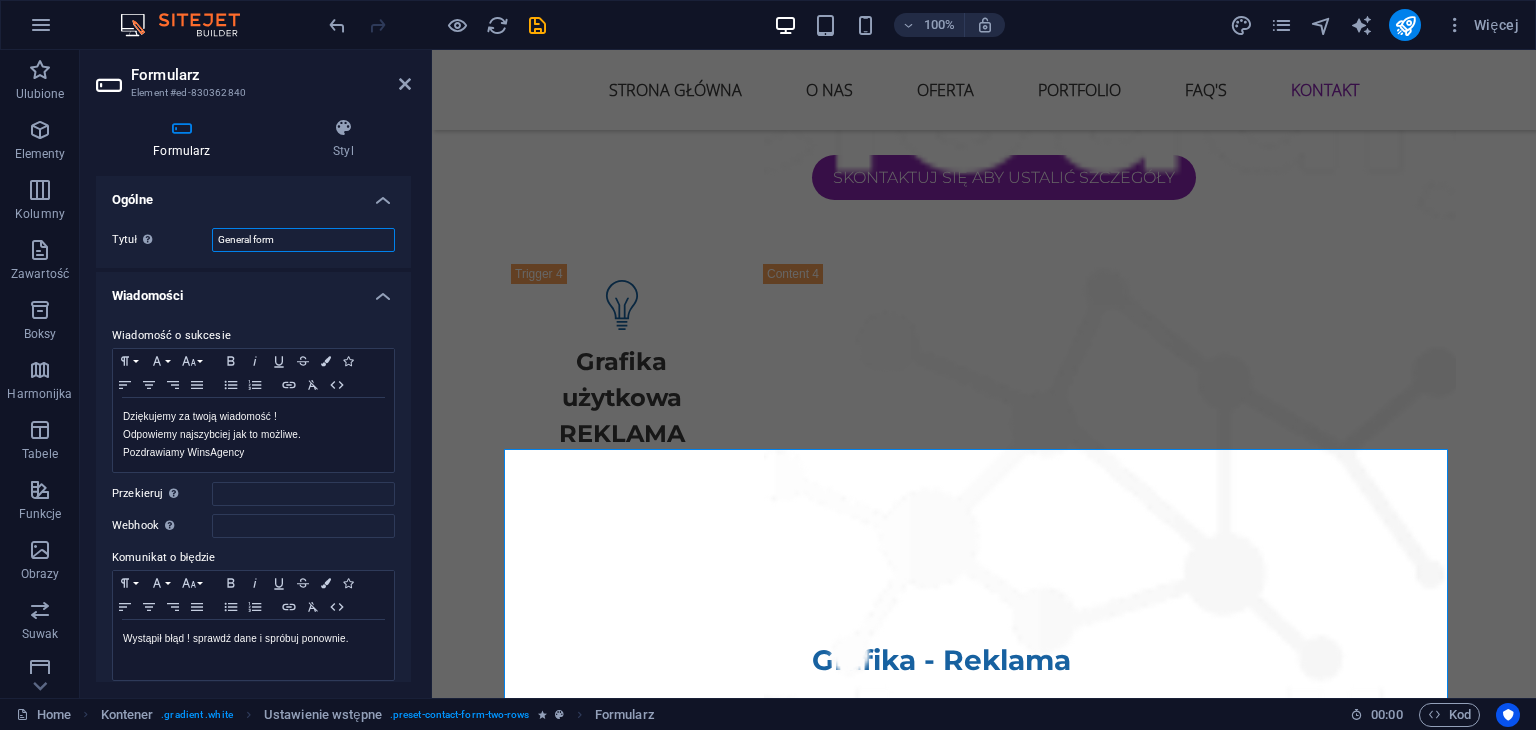 drag, startPoint x: 292, startPoint y: 243, endPoint x: 218, endPoint y: 248, distance: 74.168724 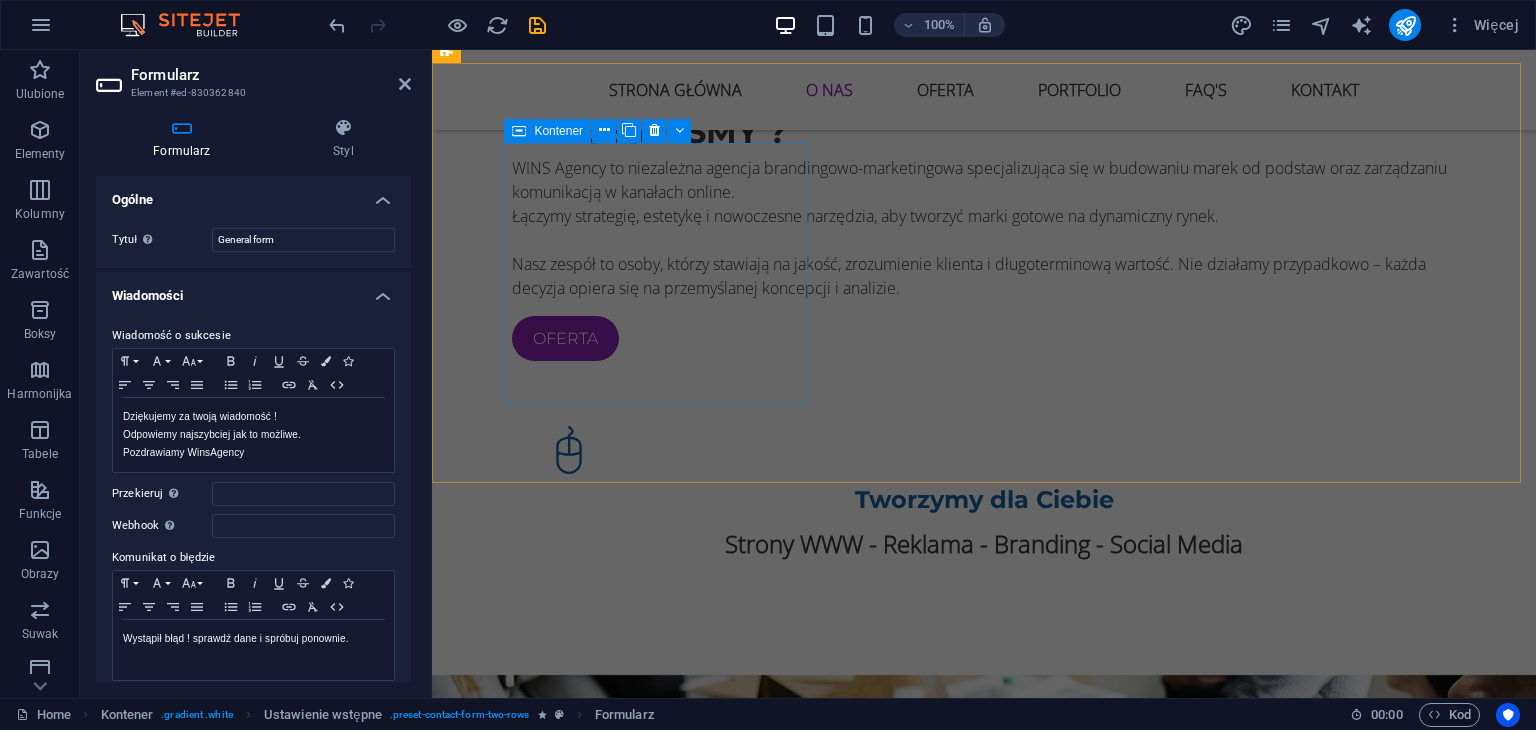 scroll, scrollTop: 1500, scrollLeft: 0, axis: vertical 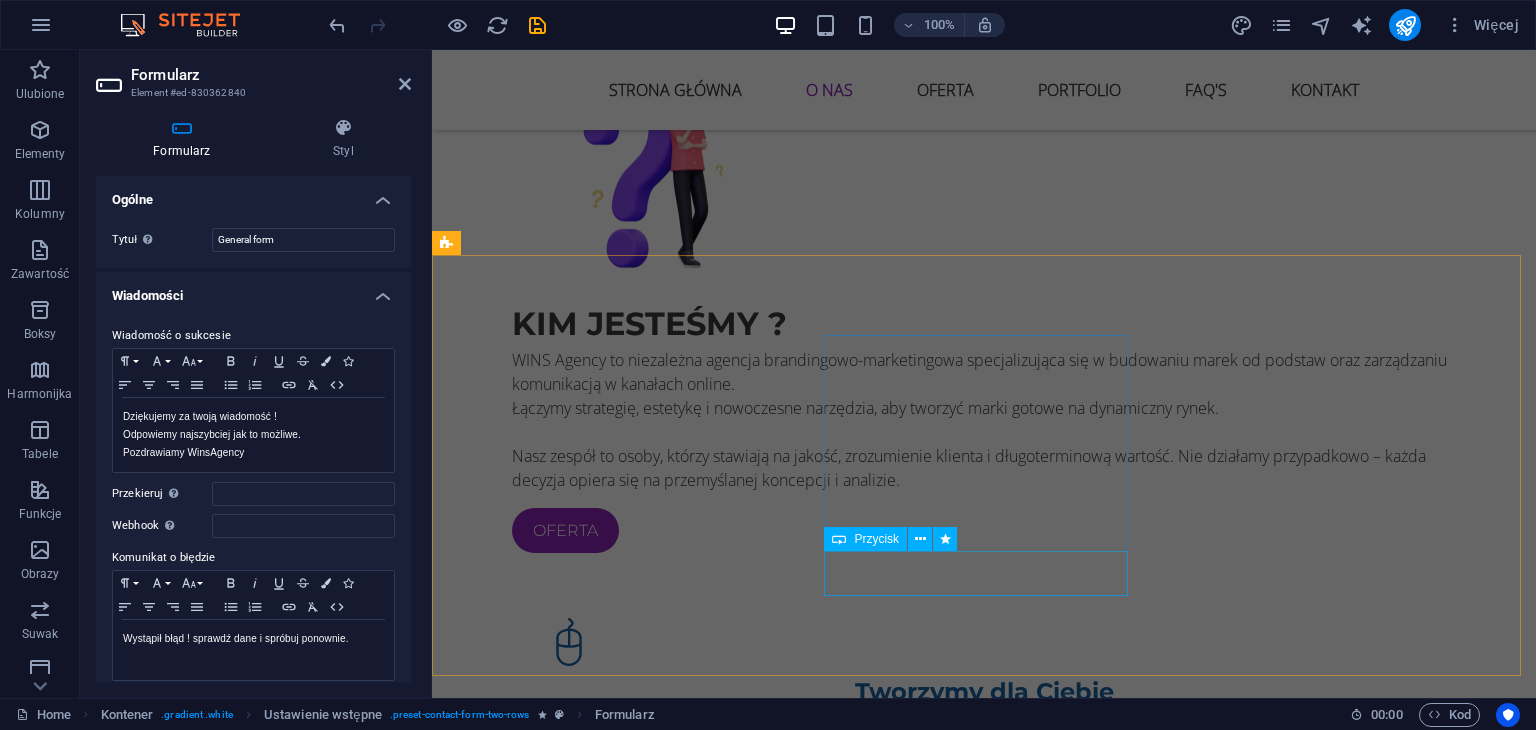 click on "kontakt" at bounding box center [920, 1271] 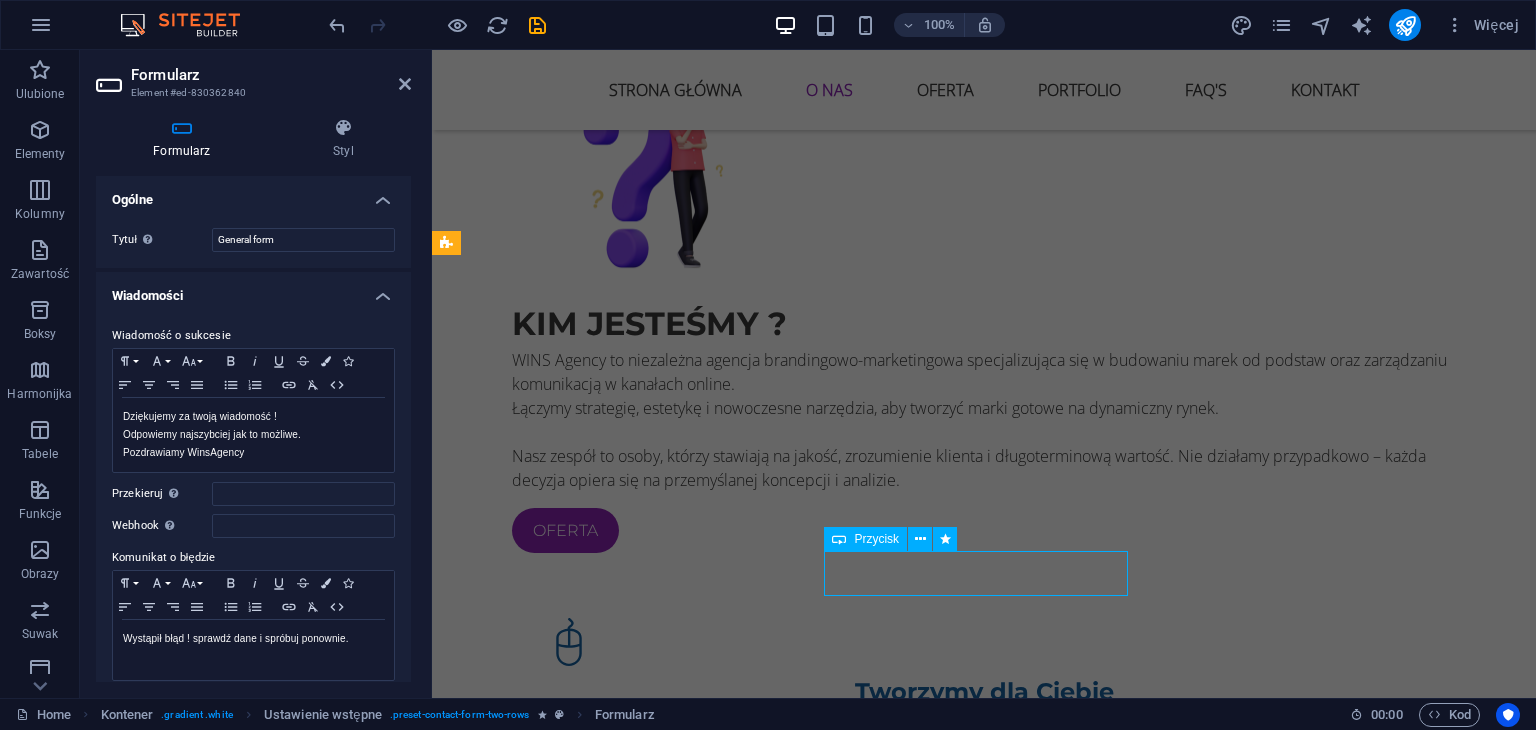 click on "kontakt" at bounding box center (920, 1271) 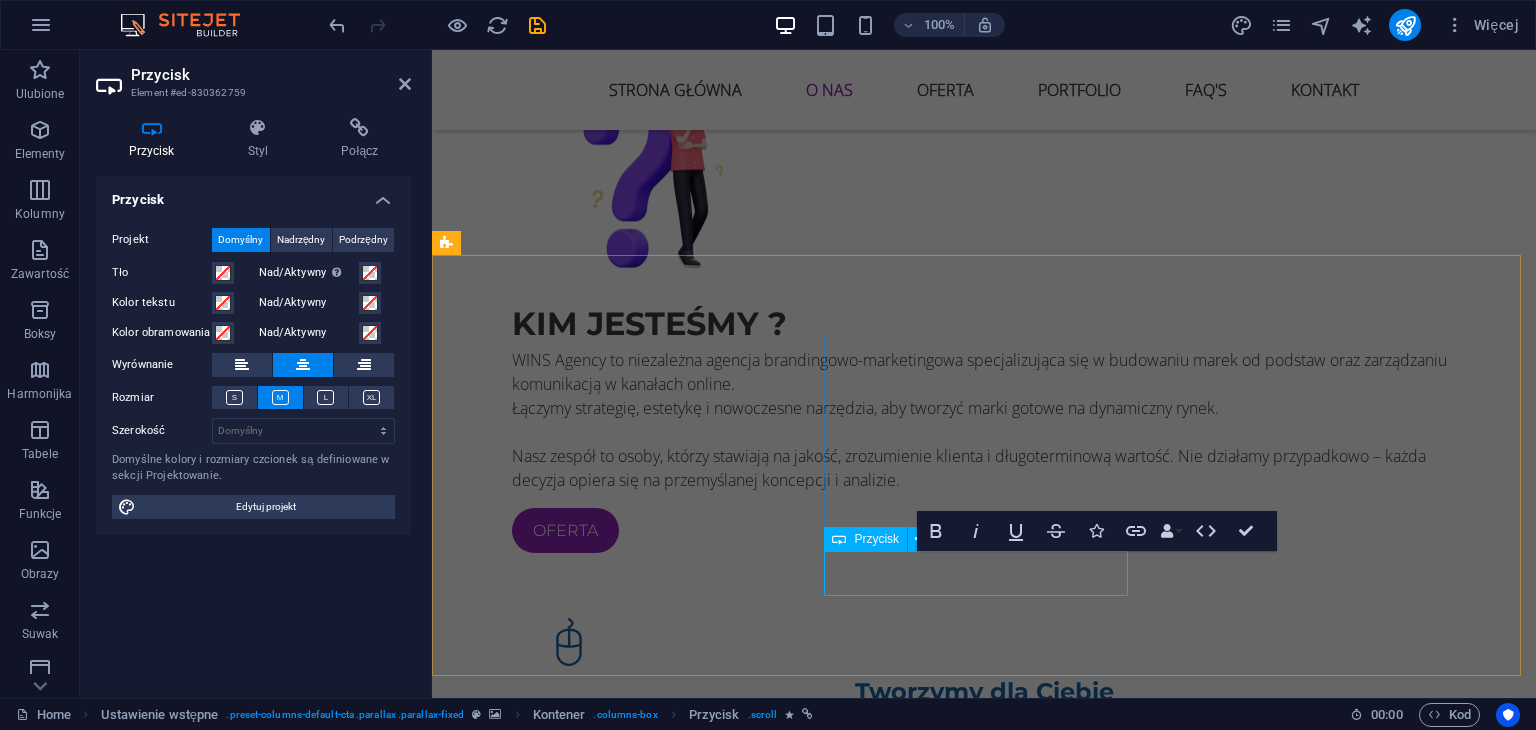 click on "kontakt" at bounding box center [920, 1271] 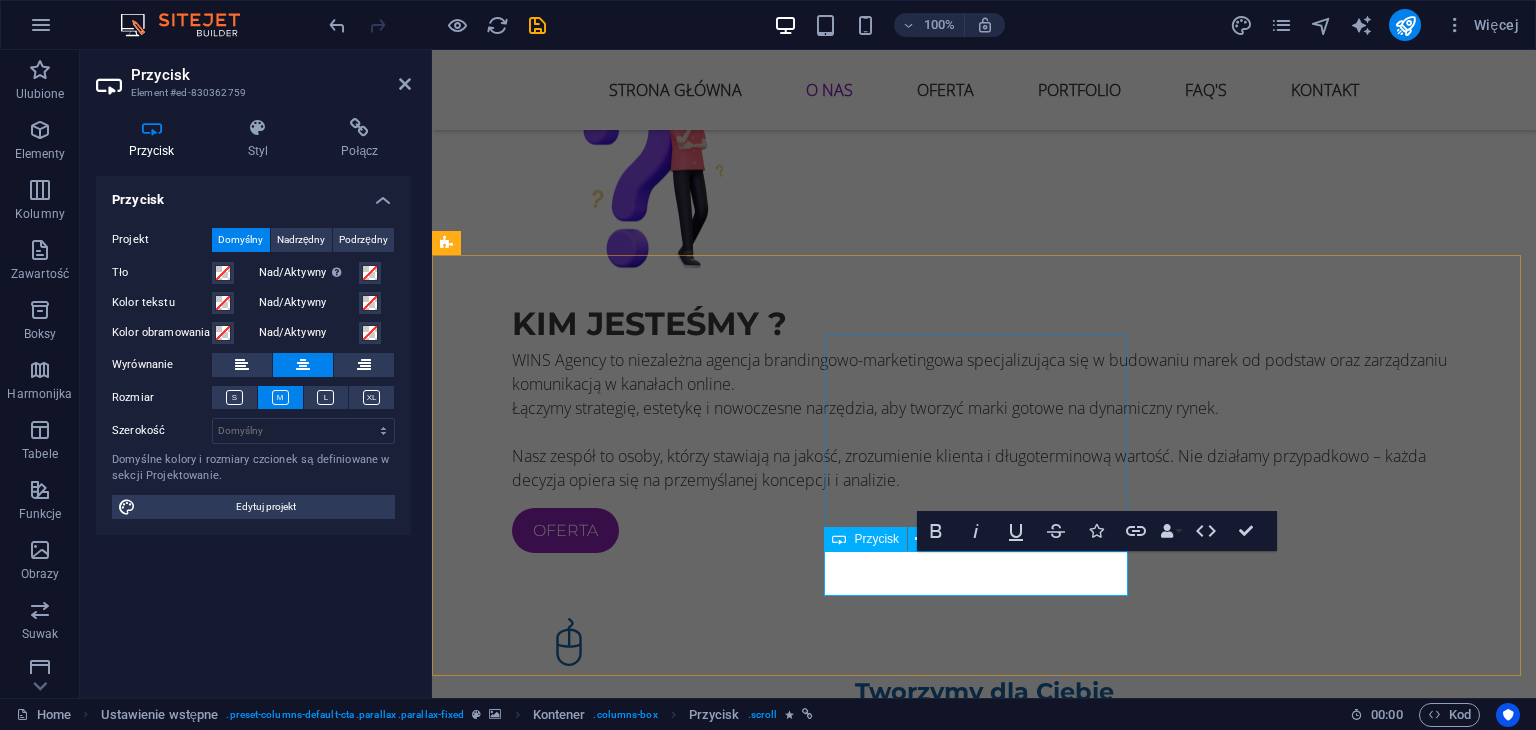 click on "kontakt" at bounding box center (920, 1271) 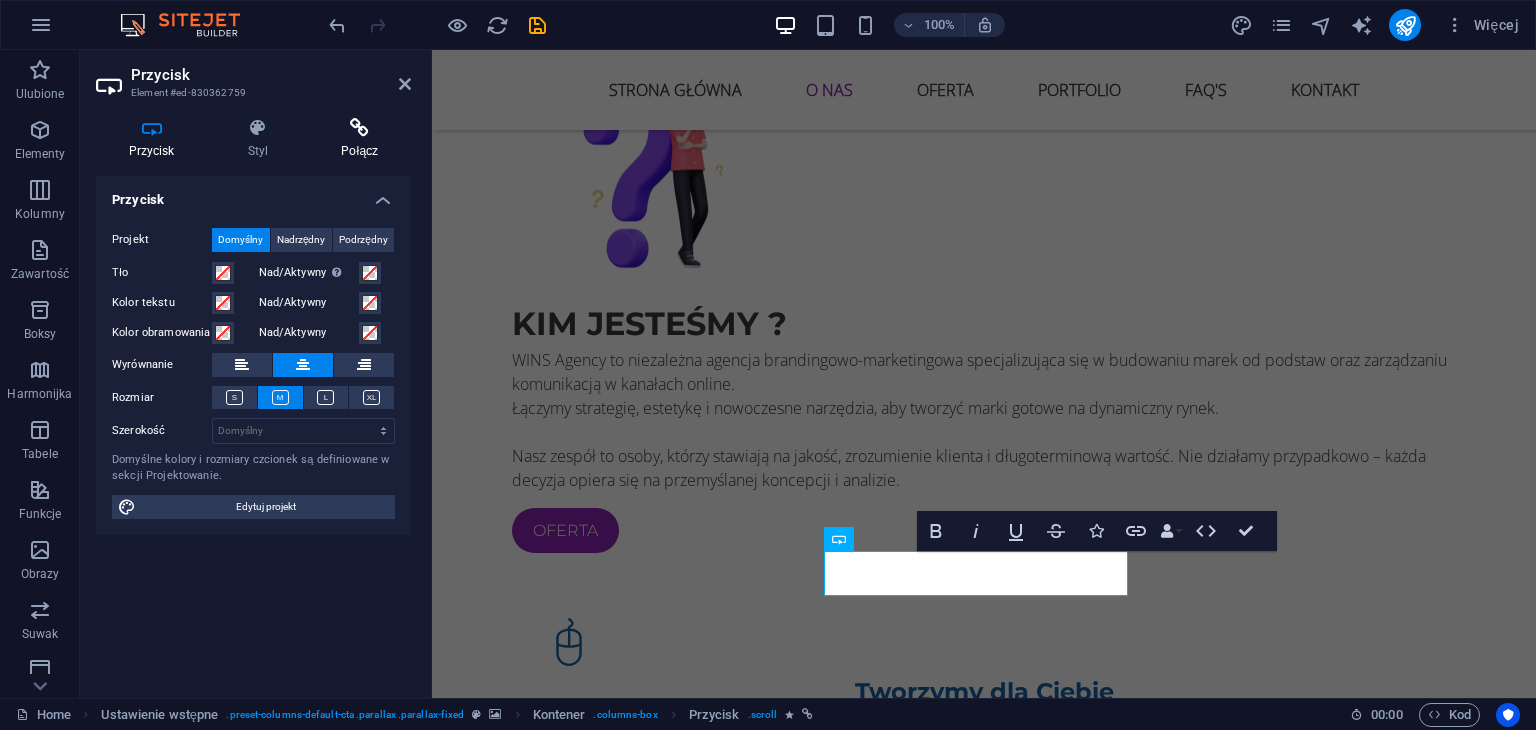 click on "Połącz" at bounding box center [360, 139] 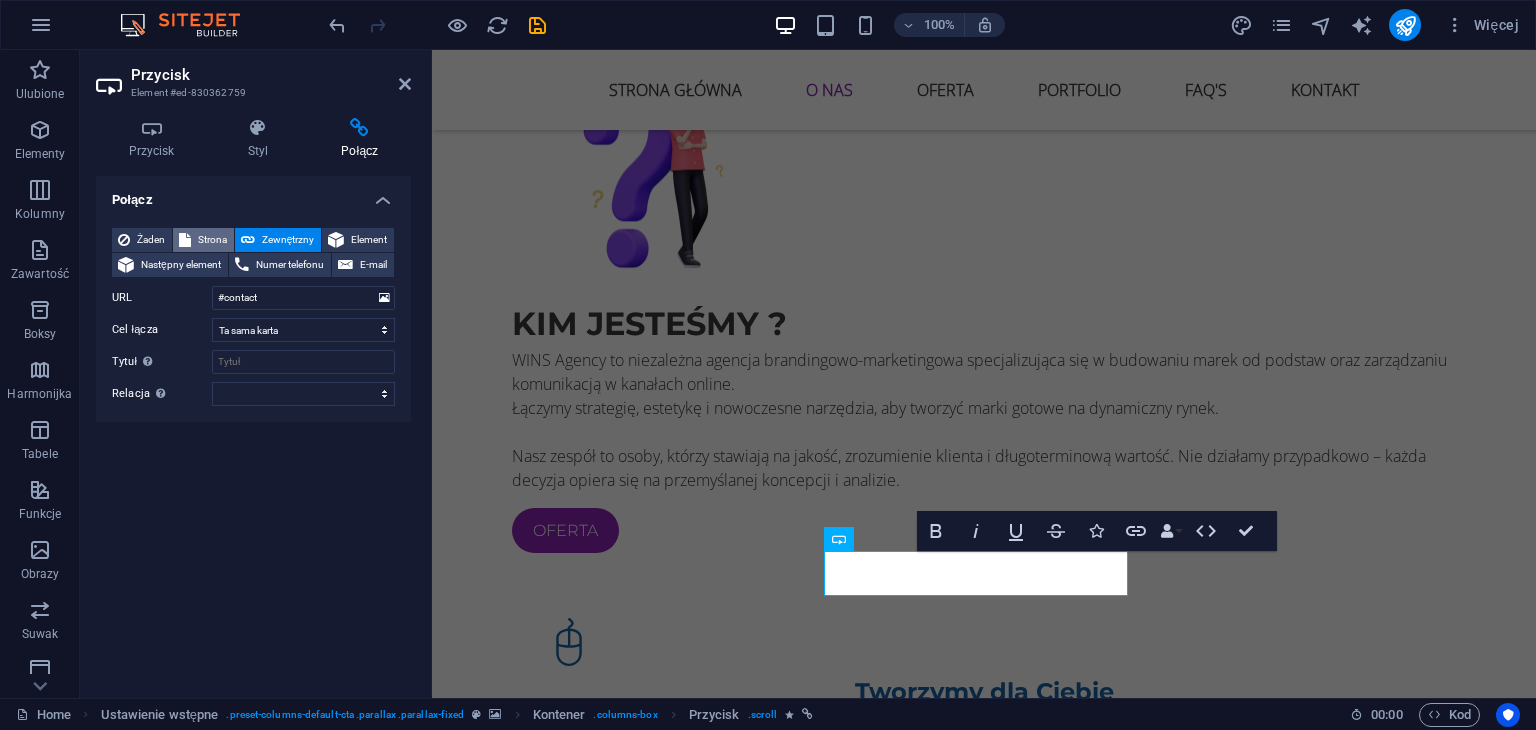 click on "Strona" at bounding box center [212, 240] 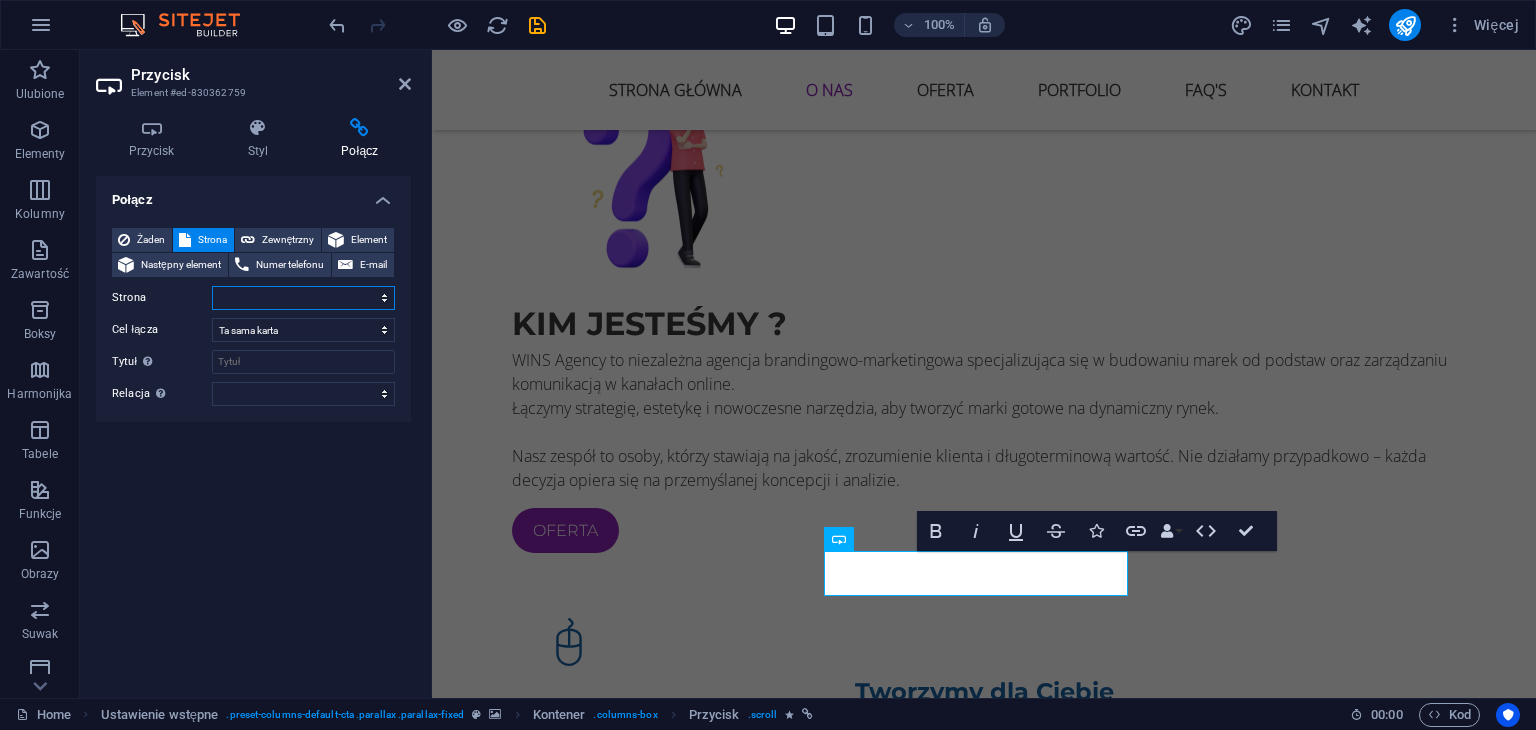 click on "Home Subpage Legal Notice Privacy" at bounding box center [303, 298] 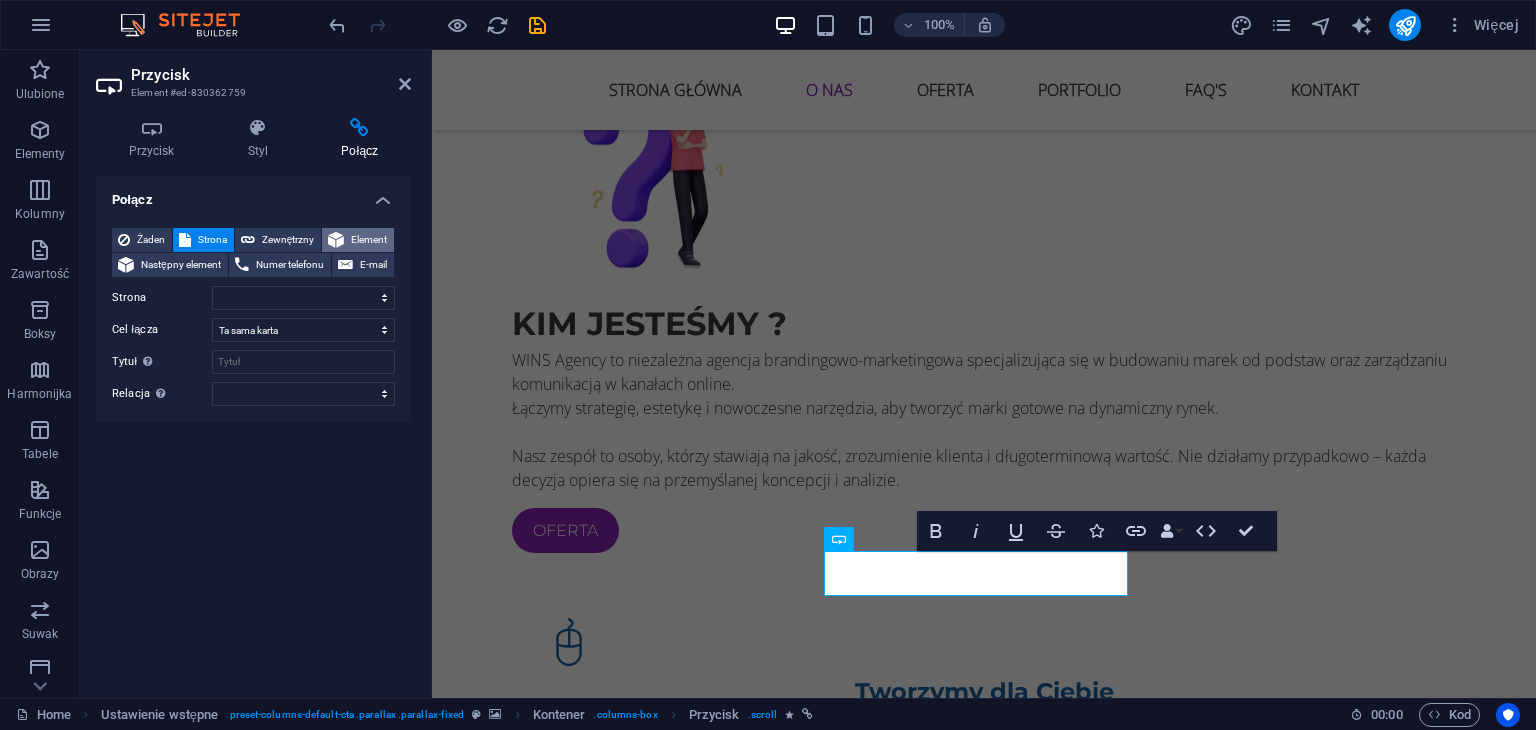 click on "Element" at bounding box center (369, 240) 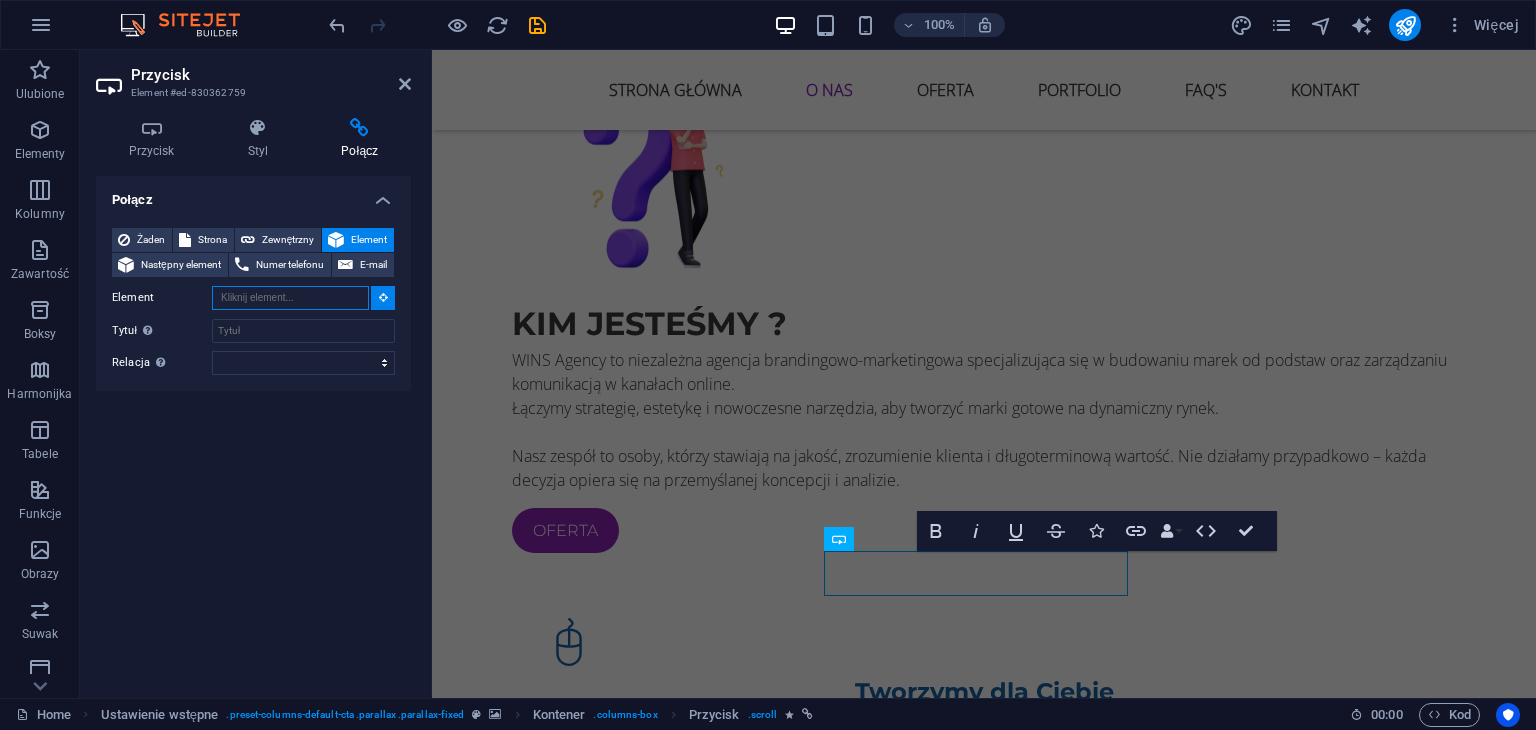 paste on "General form" 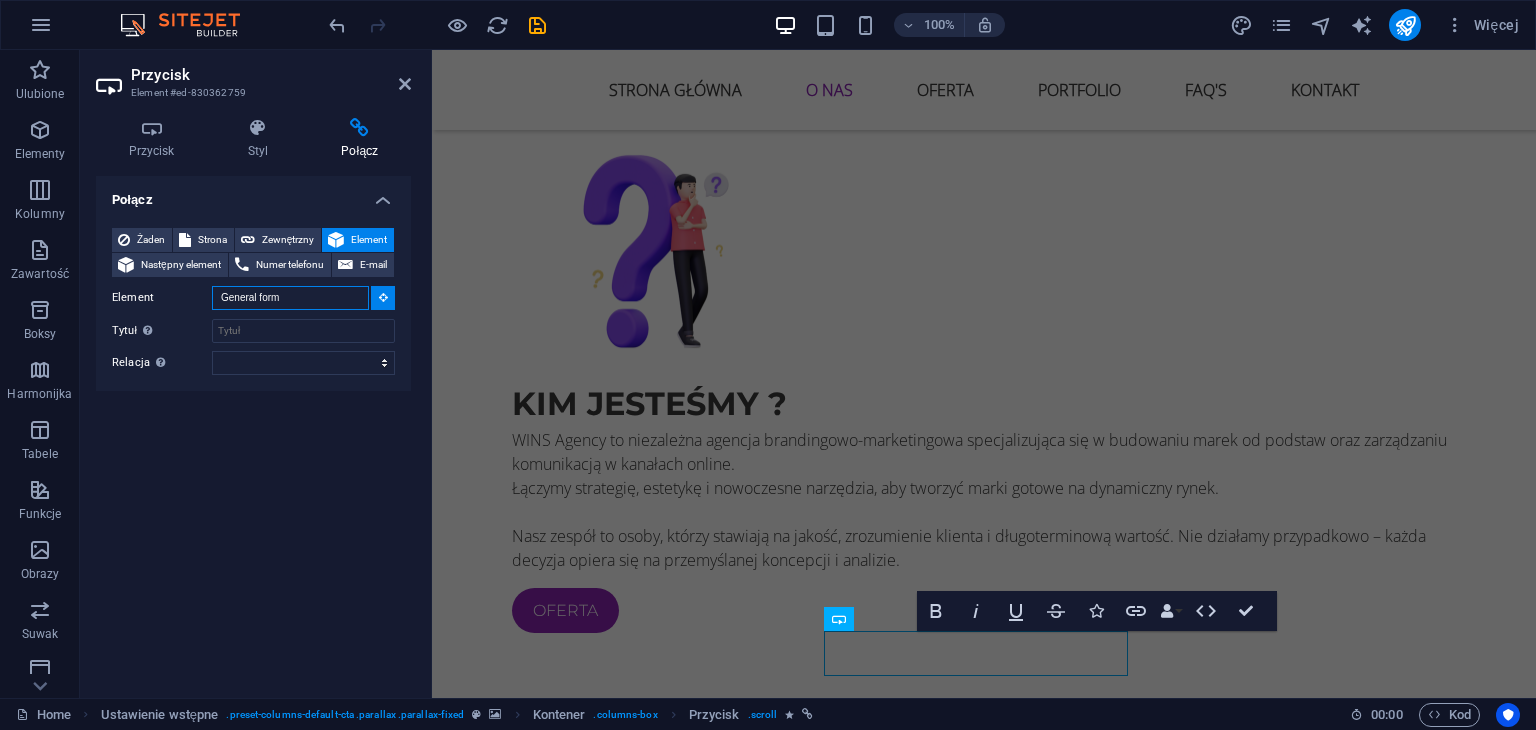 scroll, scrollTop: 1340, scrollLeft: 0, axis: vertical 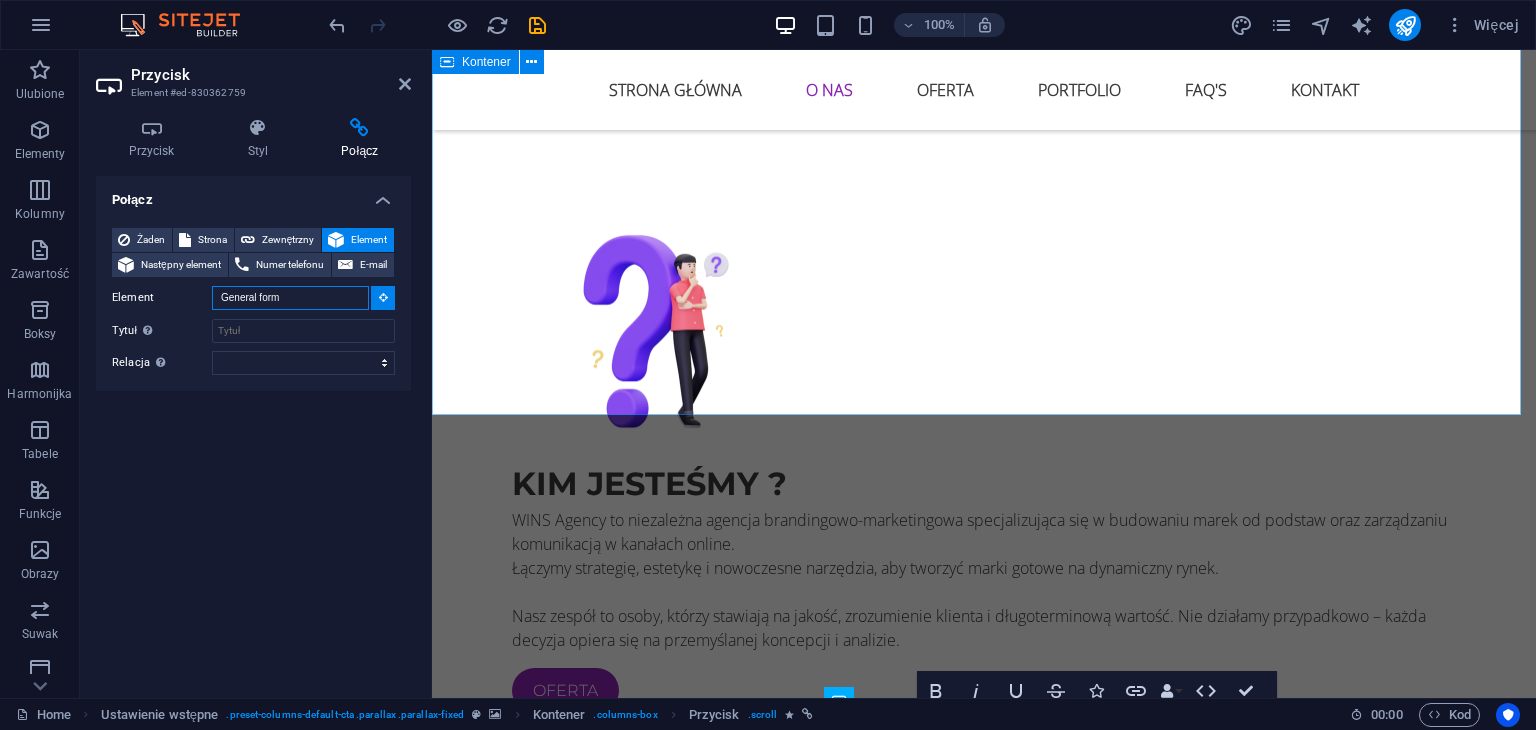 type on "General form" 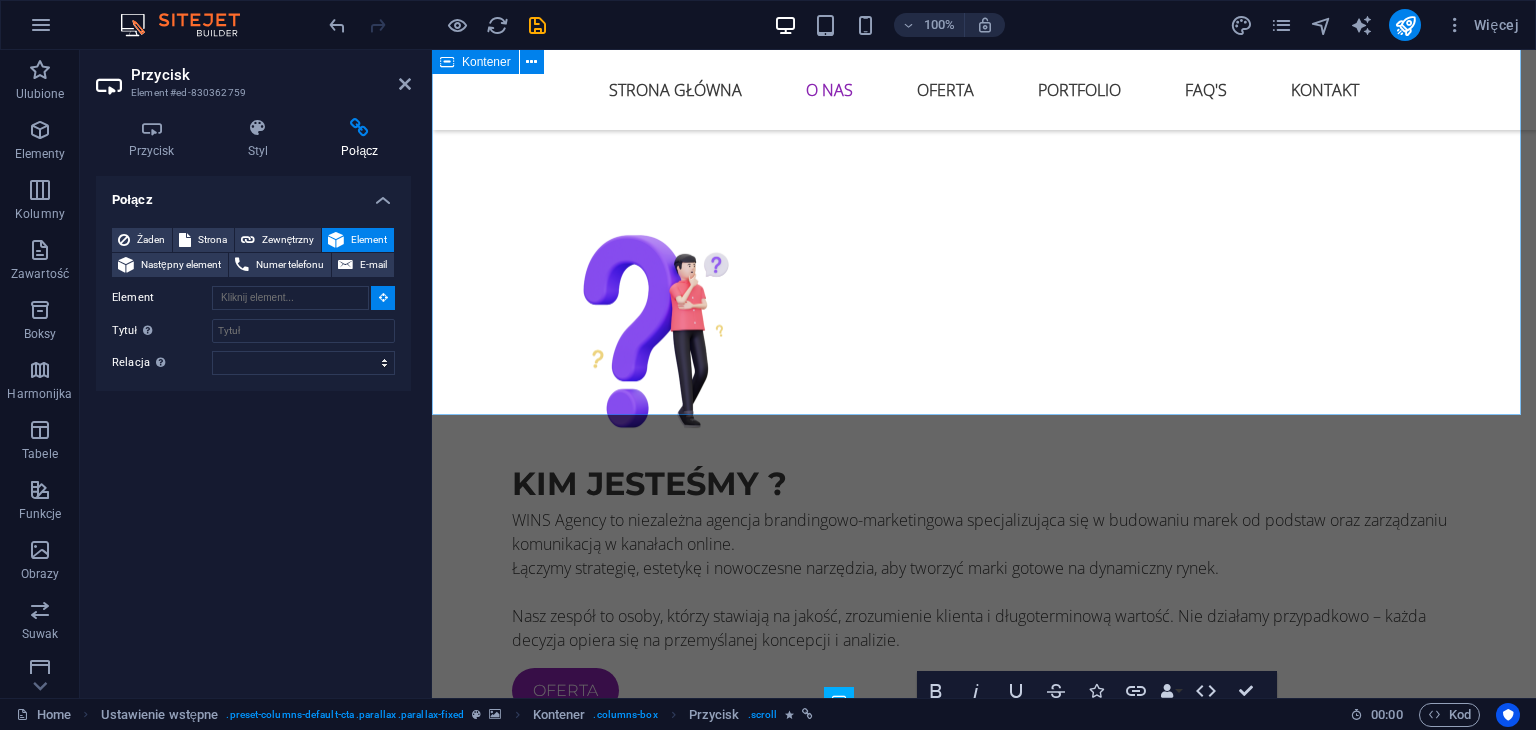 click on "kIM JESTEŚMY ? WINS Agency to niezależna agencja brandingowo-marketingowa specjalizująca się w budowaniu marek od podstaw oraz zarządzaniu komunikacją w kanałach online. Łączymy strategię, estetykę i nowoczesne narzędzia, aby tworzyć marki gotowe na dynamiczny rynek. Nasz zespół to osoby, którzy stawiają na jakość, zrozumienie klienta i długoterminową wartość. Nie działamy przypadkowo – każda decyzja opiera się na przemyślanej koncepcji i analizie. Oferta Tworzymy dla Ciebie Strony WWW - Reklama - Branding - Social Media" at bounding box center (984, 579) 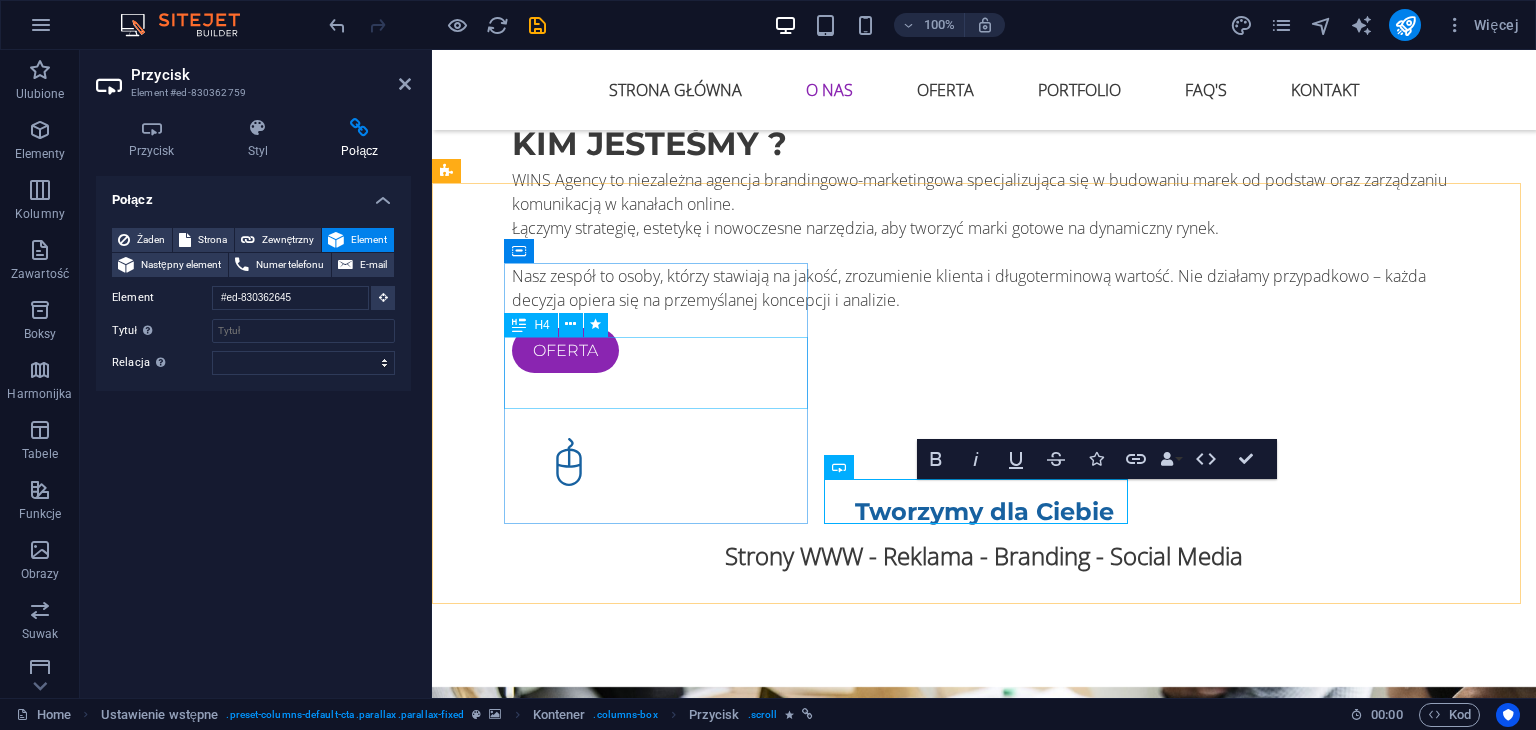 scroll, scrollTop: 1700, scrollLeft: 0, axis: vertical 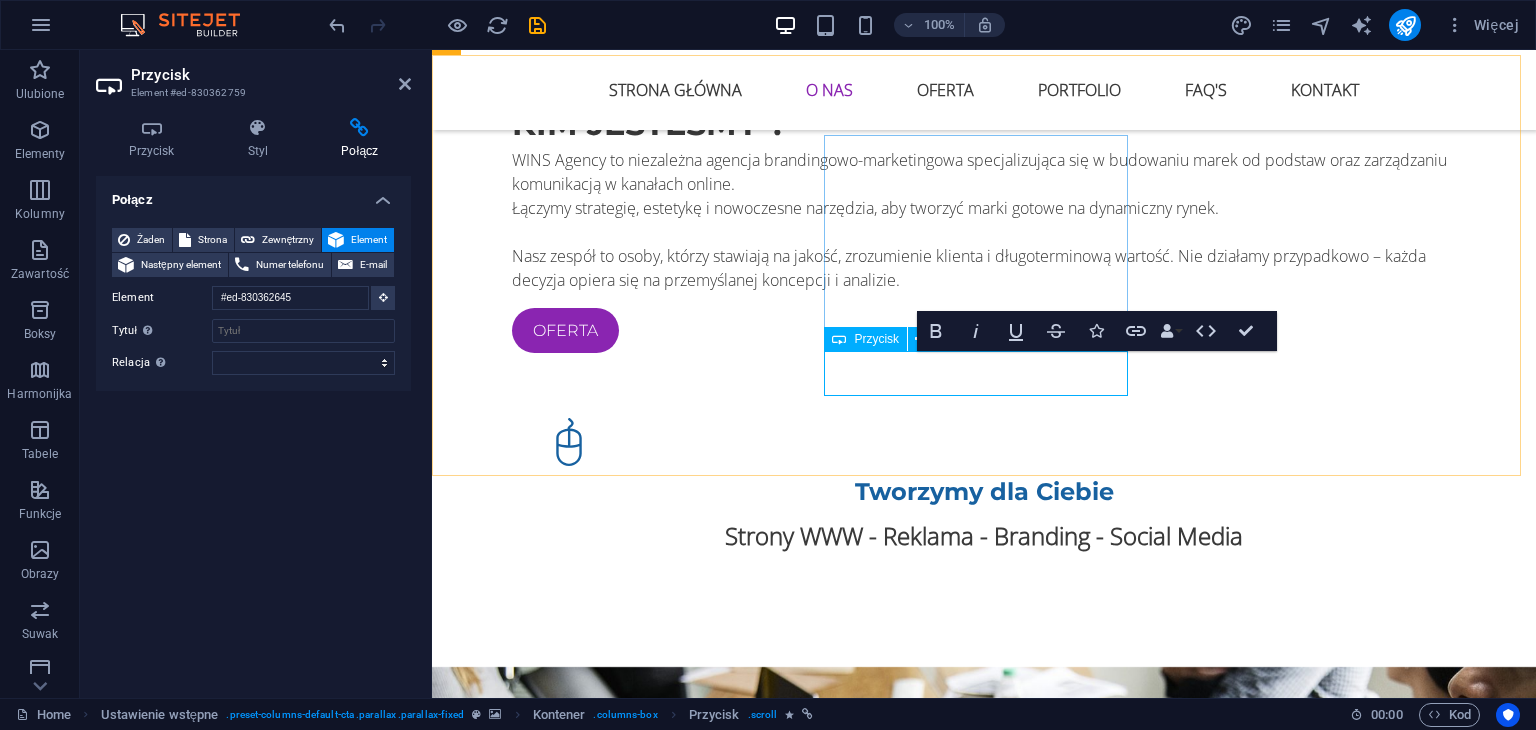 click on "kontakt" at bounding box center [920, 1071] 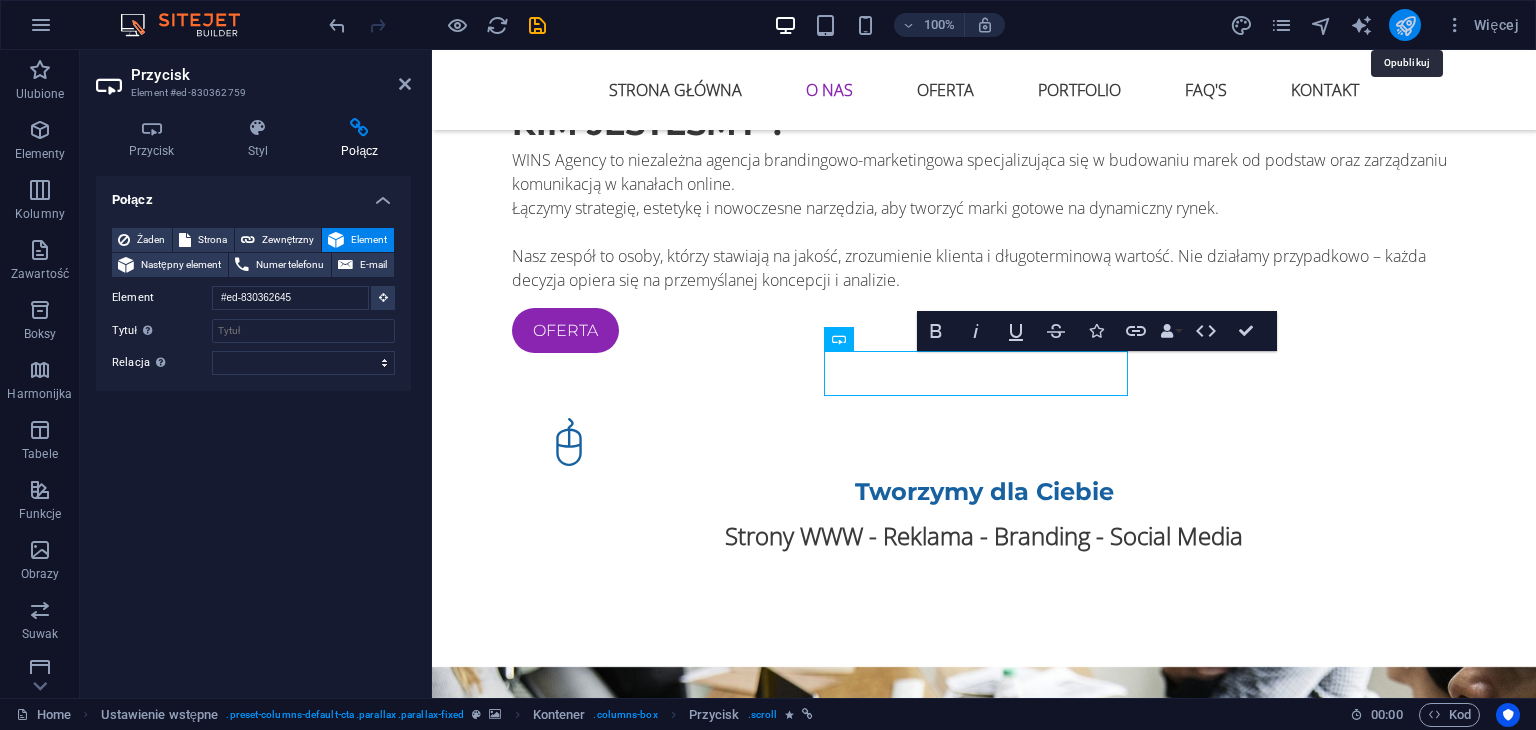 click at bounding box center [1405, 25] 